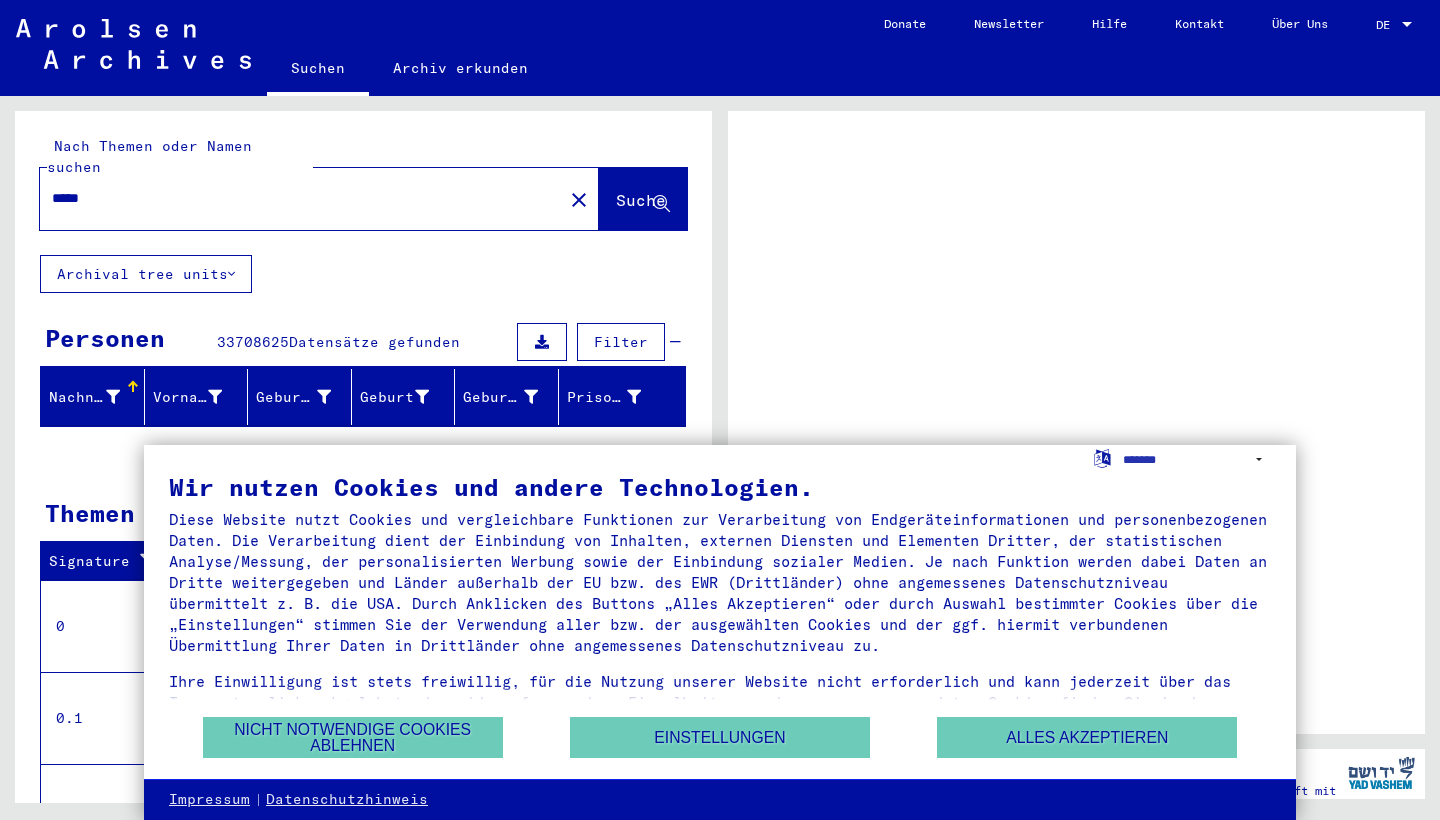 scroll, scrollTop: 0, scrollLeft: 0, axis: both 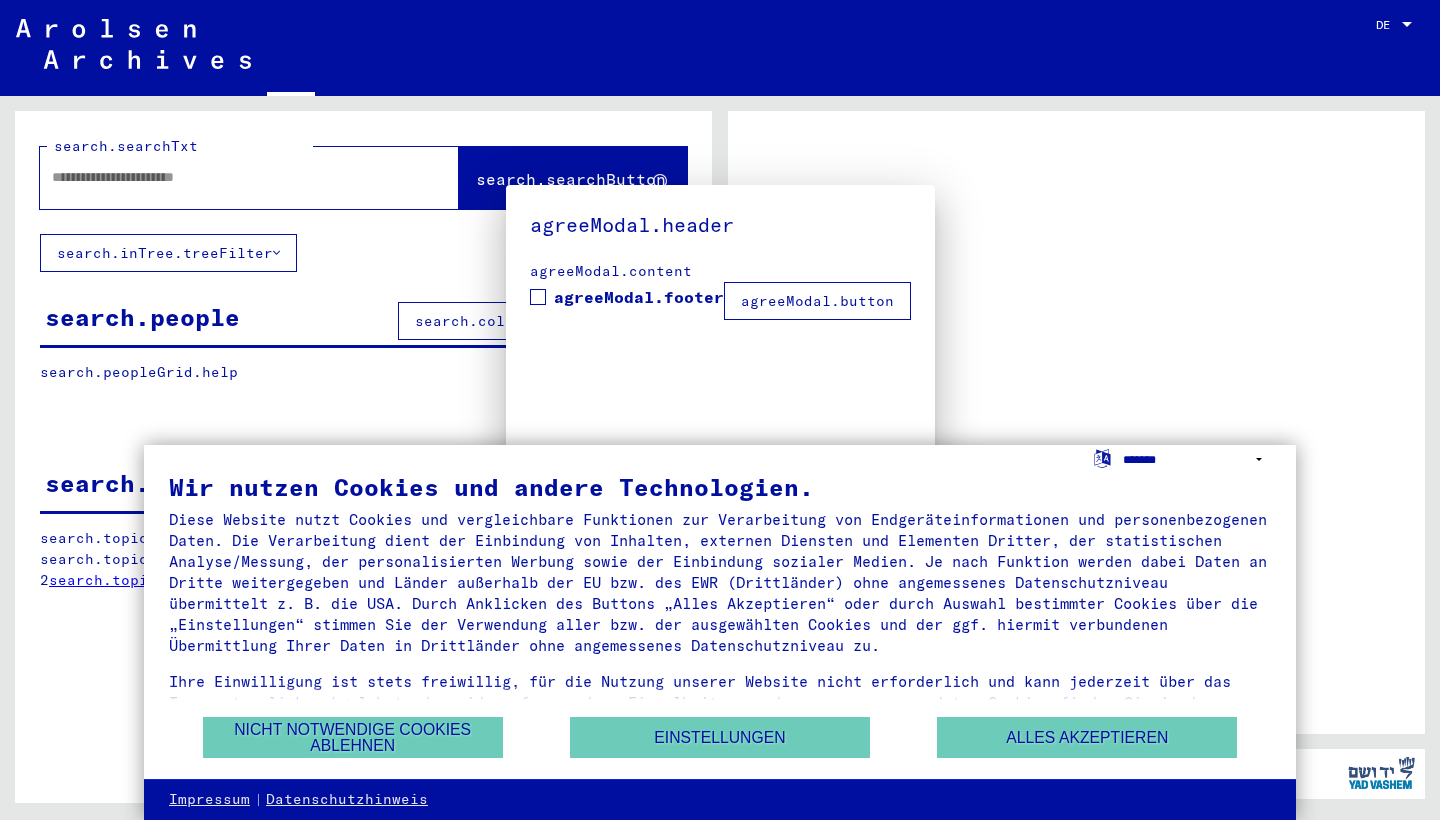 type on "*****" 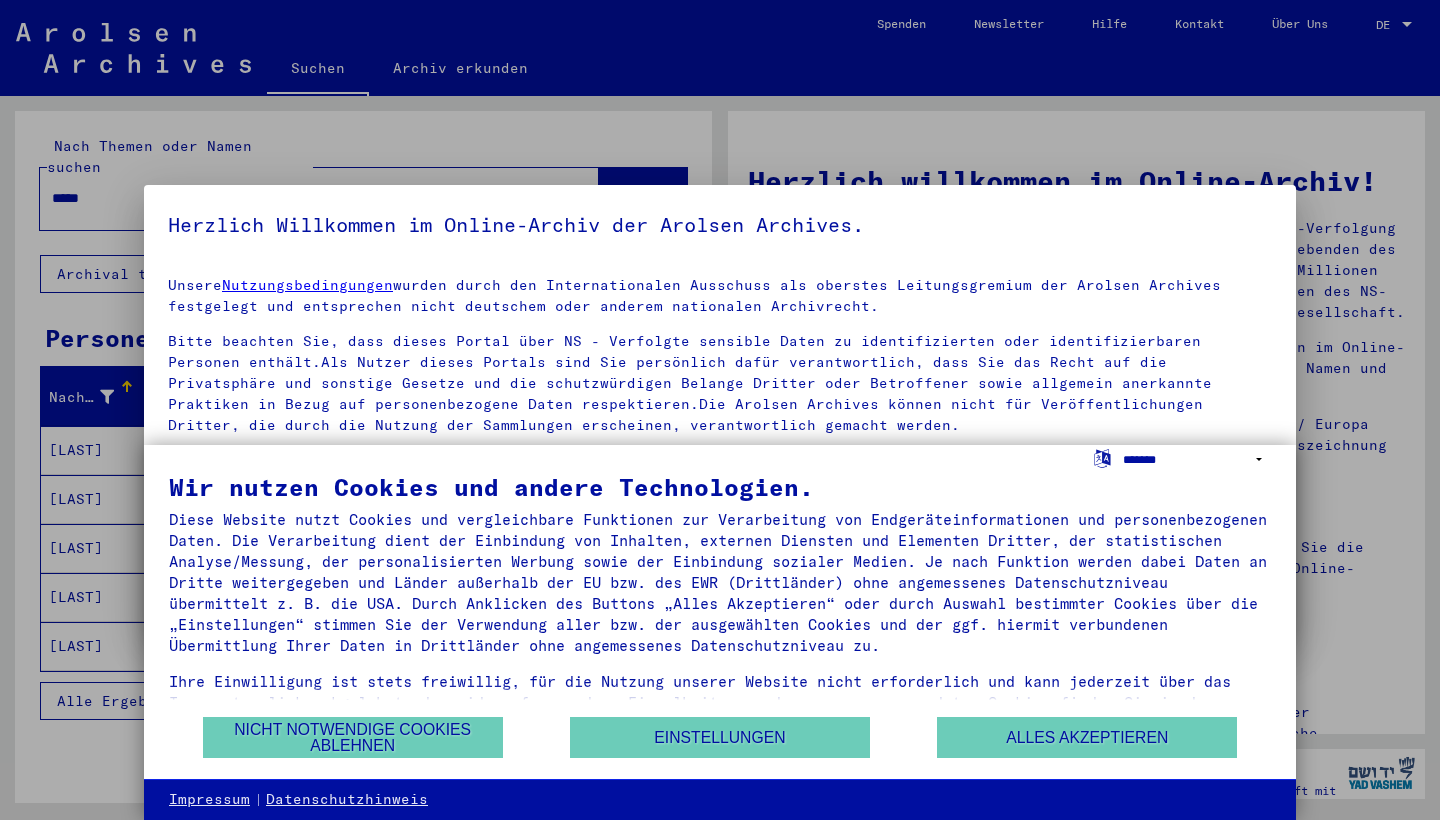 select on "*****" 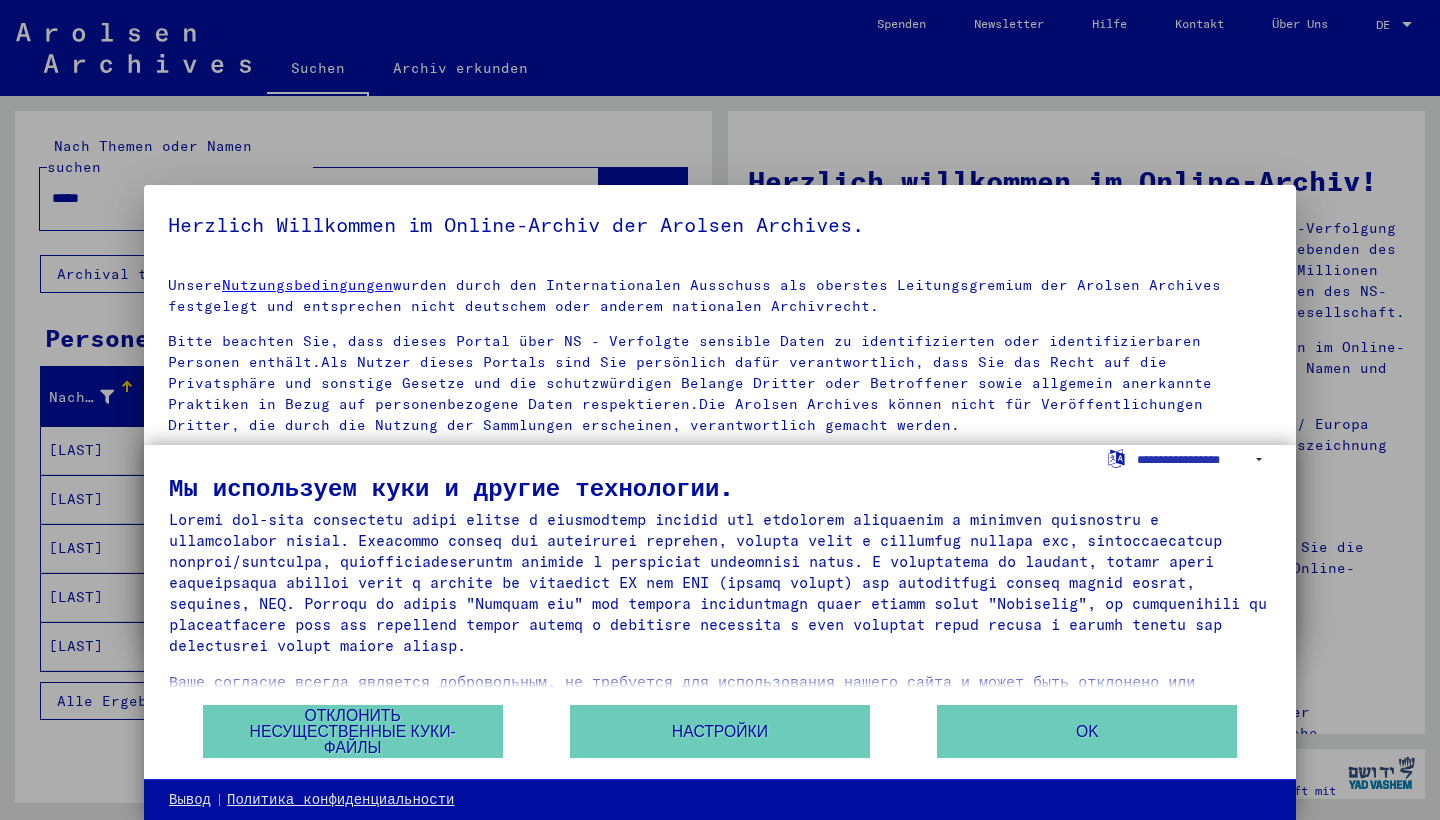 click on "Мы используем куки и другие технологии.
Ваше согласие всегда является добровольным, не требуется для использования нашего сайта и может быть отклонено или отозвано в любое время с помощью значка в левом нижнем углу. Подробную информацию об используемых нами файлах cookie можно найти в настройках. Также обратите внимание на нашу информацию о защите данных.
Отклонить несущественные куки-файлы
Настройки
OK" at bounding box center (720, 612) 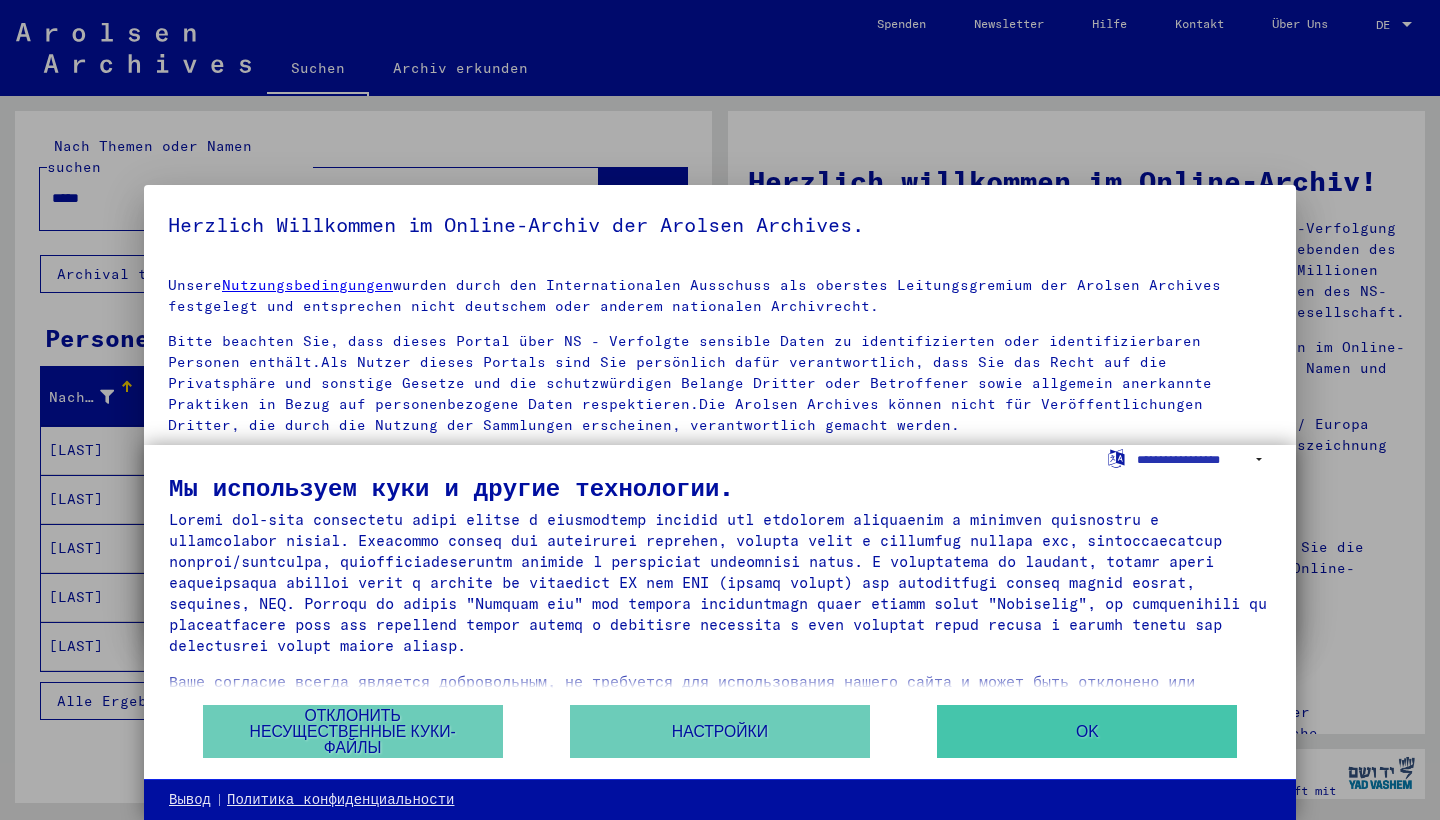 click on "OK" at bounding box center [1087, 731] 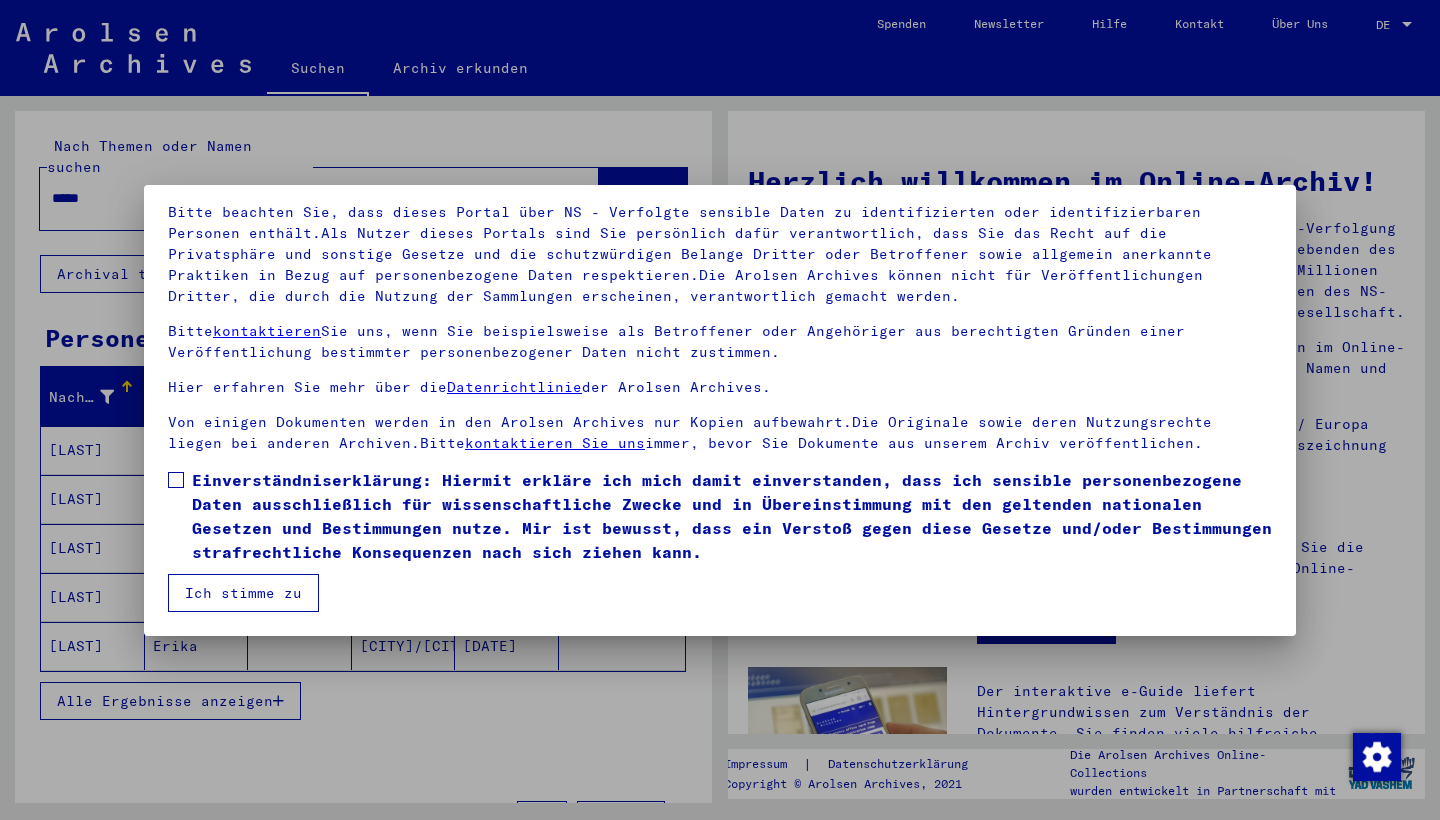 scroll, scrollTop: 129, scrollLeft: 0, axis: vertical 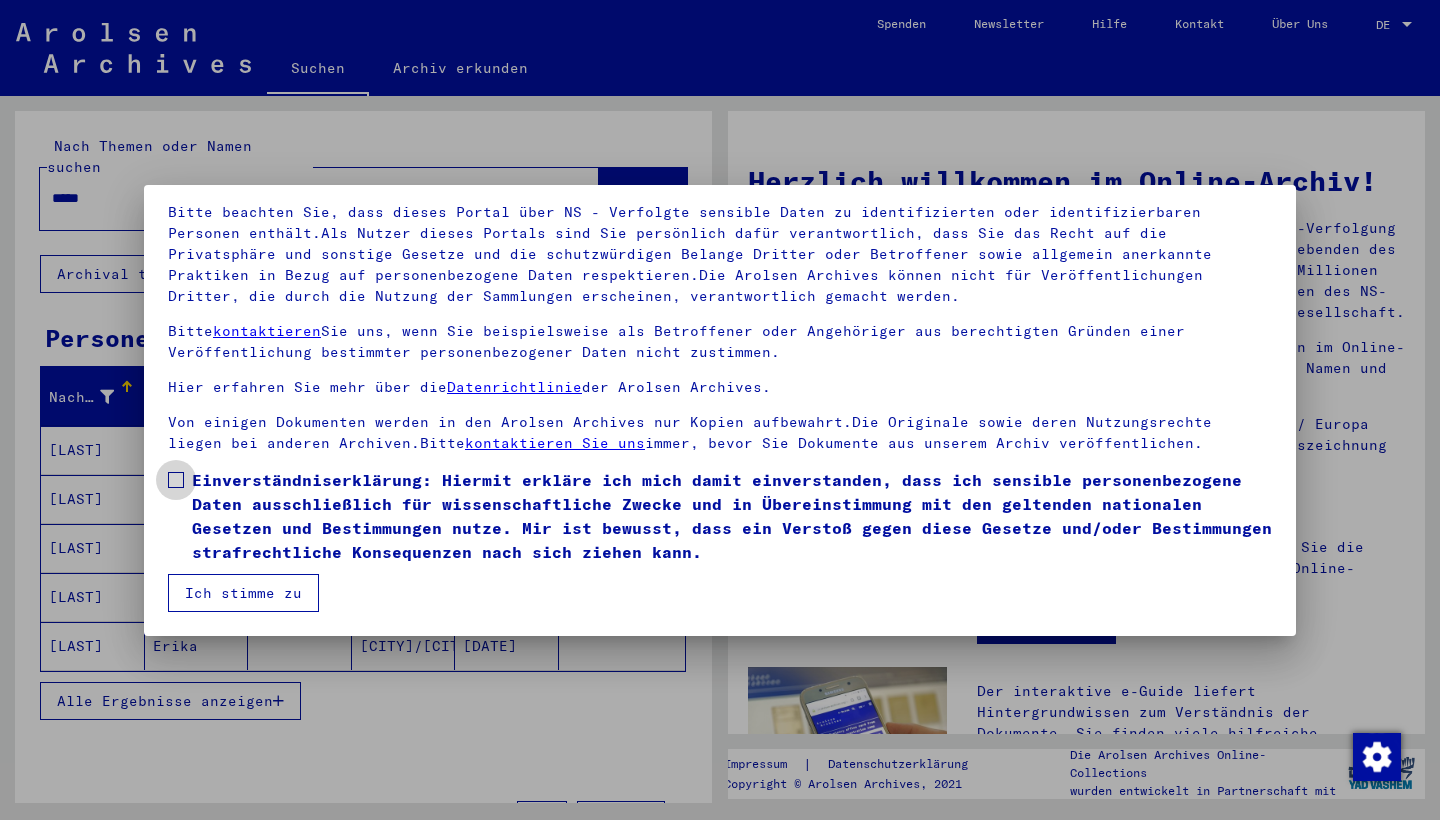 click at bounding box center (176, 480) 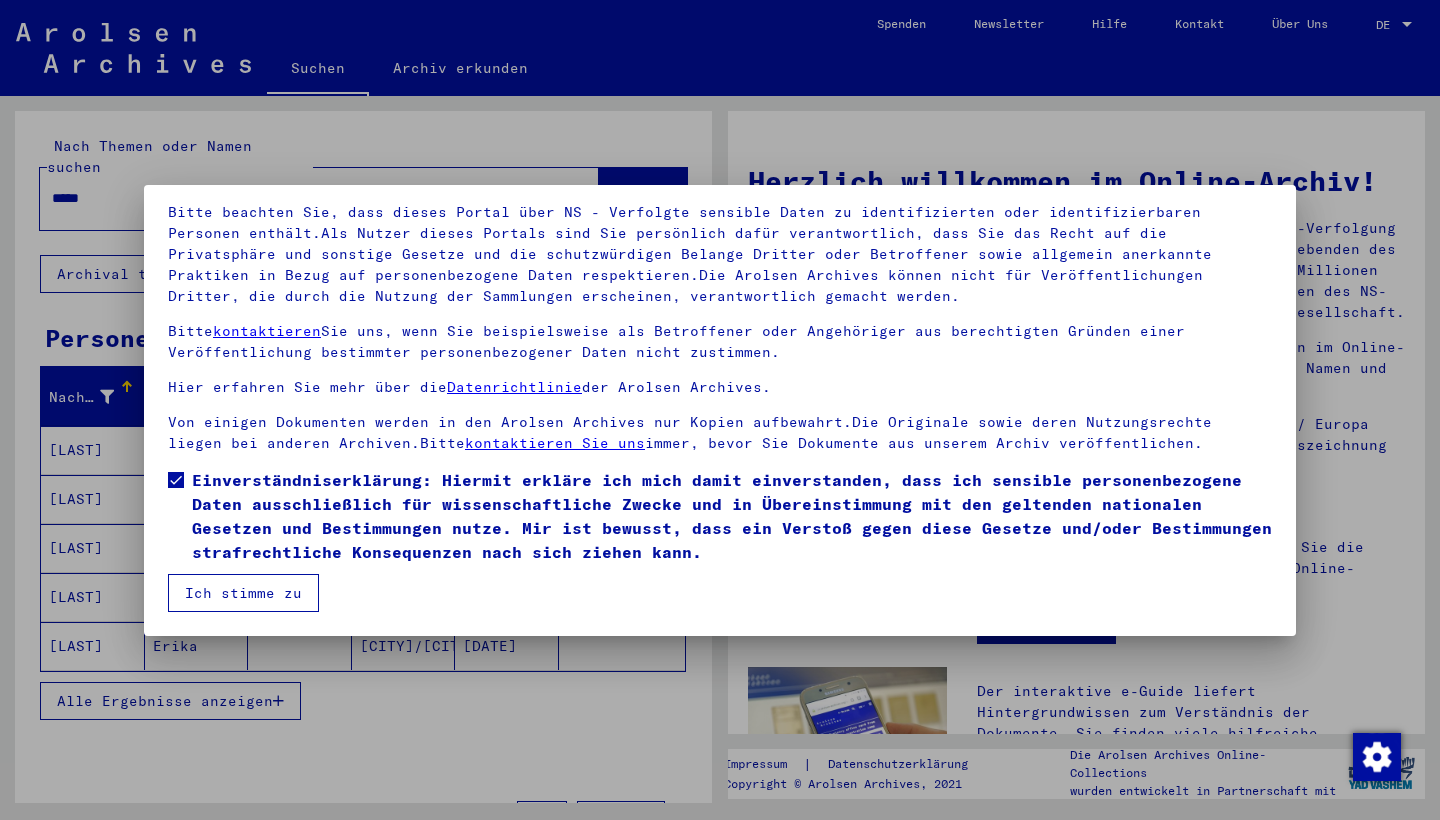 click on "Ich stimme zu" at bounding box center [243, 593] 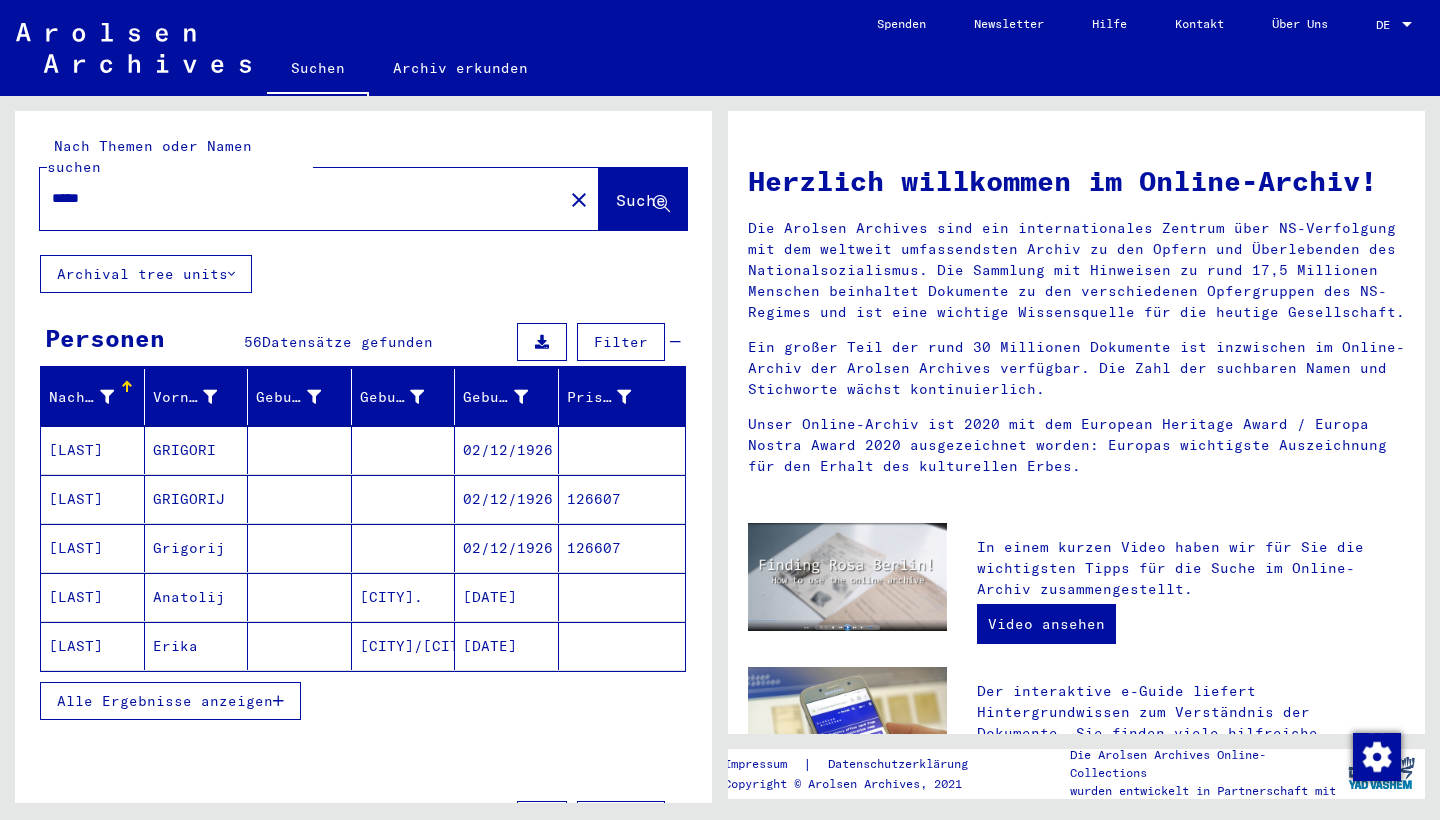 scroll, scrollTop: 0, scrollLeft: 0, axis: both 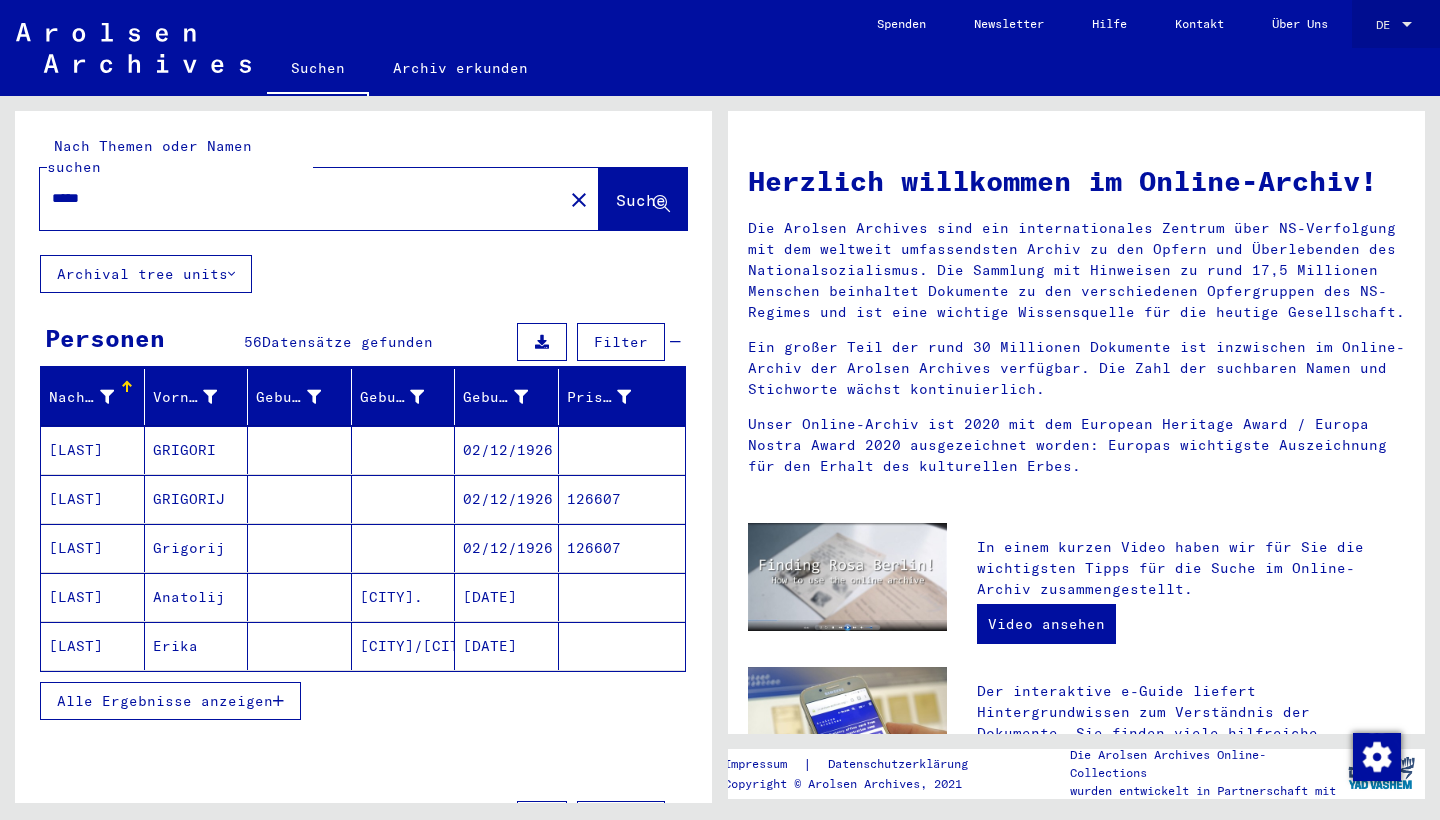 click at bounding box center [1407, 25] 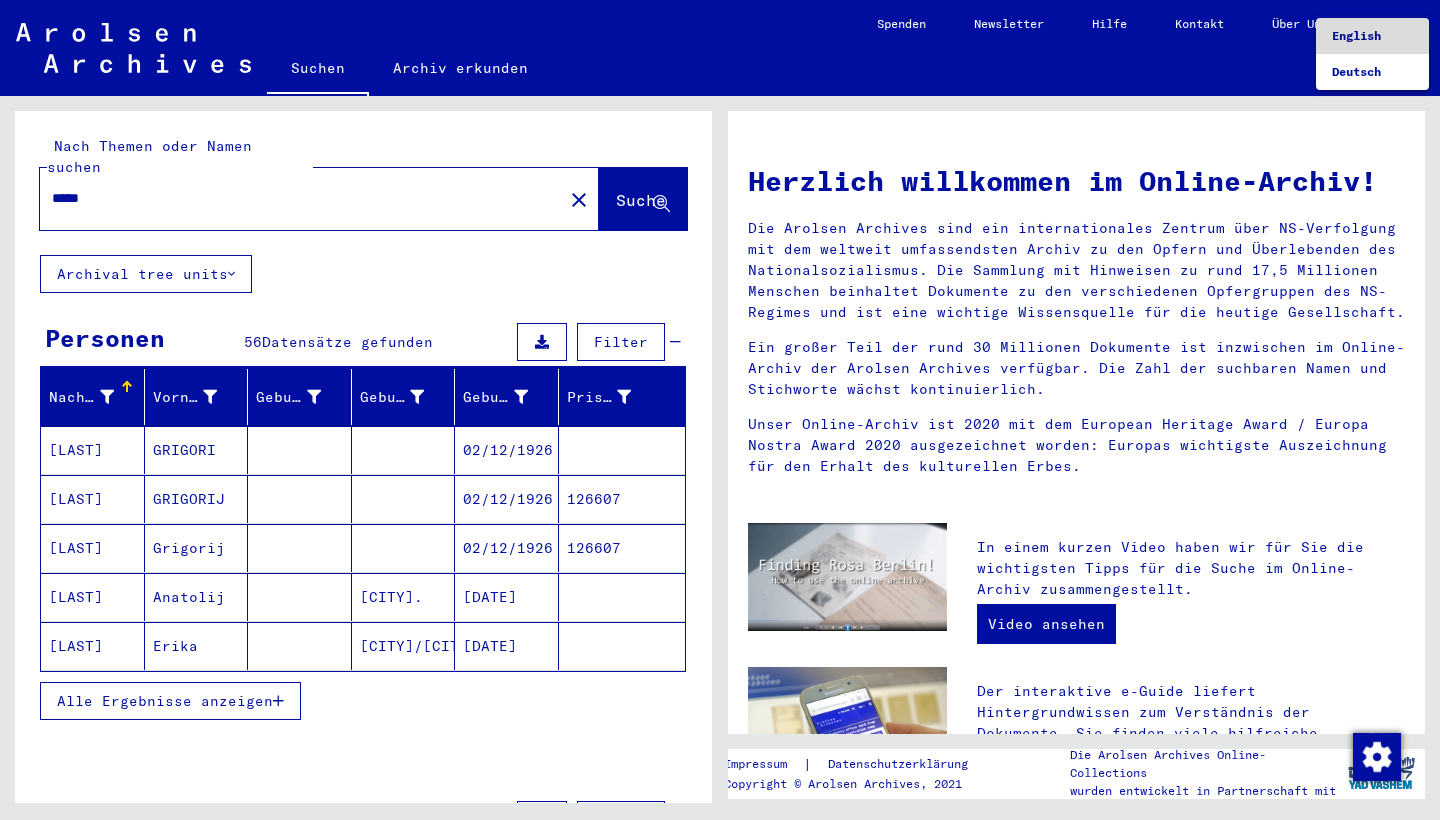 click on "English" at bounding box center [1372, 36] 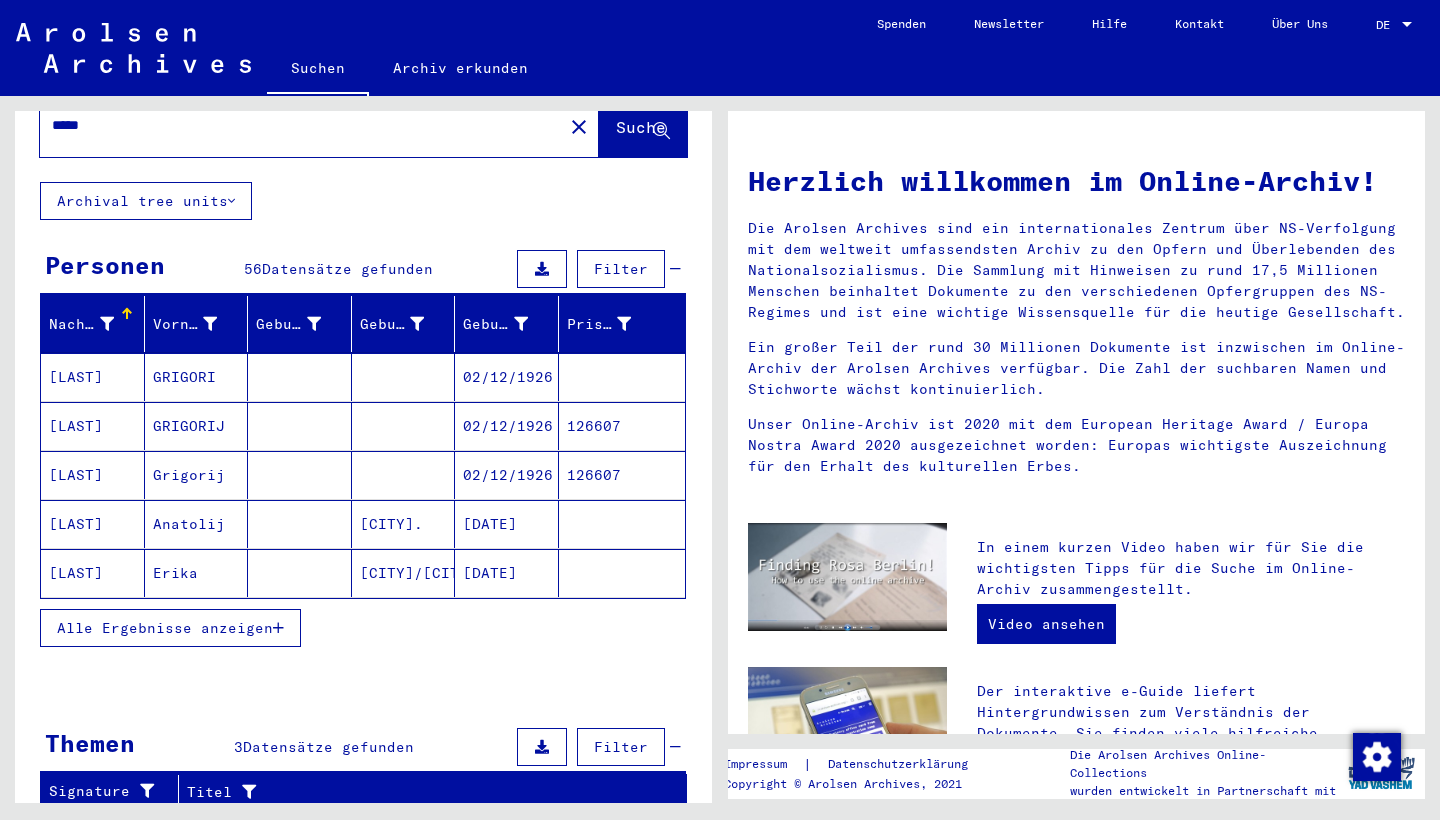 scroll, scrollTop: 81, scrollLeft: 0, axis: vertical 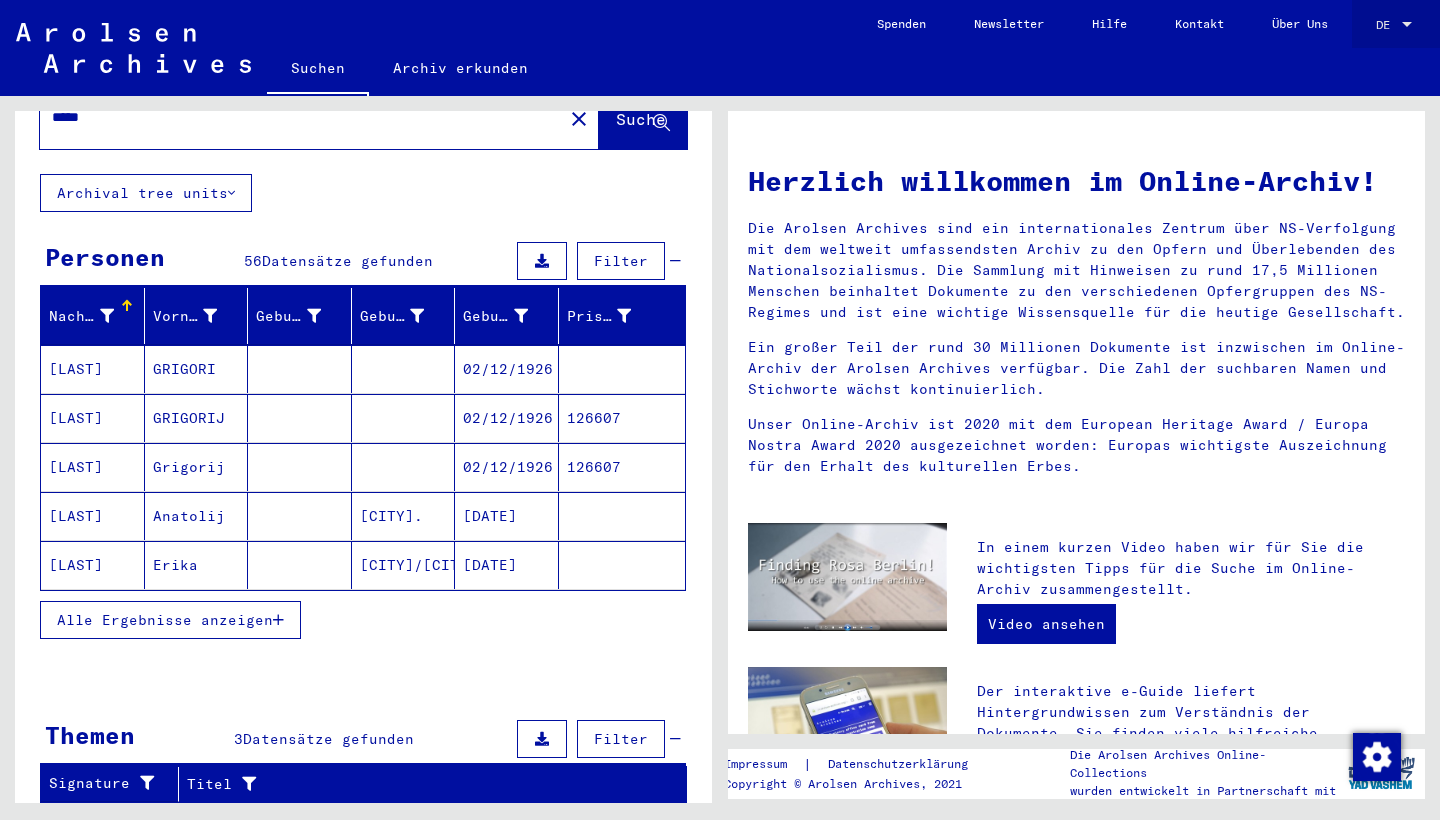 click on "DE" at bounding box center [1383, 24] 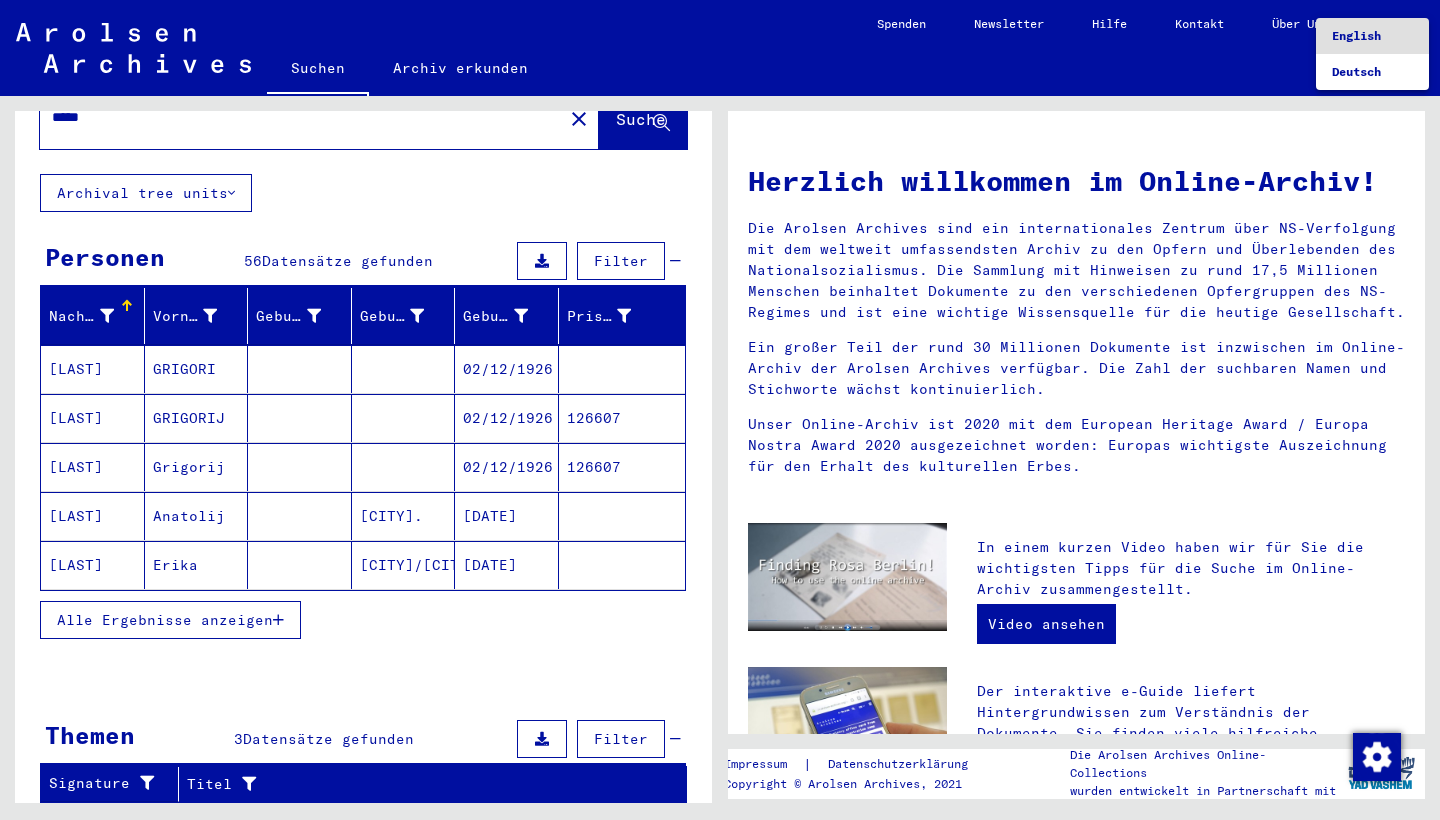 click on "English" at bounding box center [1372, 36] 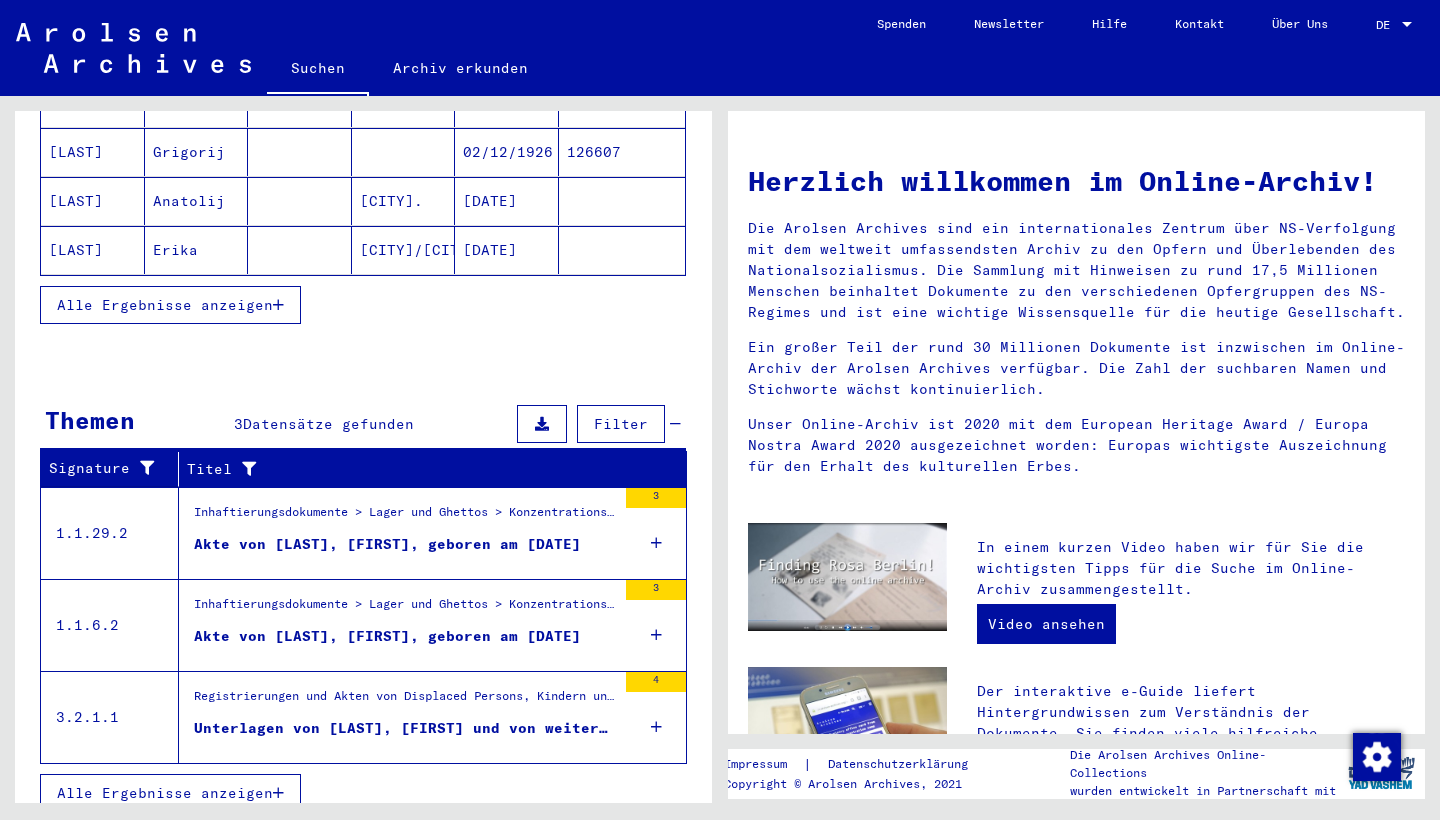 scroll, scrollTop: 395, scrollLeft: 0, axis: vertical 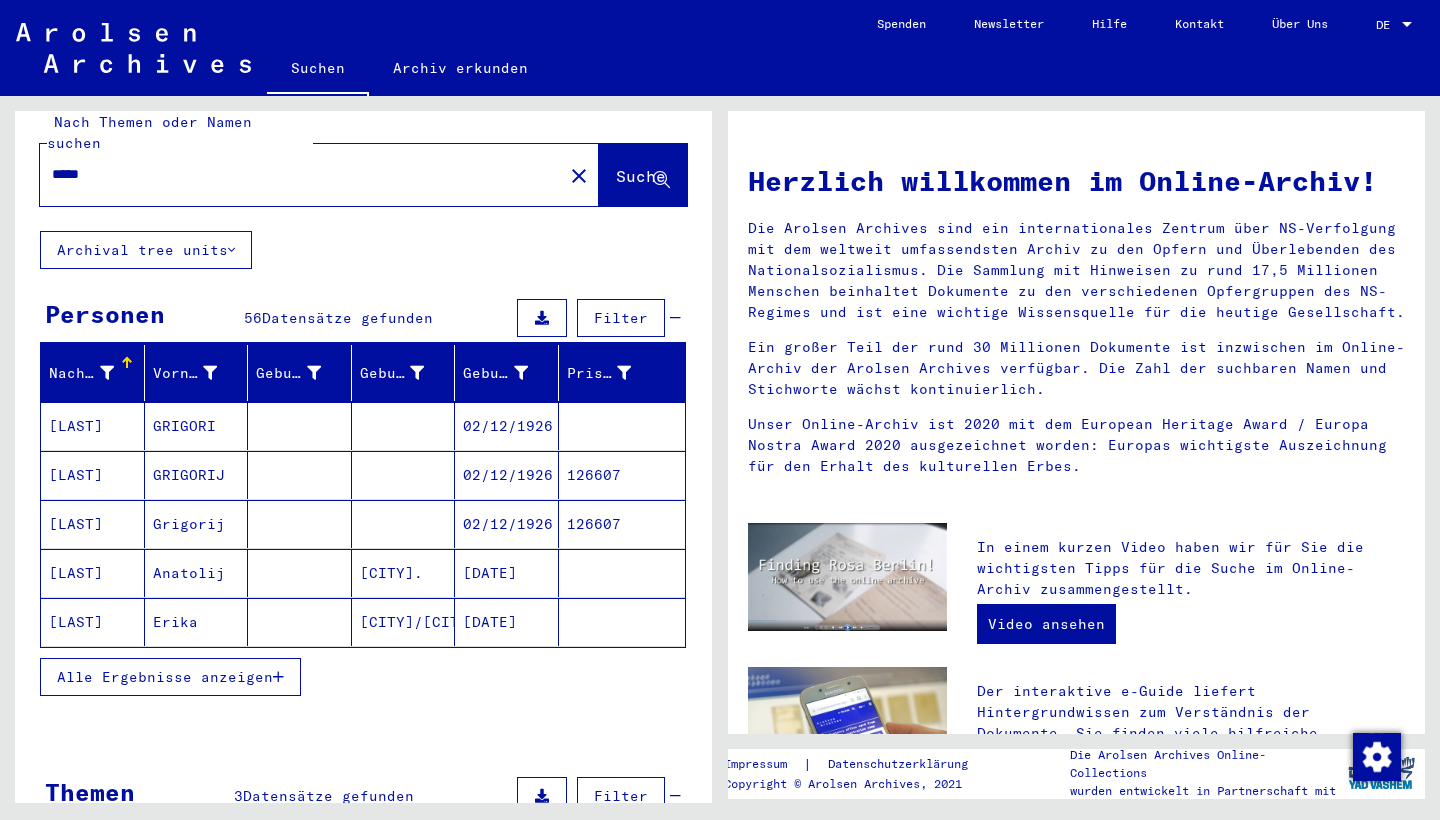 click at bounding box center (1407, 25) 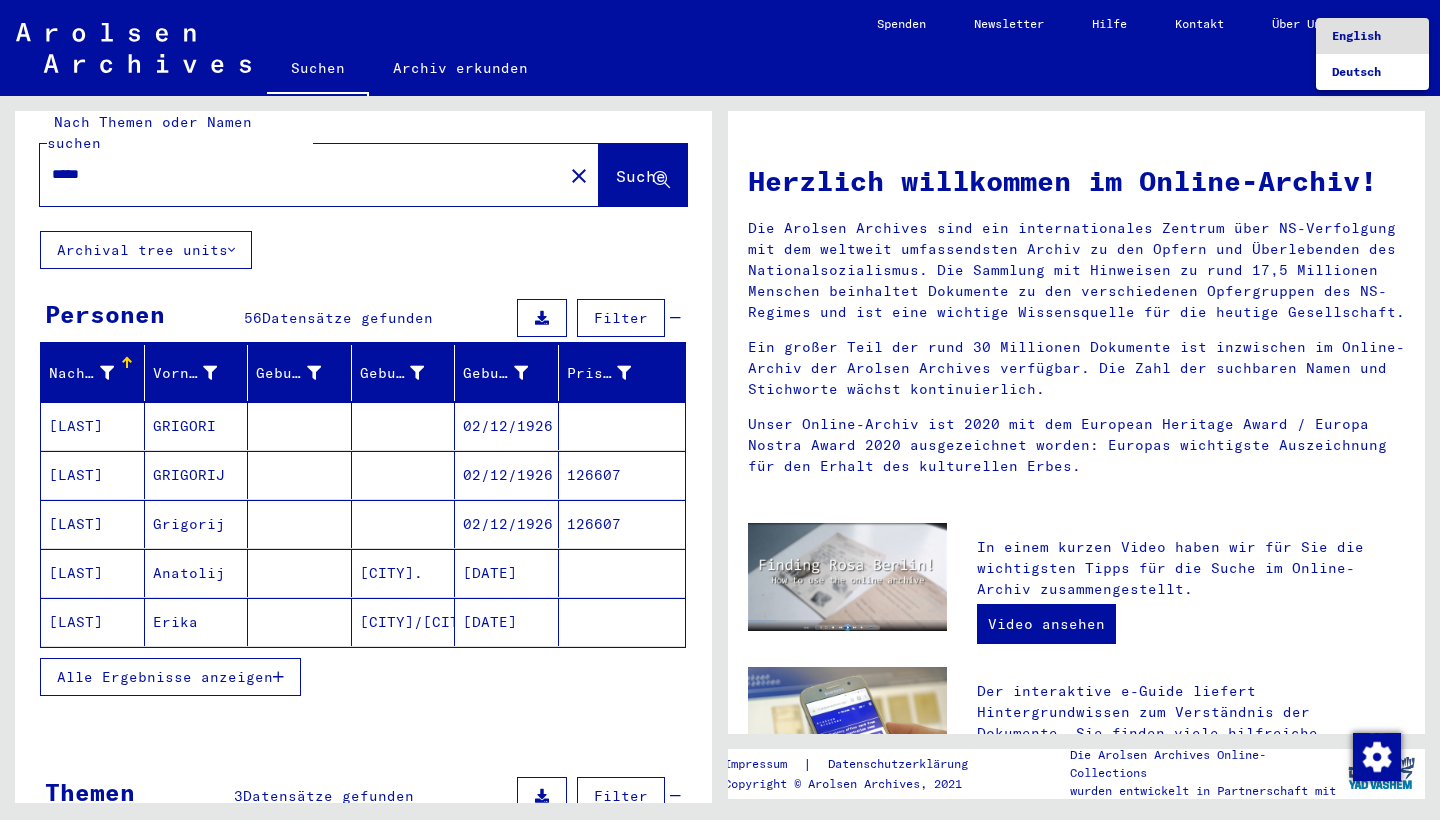click on "English" at bounding box center (1356, 35) 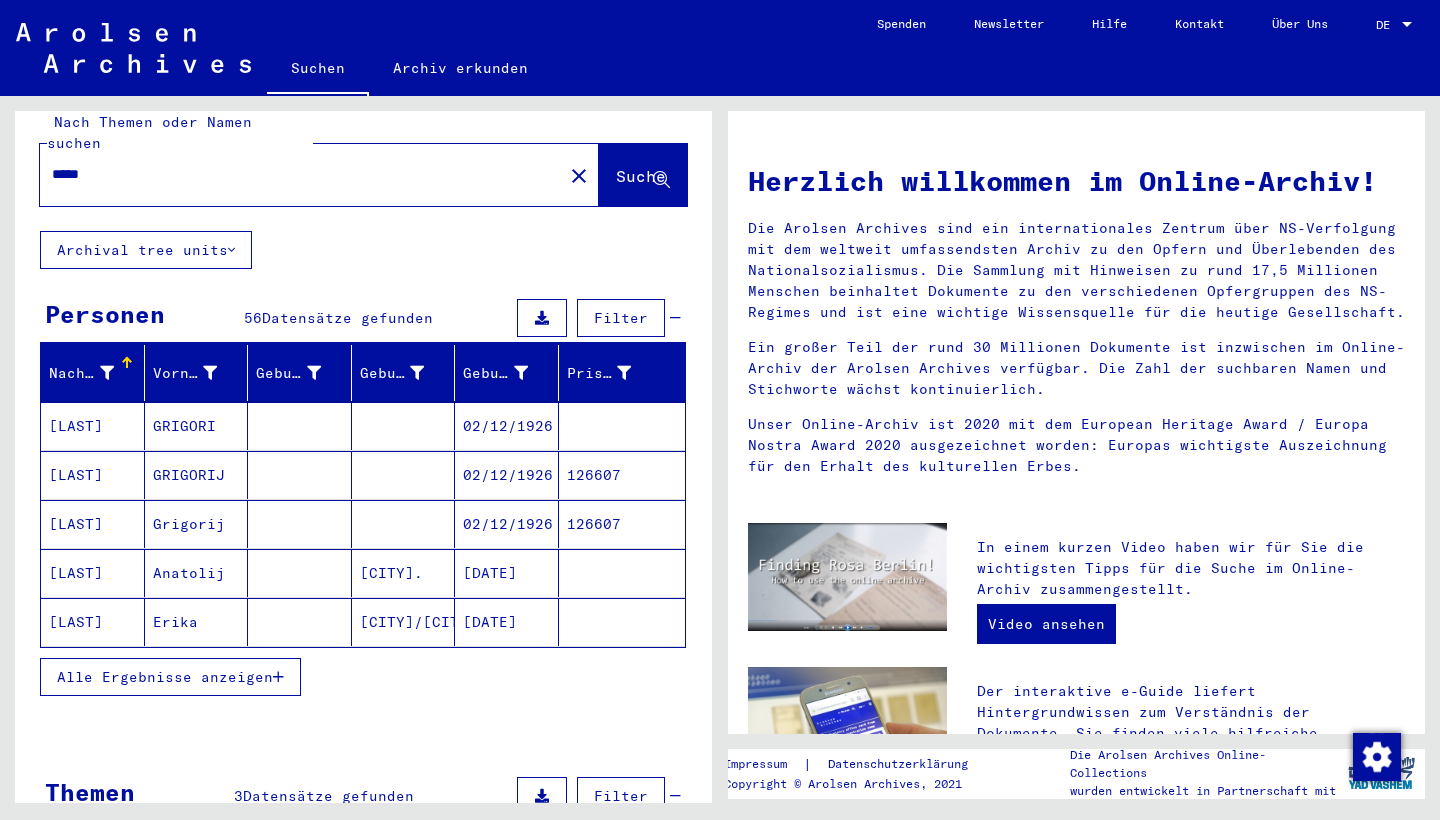 click at bounding box center [1407, 25] 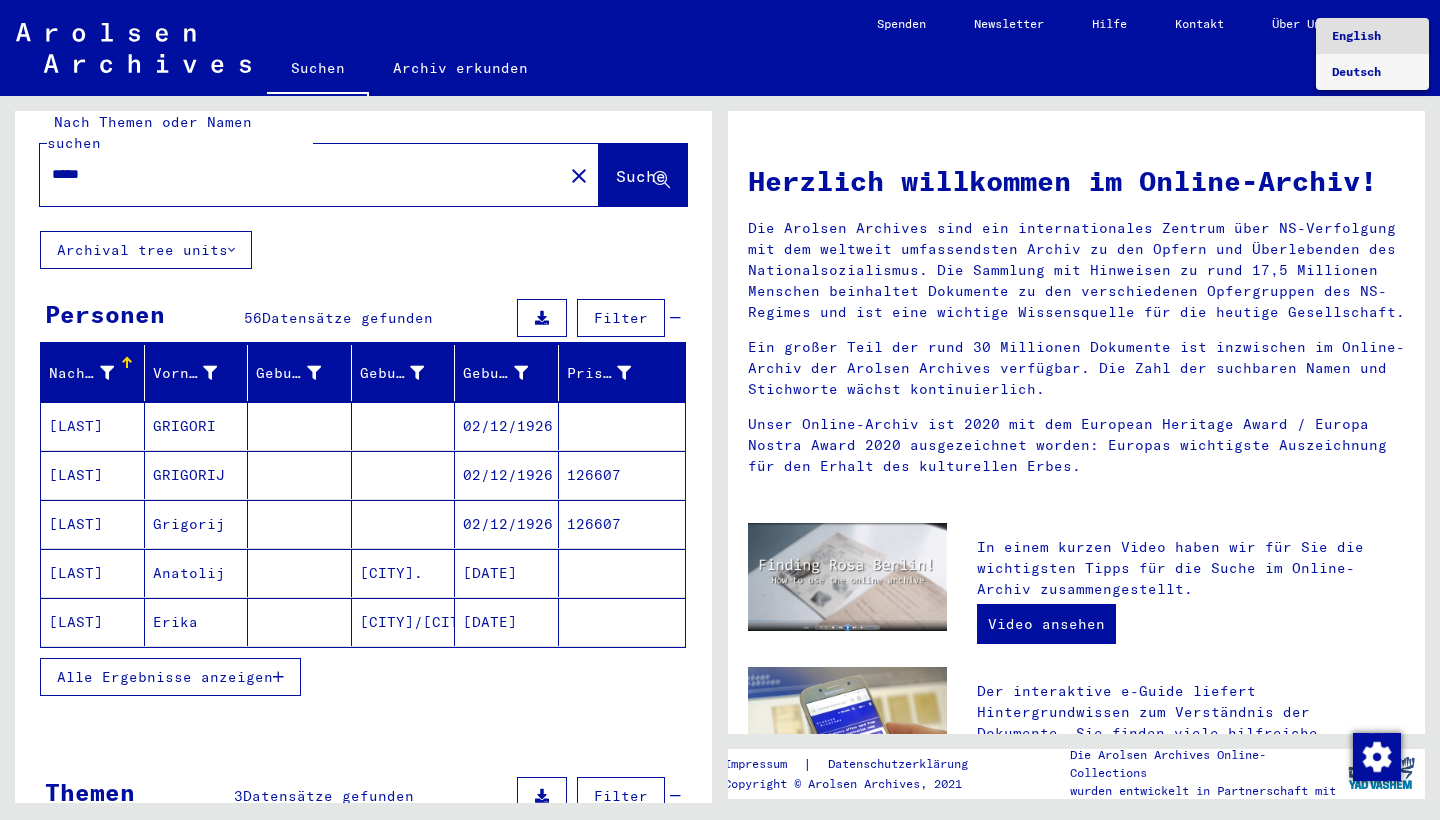 click on "Deutsch" at bounding box center (1372, 72) 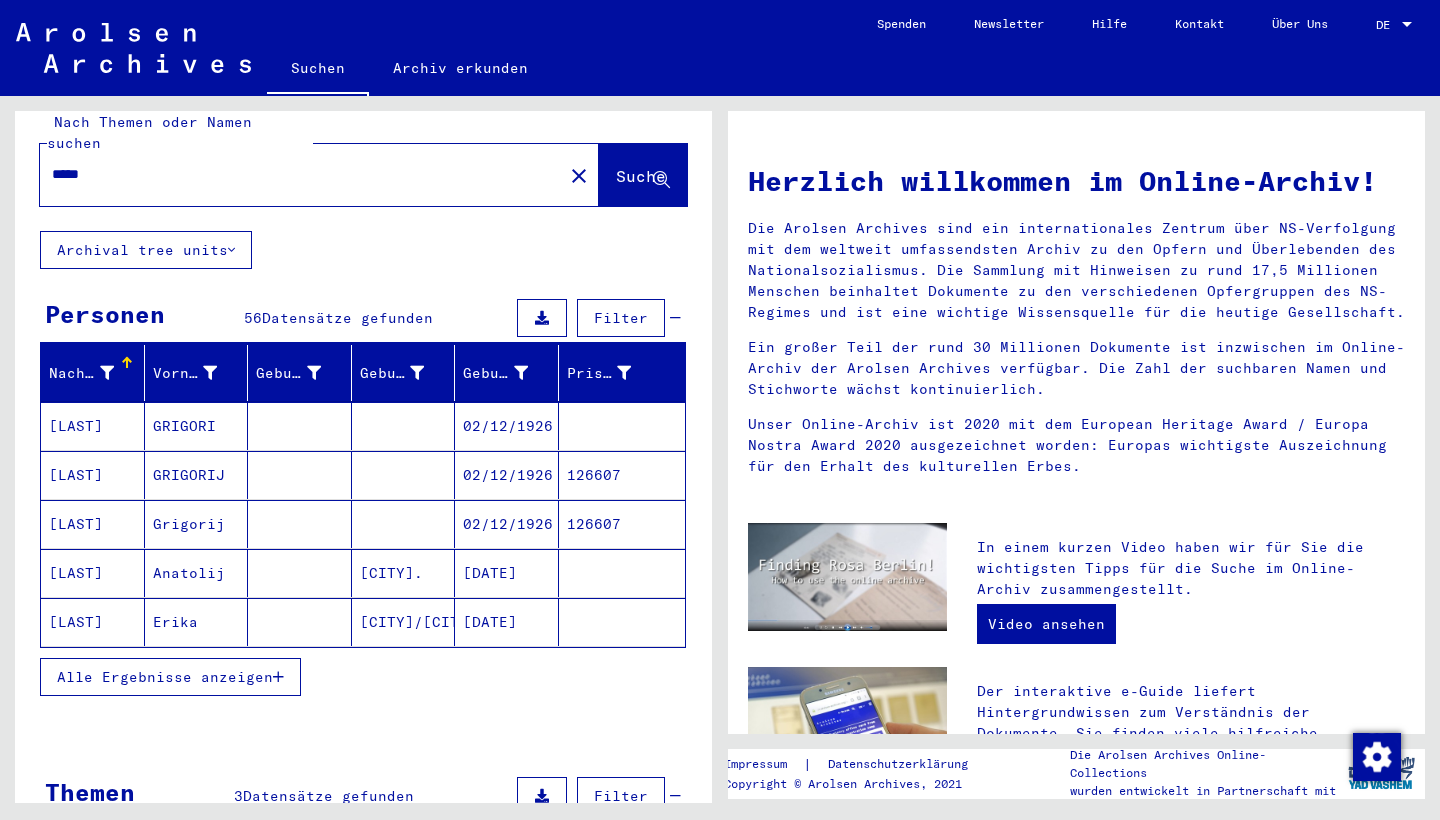click on "DE  DE" 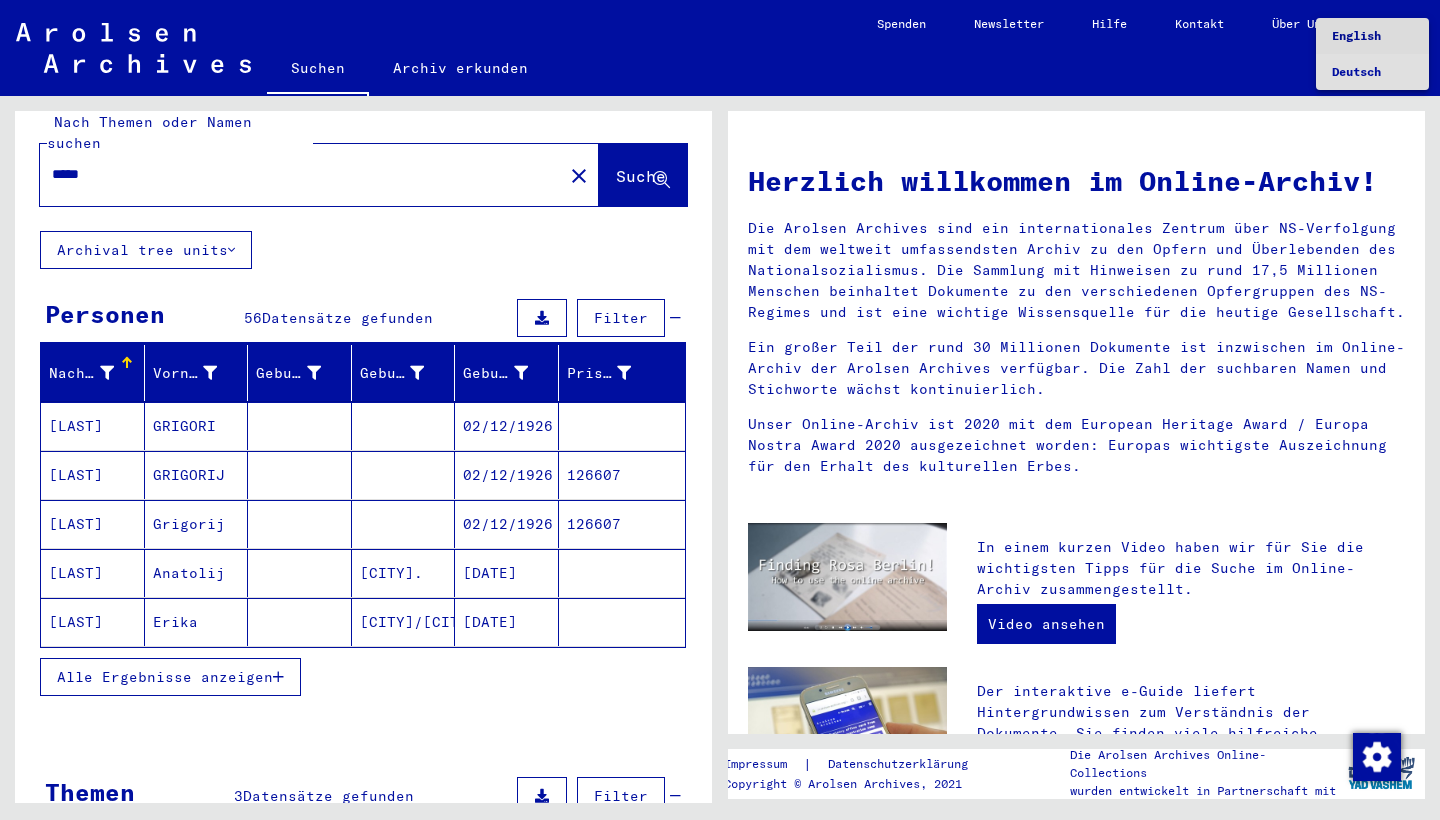 click on "English" at bounding box center [1356, 35] 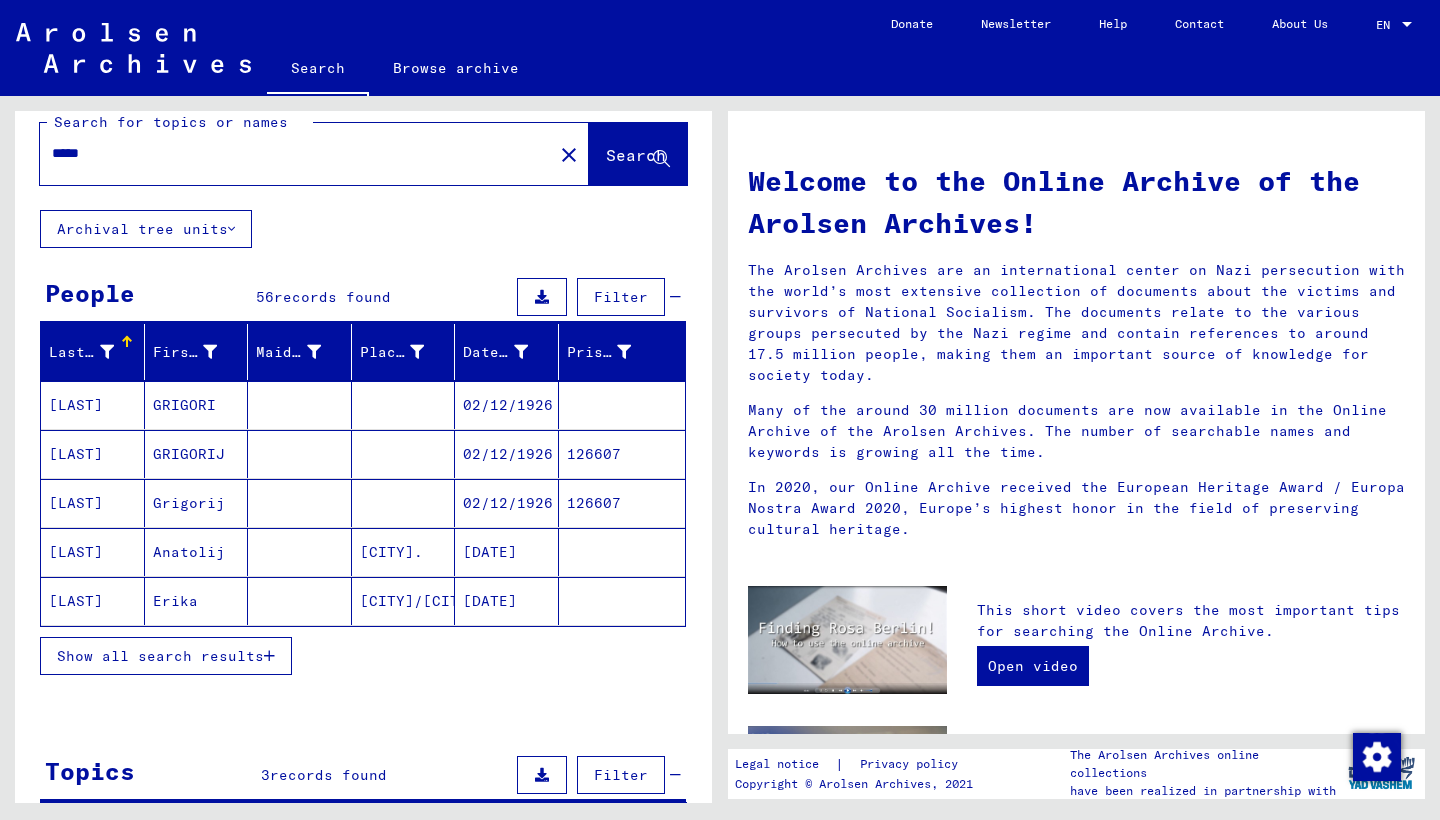 click on "records found" at bounding box center [332, 297] 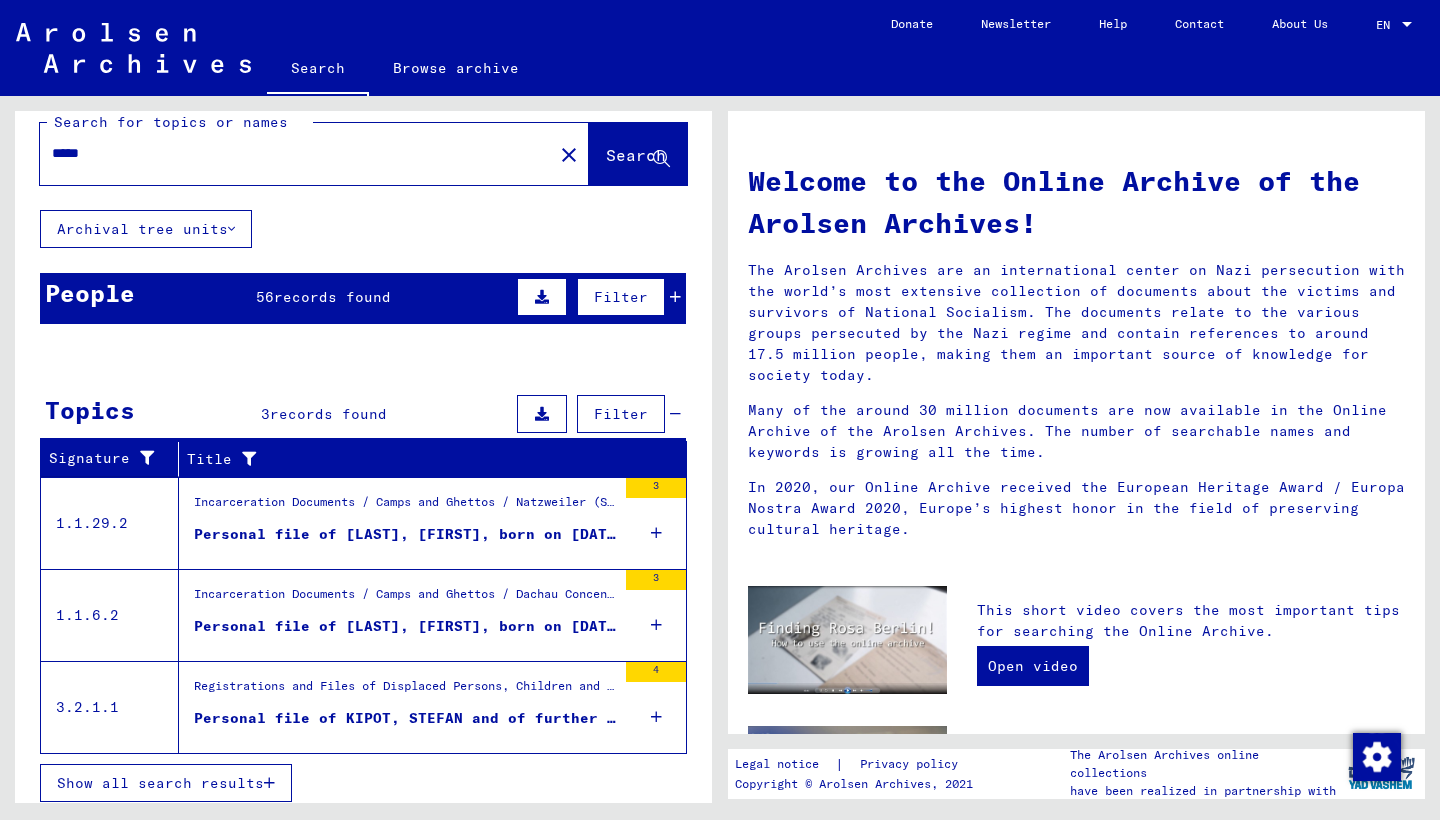 click on "records found" at bounding box center (332, 297) 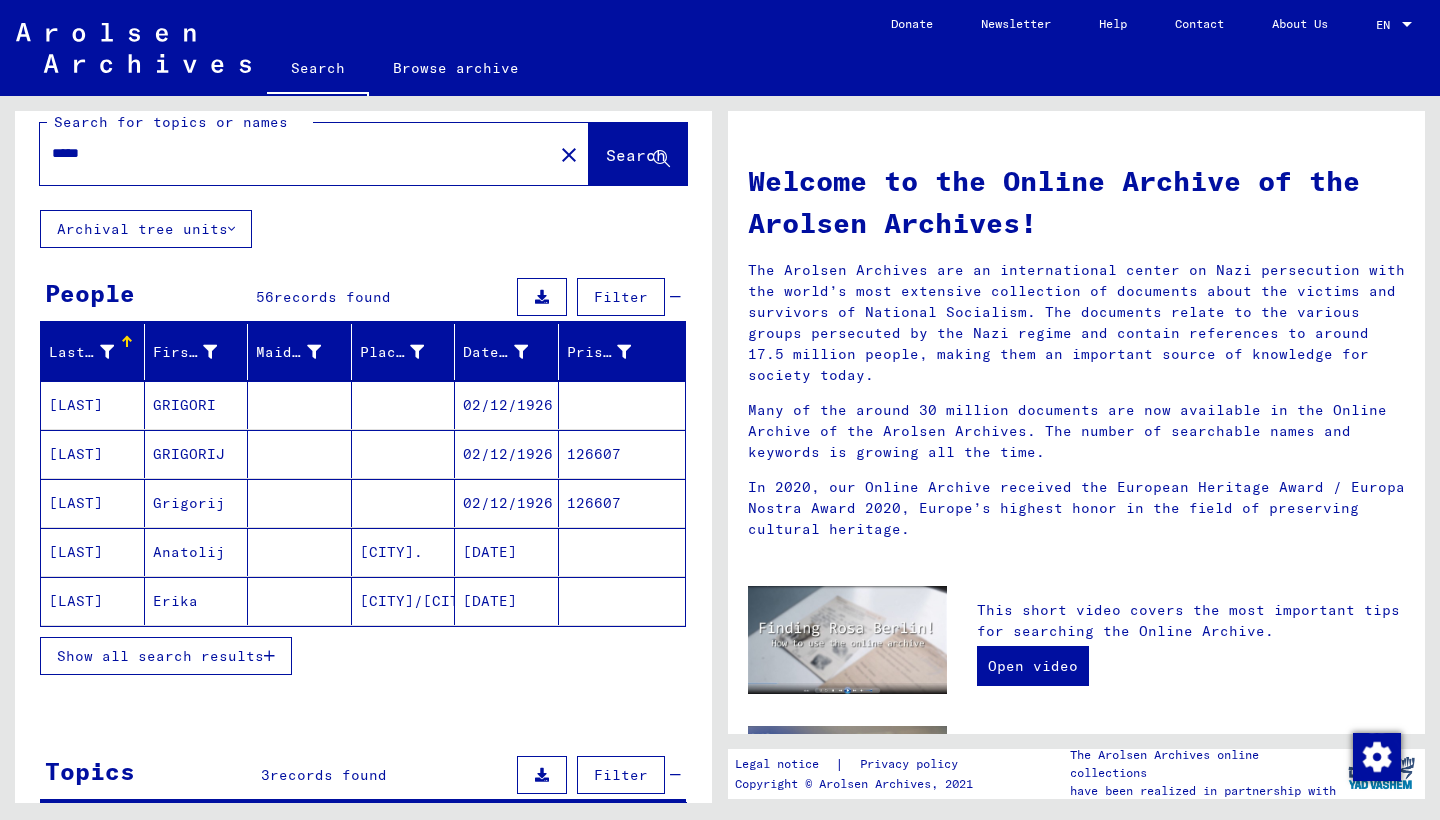 click on "Show all search results" at bounding box center (160, 656) 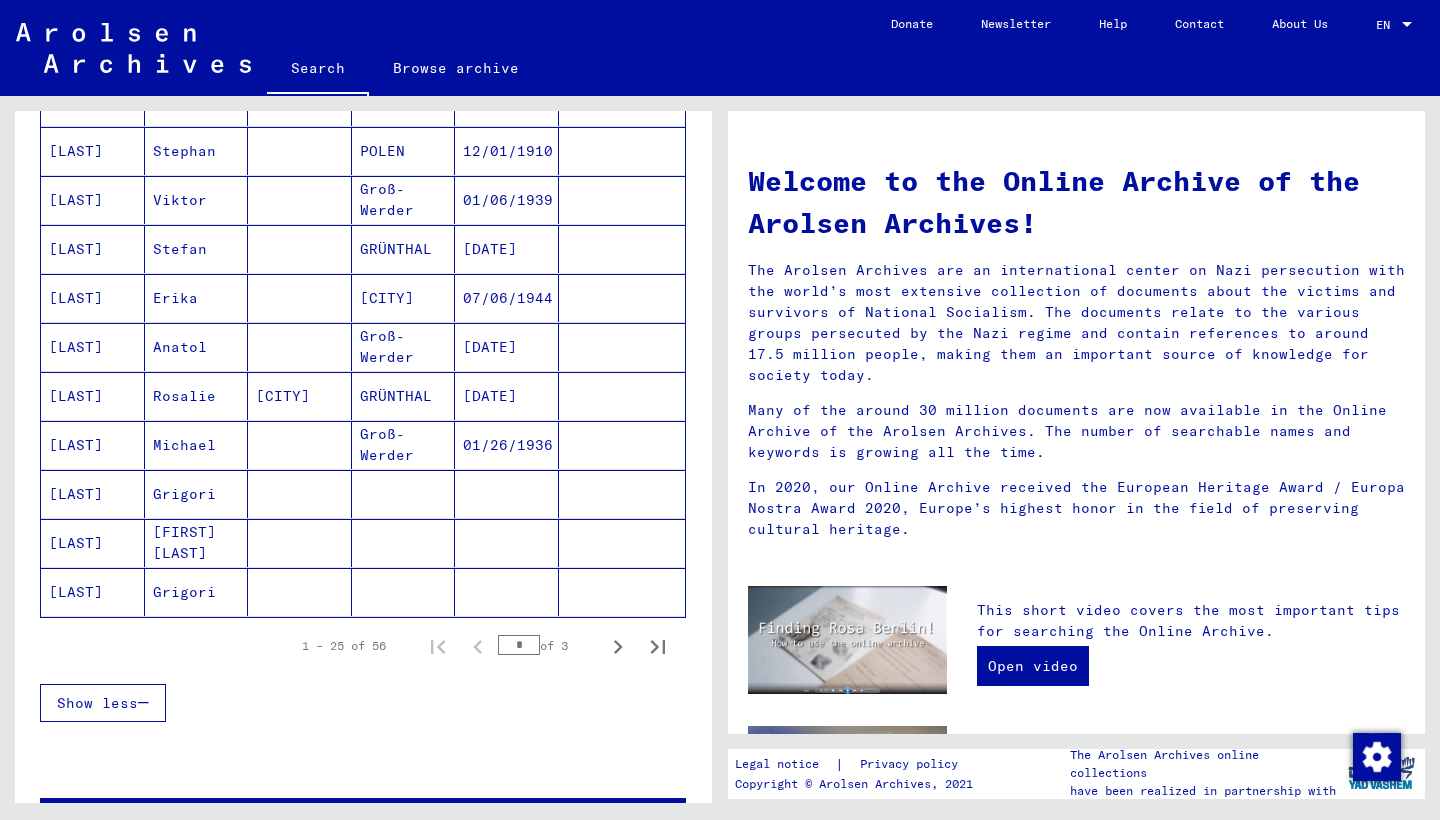 scroll, scrollTop: 1020, scrollLeft: 0, axis: vertical 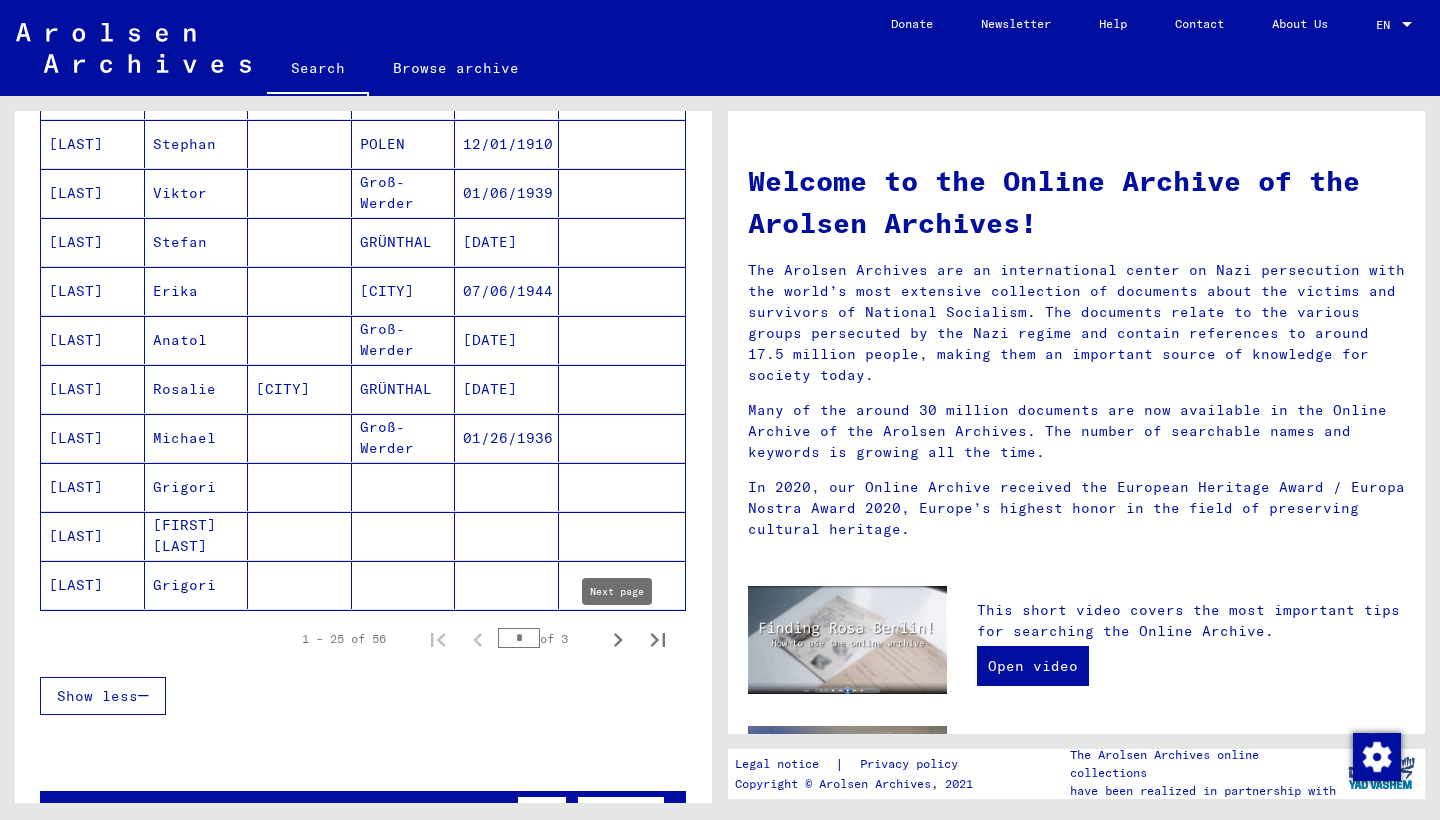 click 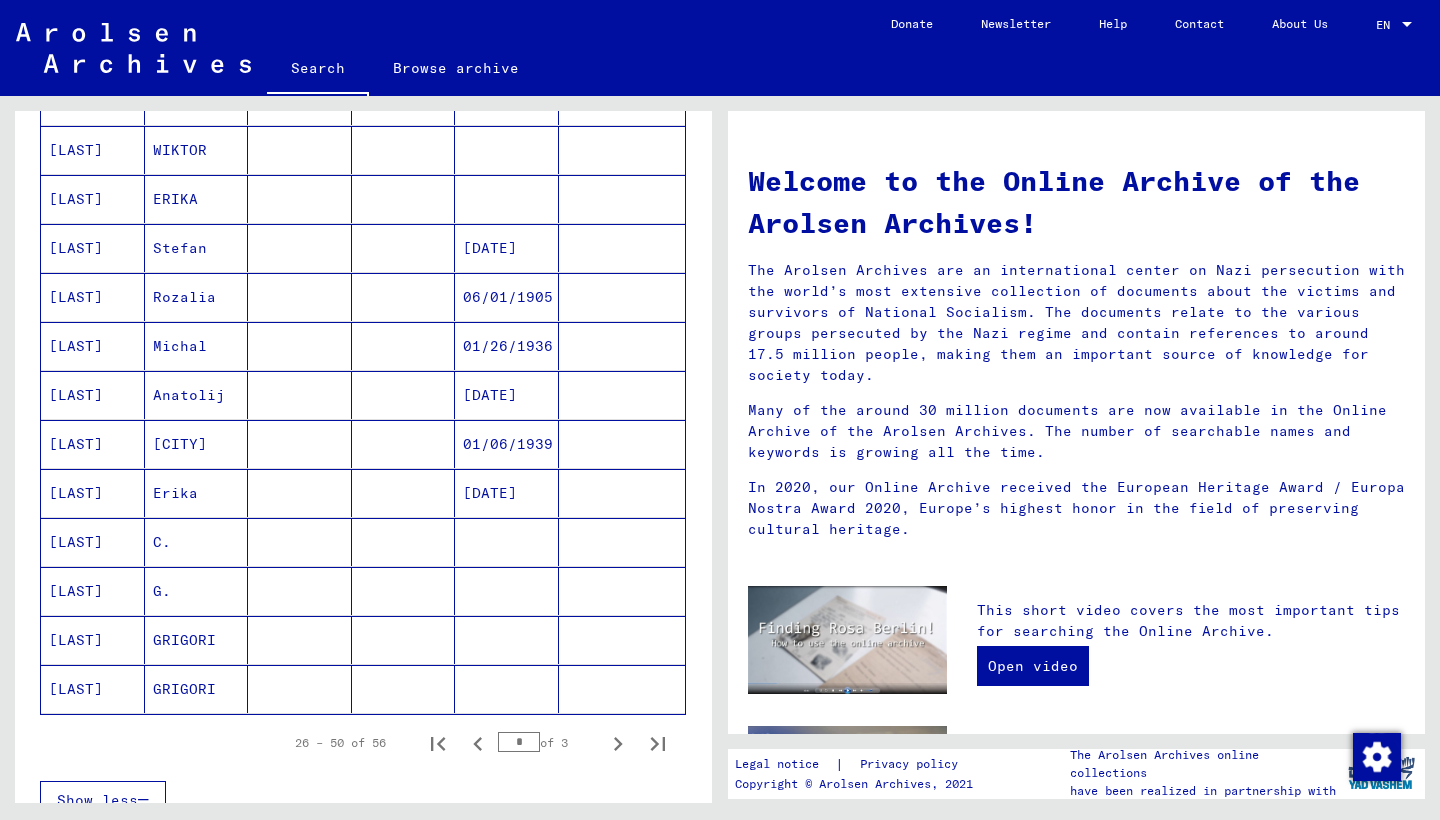 scroll, scrollTop: 918, scrollLeft: 0, axis: vertical 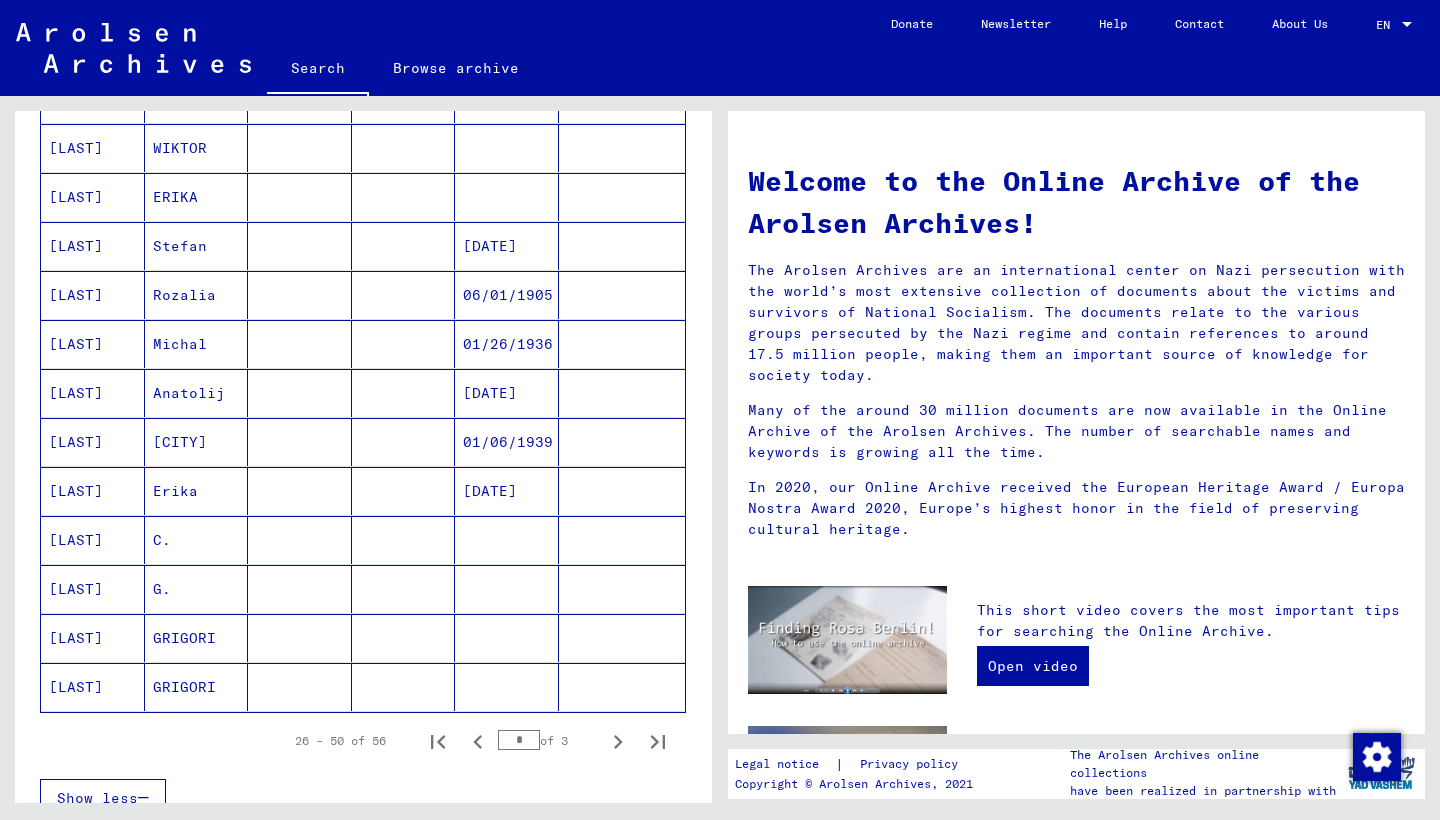 click on "C." at bounding box center [197, 589] 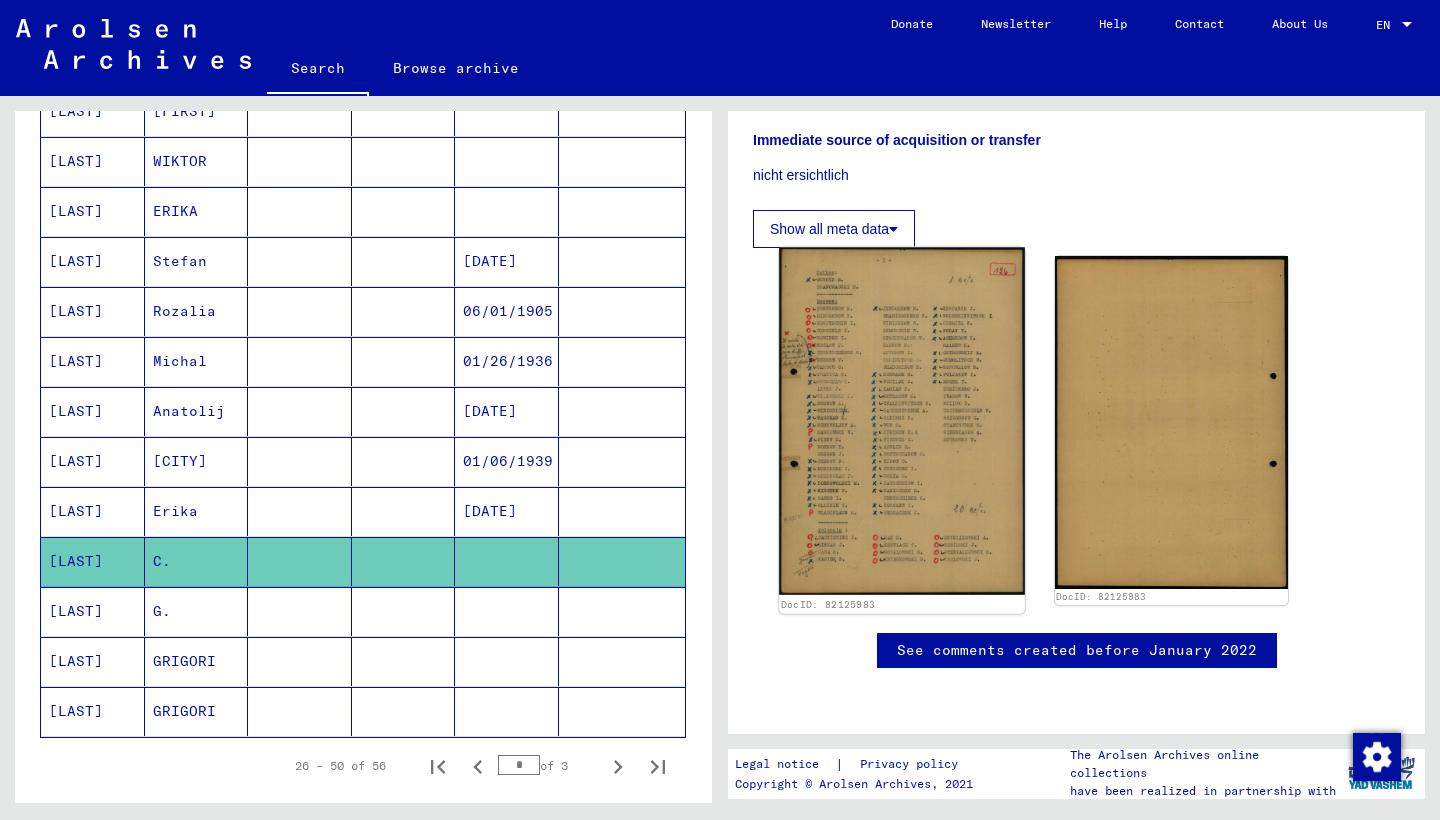 scroll, scrollTop: 564, scrollLeft: 0, axis: vertical 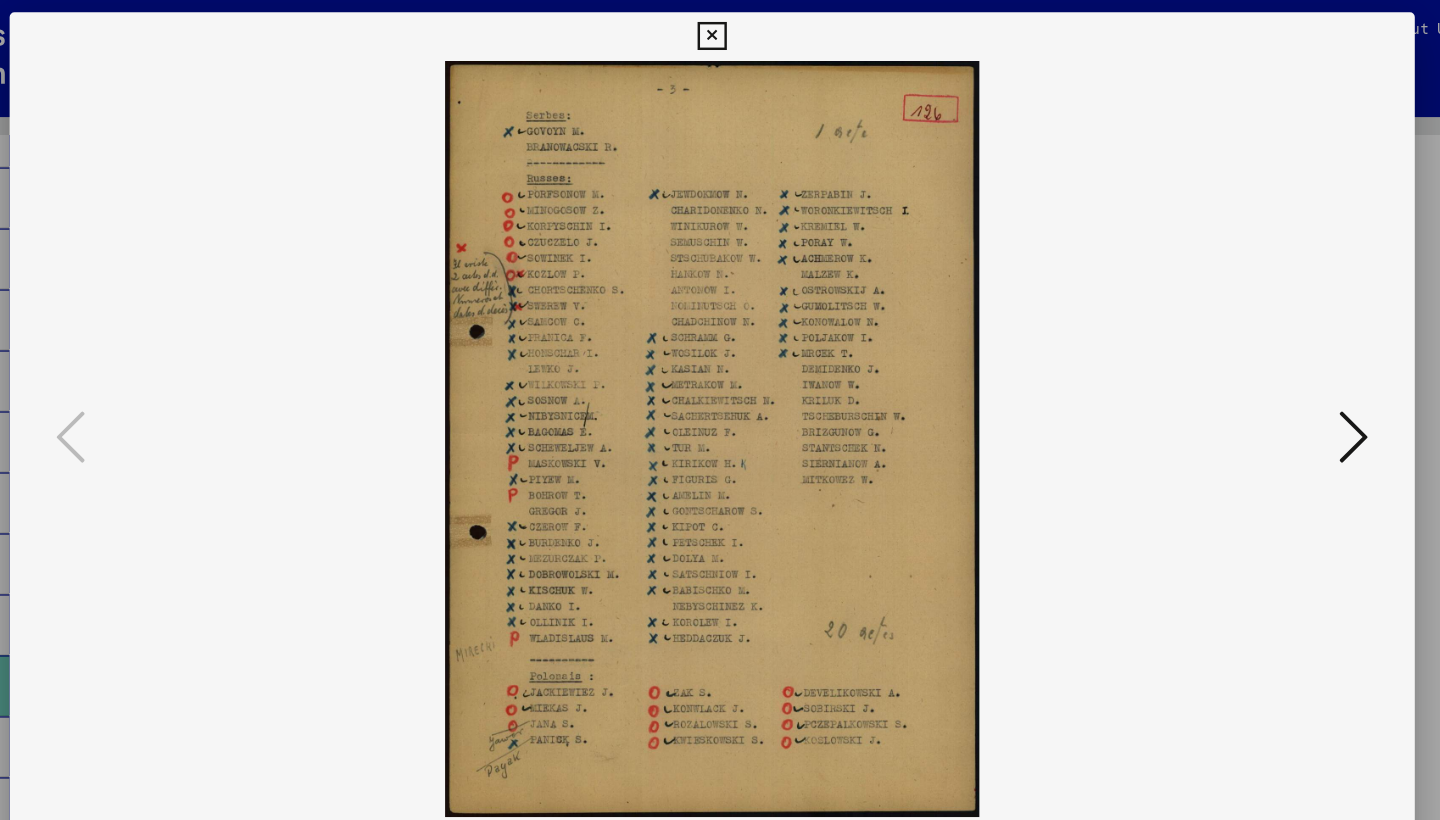 click at bounding box center (719, 30) 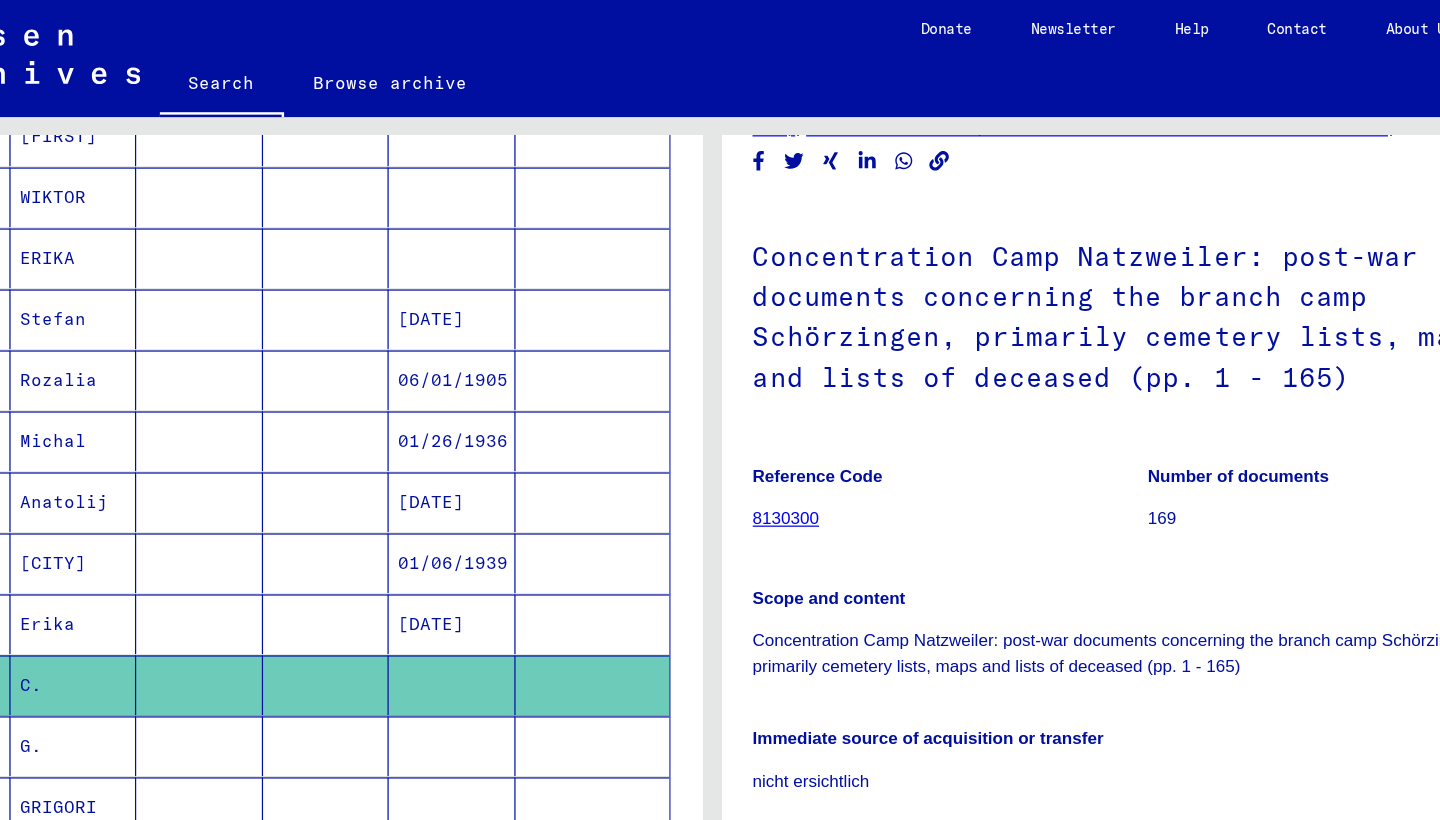 scroll, scrollTop: 84, scrollLeft: 0, axis: vertical 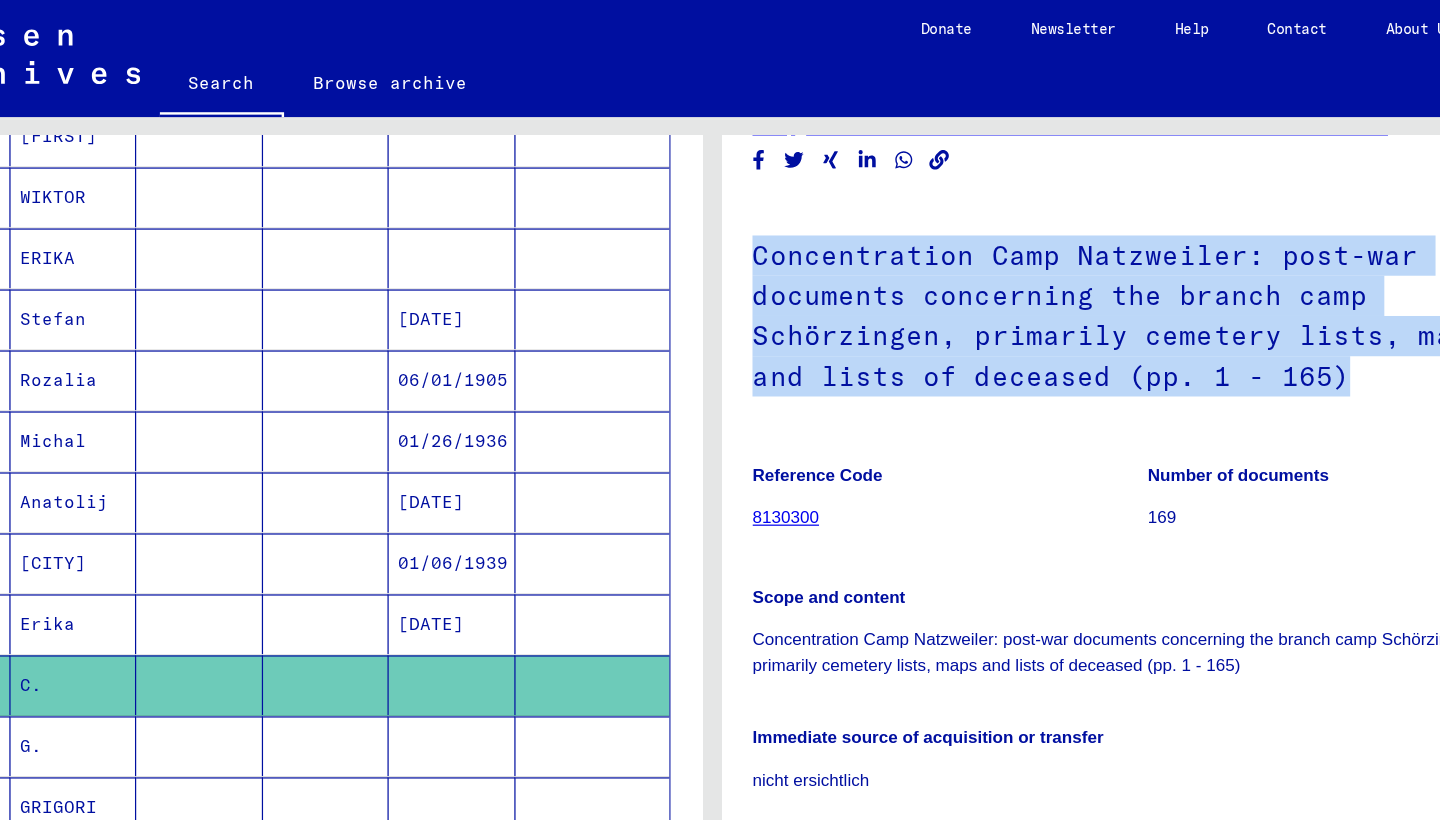 drag, startPoint x: 618, startPoint y: 205, endPoint x: 1056, endPoint y: 324, distance: 453.87775 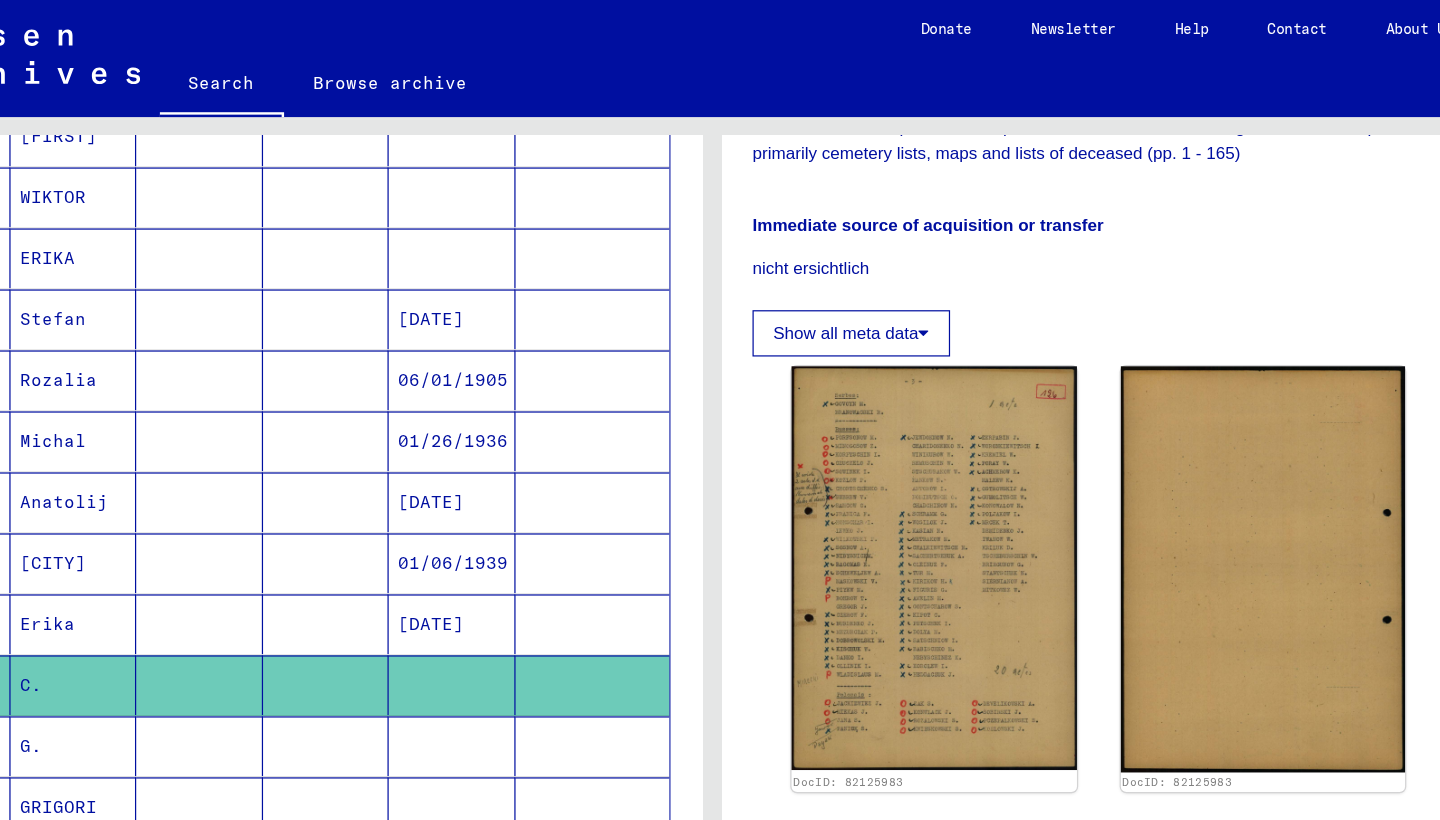 scroll, scrollTop: 509, scrollLeft: 0, axis: vertical 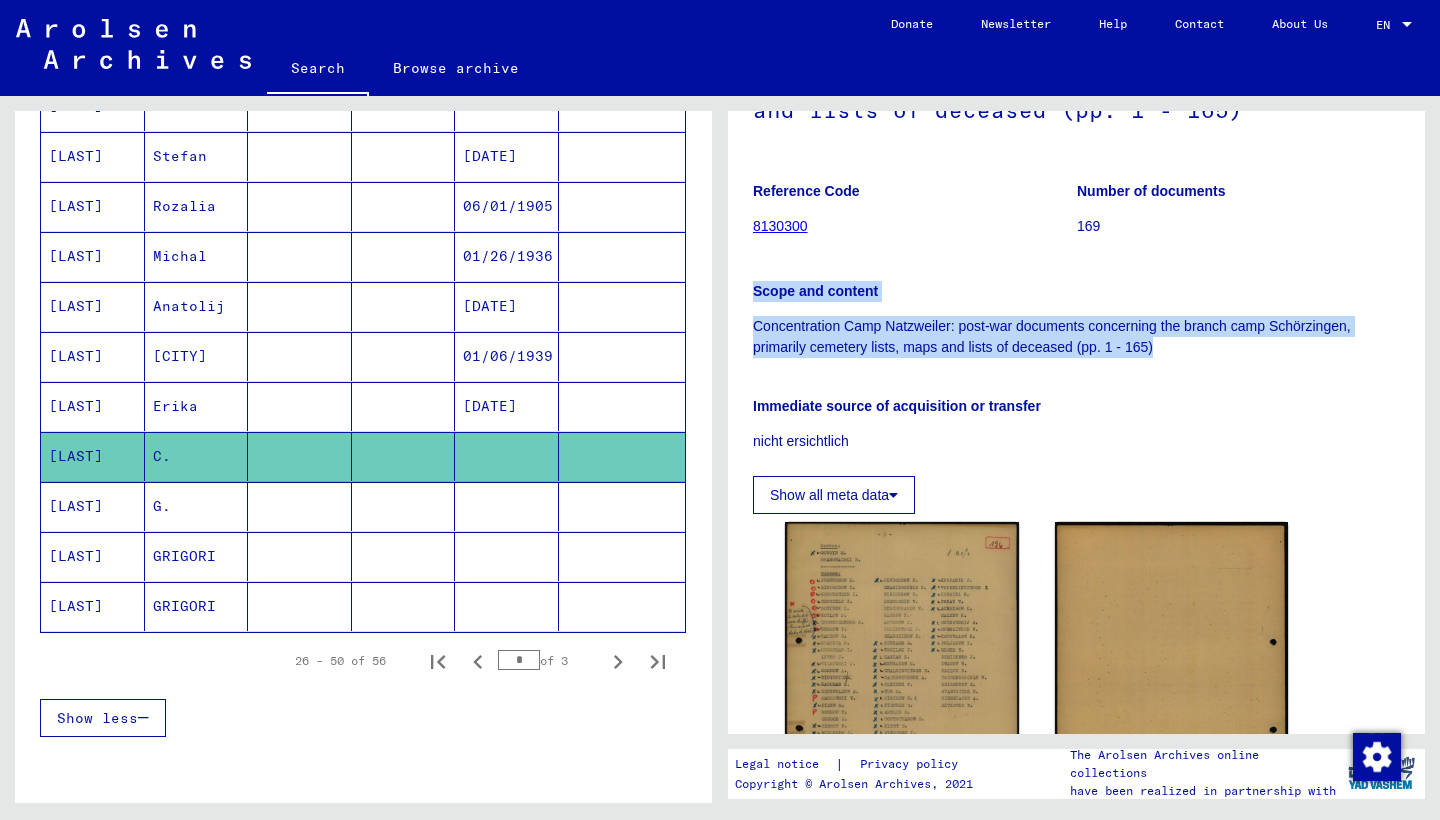 drag, startPoint x: 754, startPoint y: 288, endPoint x: 1175, endPoint y: 353, distance: 425.98825 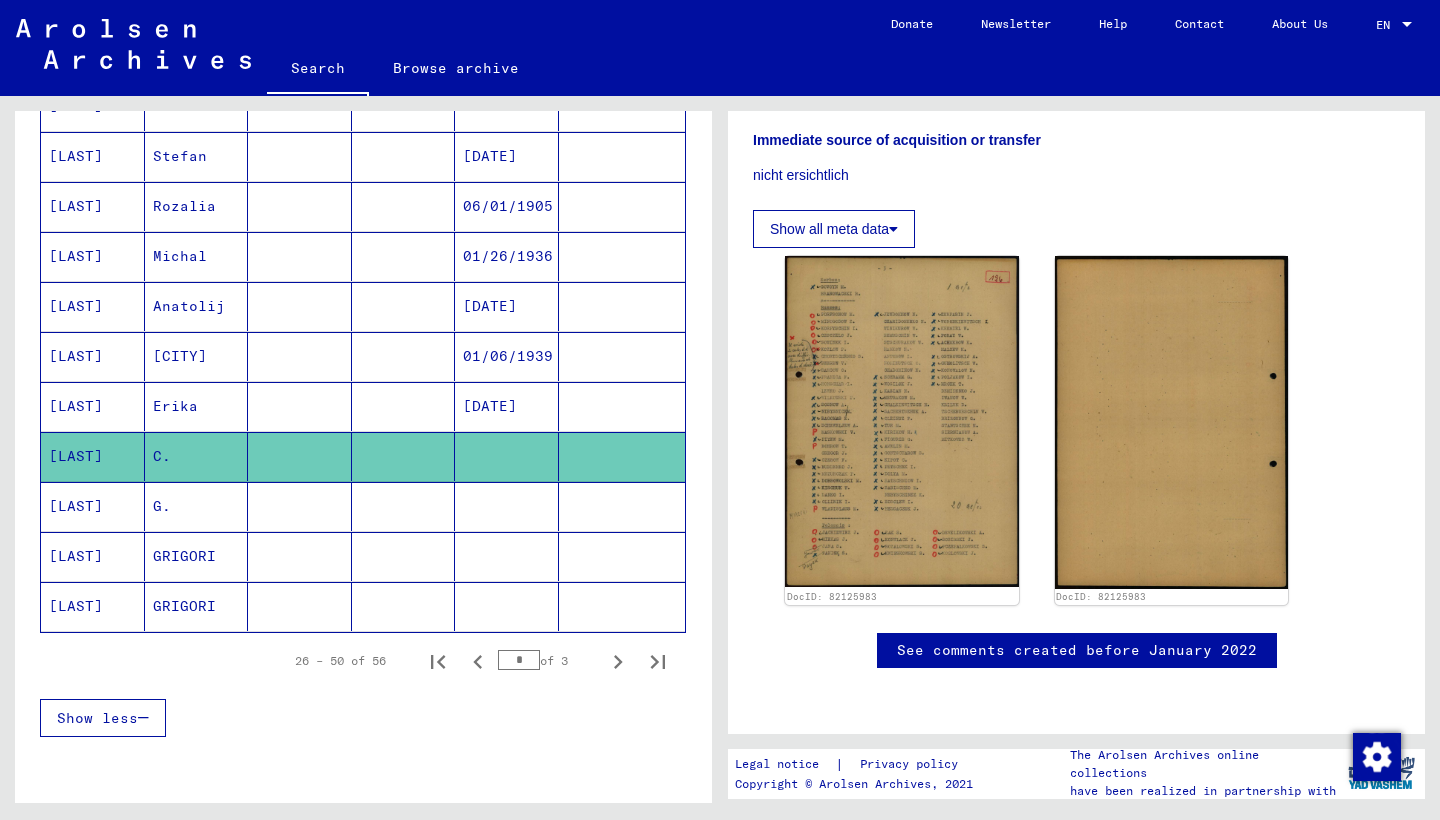 scroll, scrollTop: 780, scrollLeft: 0, axis: vertical 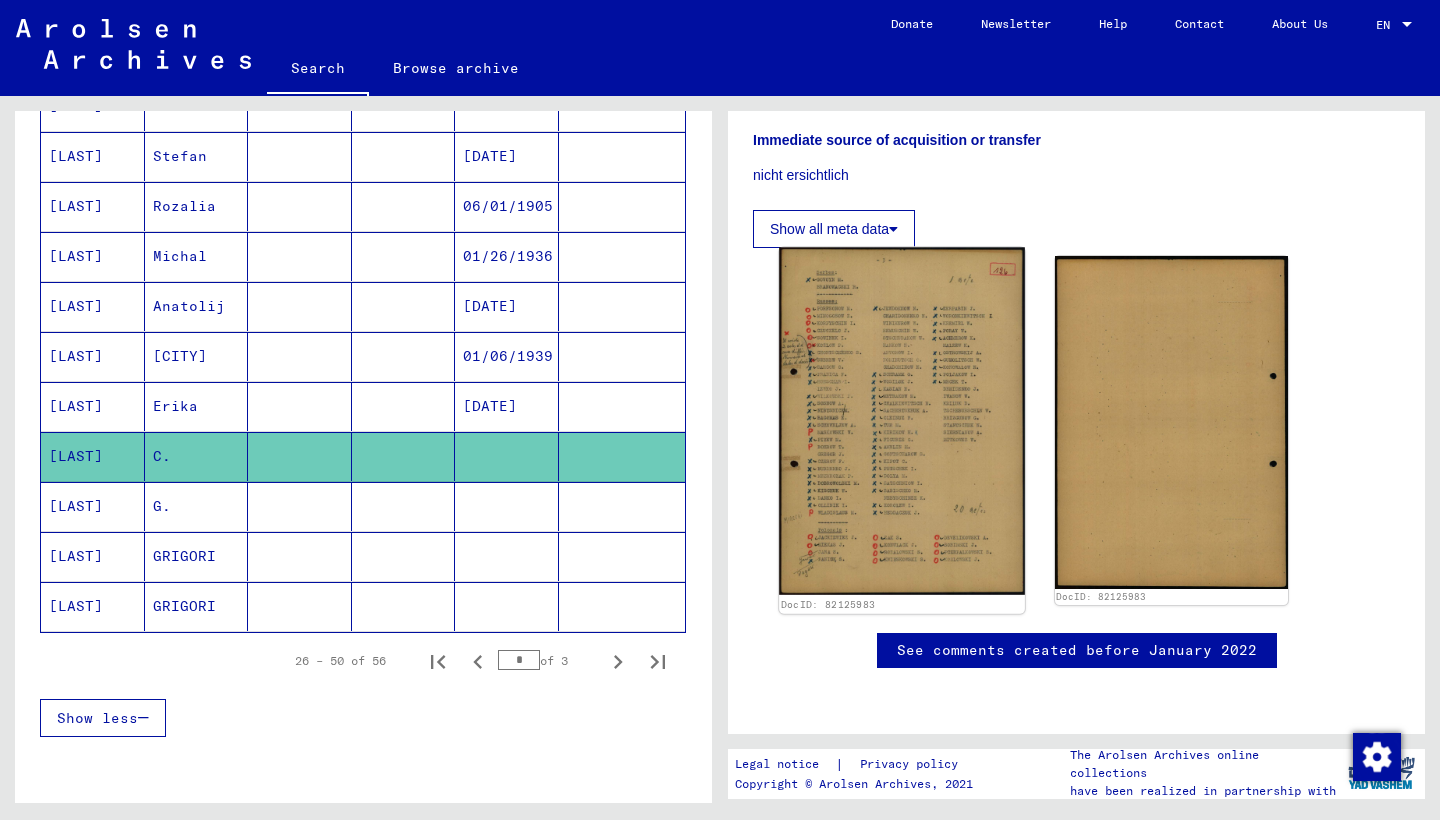 click 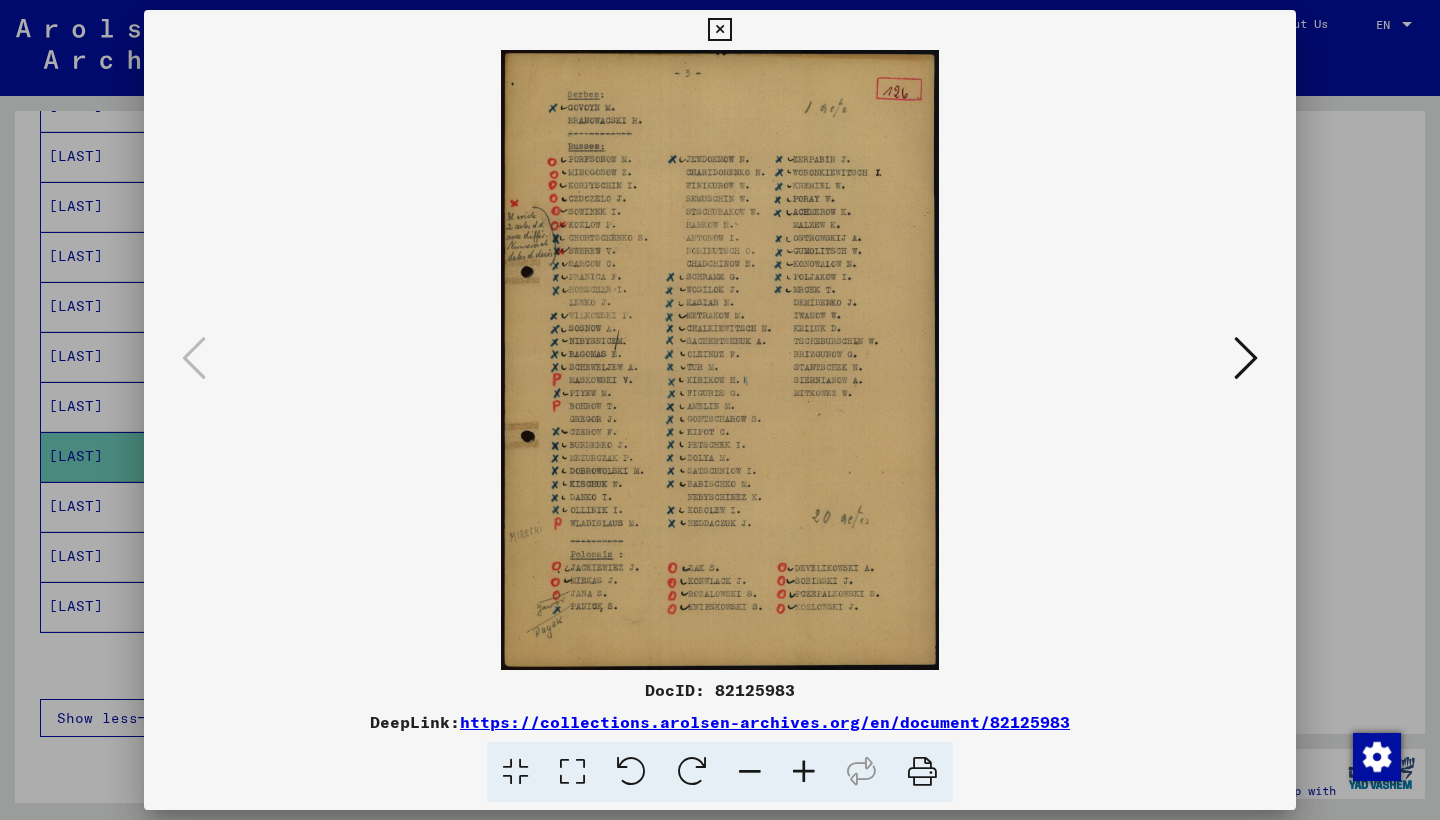 click at bounding box center [719, 30] 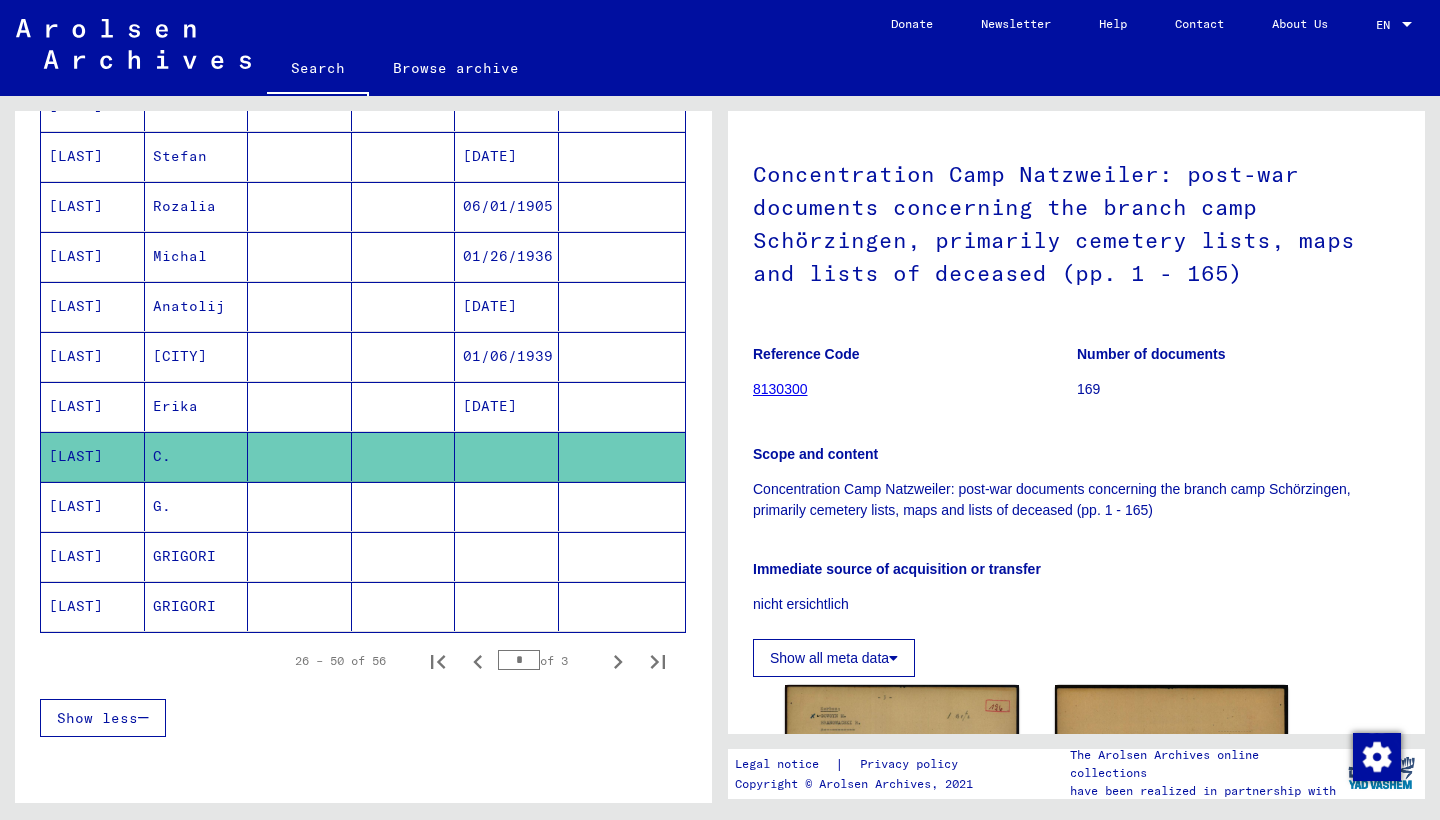 scroll, scrollTop: 116, scrollLeft: 0, axis: vertical 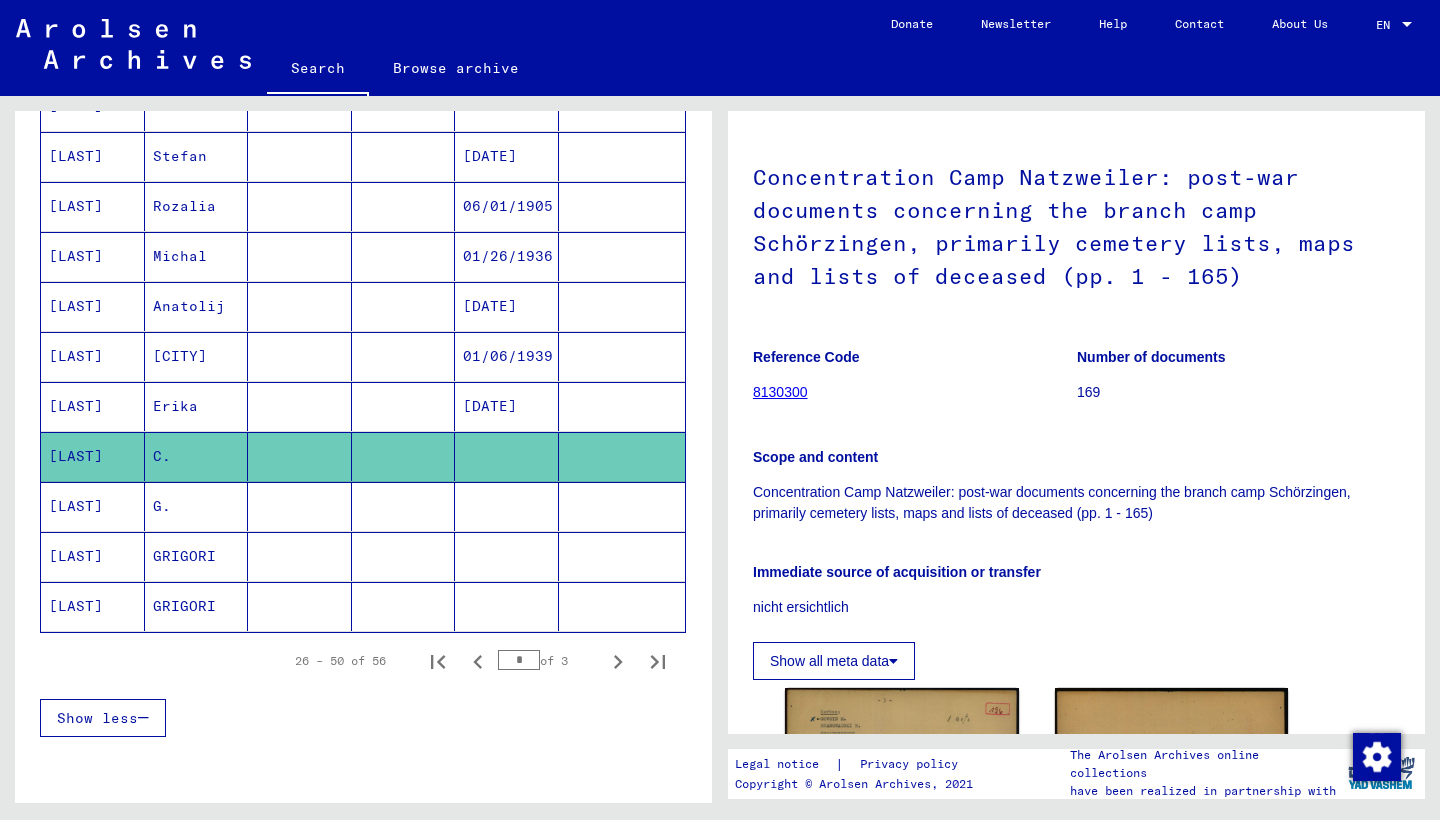 click on "Show all meta data" 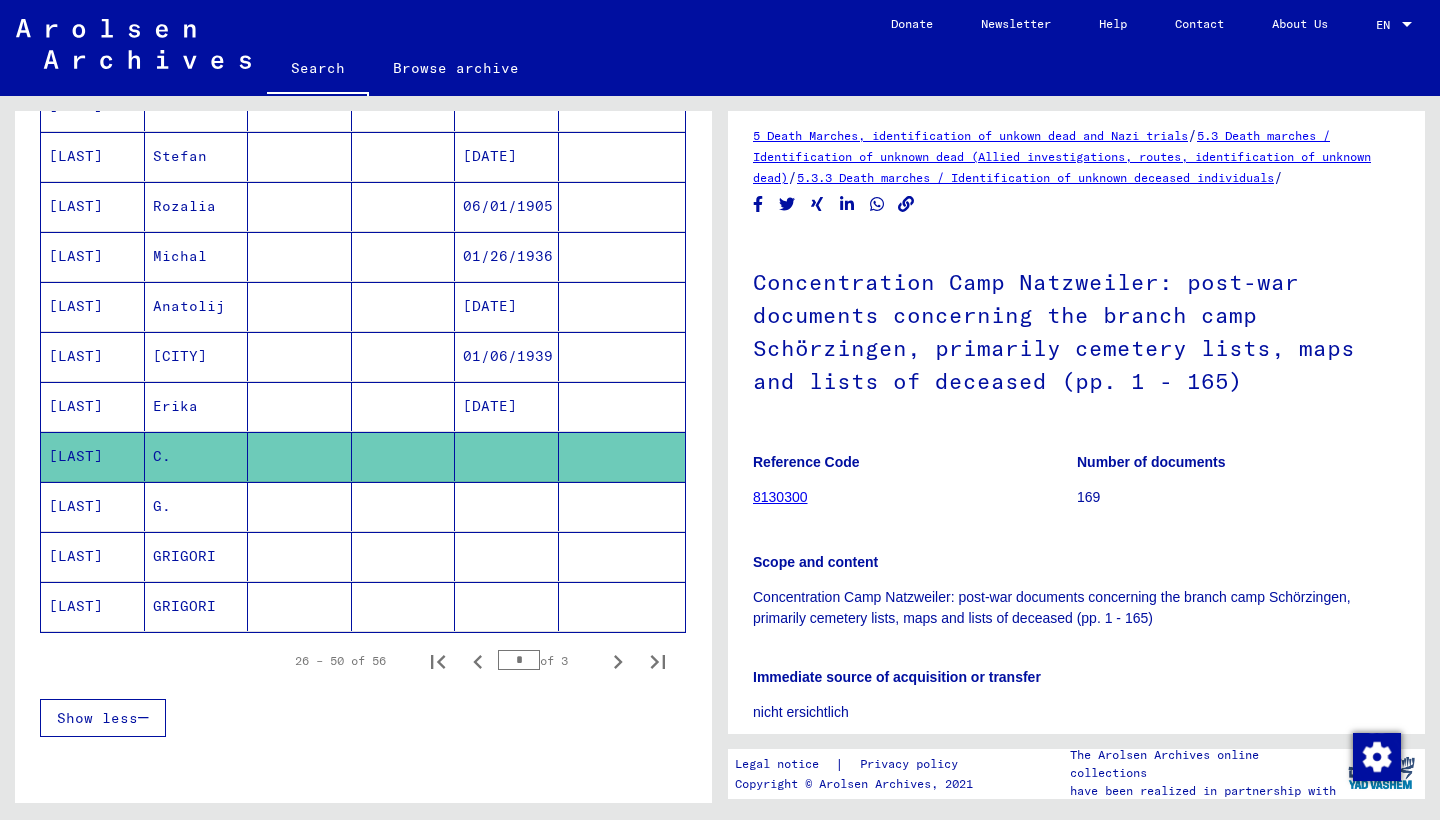 scroll, scrollTop: 0, scrollLeft: 0, axis: both 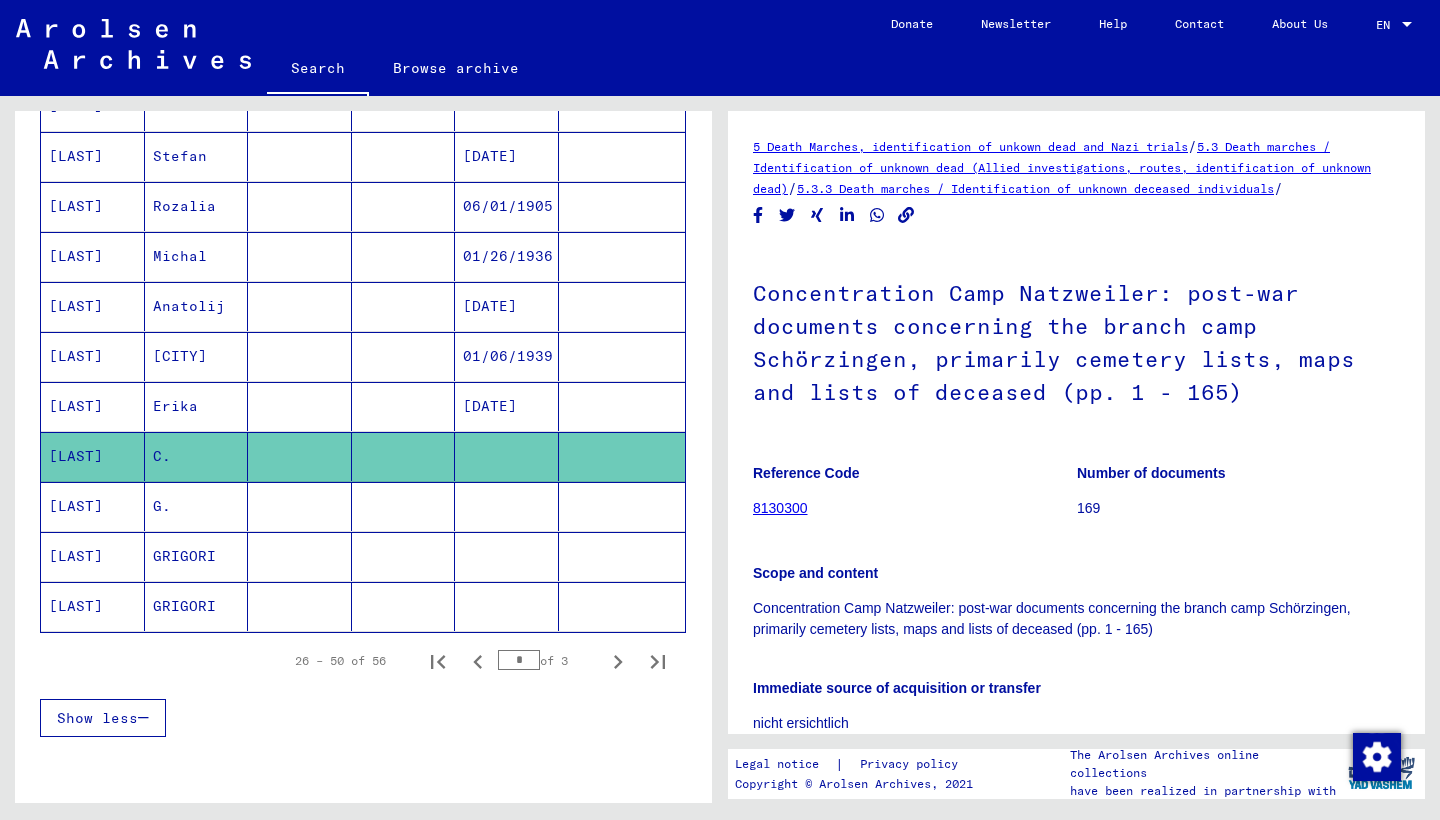 click on "5.3.3 Death marches / Identification of unknown deceased individuals" 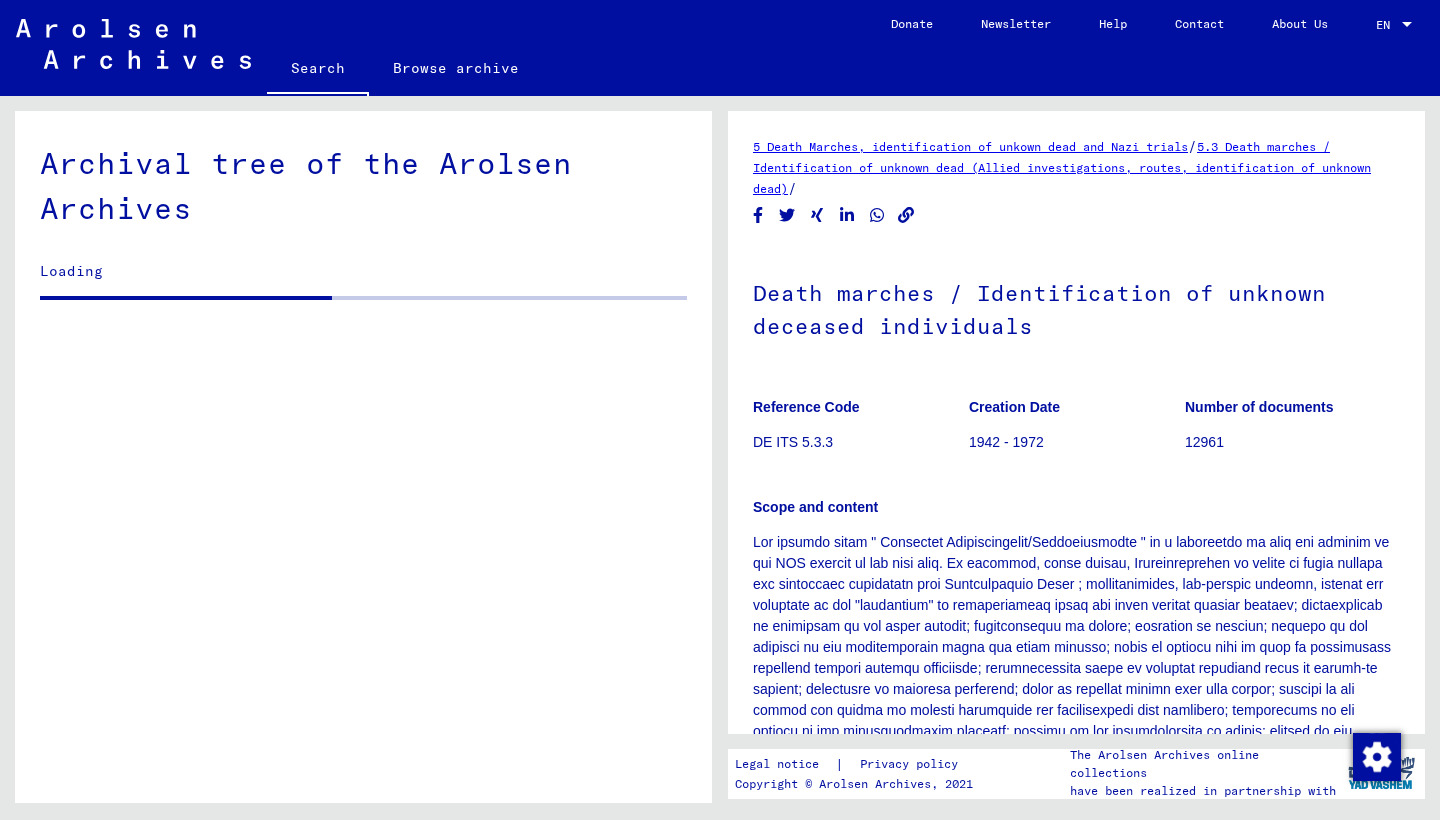 scroll, scrollTop: 535, scrollLeft: 0, axis: vertical 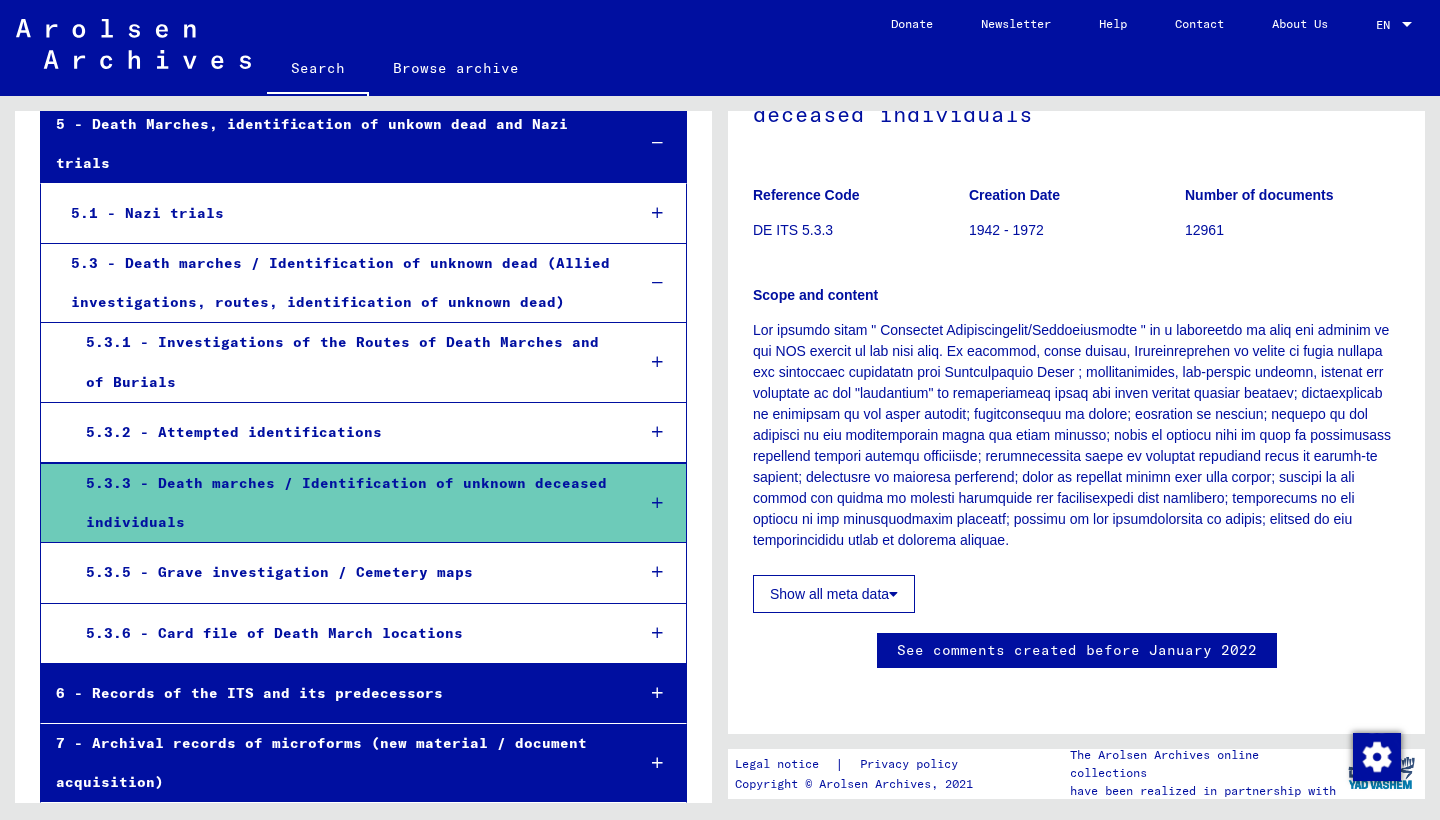 click on "5.3.5 - Grave investigation / Cemetery maps" at bounding box center [344, 572] 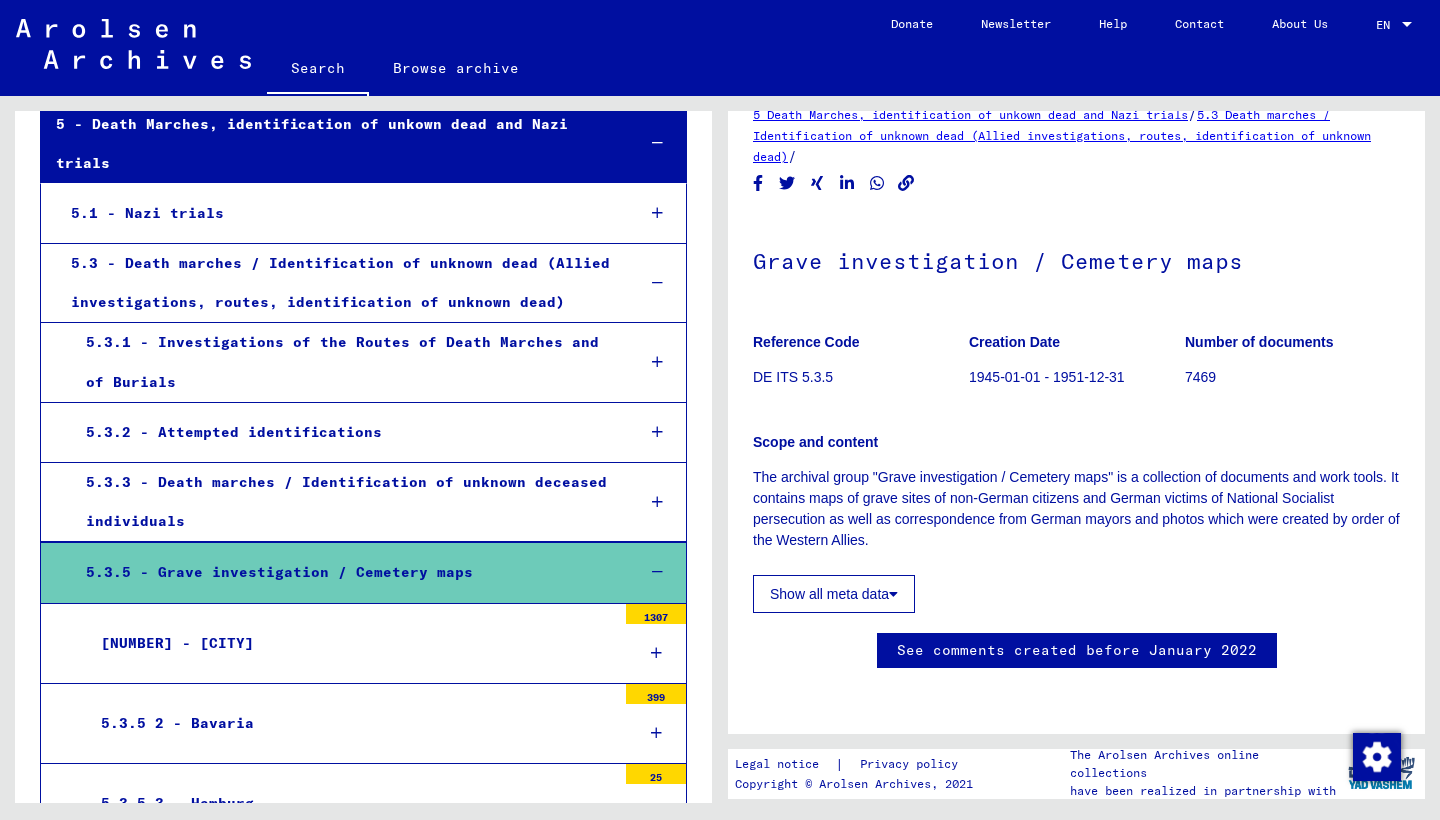 scroll, scrollTop: 266, scrollLeft: 0, axis: vertical 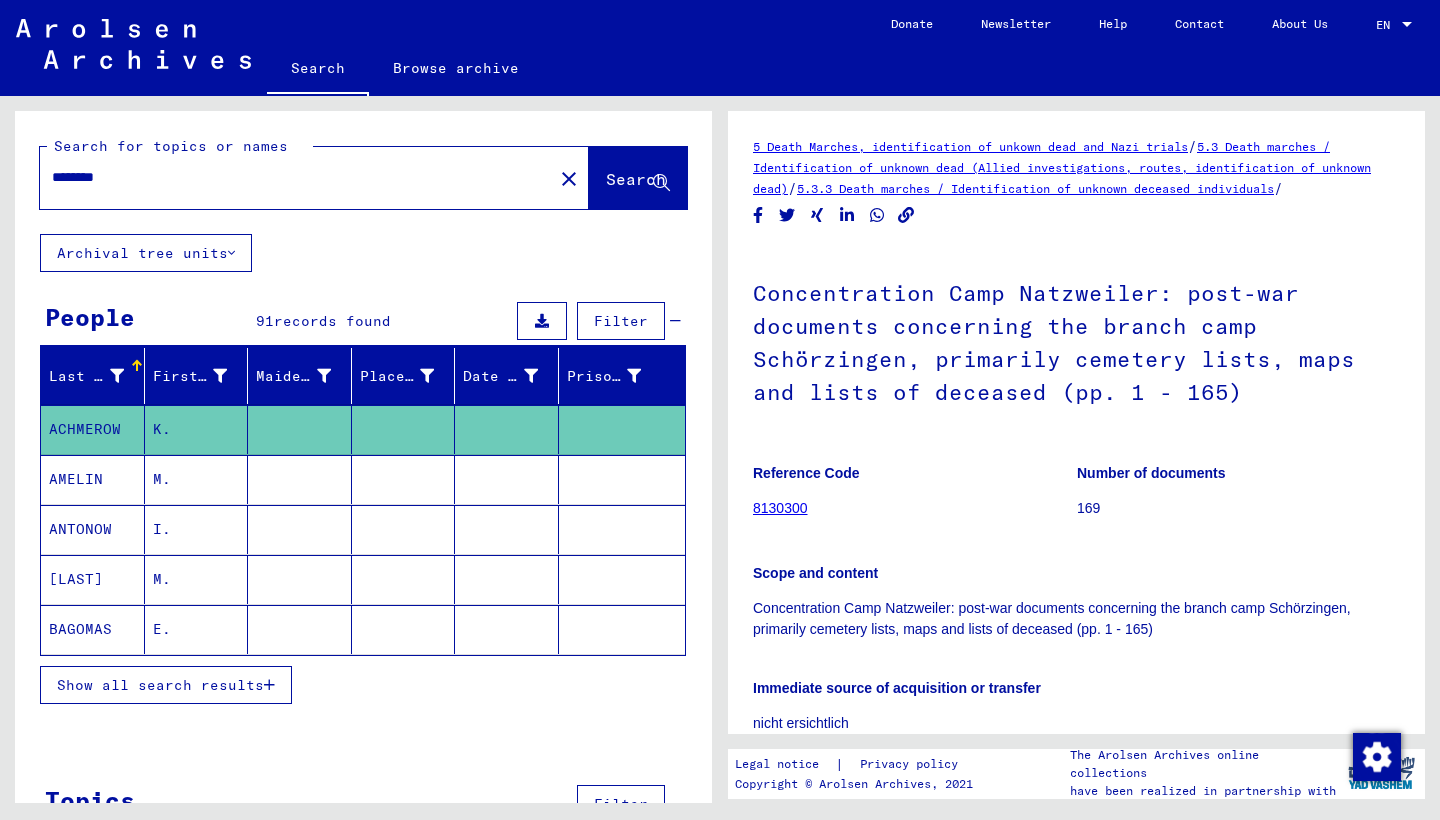click on "close" 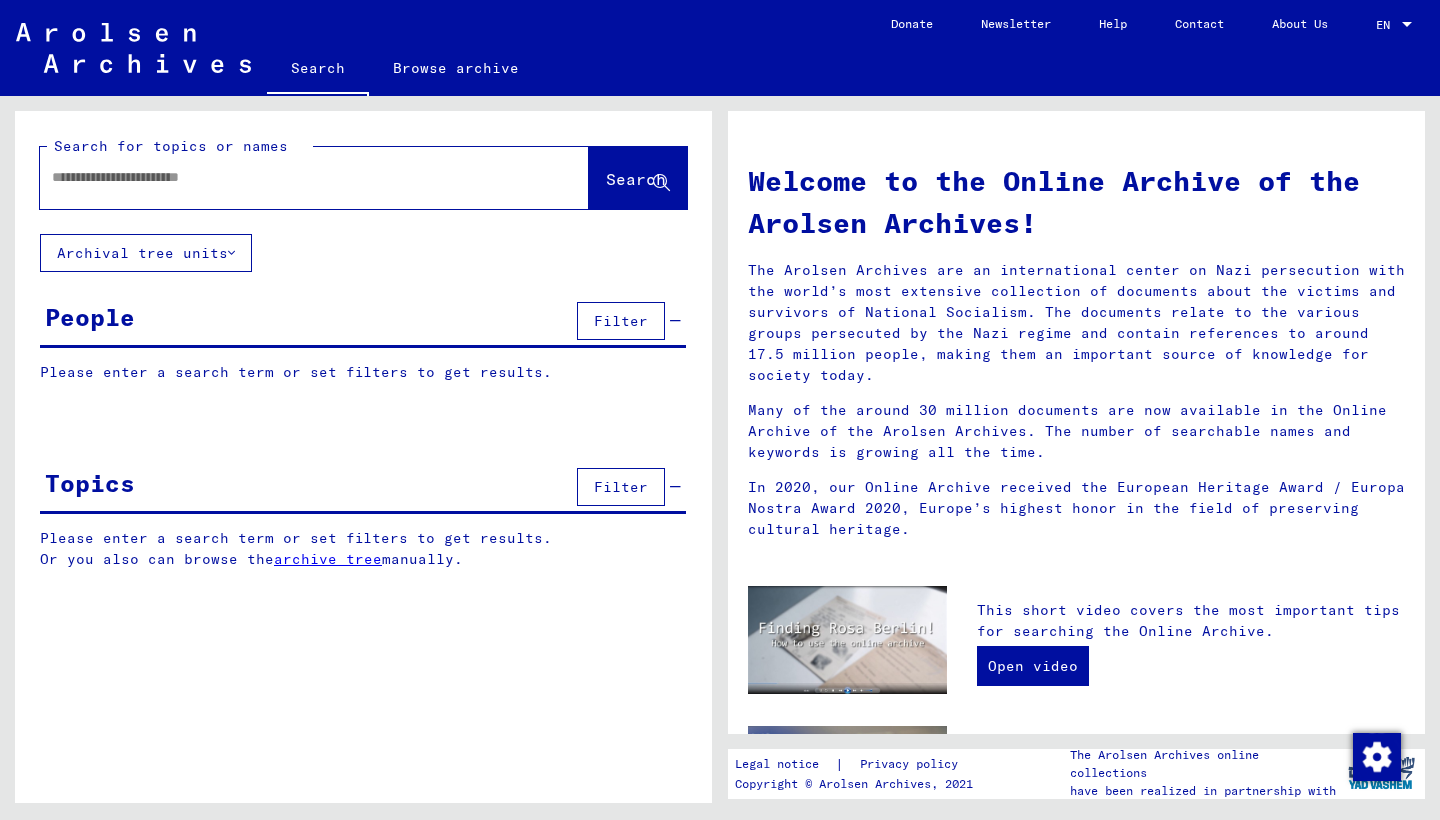 click at bounding box center [290, 177] 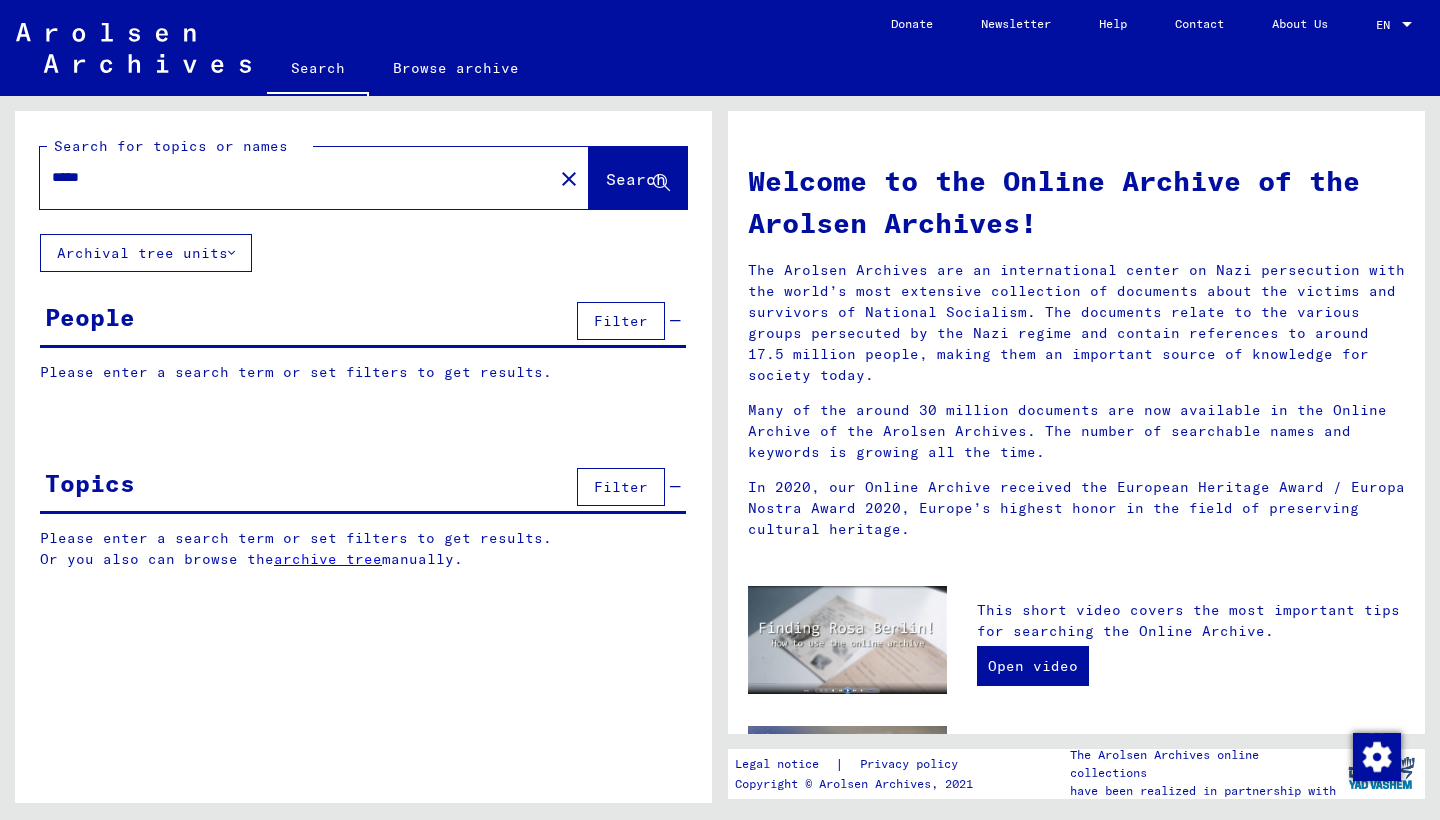 type on "*****" 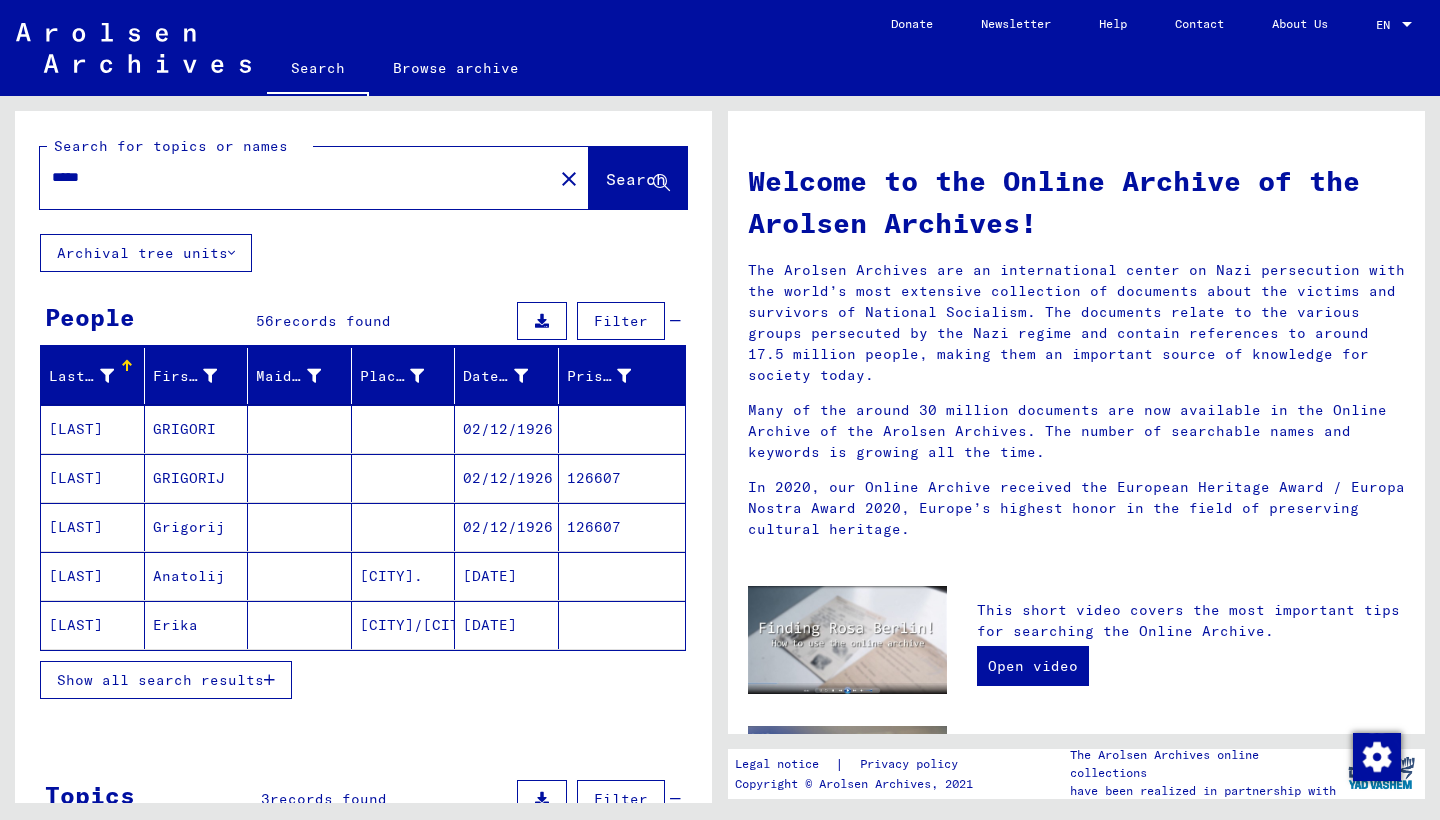 click at bounding box center [269, 680] 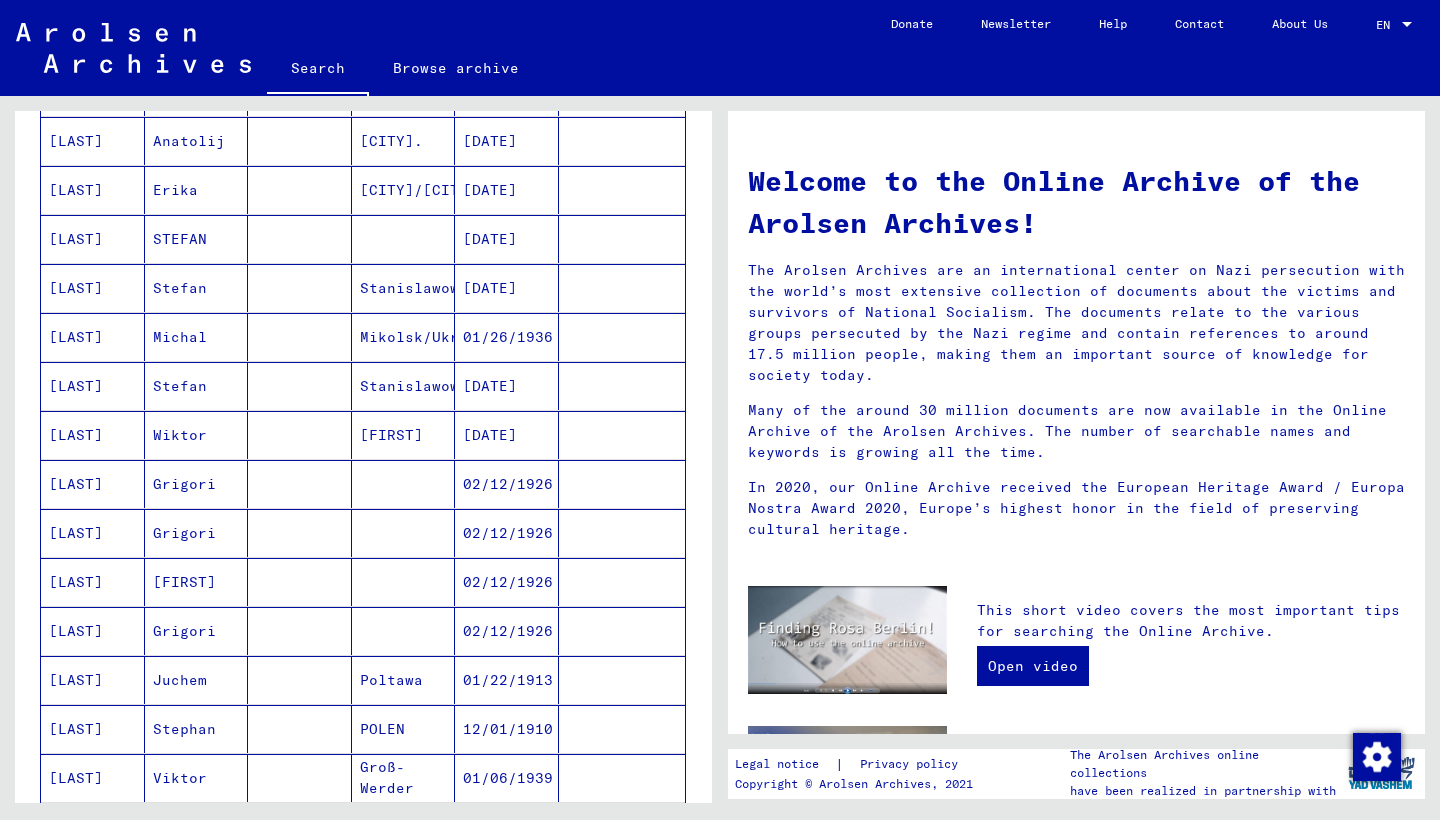 scroll, scrollTop: 465, scrollLeft: 0, axis: vertical 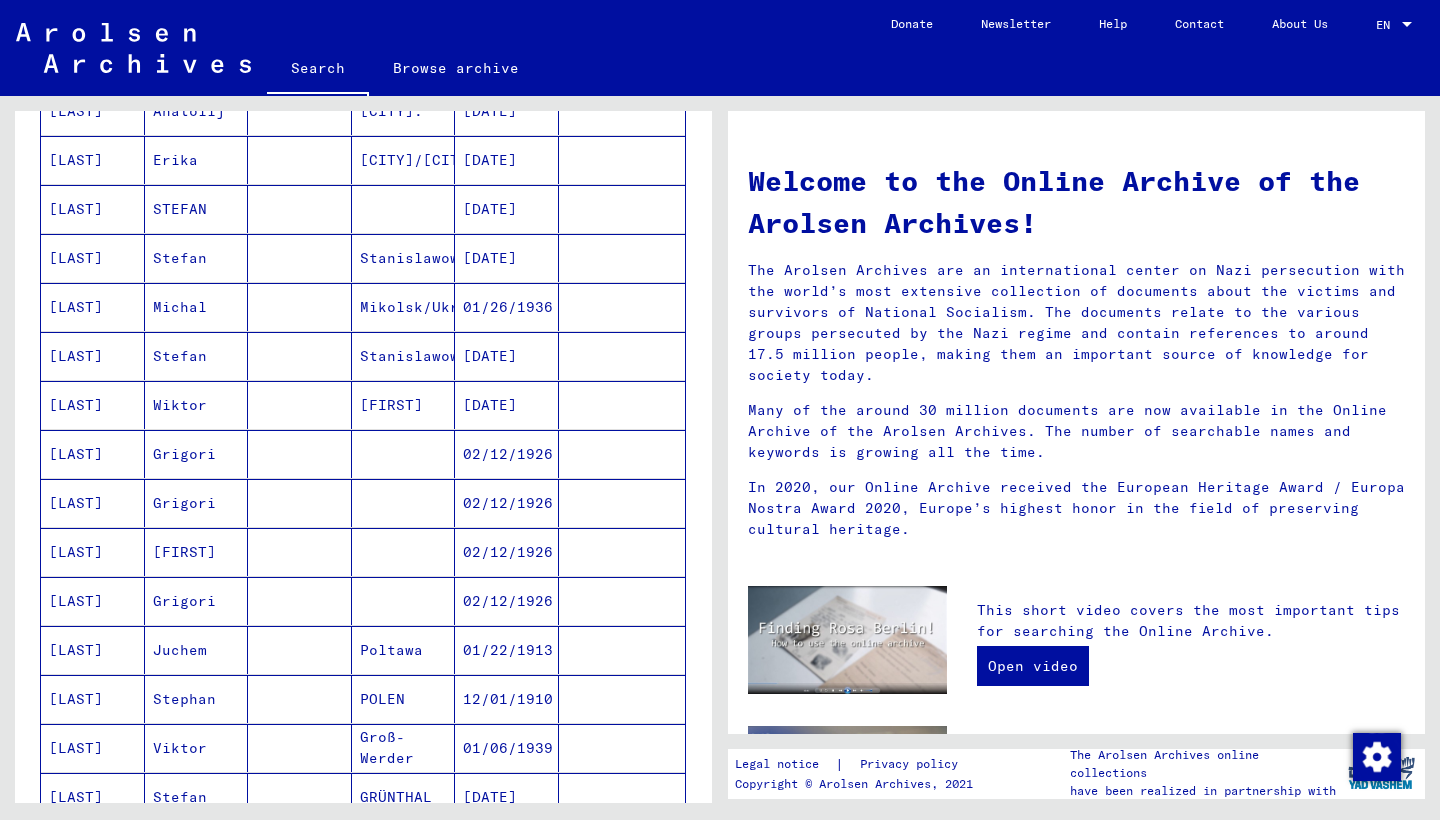click on "[LAST]" at bounding box center (93, 601) 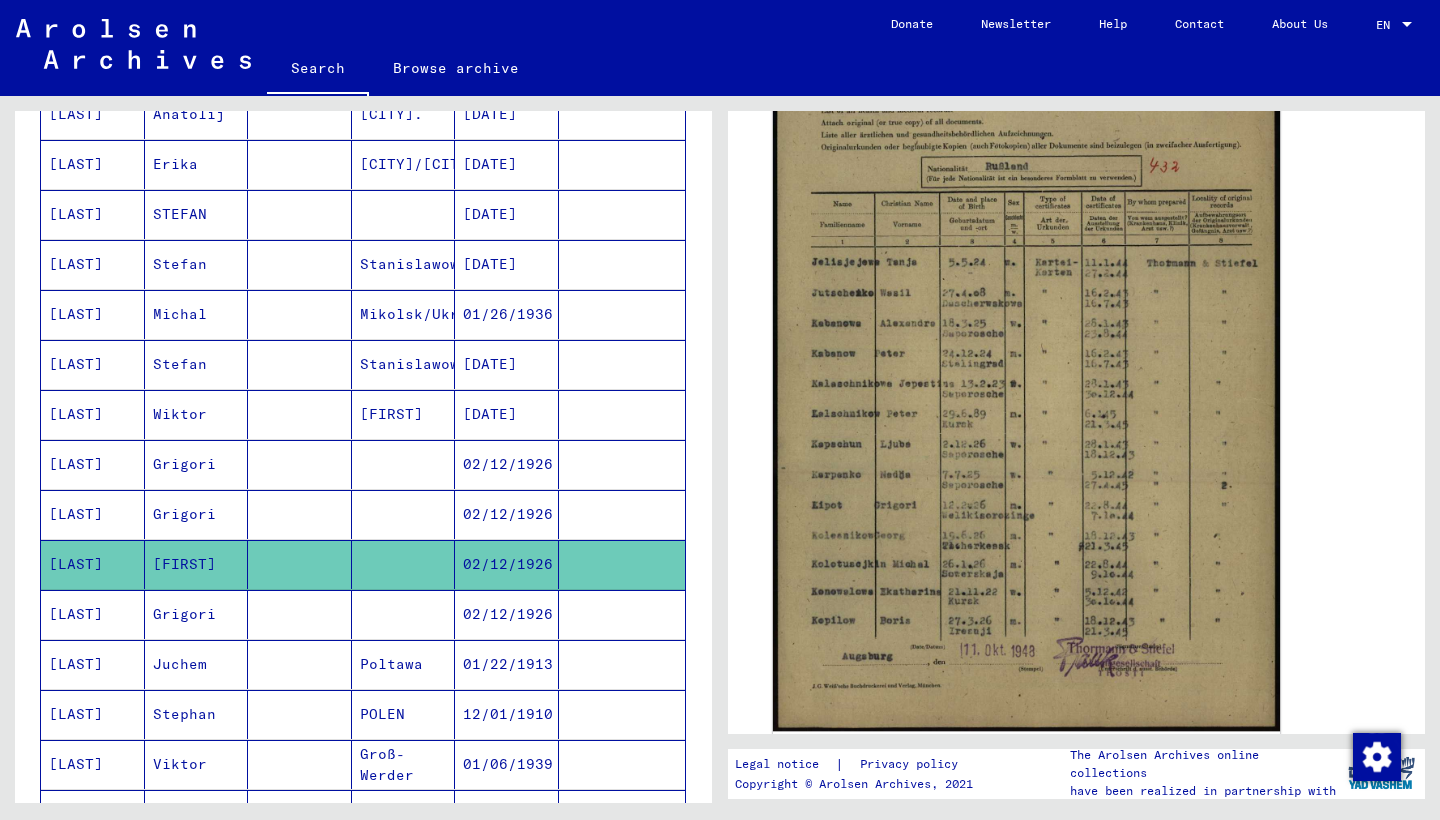 scroll, scrollTop: 431, scrollLeft: 0, axis: vertical 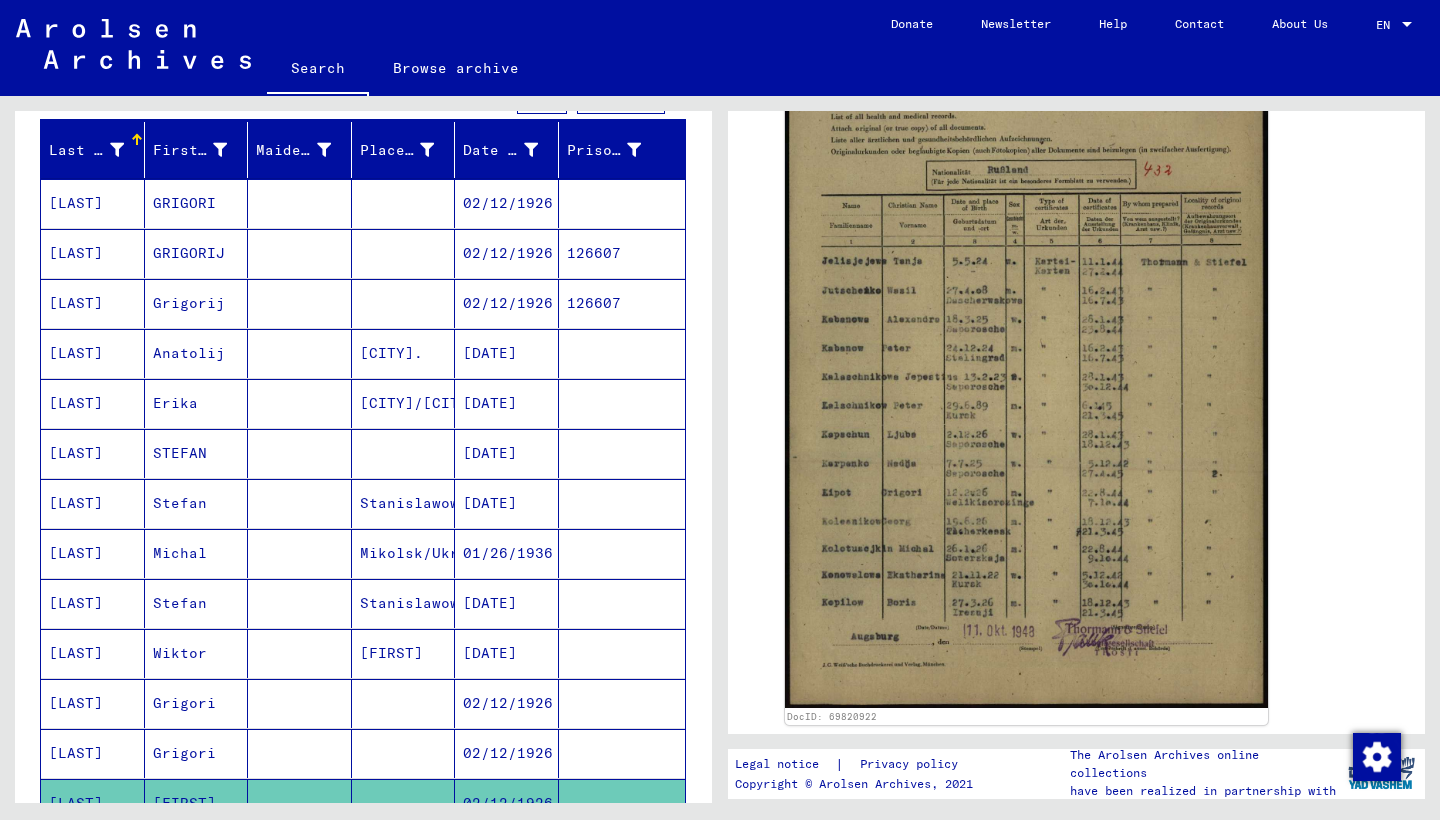 click on "Grigorij" at bounding box center [197, 353] 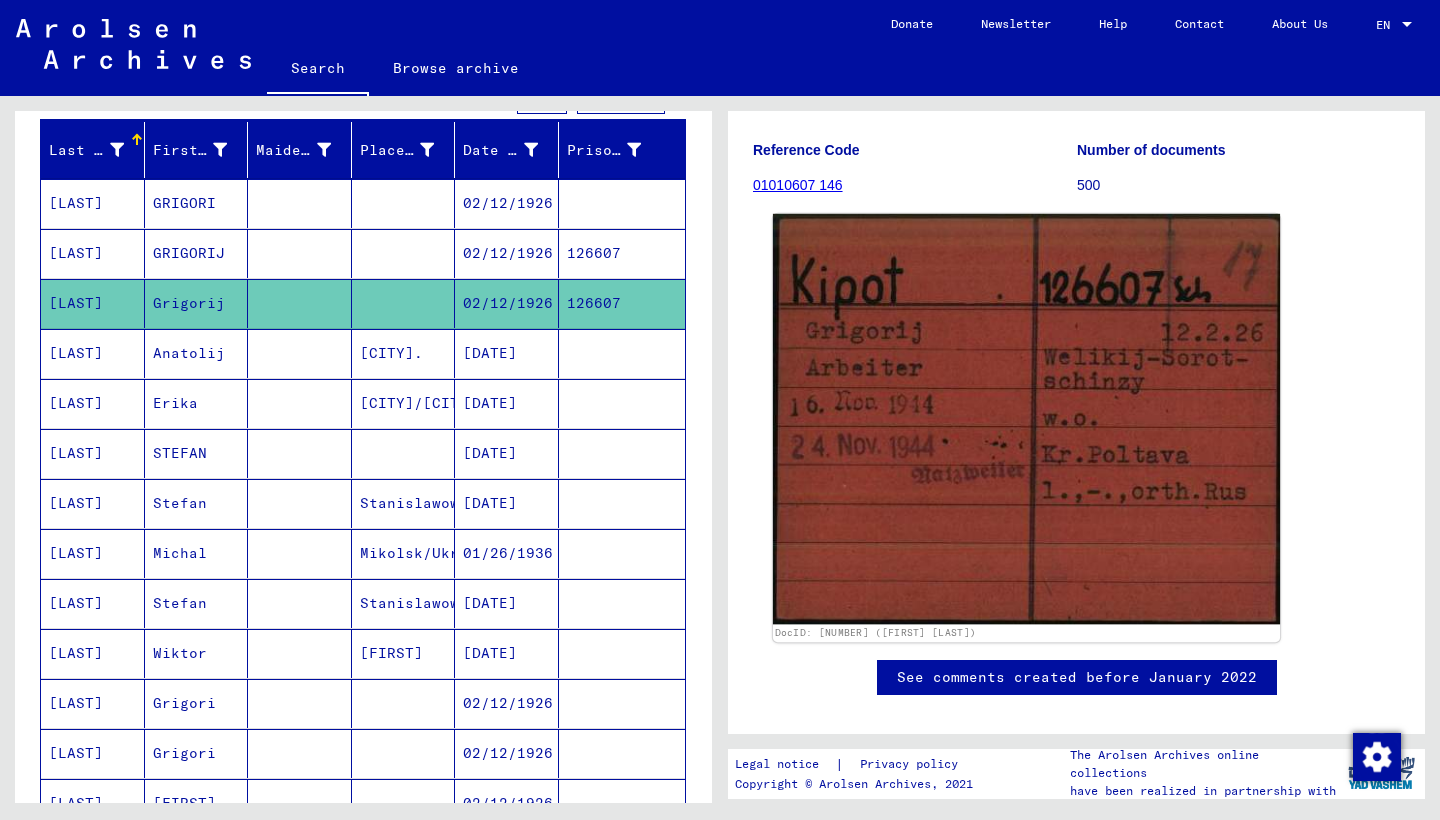 scroll, scrollTop: 183, scrollLeft: 0, axis: vertical 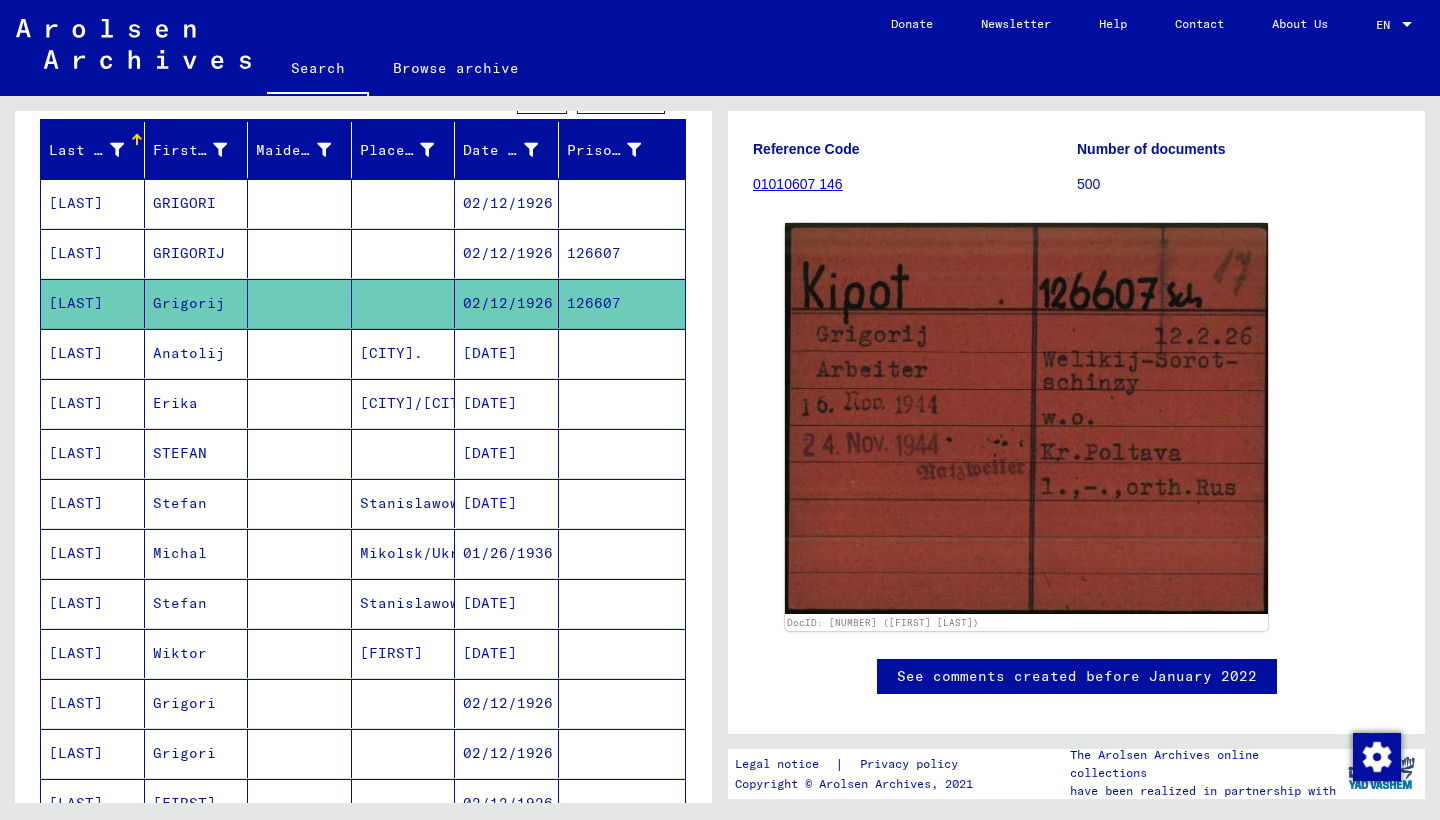 click on "GRIGORIJ" at bounding box center [197, 303] 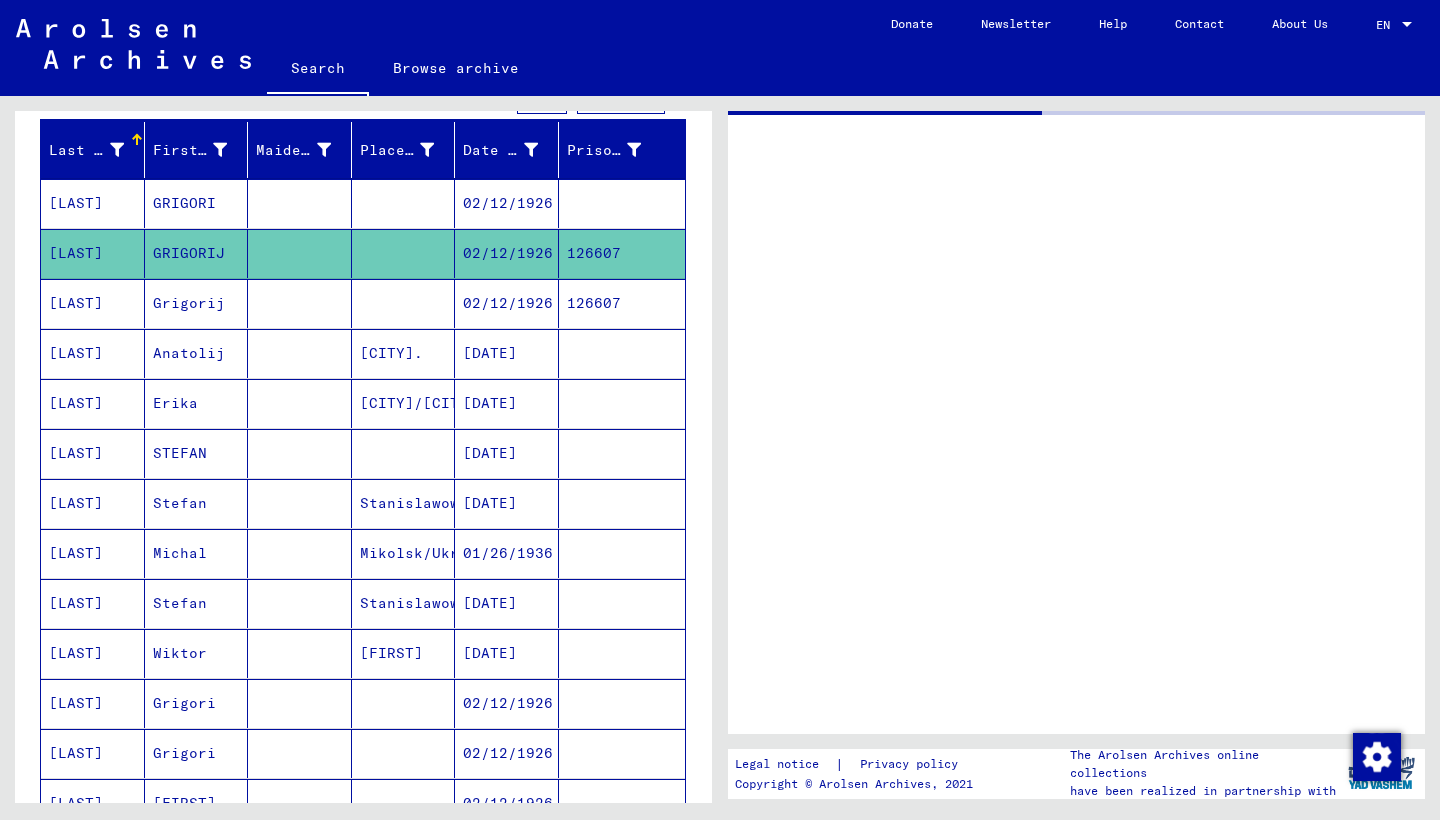 scroll, scrollTop: 0, scrollLeft: 0, axis: both 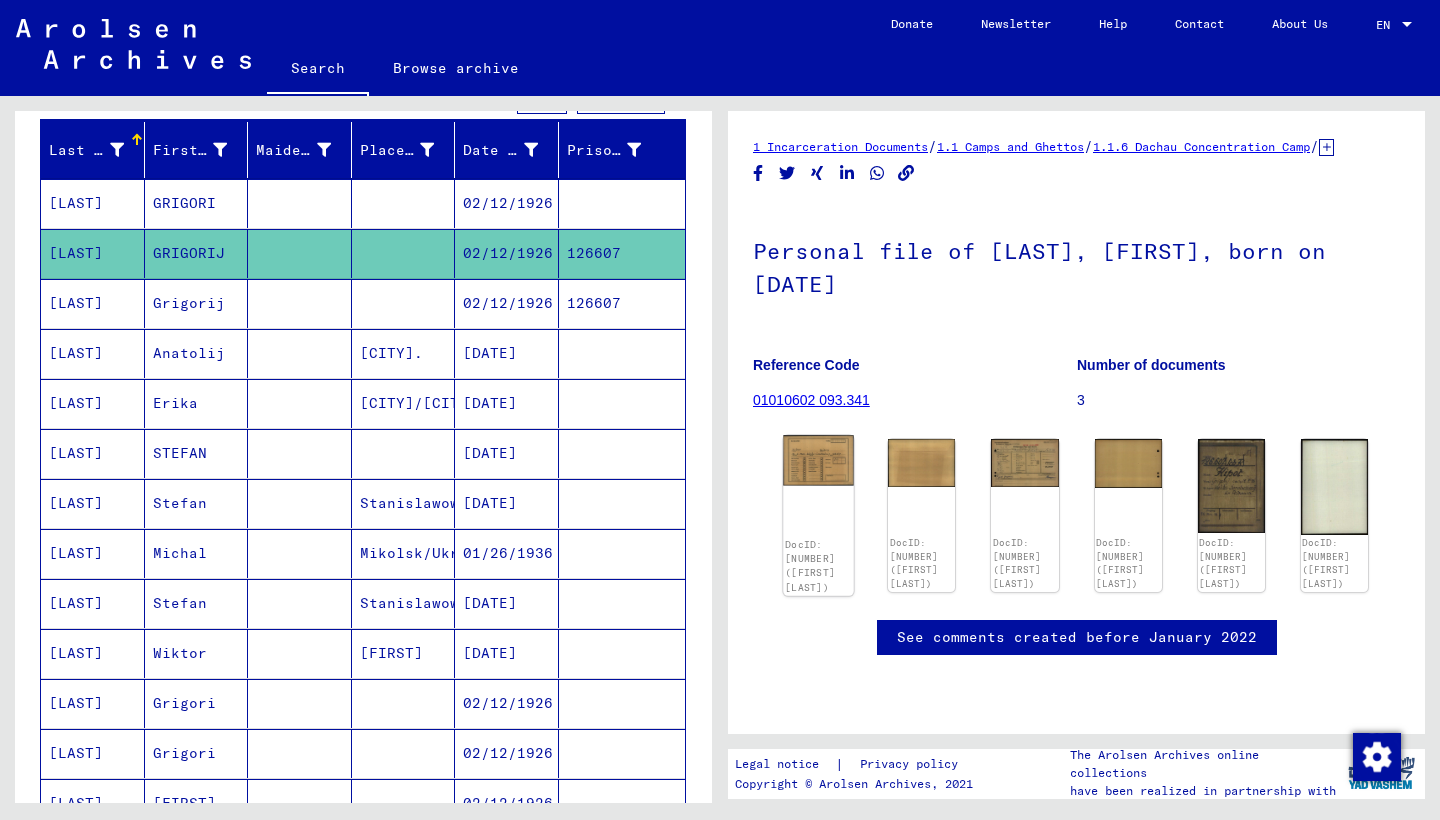 click 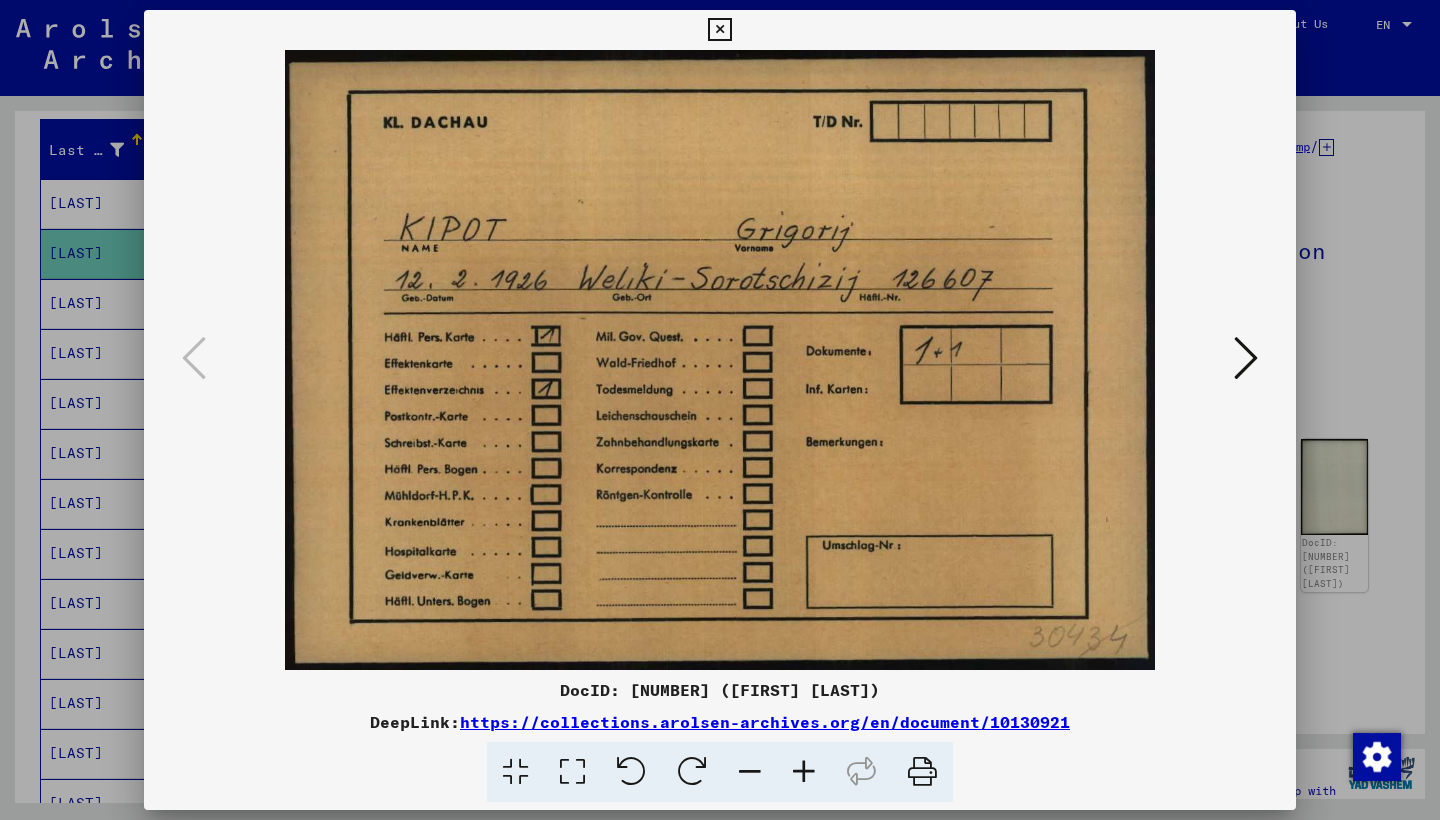 click at bounding box center (1246, 358) 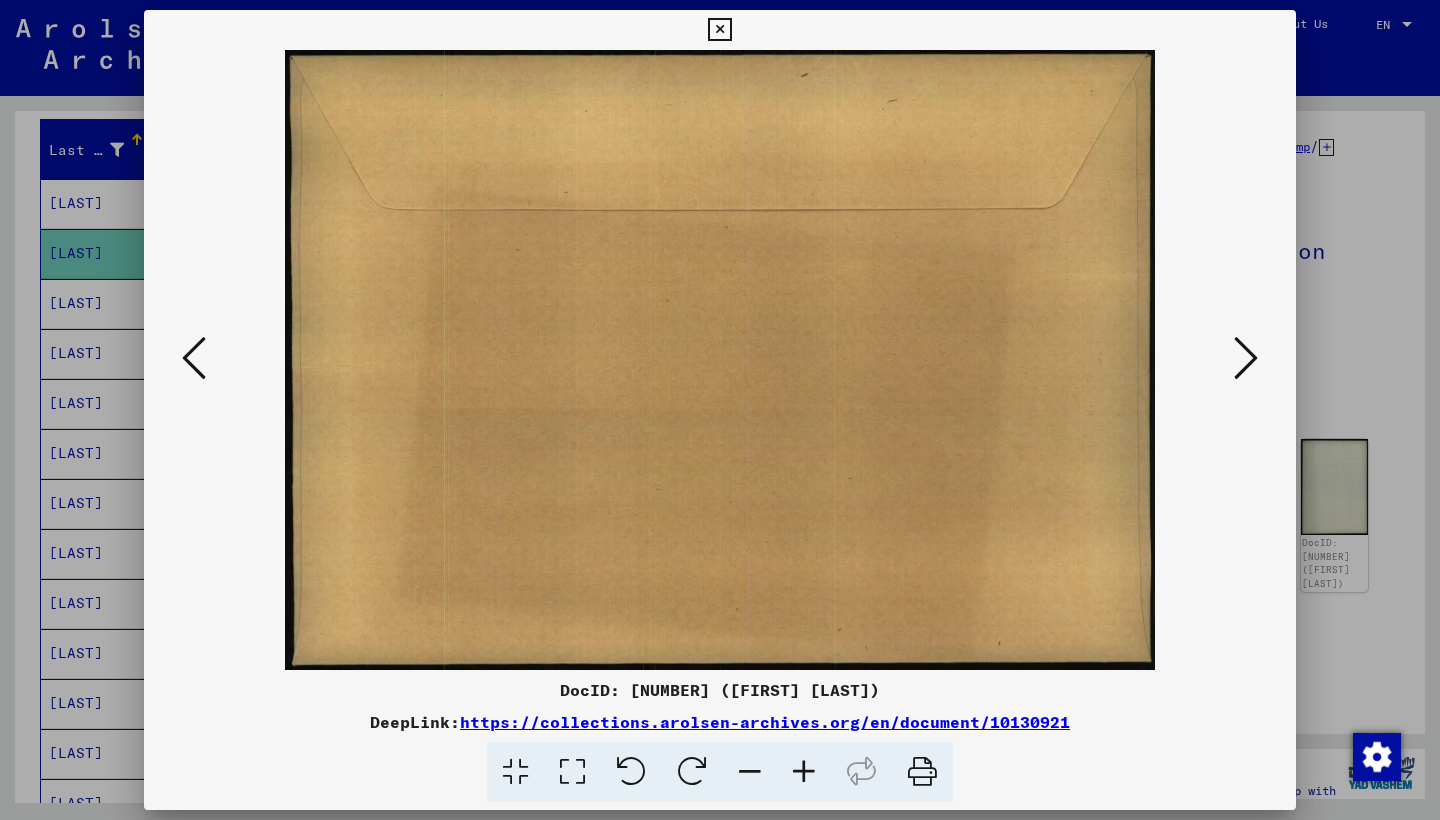 click at bounding box center (1246, 358) 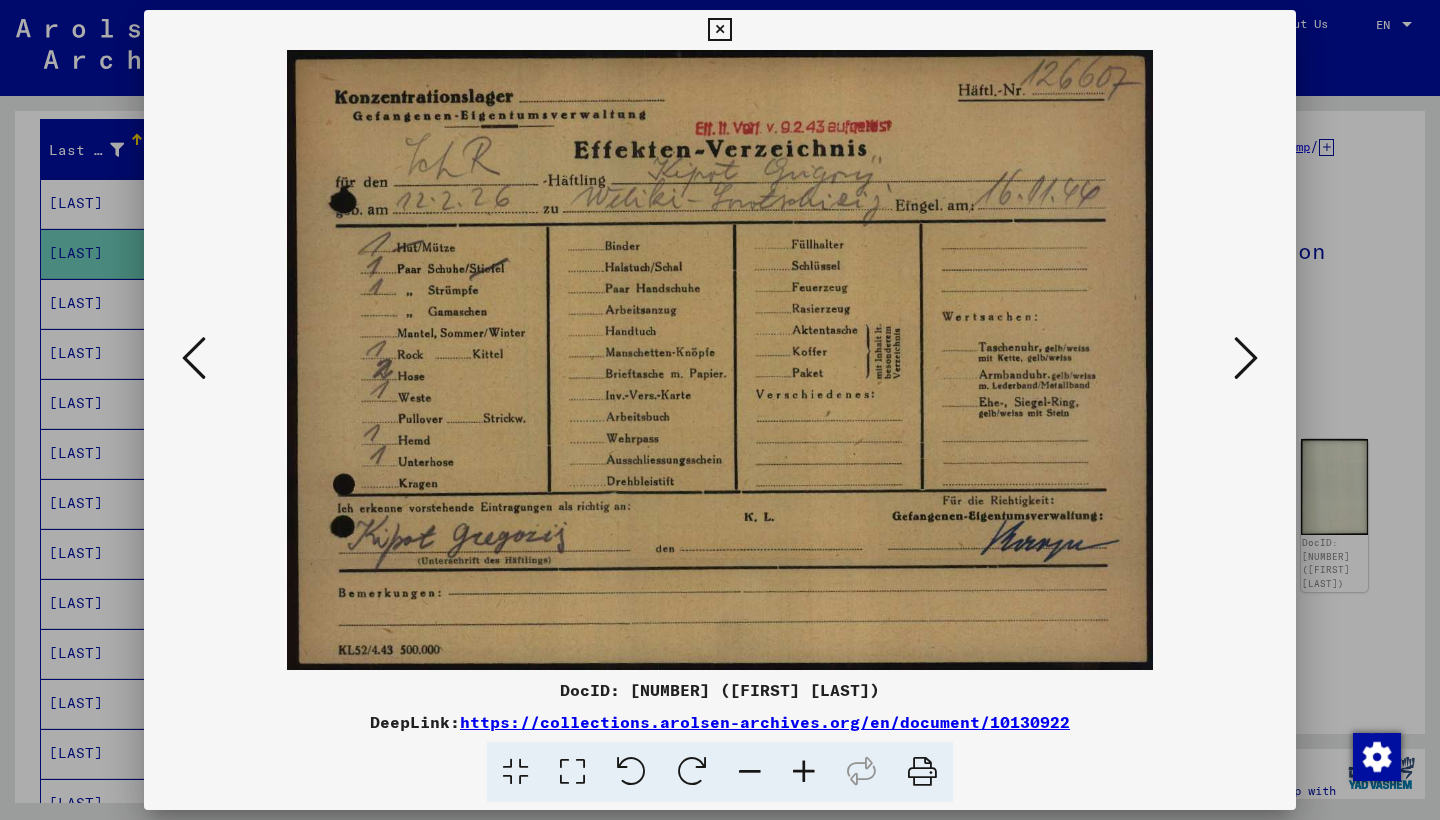 click at bounding box center (1246, 358) 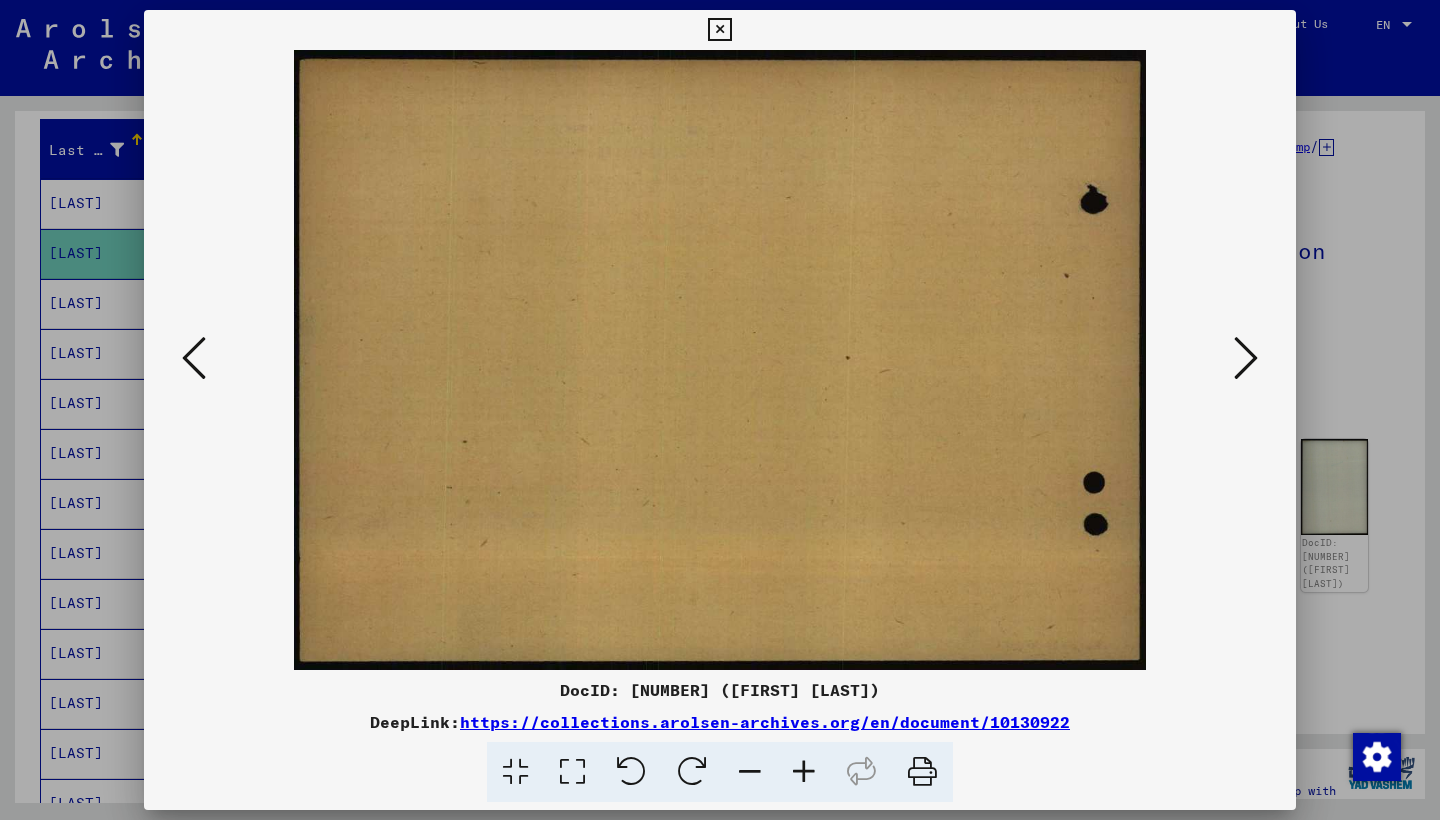 click at bounding box center (1246, 358) 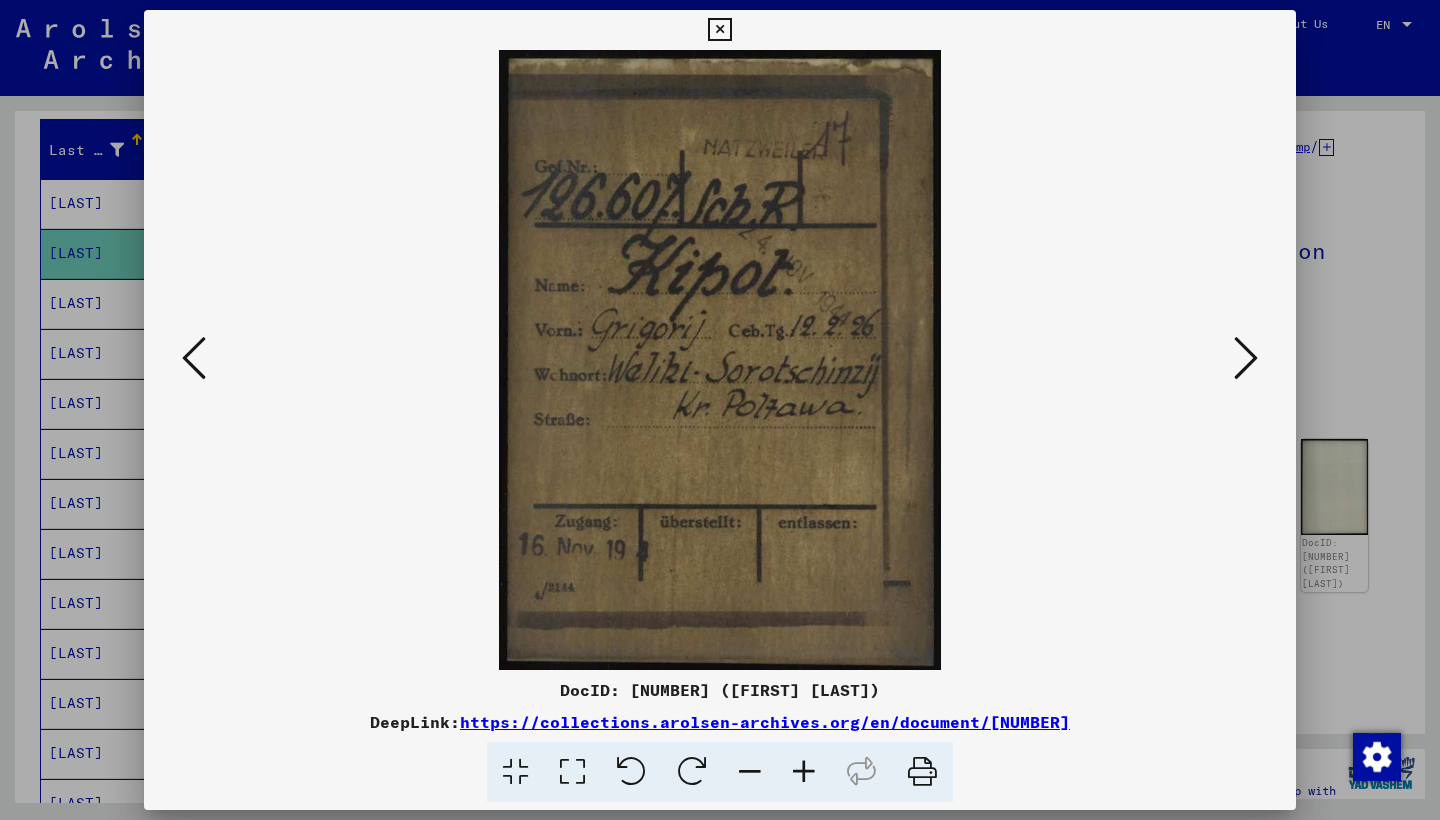 click at bounding box center (1246, 358) 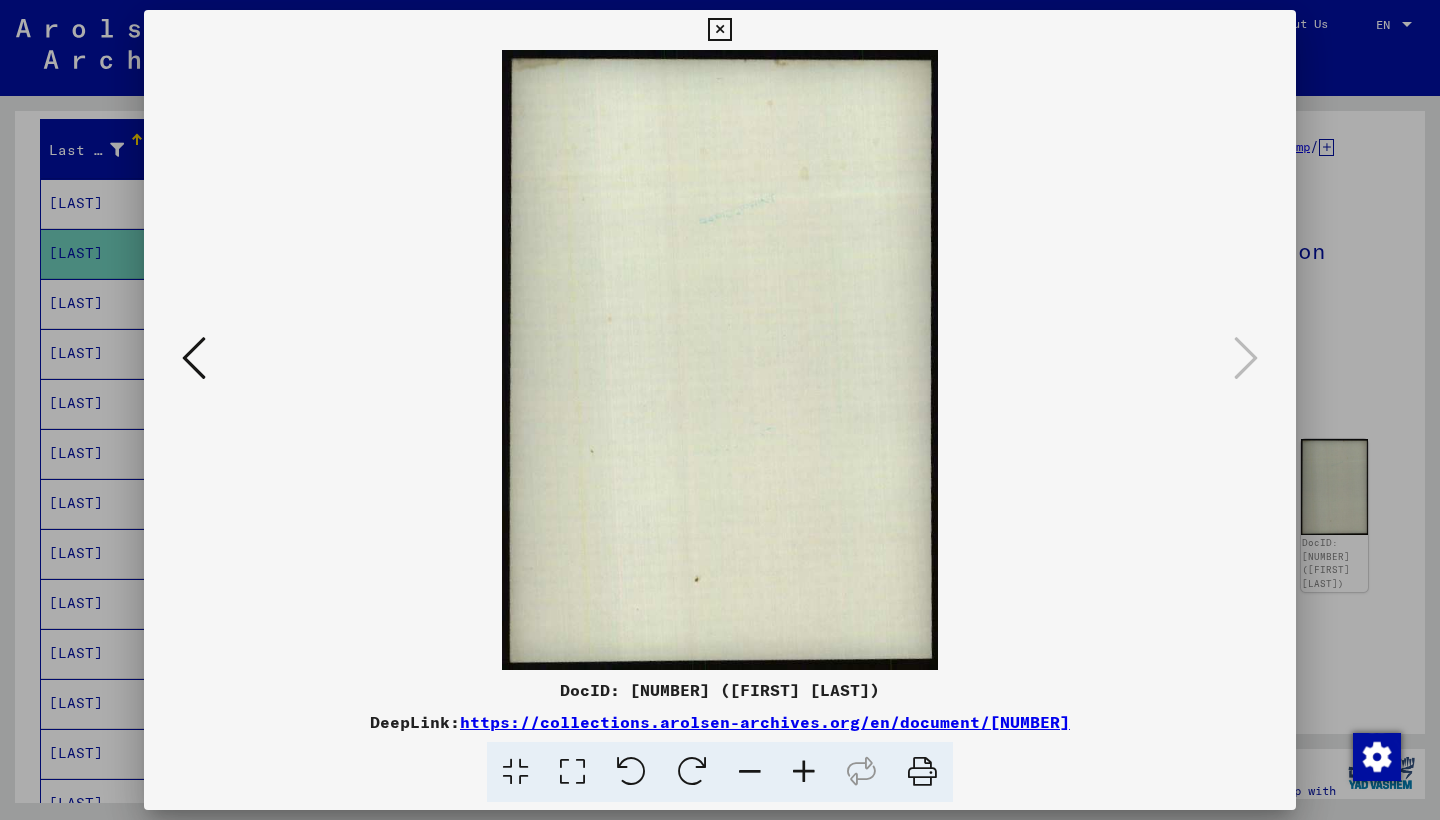 click at bounding box center (719, 30) 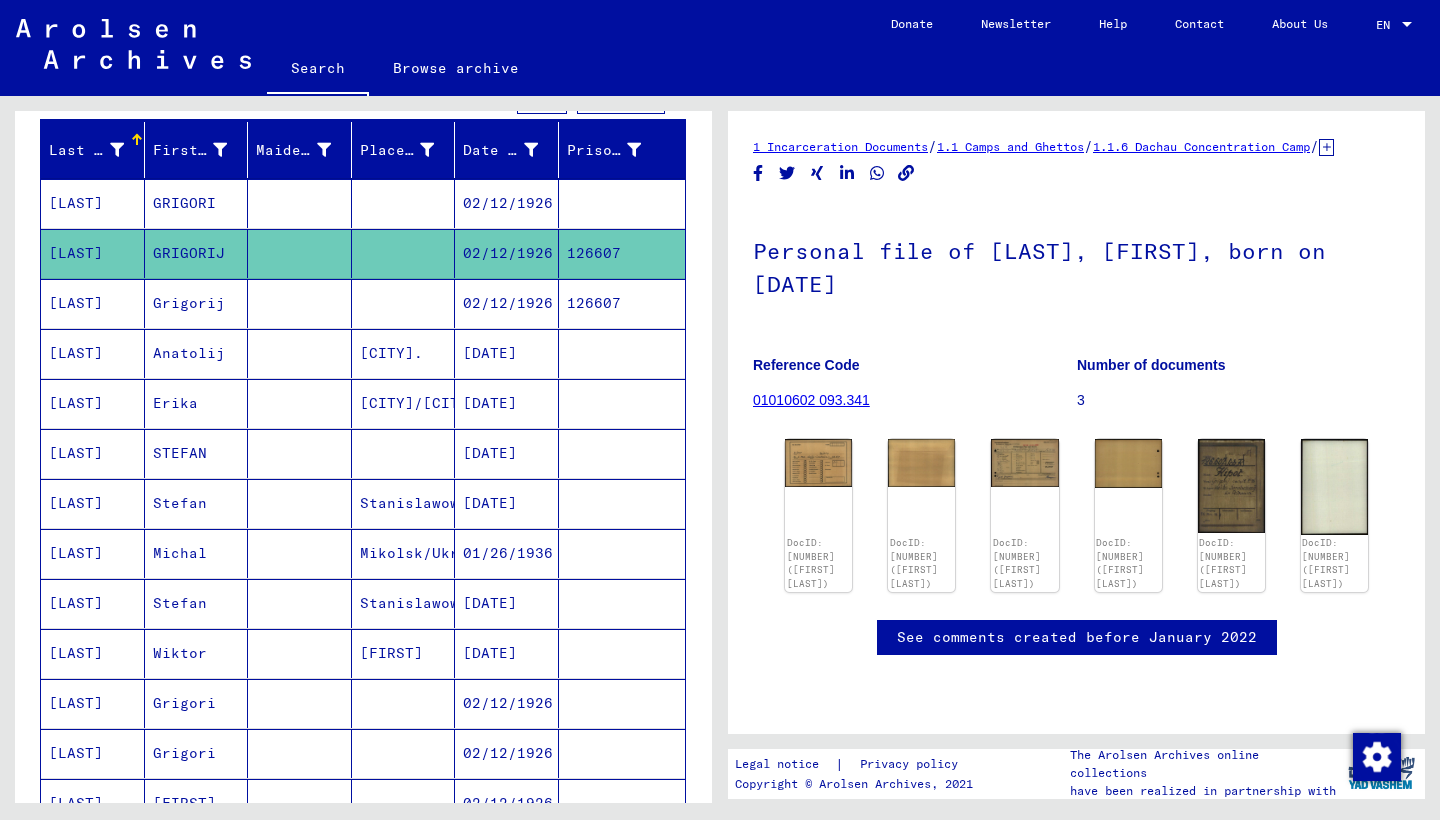 click on "GRIGORI" at bounding box center (197, 253) 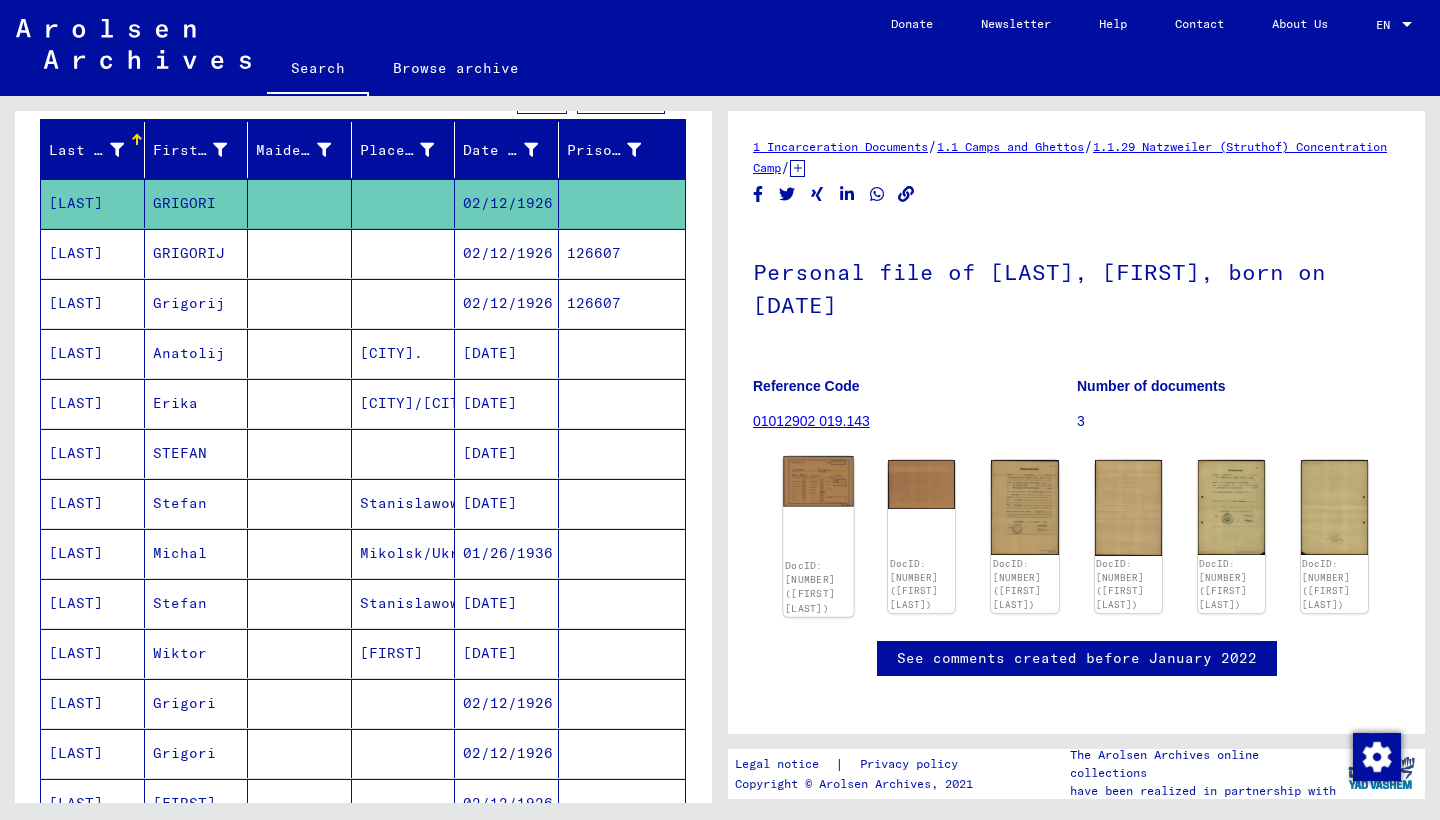 click 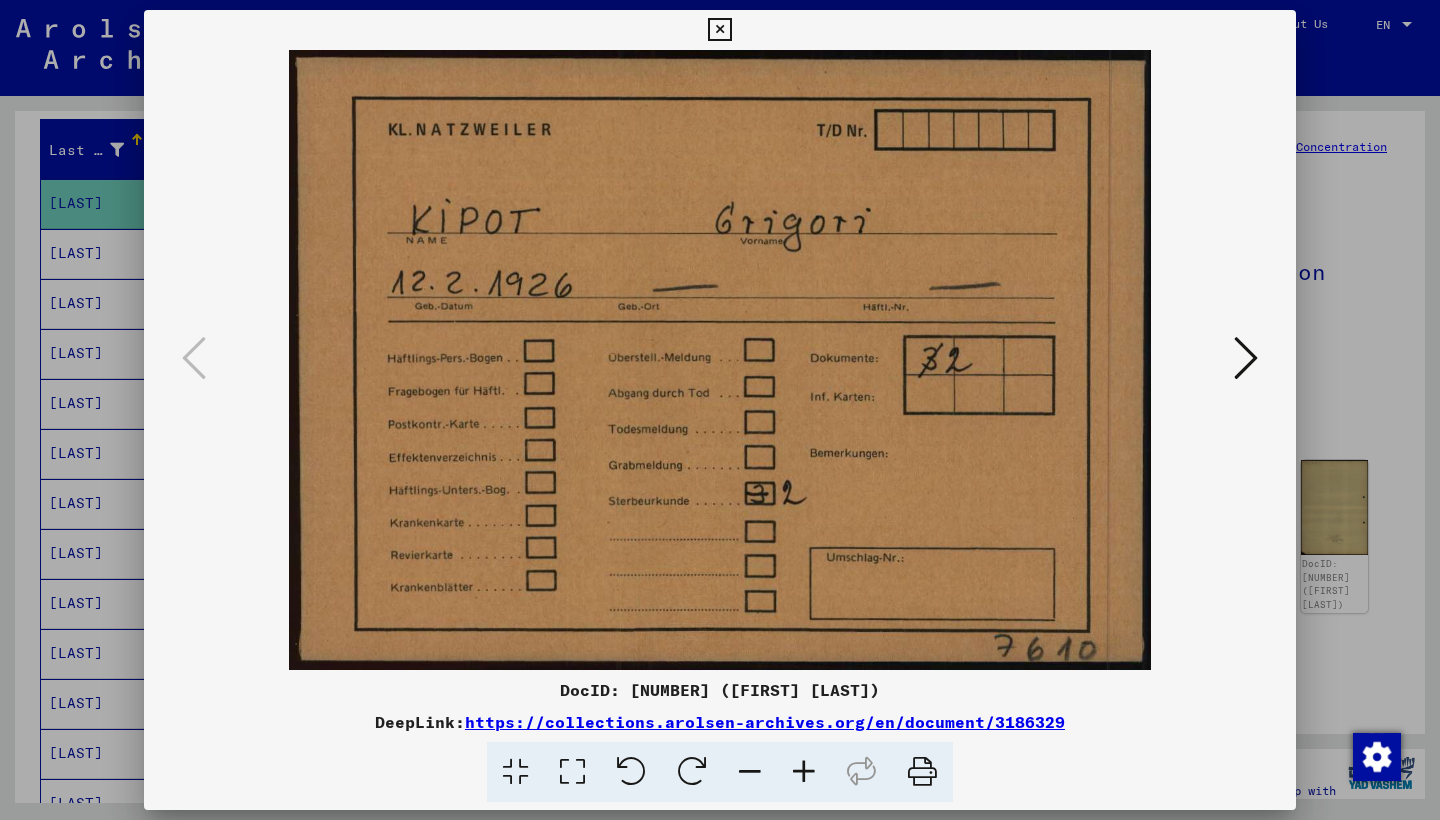 click at bounding box center [720, 360] 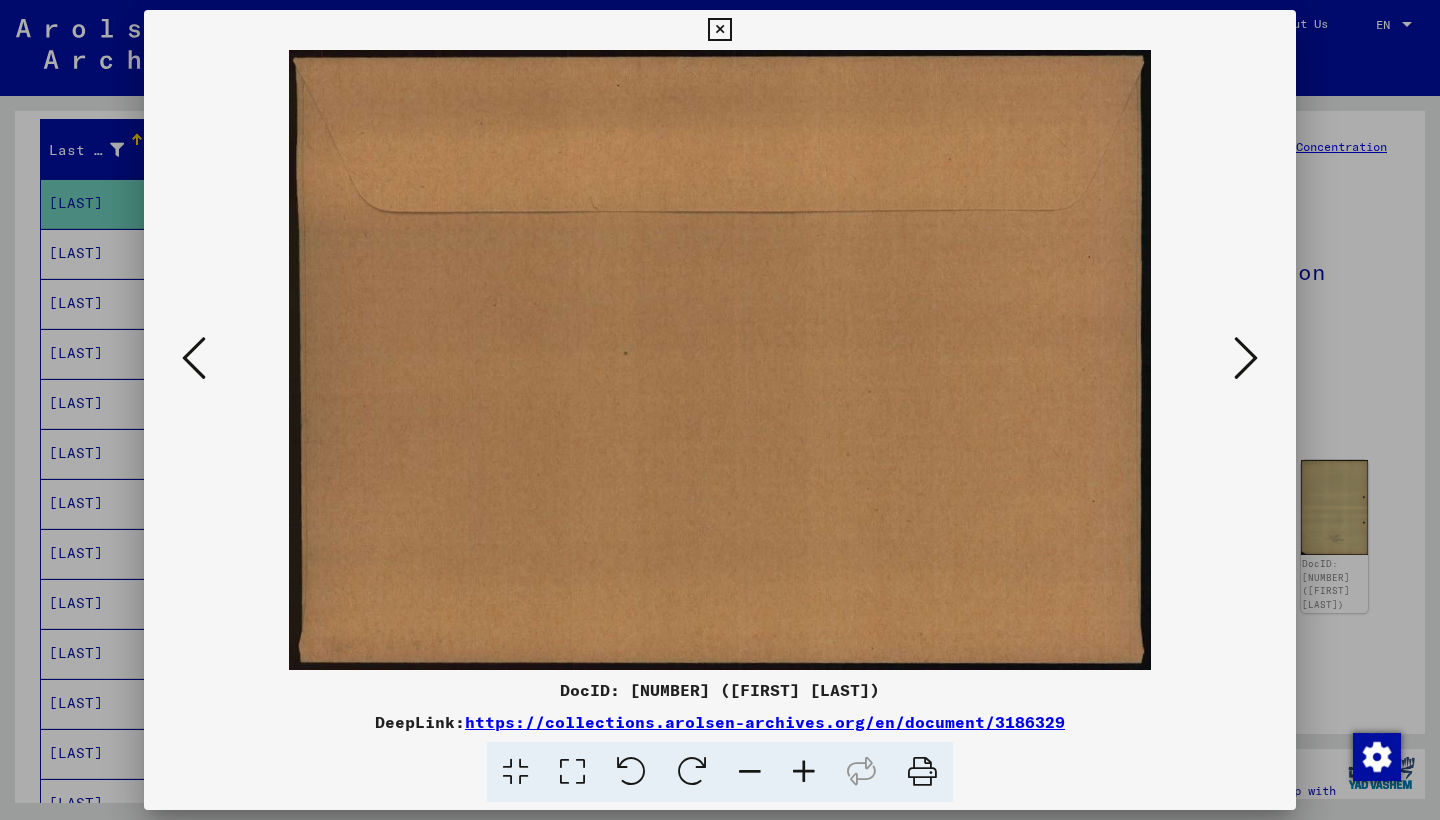 click at bounding box center (1246, 358) 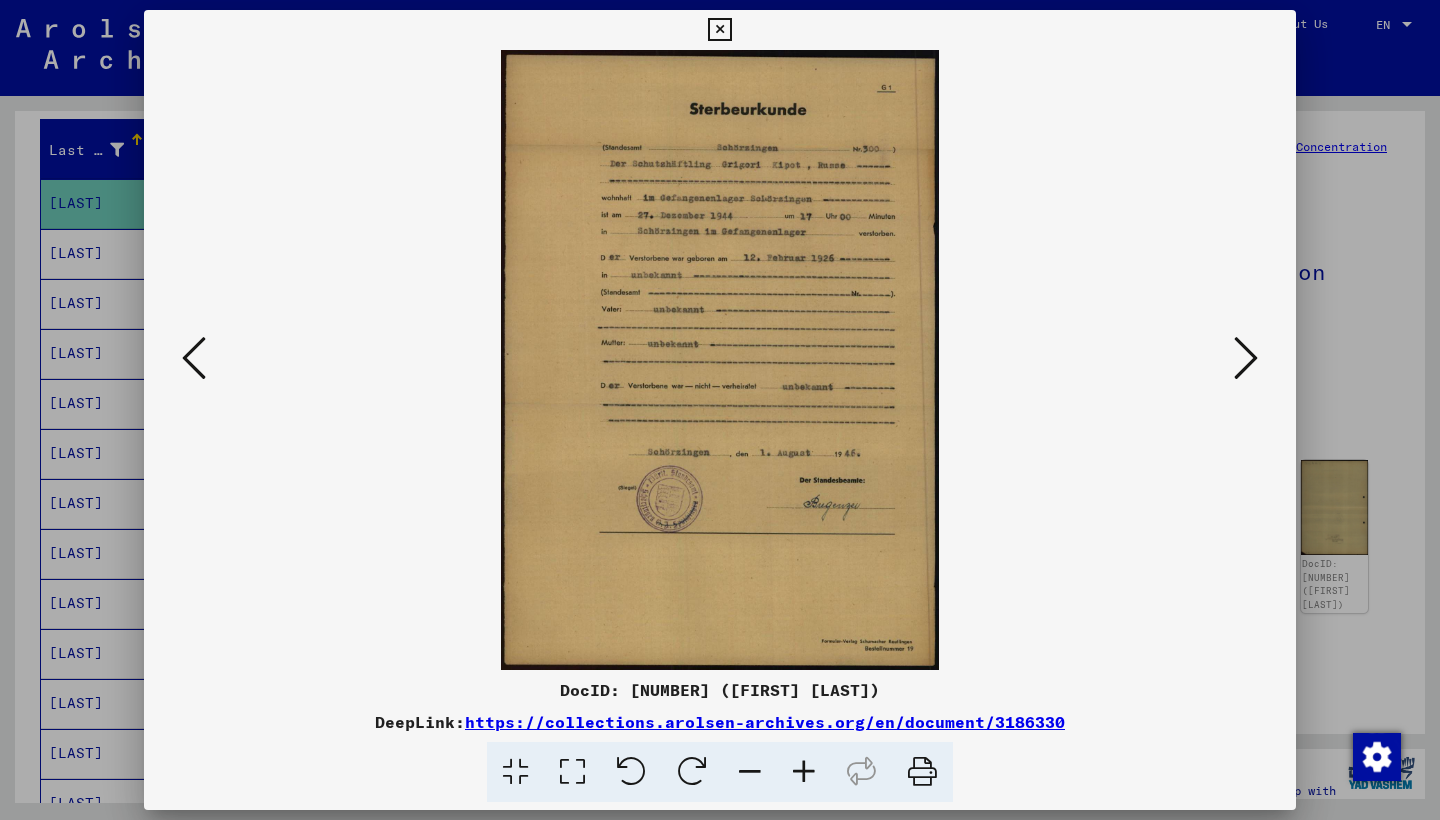 click at bounding box center (1246, 358) 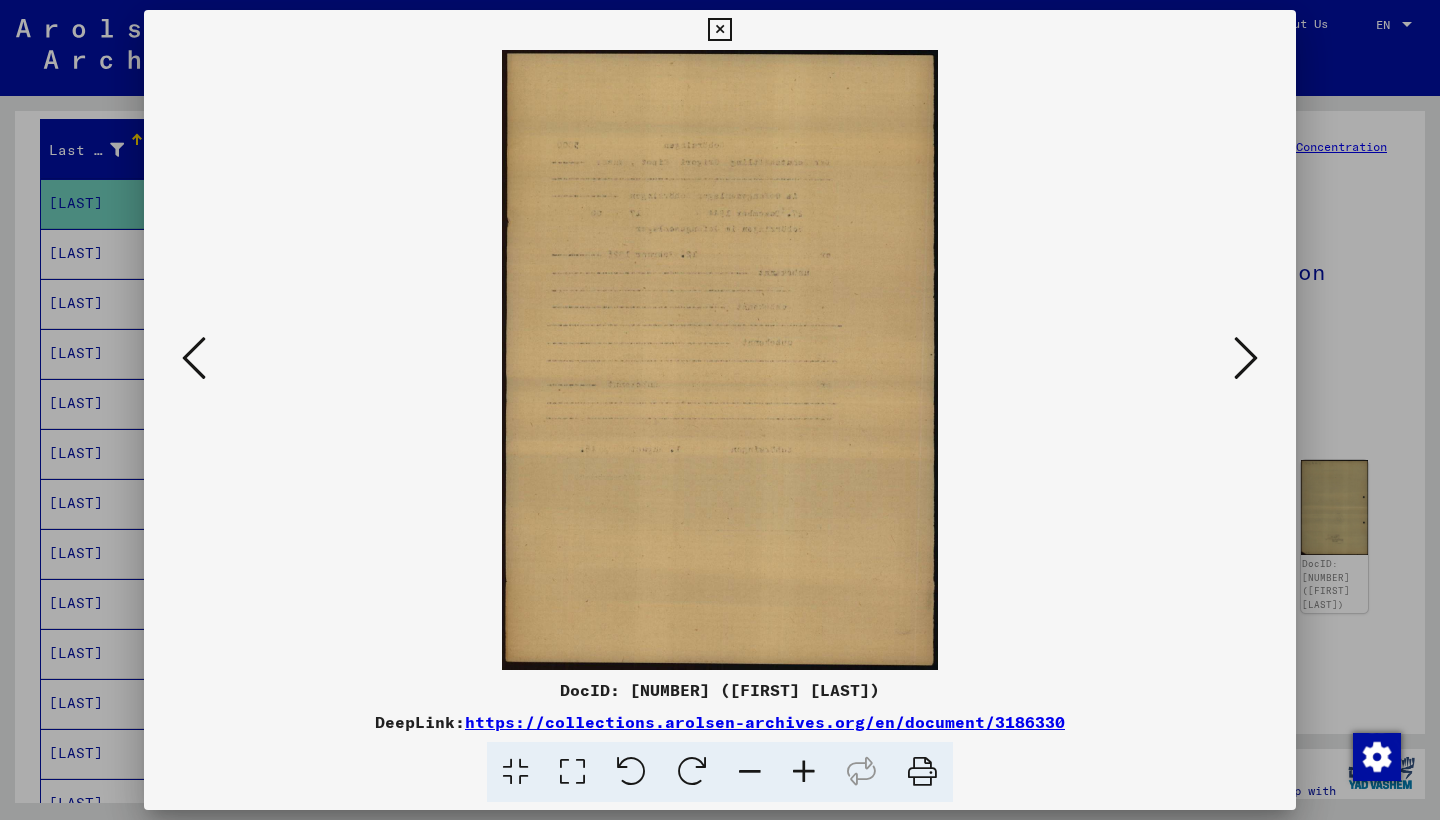 click at bounding box center [1246, 358] 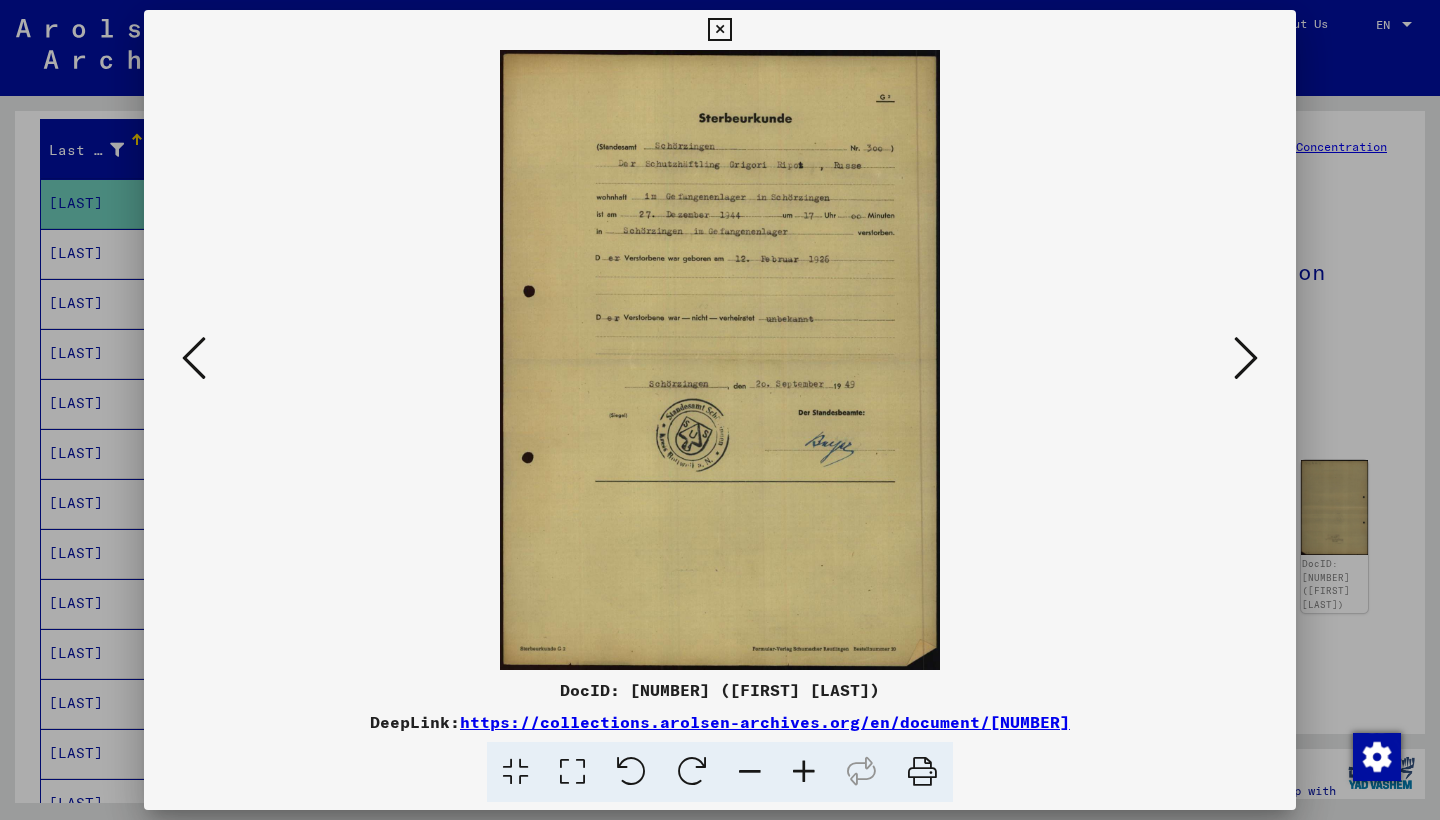 click at bounding box center (1246, 358) 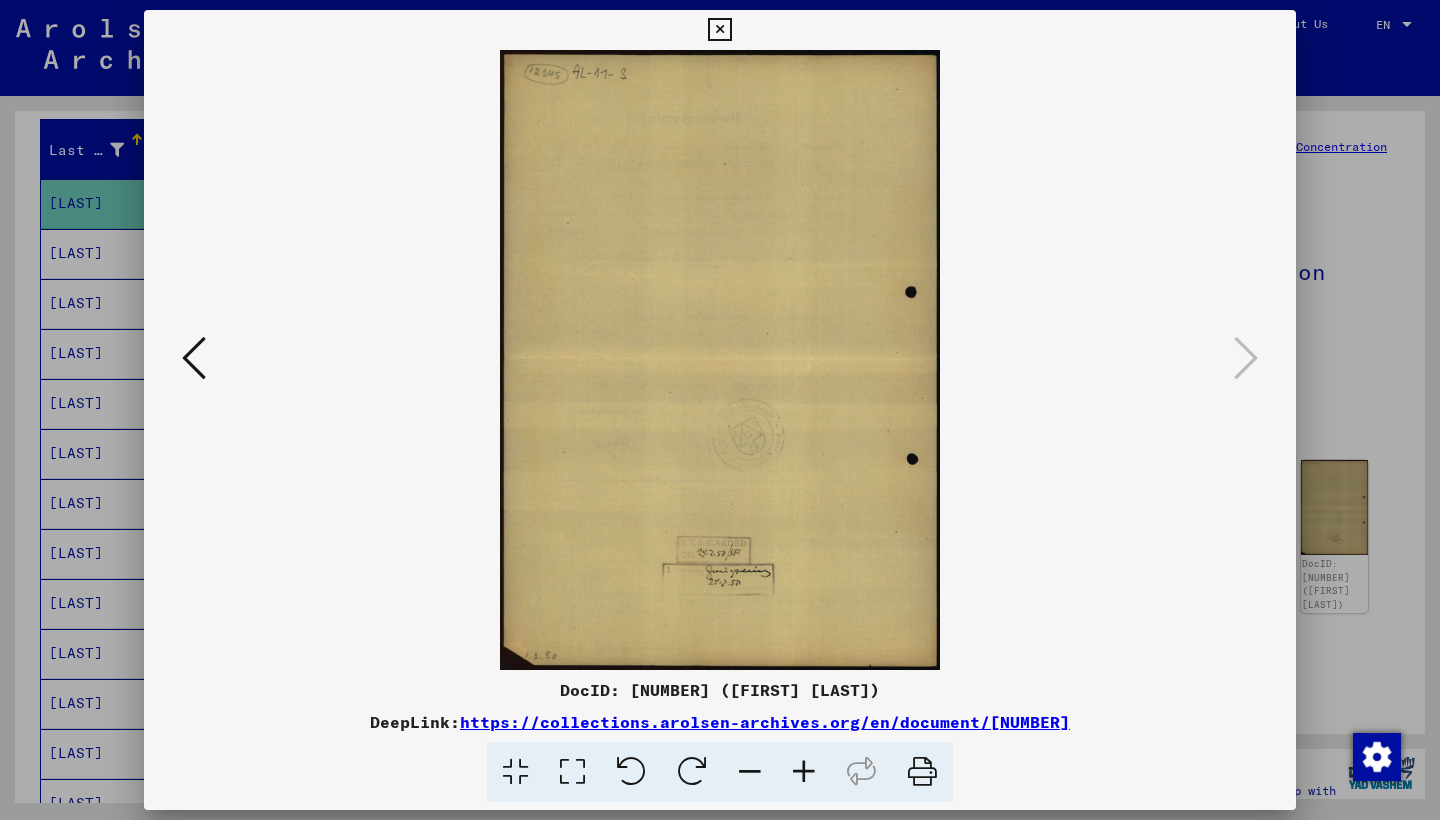 click at bounding box center [719, 30] 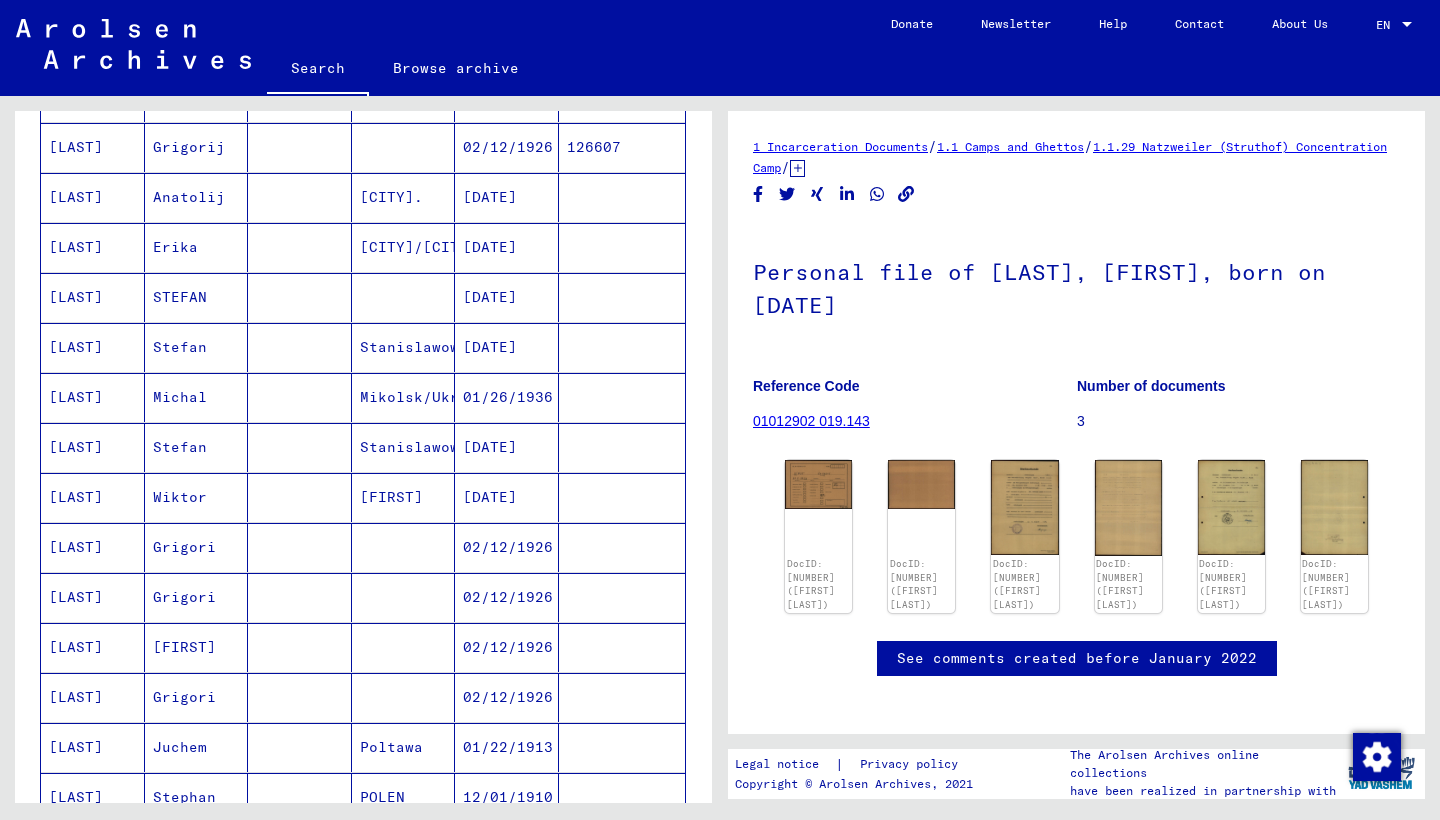 scroll, scrollTop: 389, scrollLeft: 0, axis: vertical 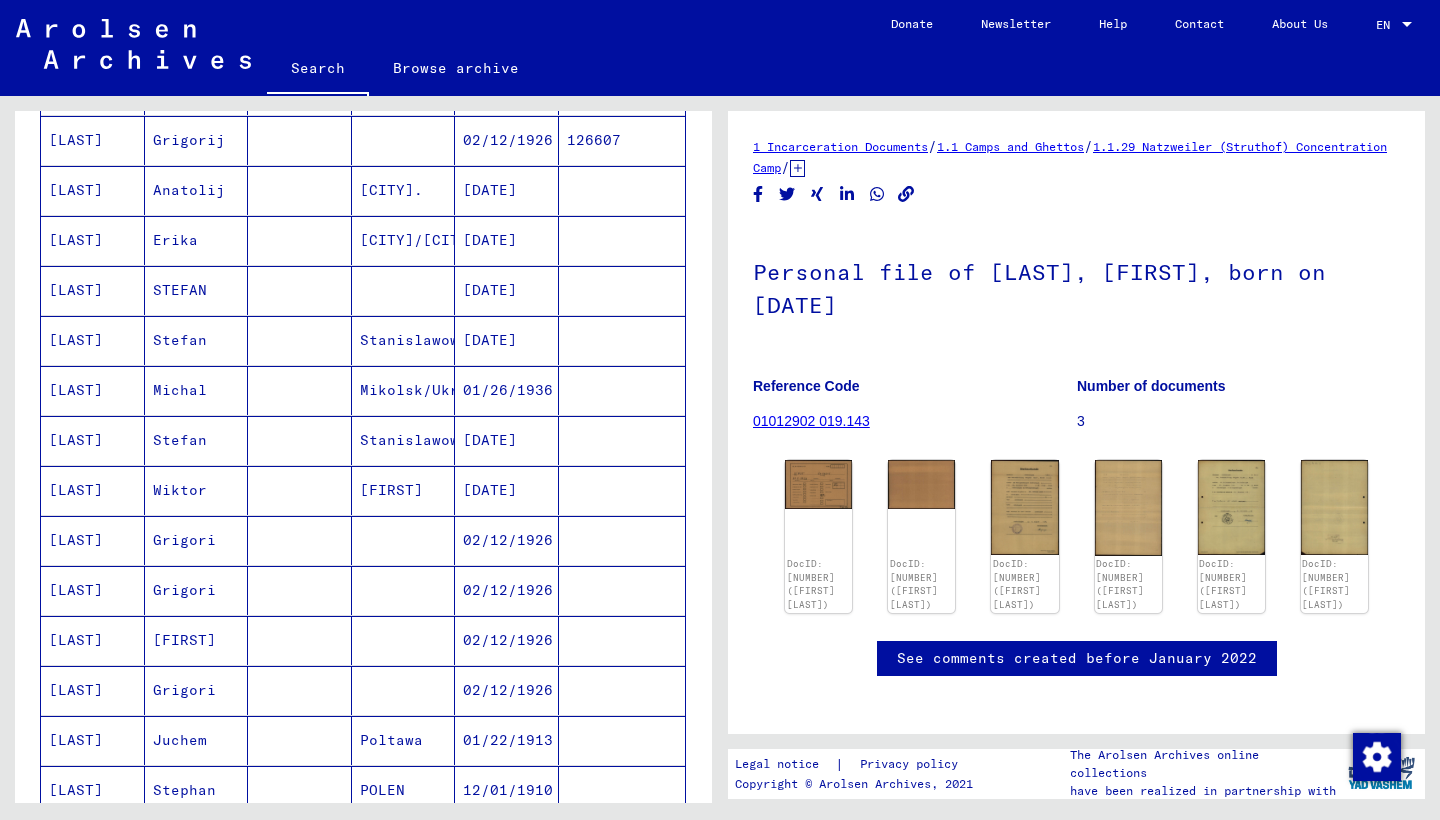 click on "Grigori" at bounding box center (197, 590) 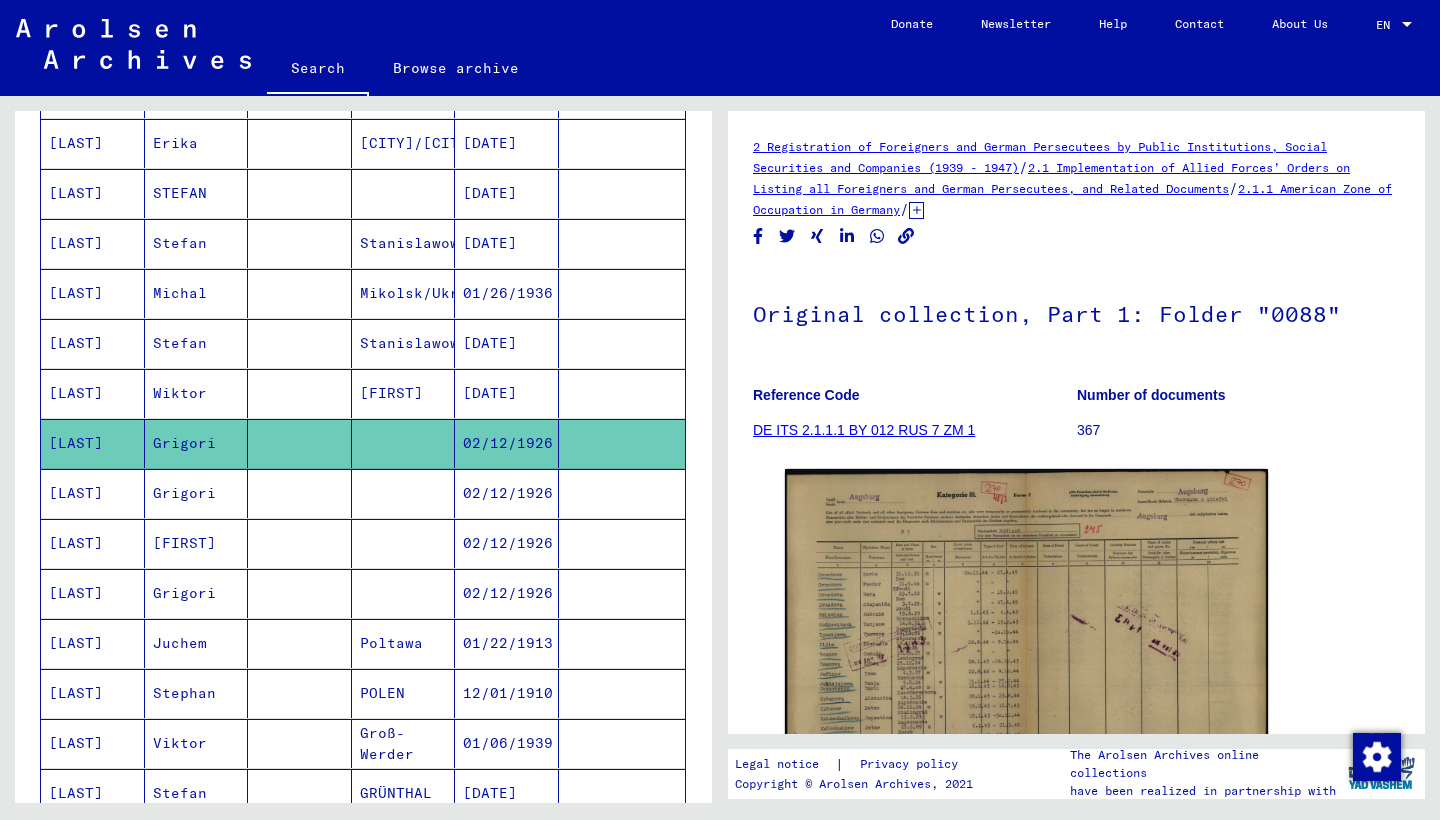scroll, scrollTop: 502, scrollLeft: 0, axis: vertical 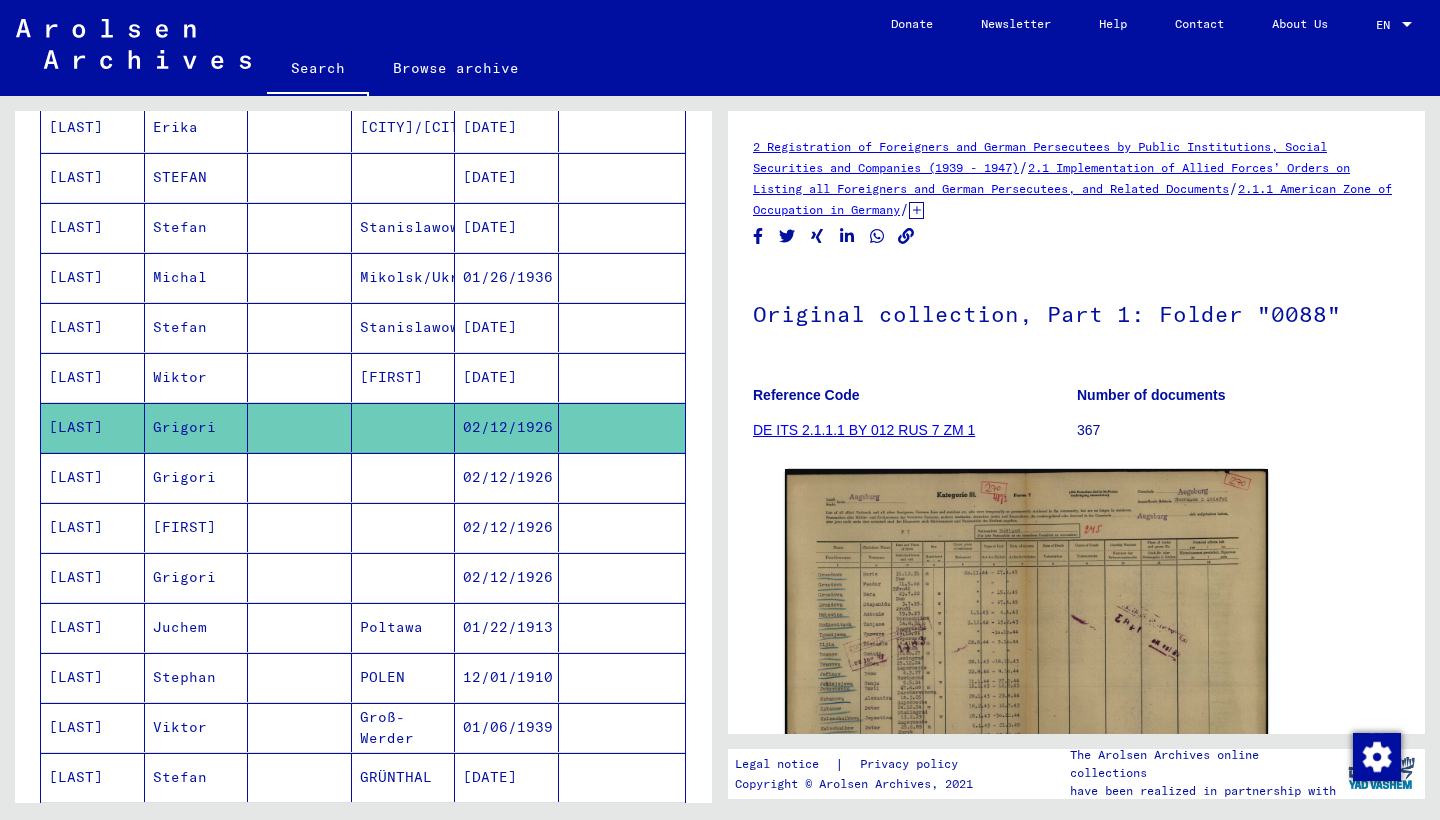 click on "Grigori" at bounding box center (197, 527) 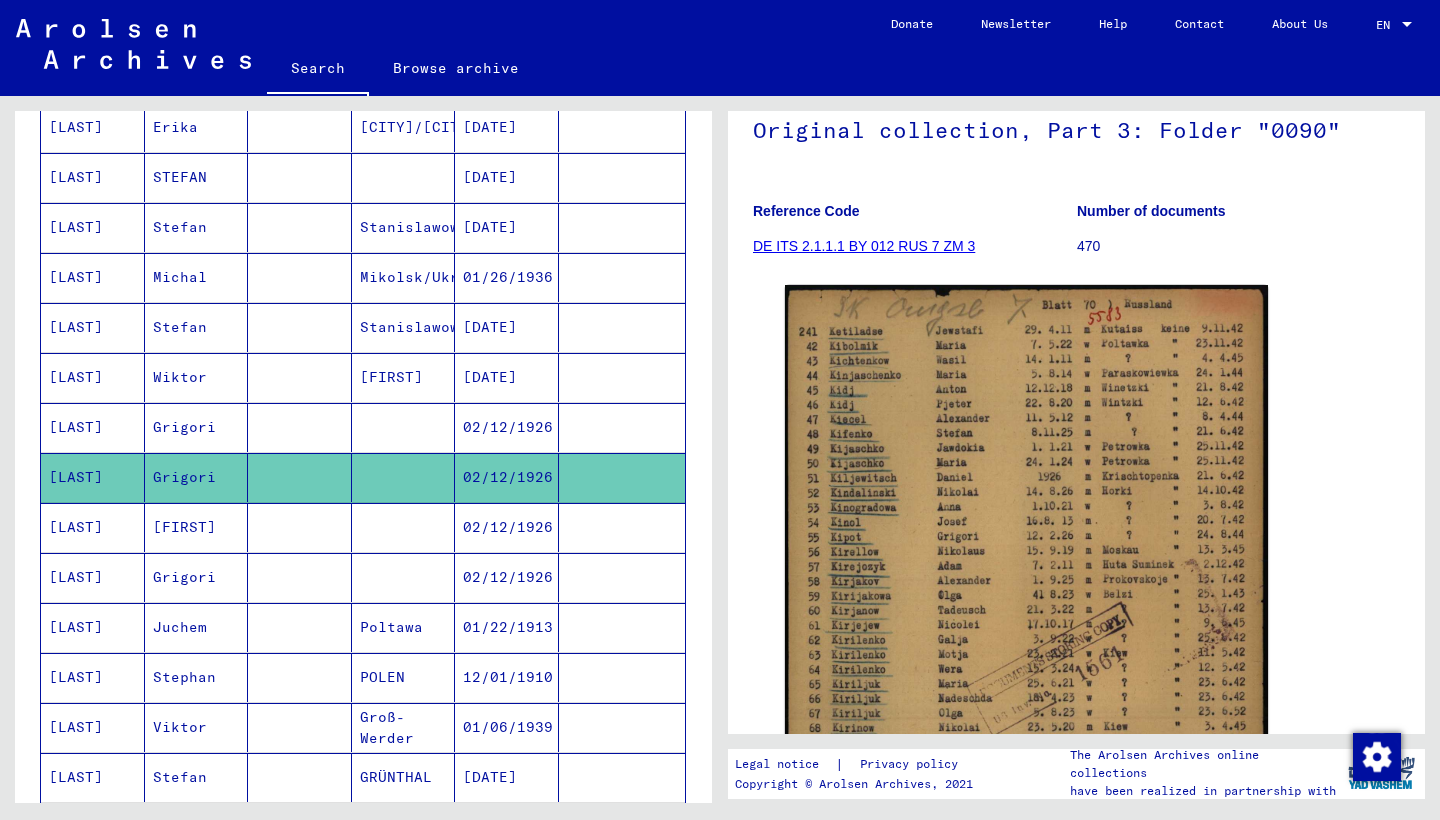 scroll, scrollTop: 193, scrollLeft: 0, axis: vertical 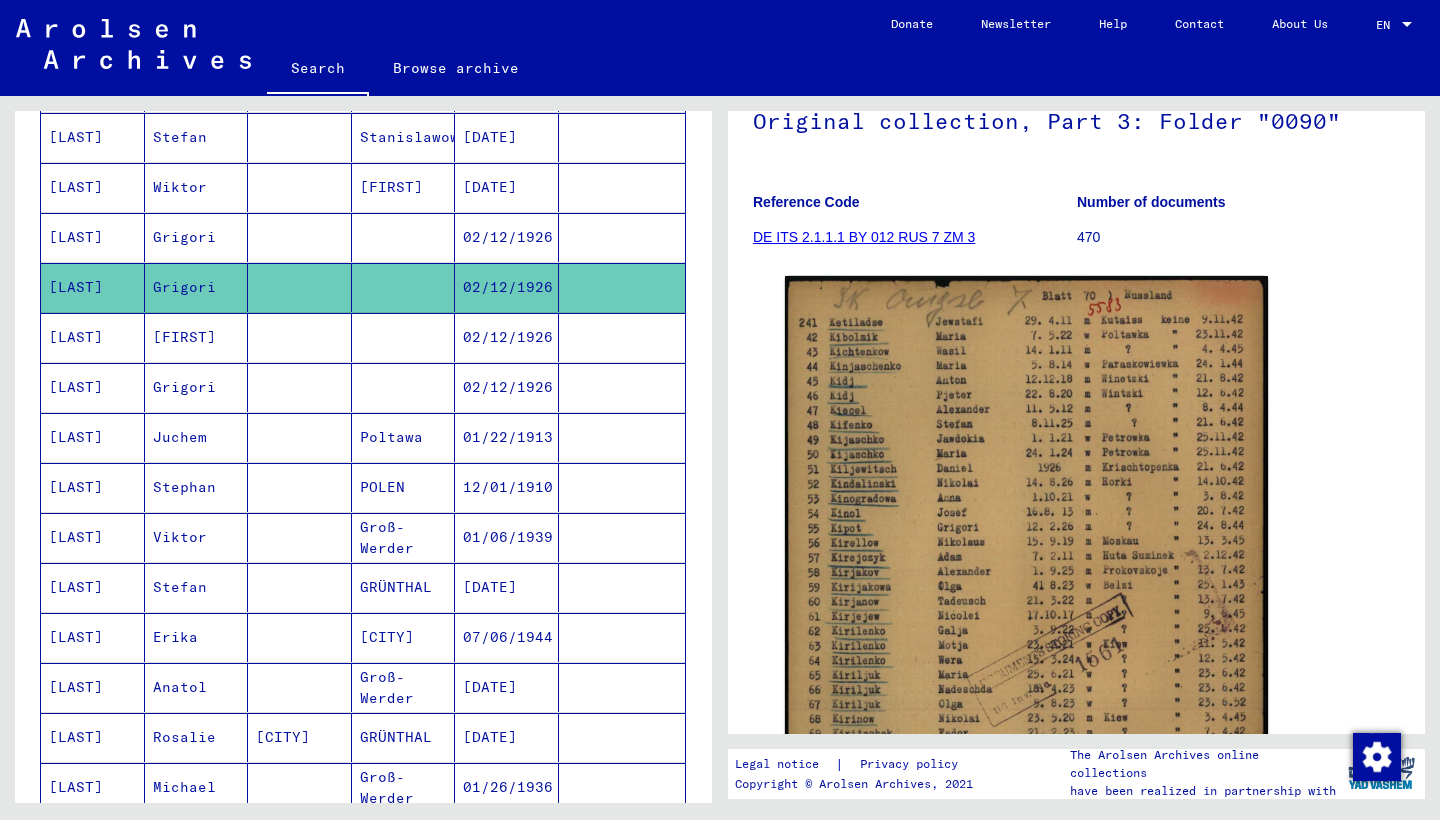 click on "Grigori" at bounding box center (197, 437) 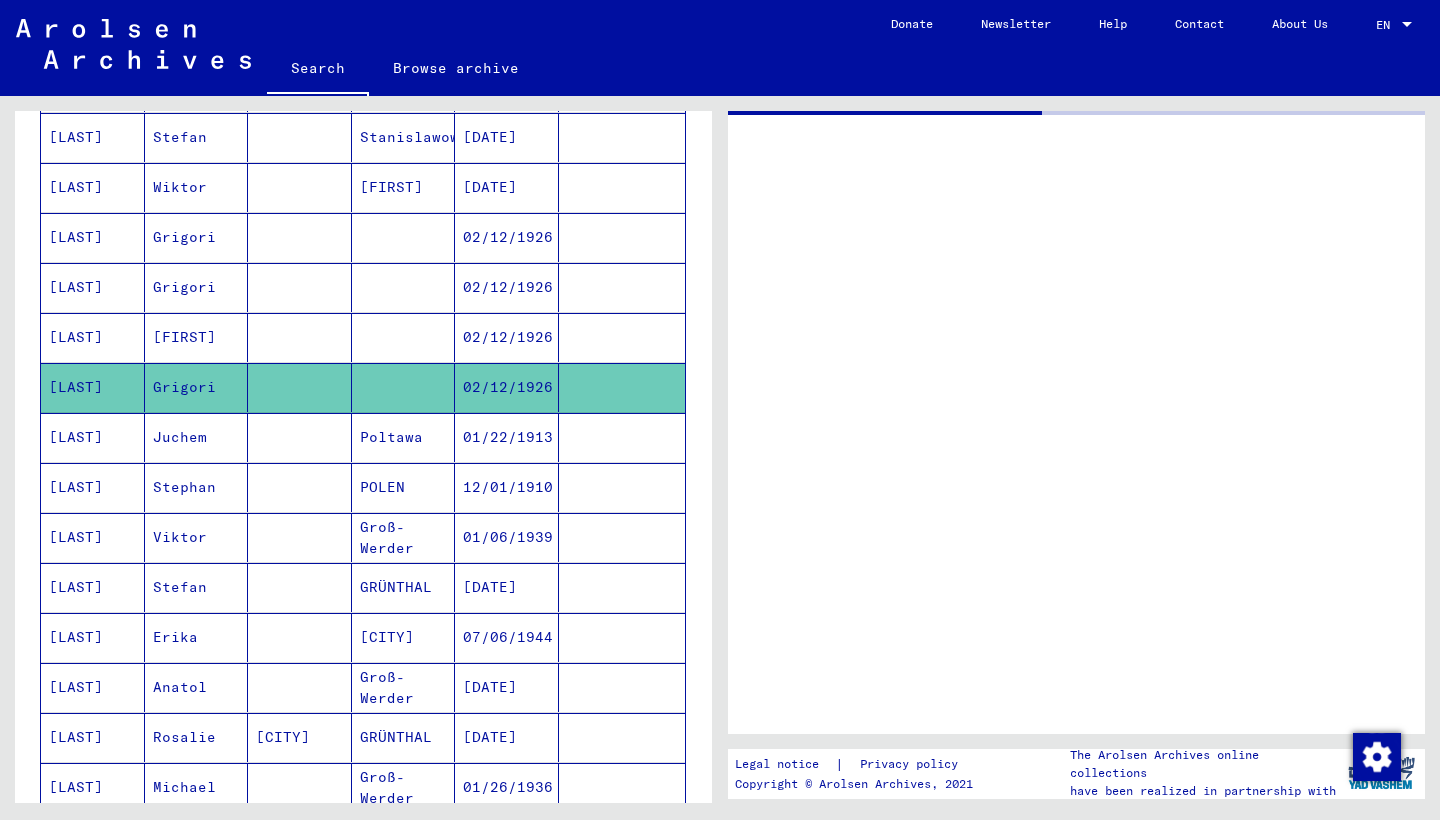 scroll, scrollTop: 0, scrollLeft: 0, axis: both 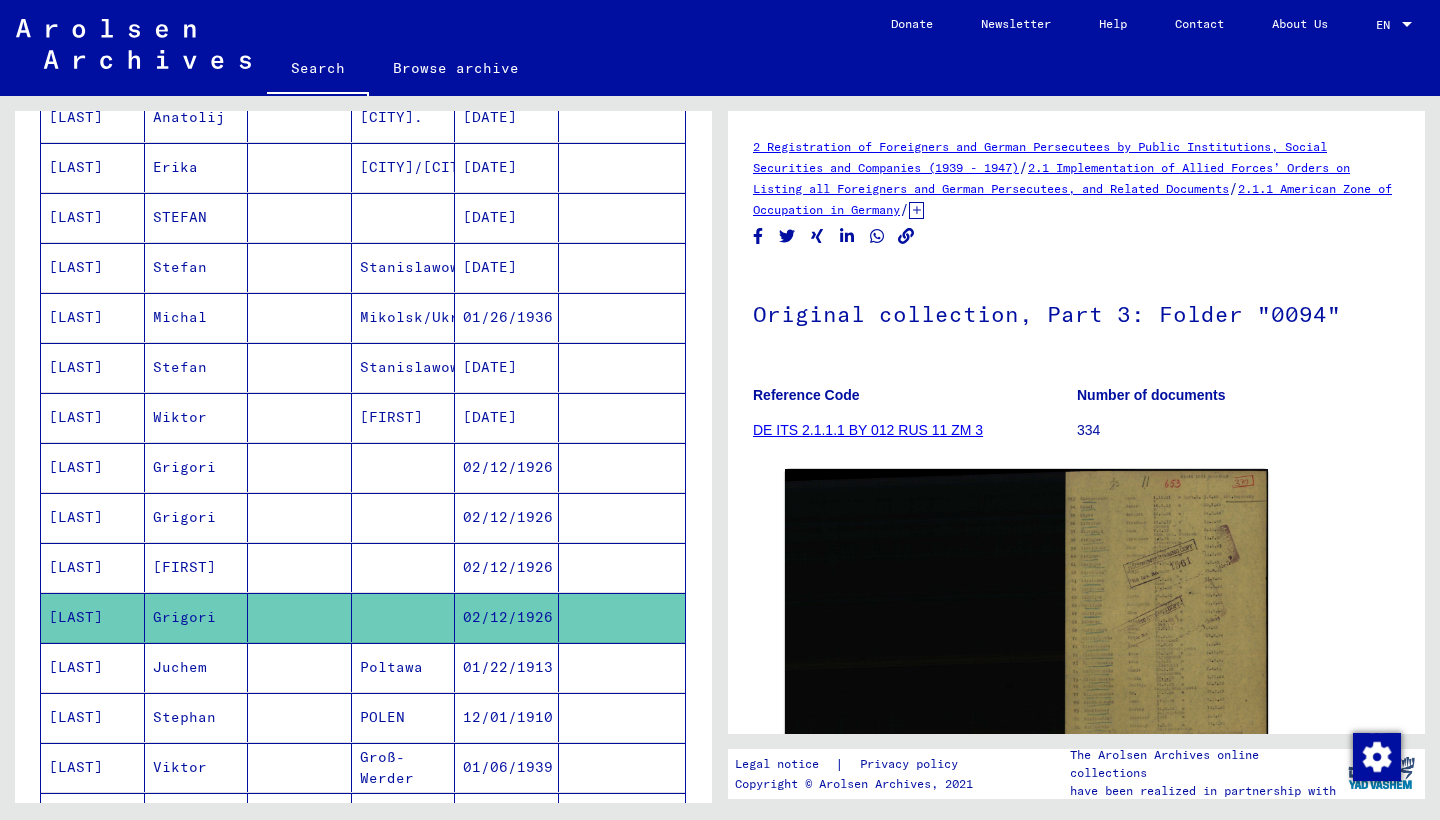 click at bounding box center (404, 267) 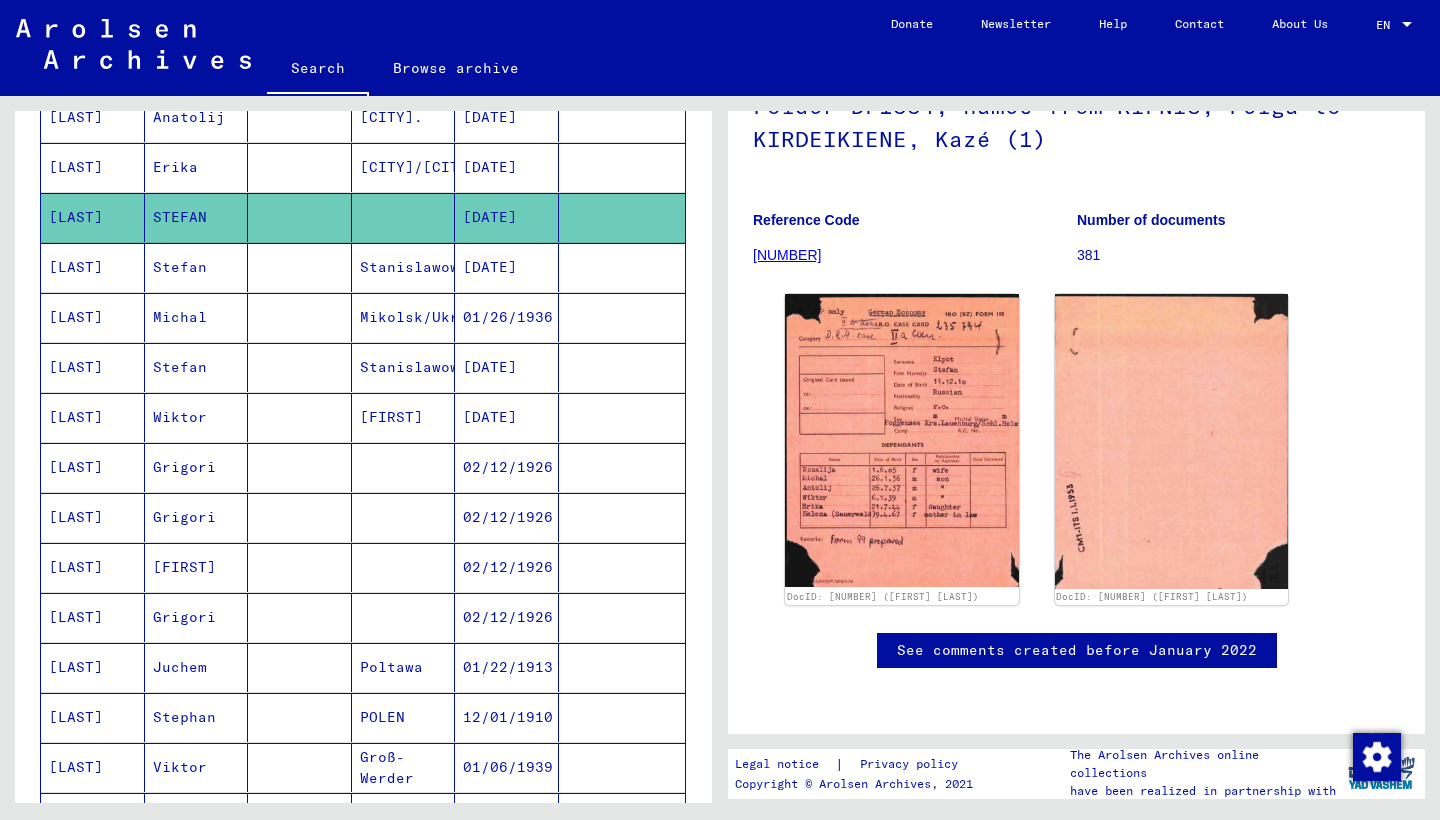 scroll, scrollTop: 182, scrollLeft: 0, axis: vertical 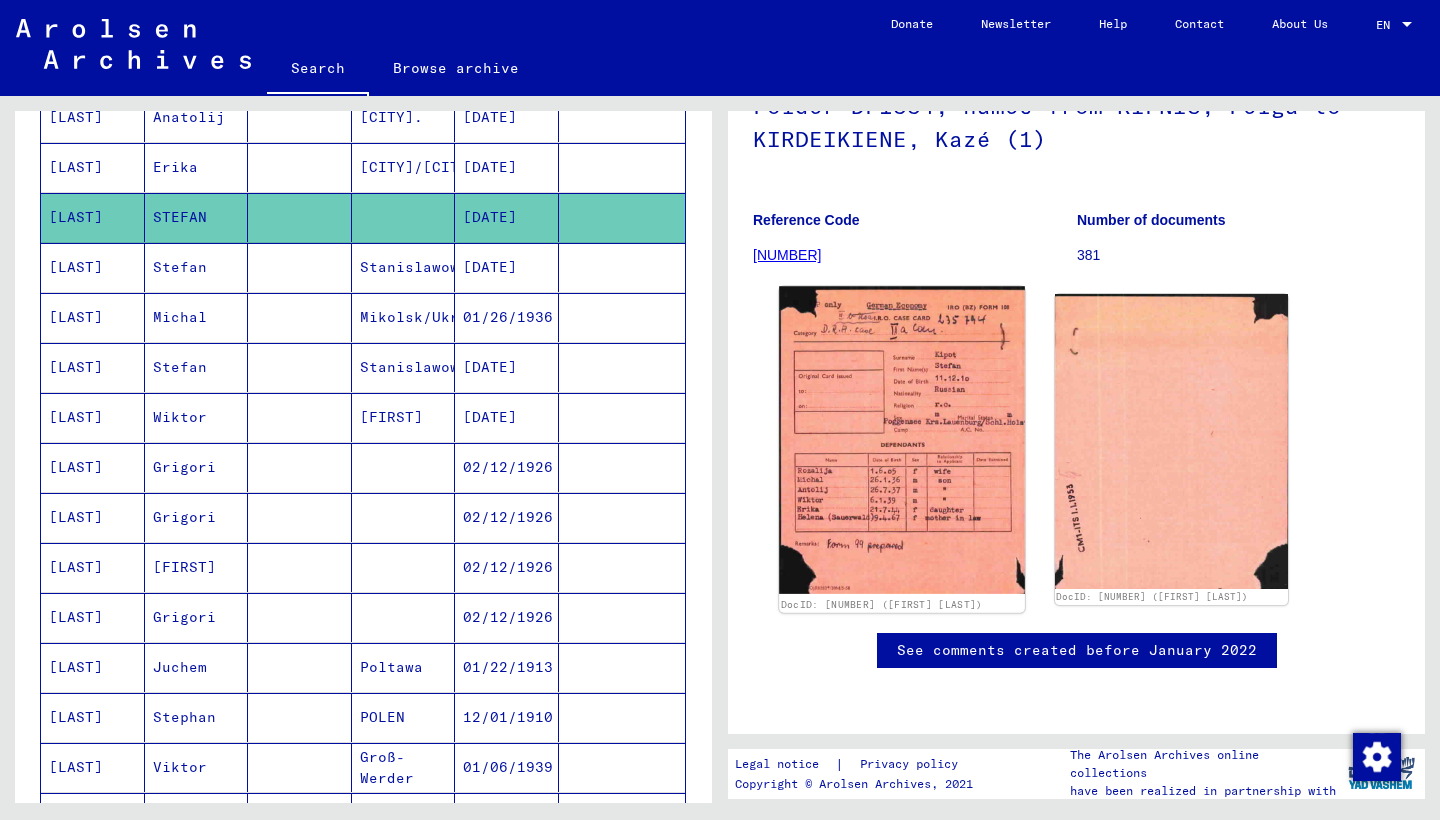 click 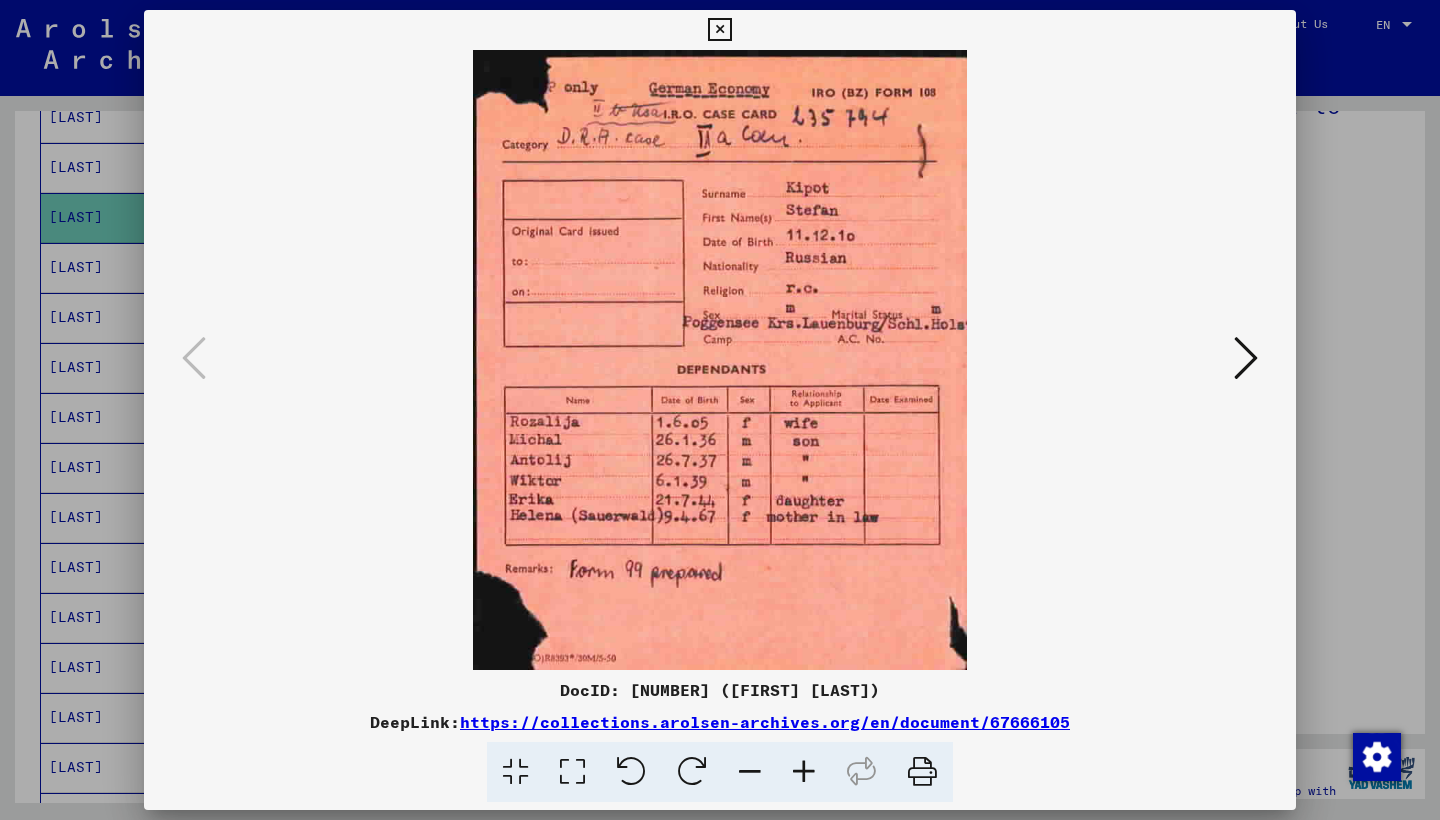 click at bounding box center [719, 30] 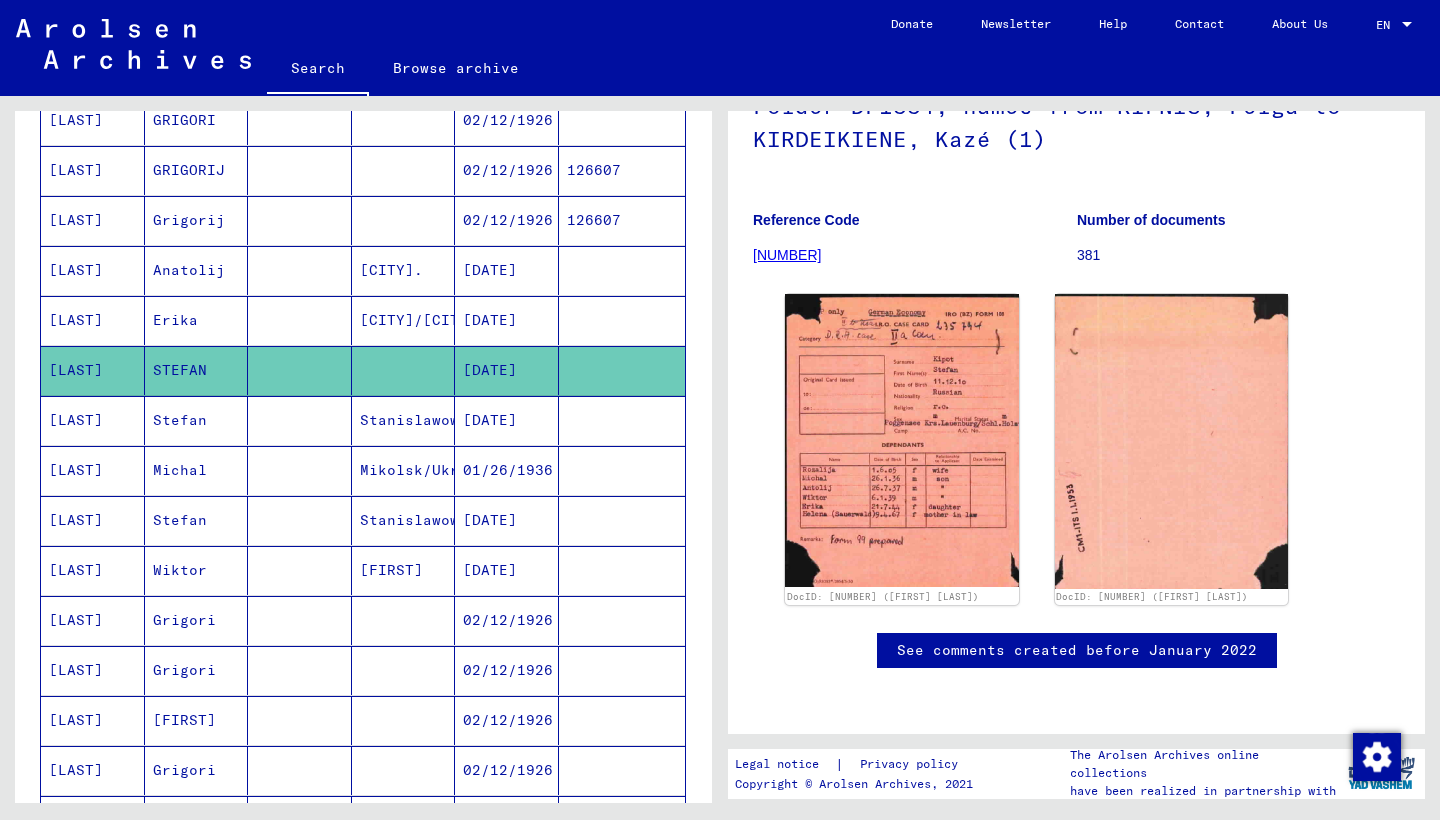 scroll, scrollTop: 296, scrollLeft: 0, axis: vertical 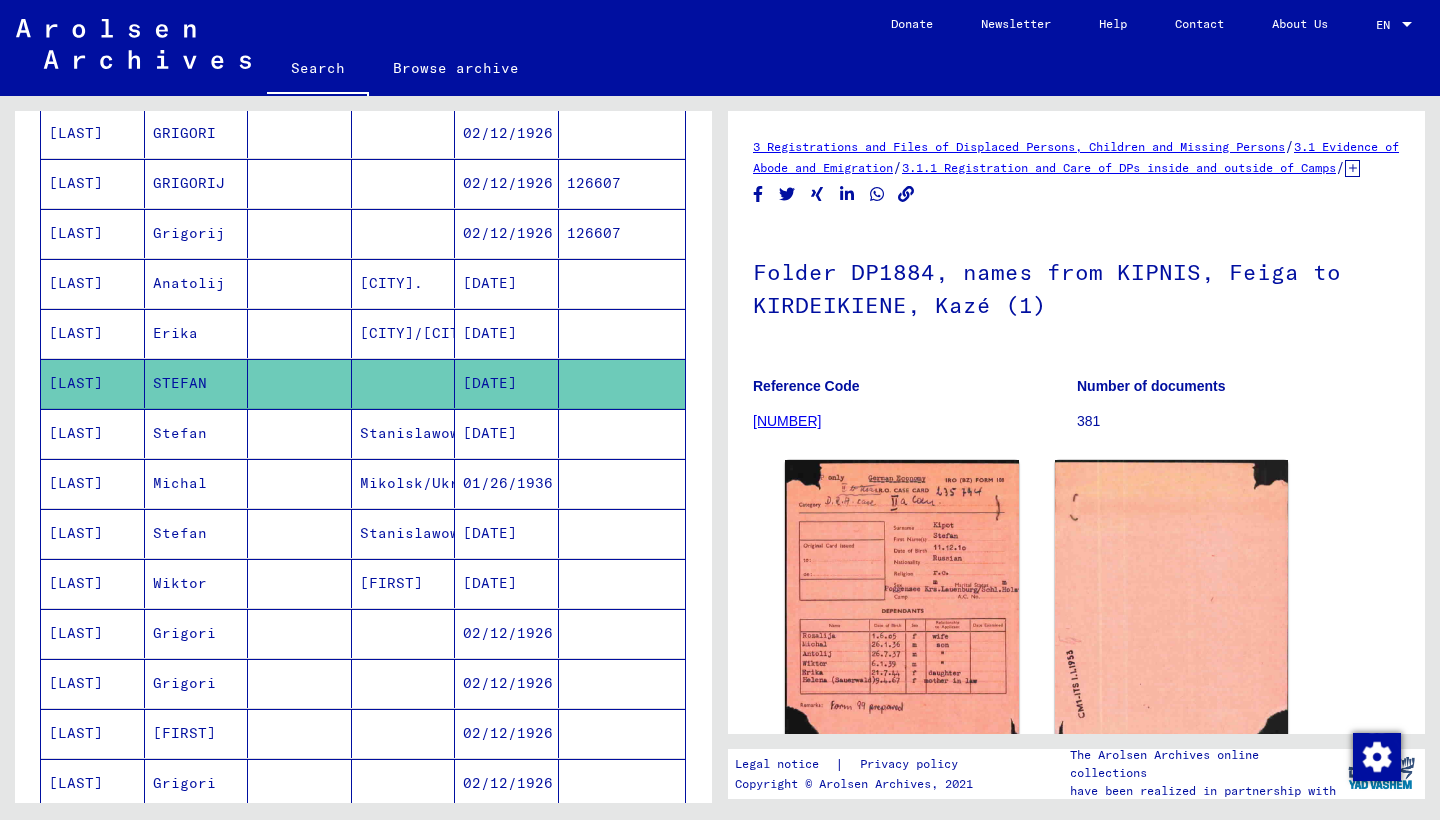 click on "Erika" at bounding box center (197, 383) 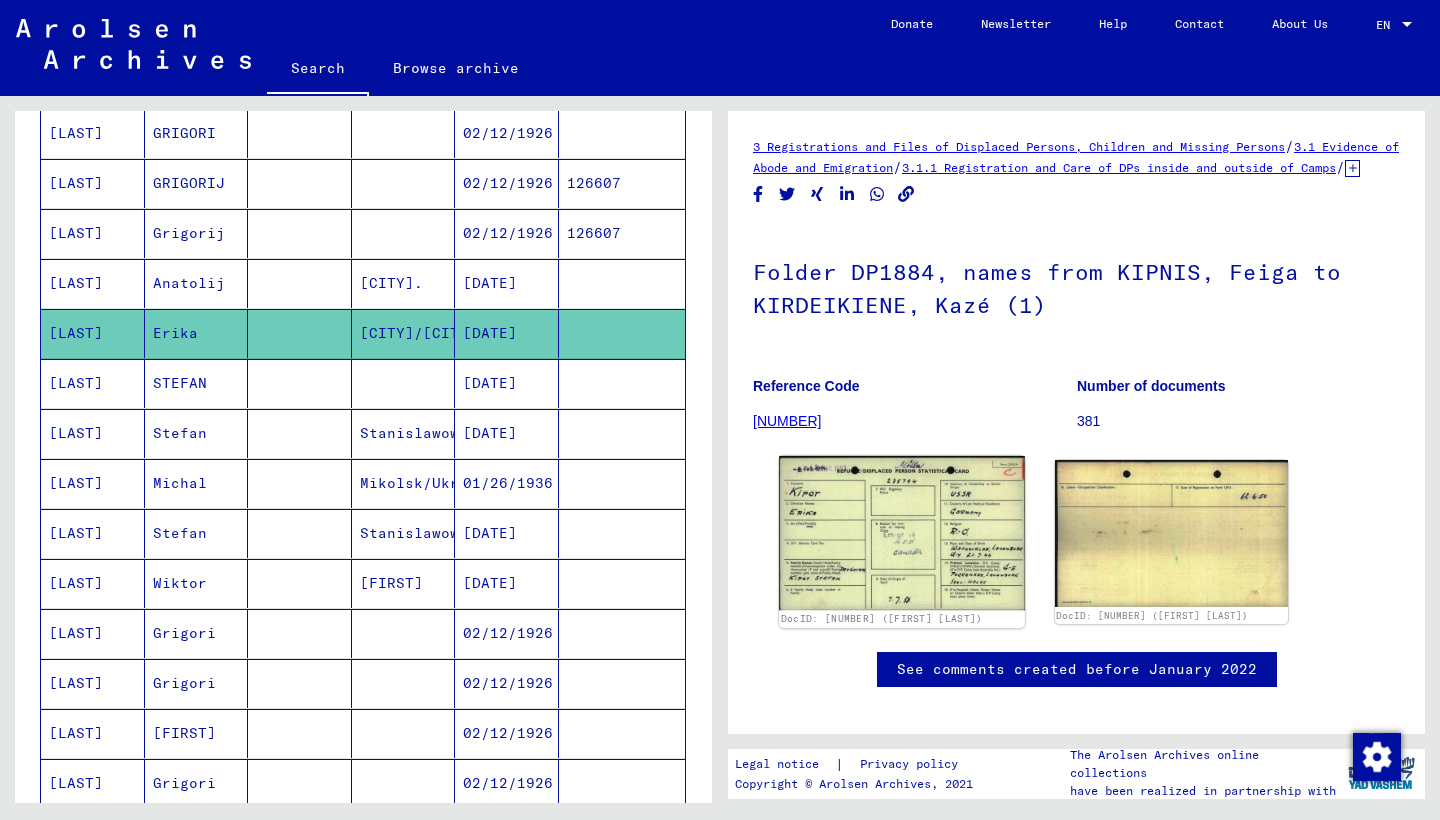 click 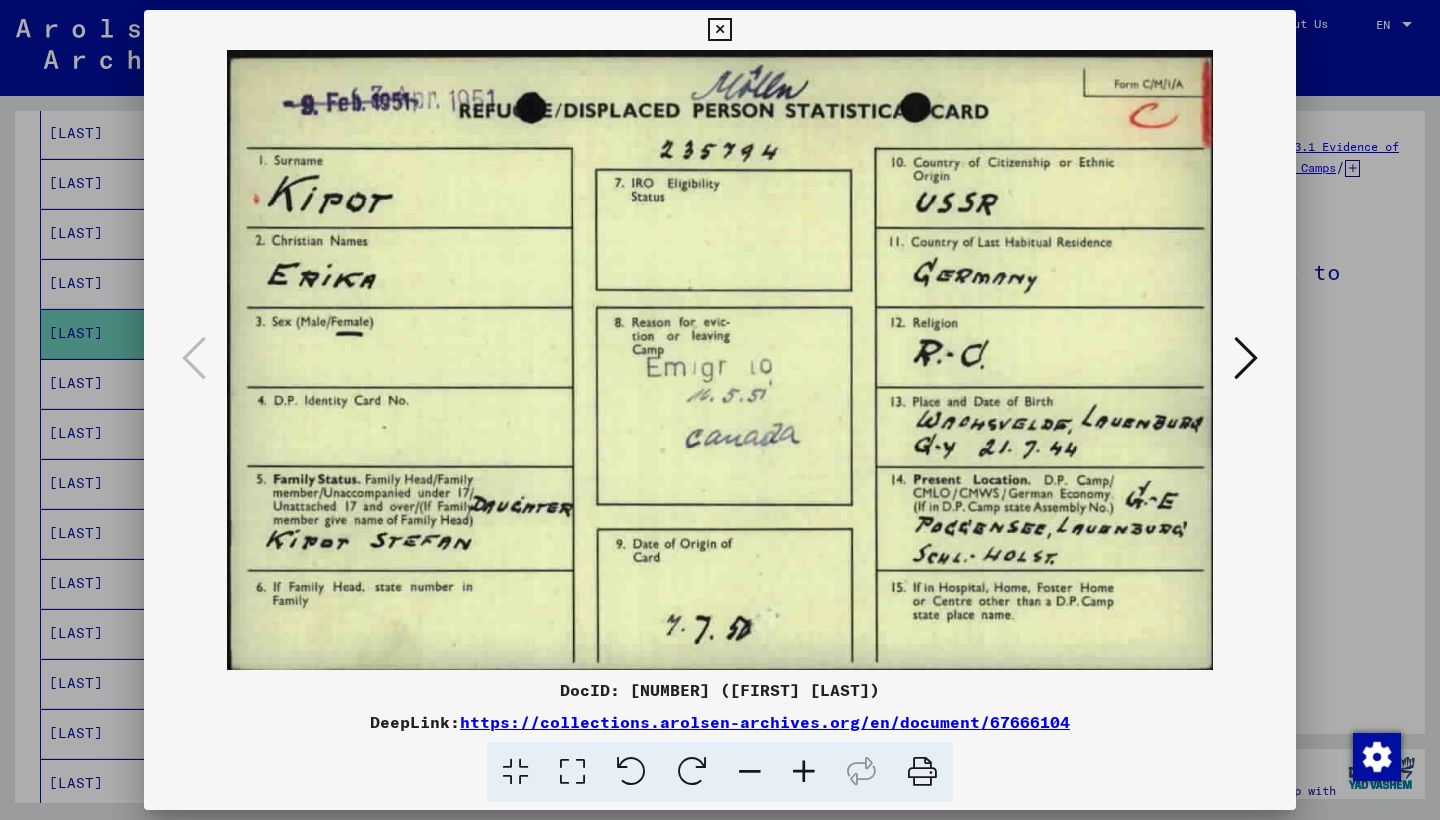 click at bounding box center [719, 30] 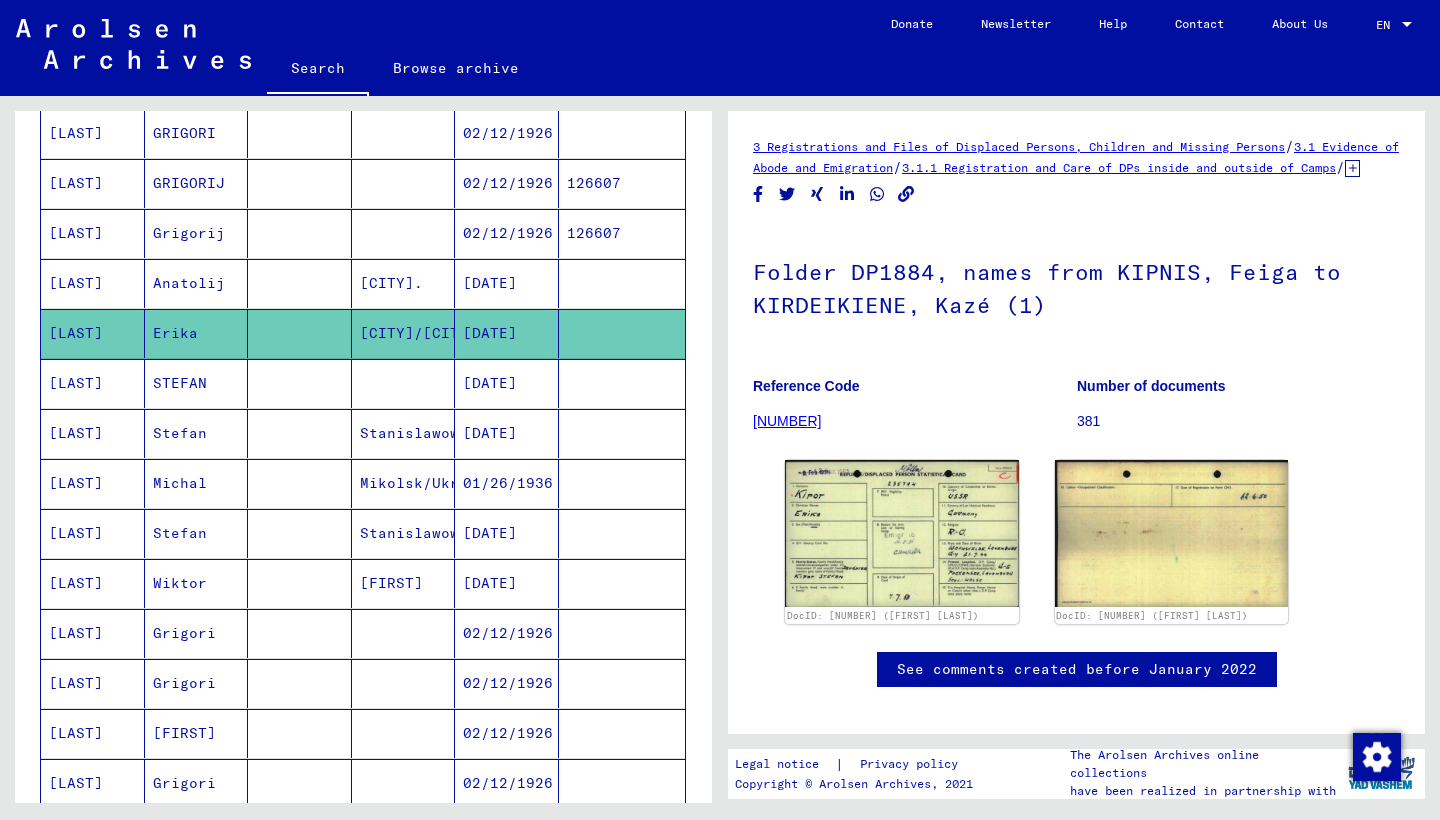 click on "Grigori" at bounding box center [197, 683] 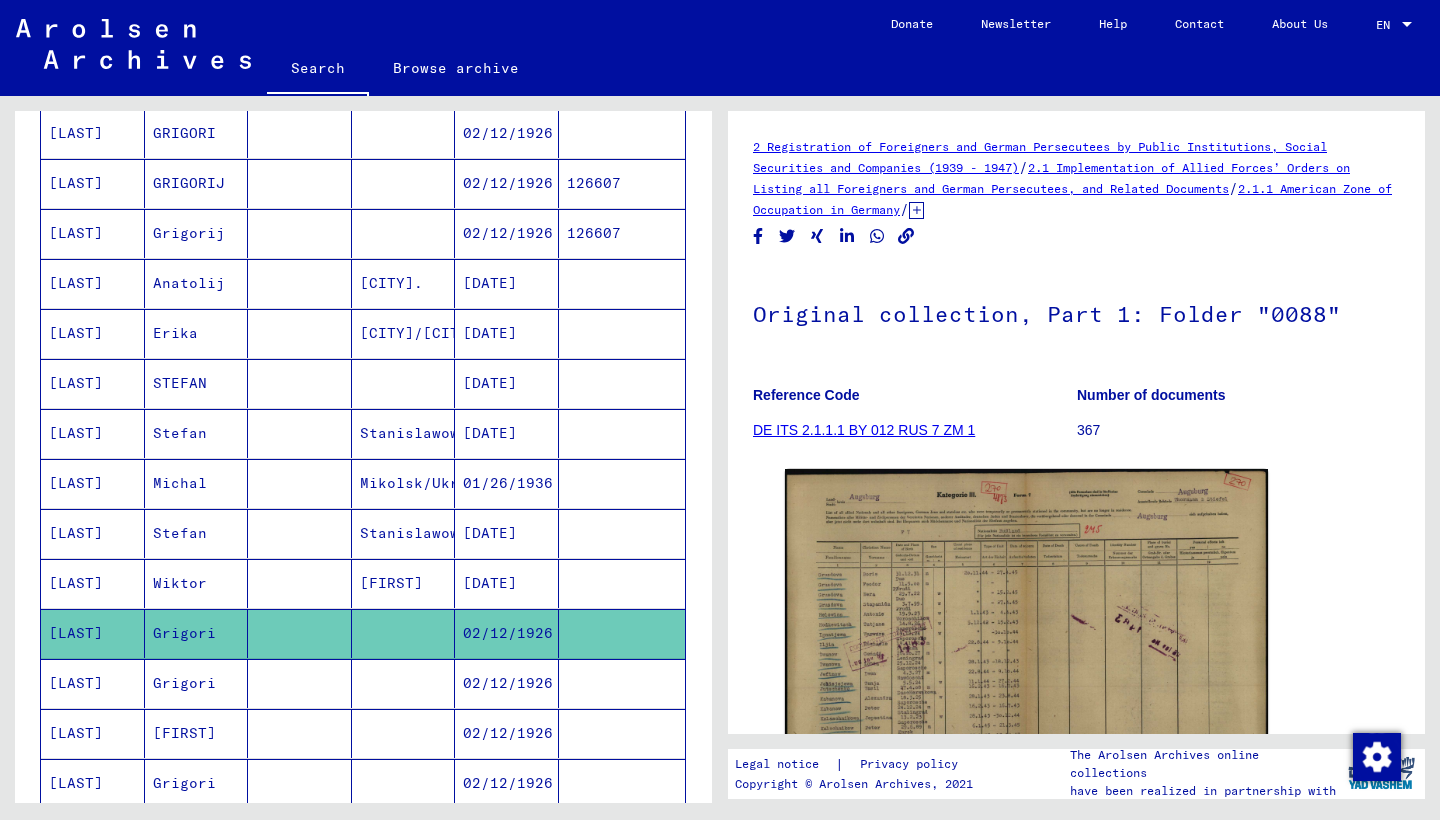 click on "Grigori" at bounding box center [197, 733] 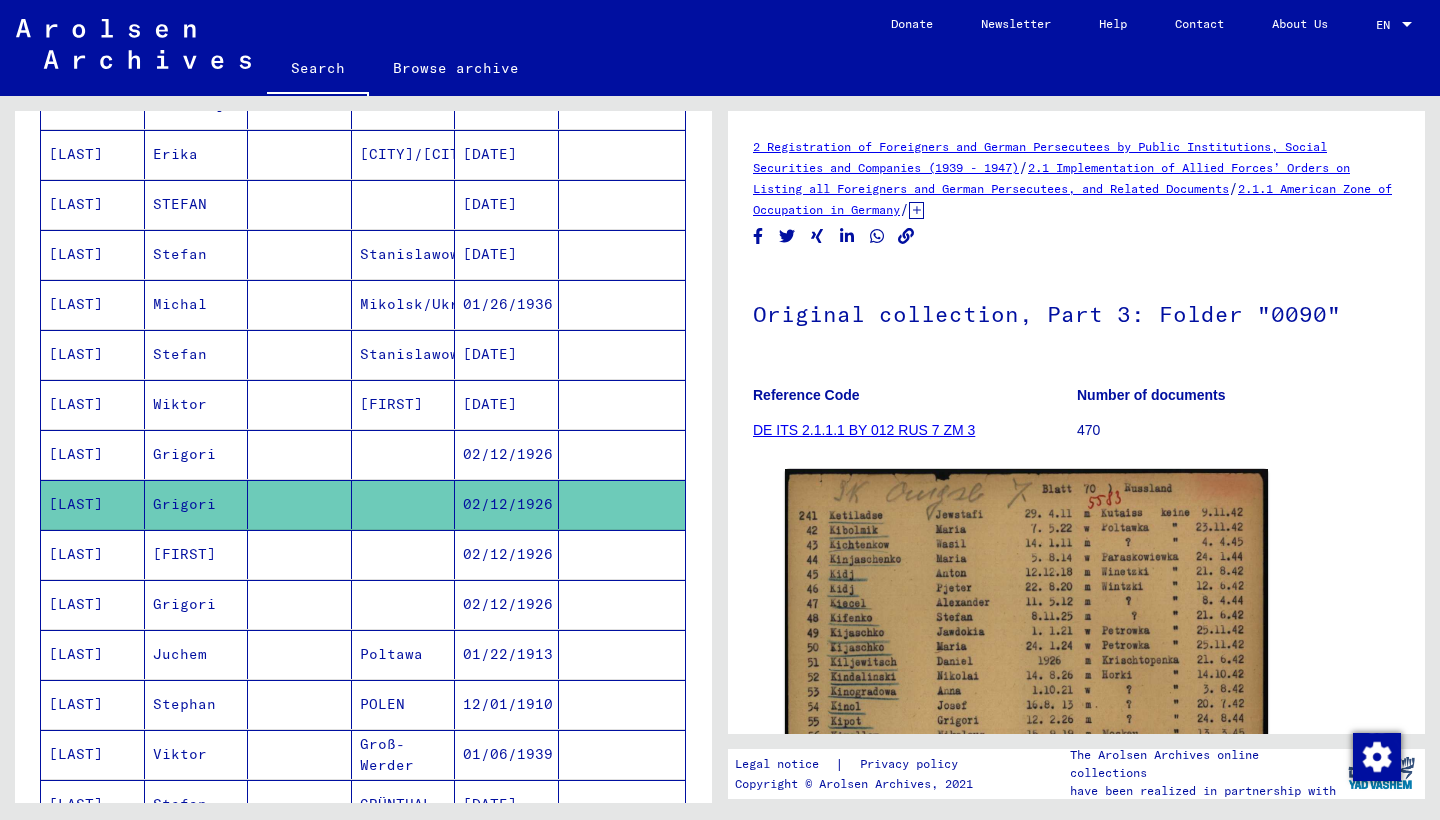 scroll, scrollTop: 523, scrollLeft: 0, axis: vertical 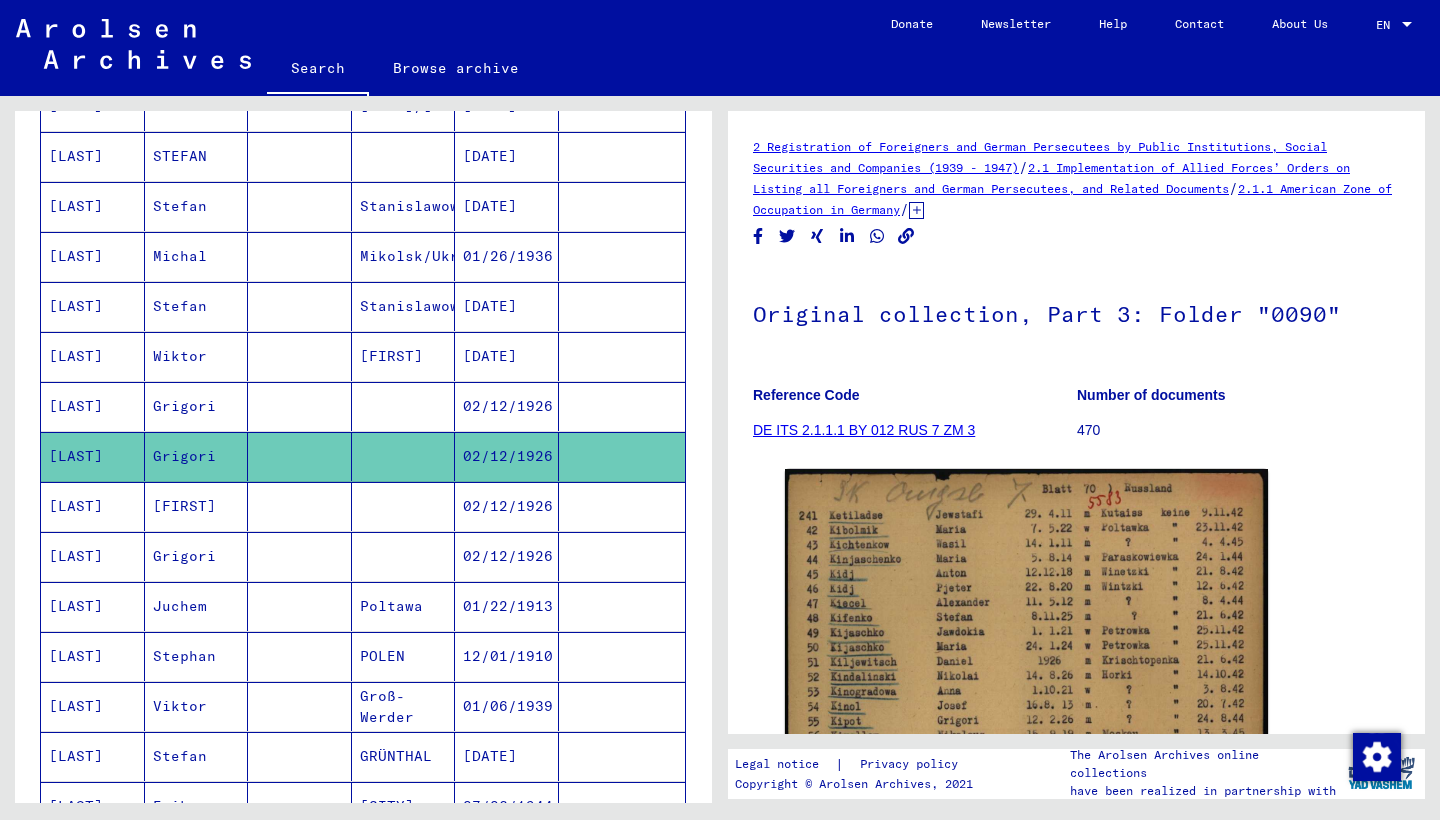 click on "[FIRST]" at bounding box center [197, 556] 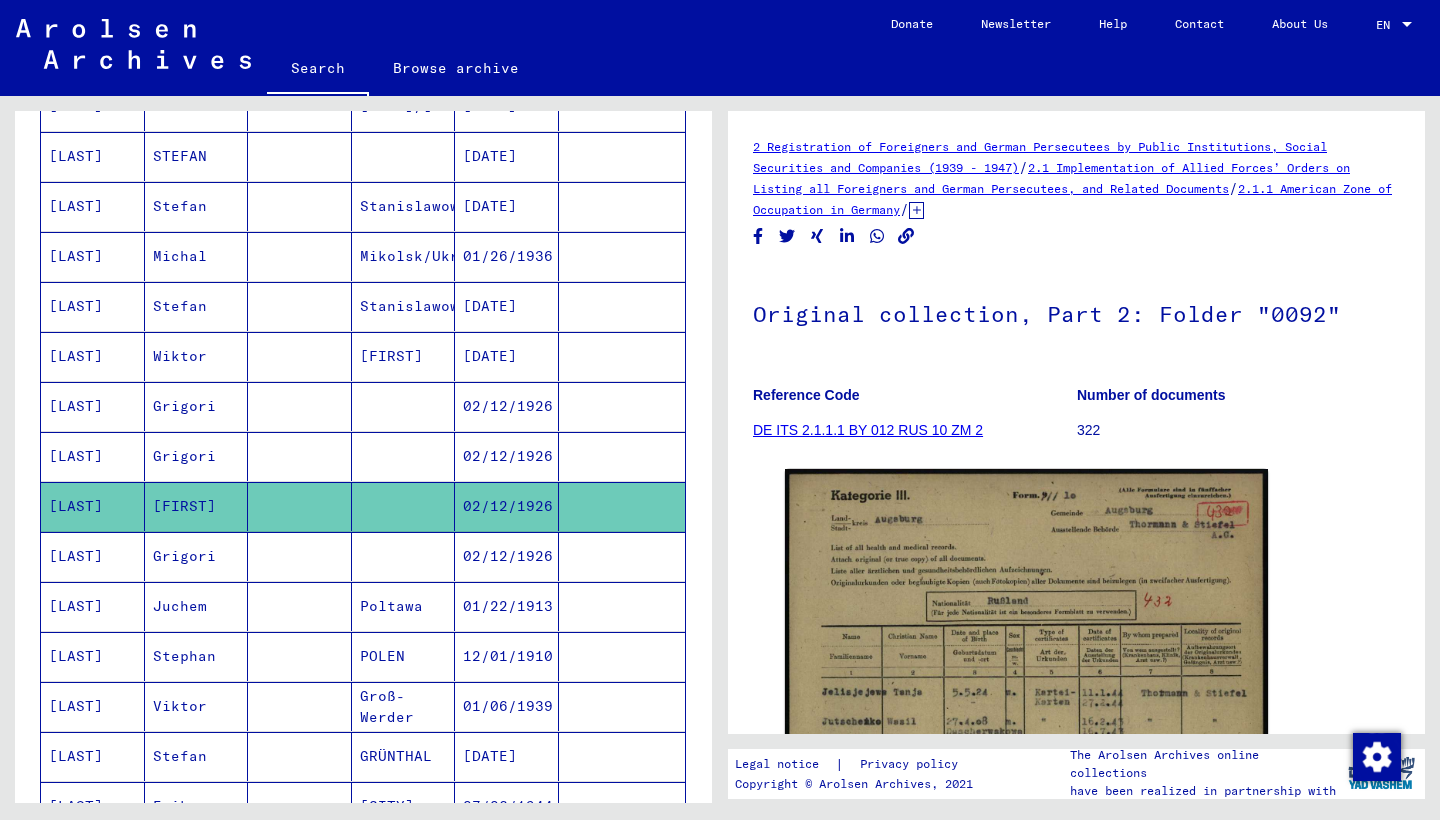 click on "Grigori" at bounding box center (197, 606) 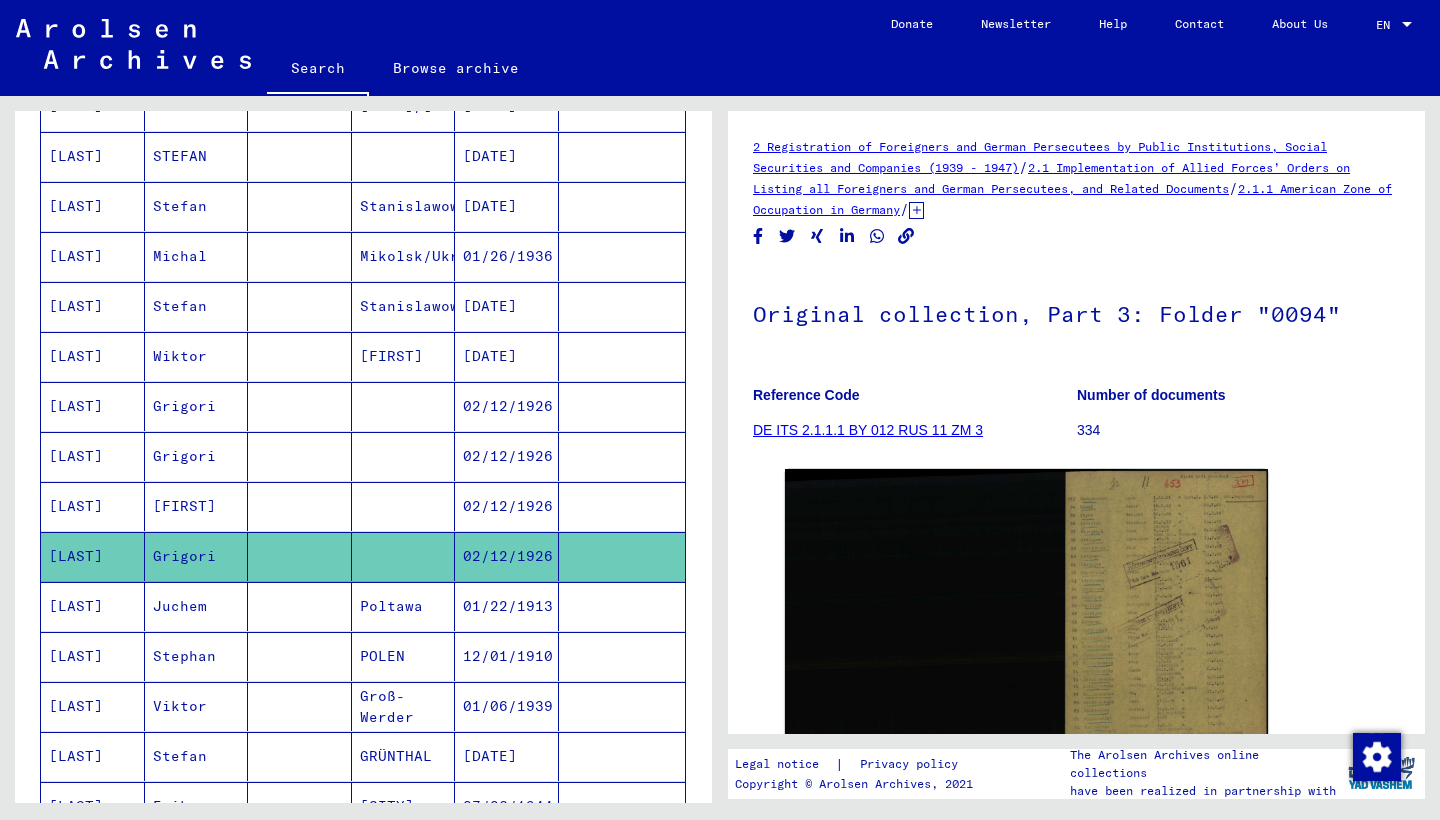 click on "Juchem" at bounding box center [197, 656] 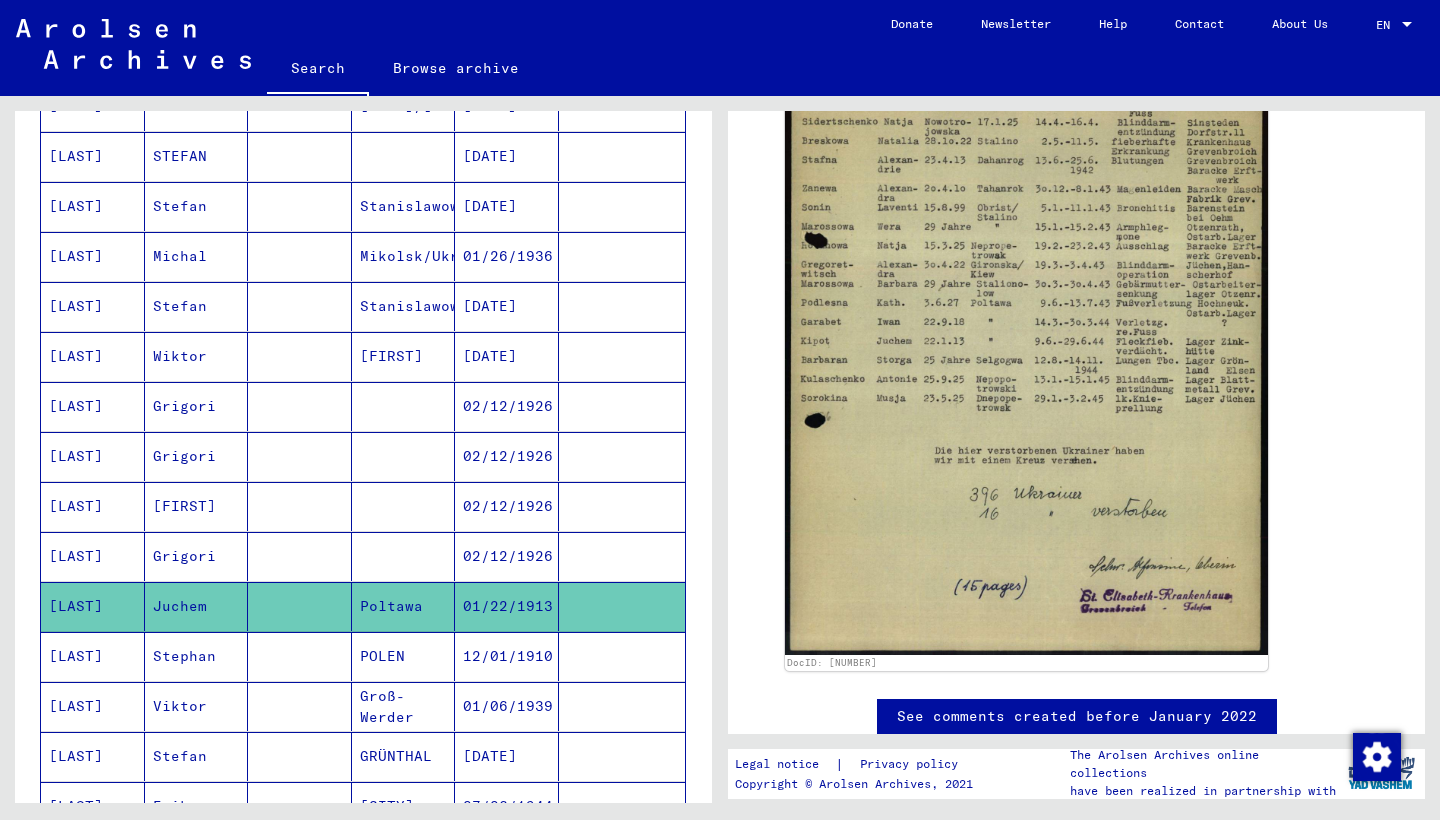 scroll, scrollTop: 537, scrollLeft: 0, axis: vertical 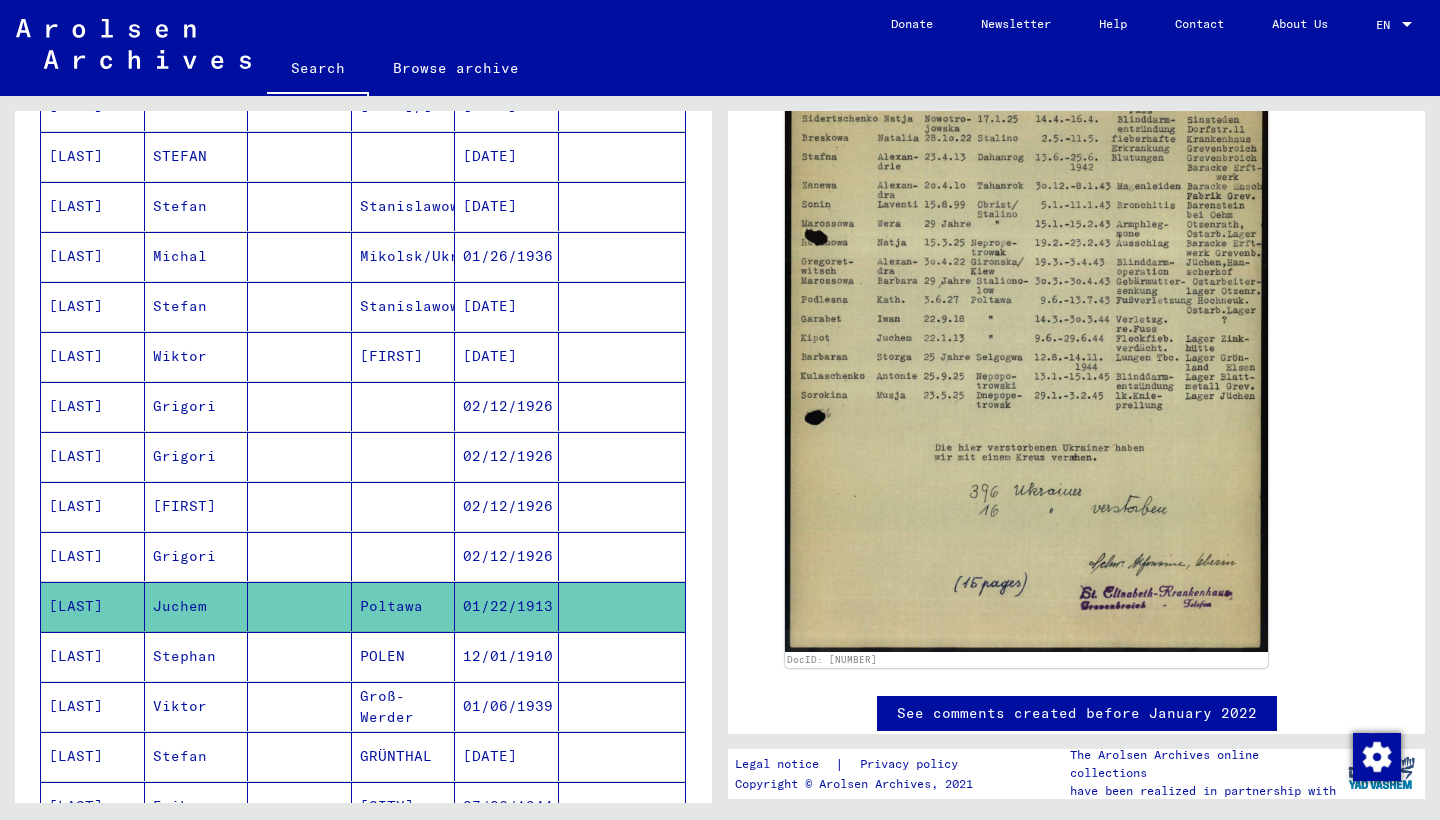 click on "[LAST]" at bounding box center (93, 706) 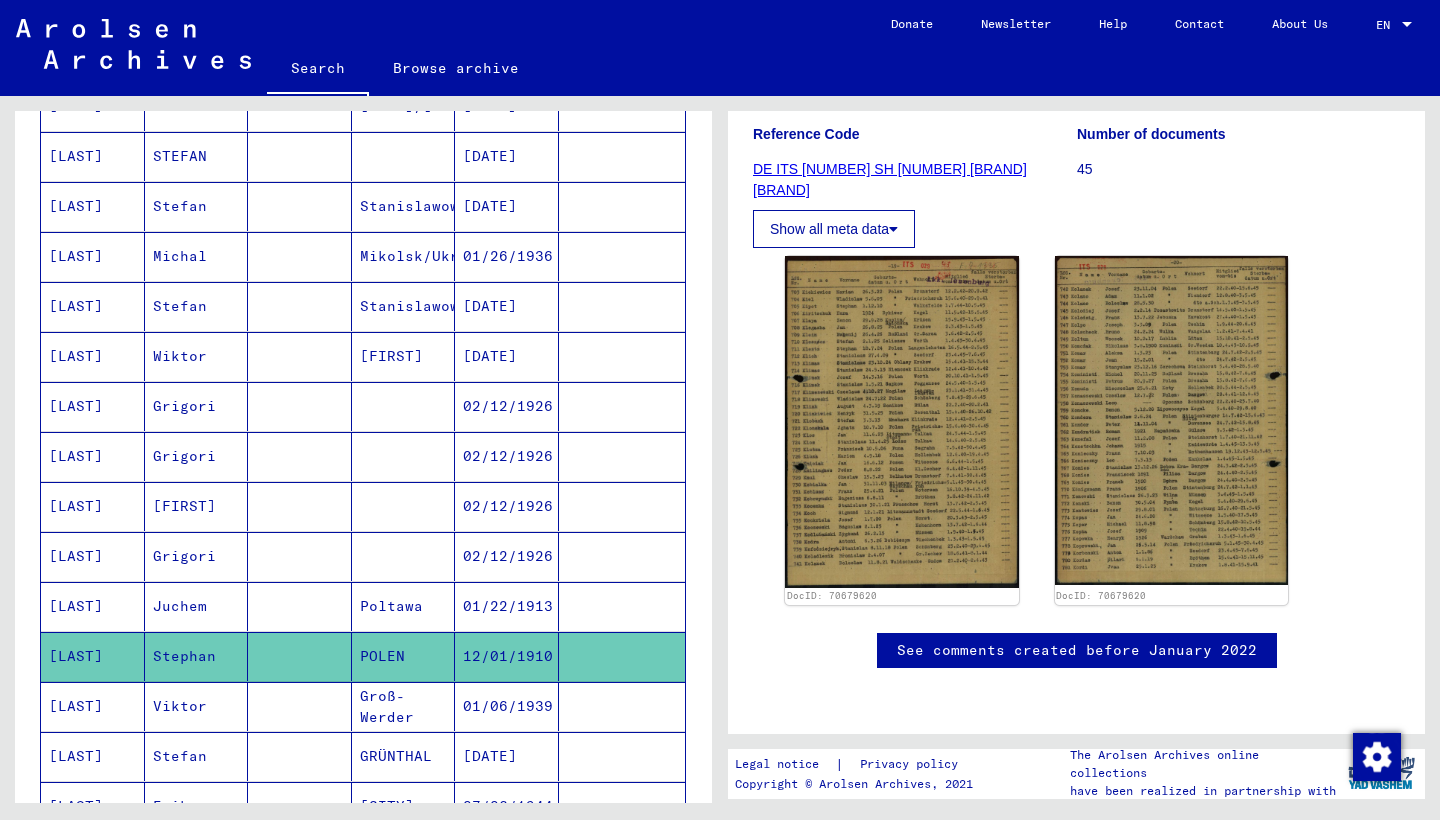 scroll, scrollTop: 338, scrollLeft: 0, axis: vertical 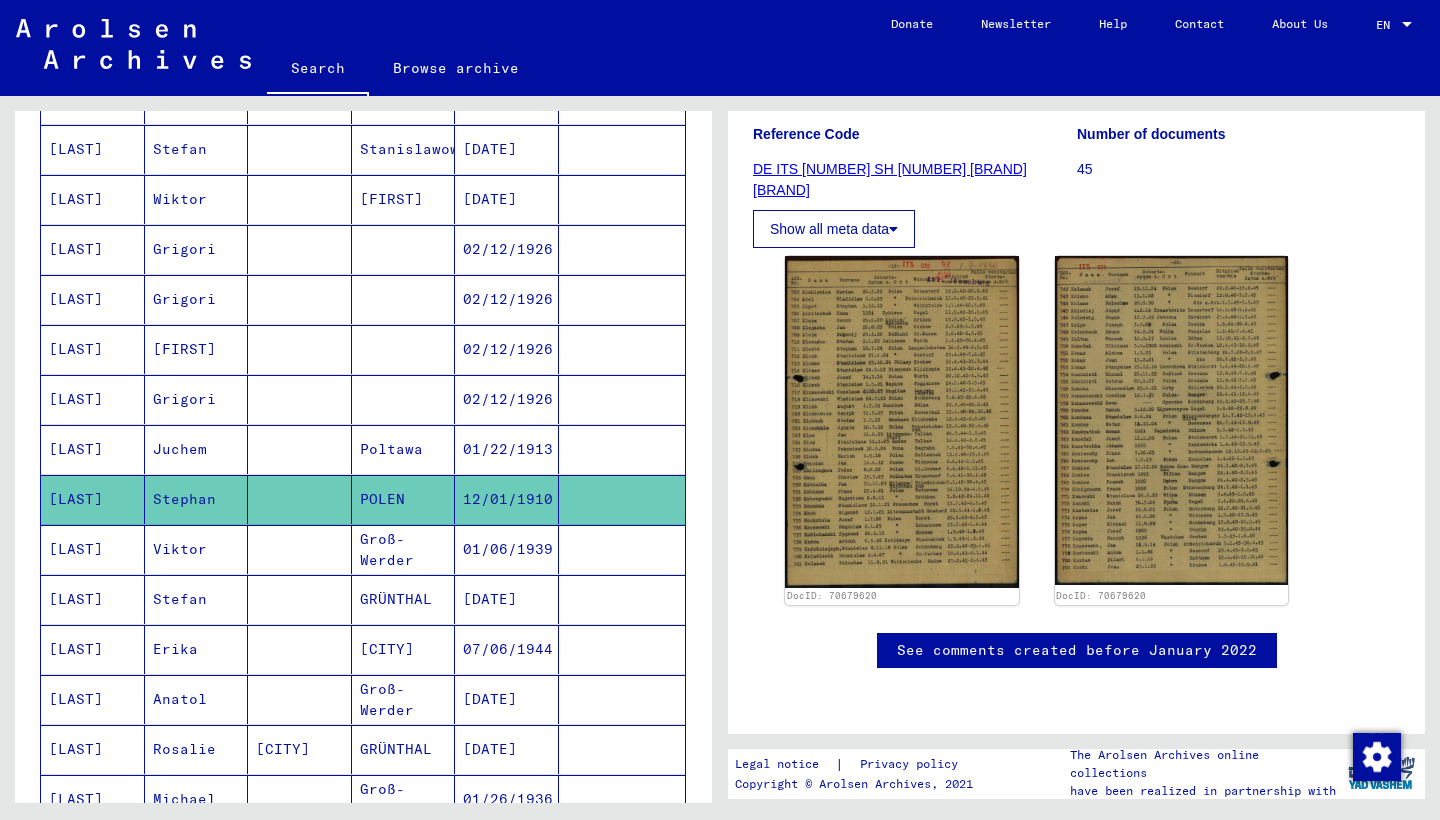 click on "[LAST]" at bounding box center (93, 599) 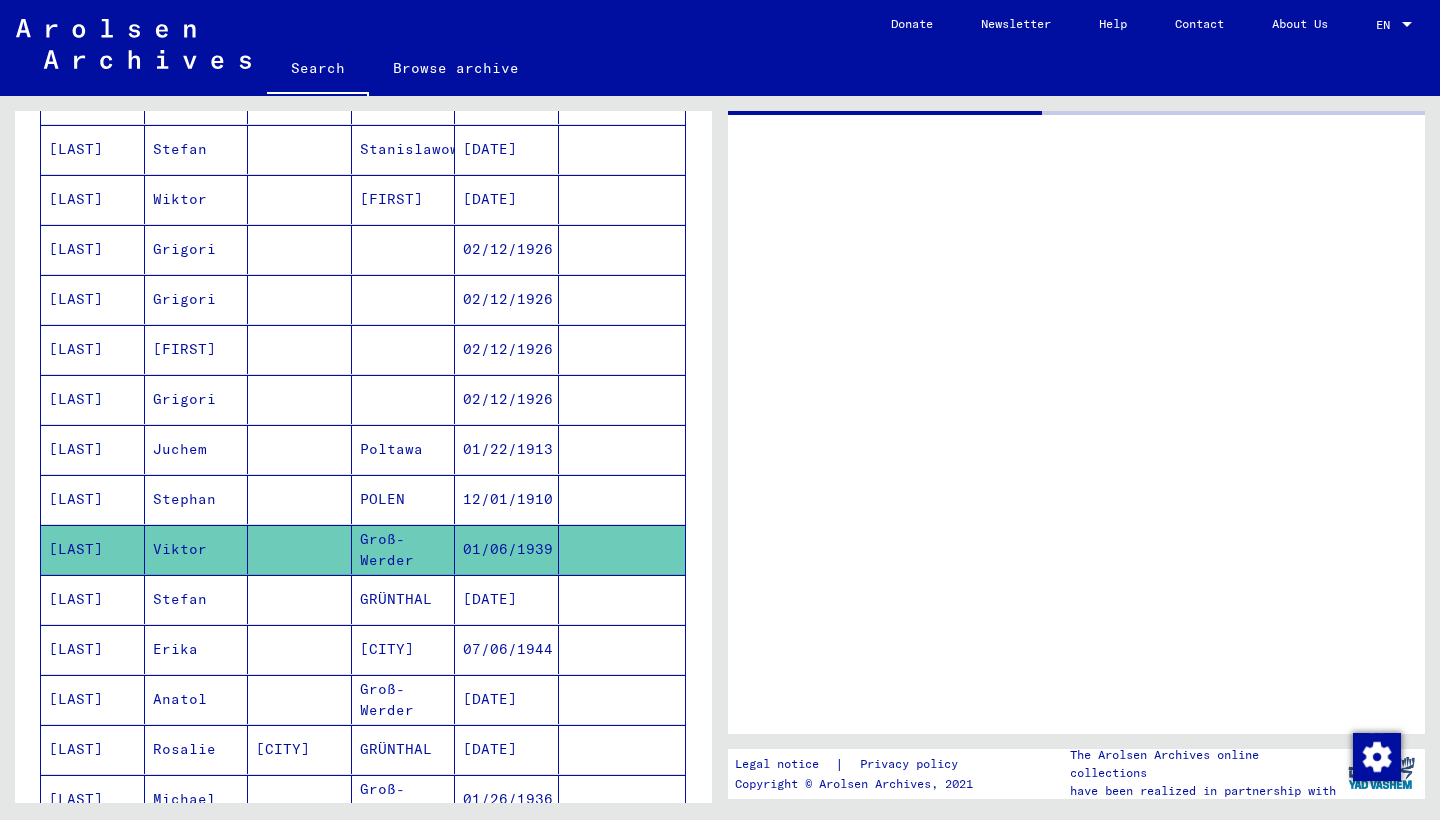 scroll, scrollTop: 0, scrollLeft: 0, axis: both 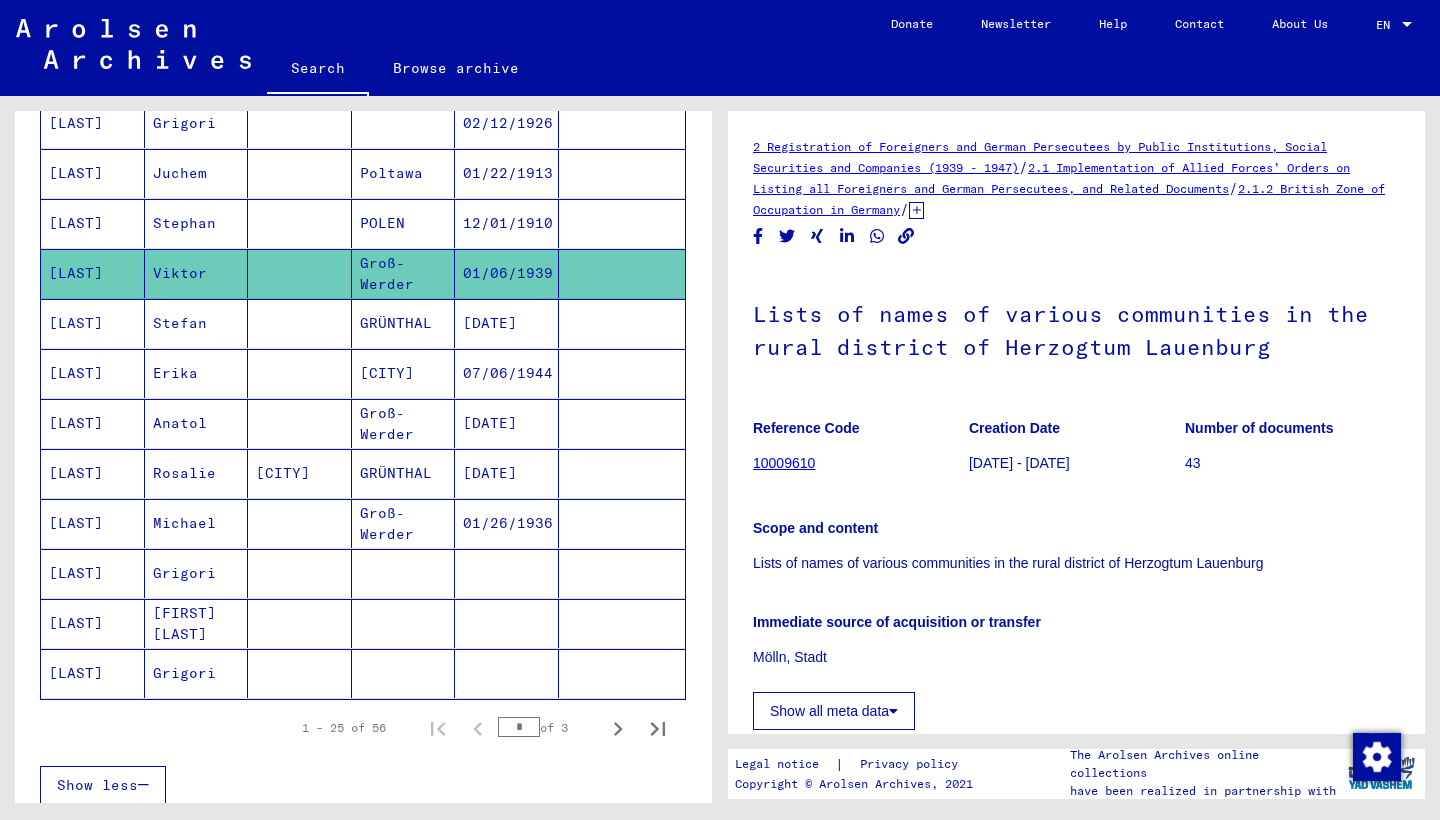 click on "[LAST]" at bounding box center (93, 673) 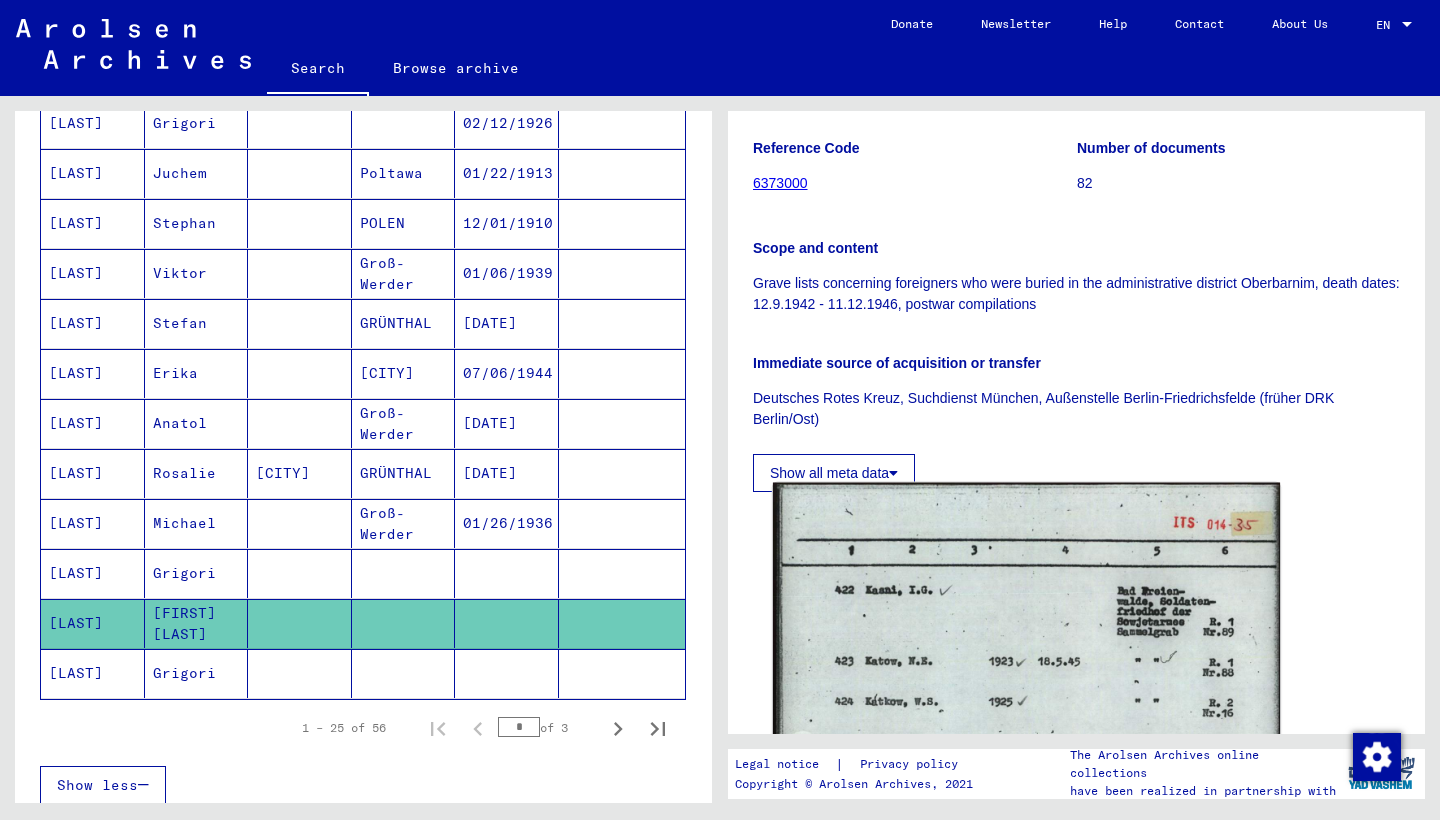 scroll, scrollTop: 348, scrollLeft: 0, axis: vertical 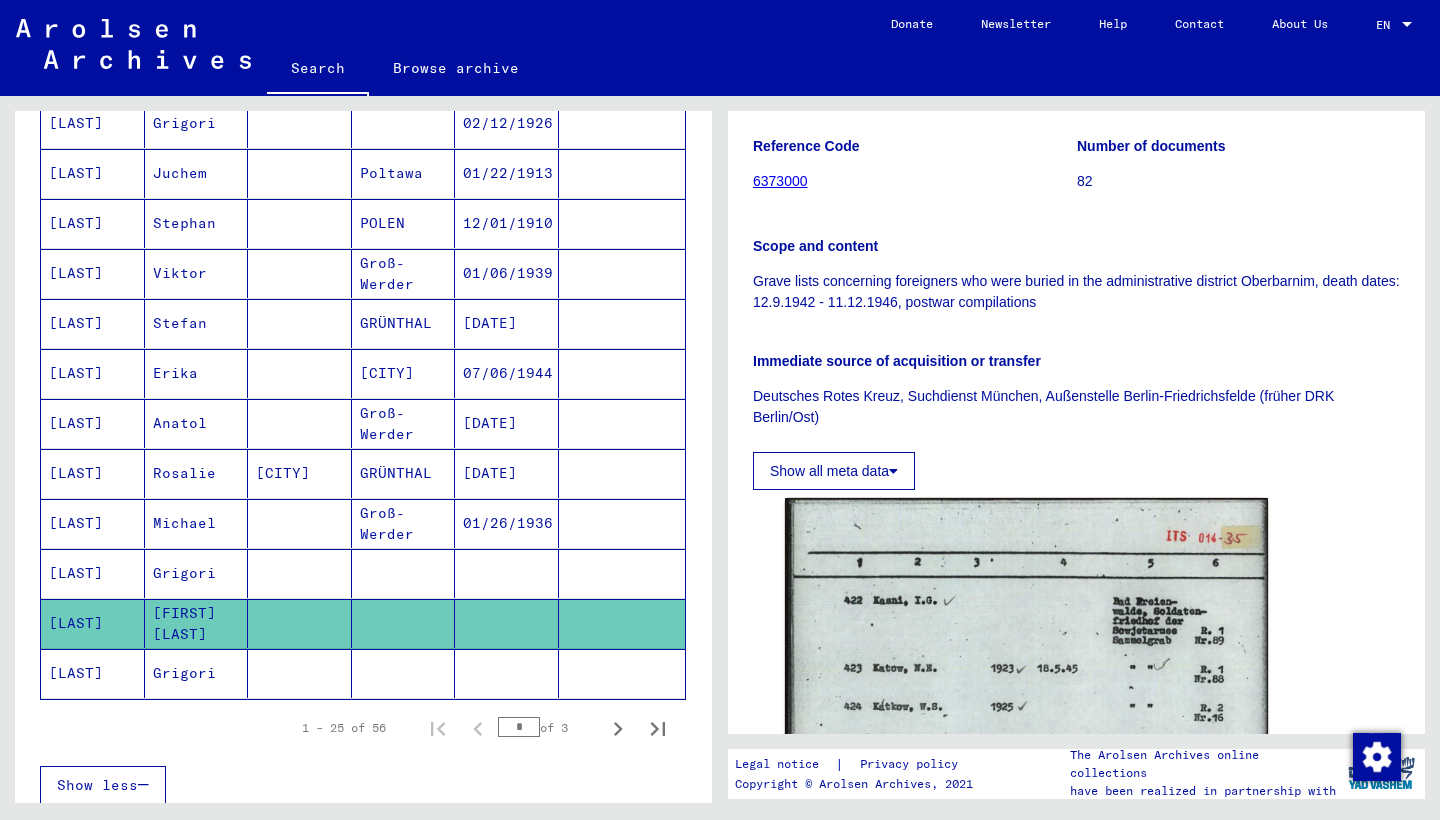 click on "[LAST]" 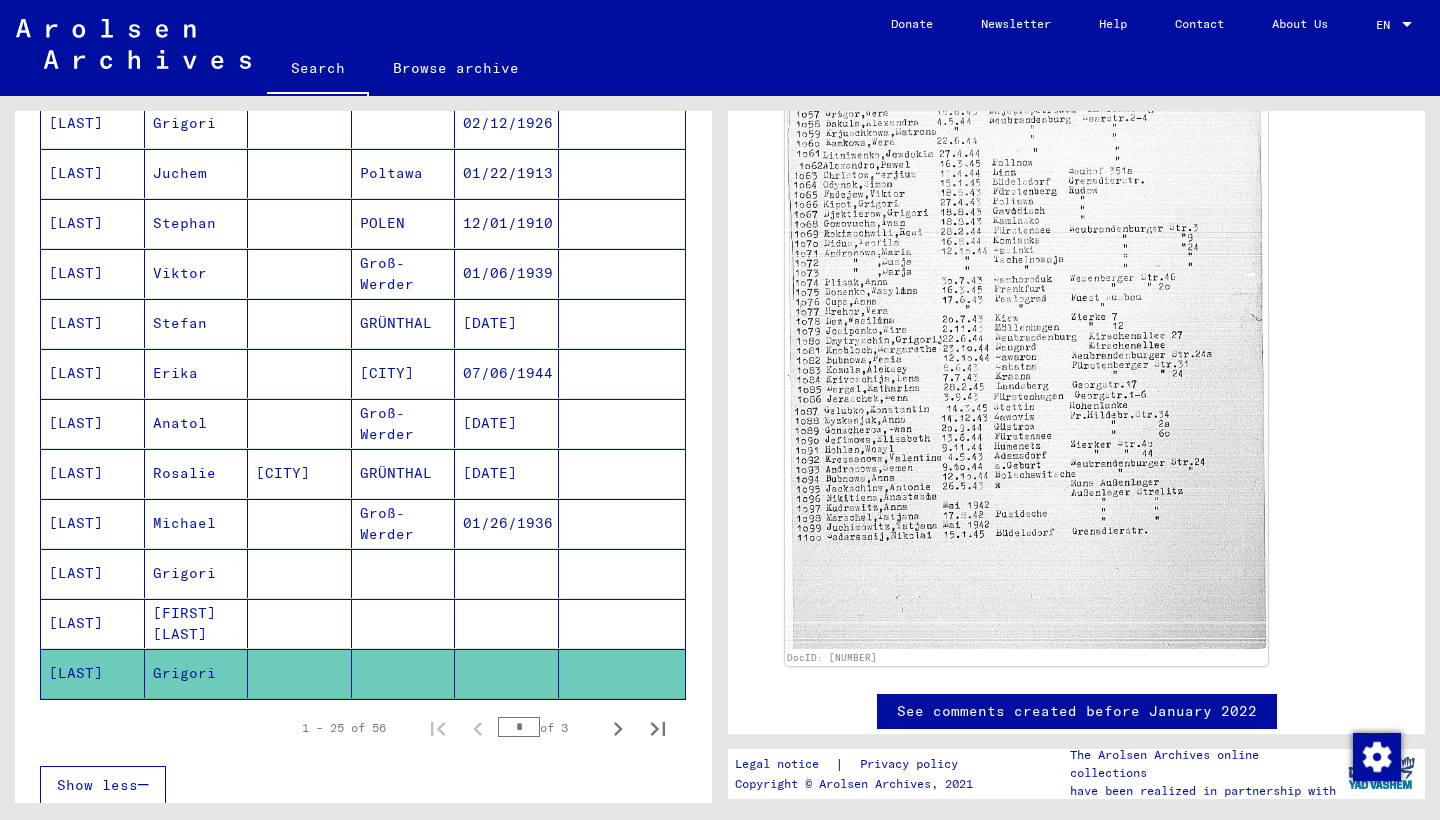 scroll, scrollTop: 738, scrollLeft: 0, axis: vertical 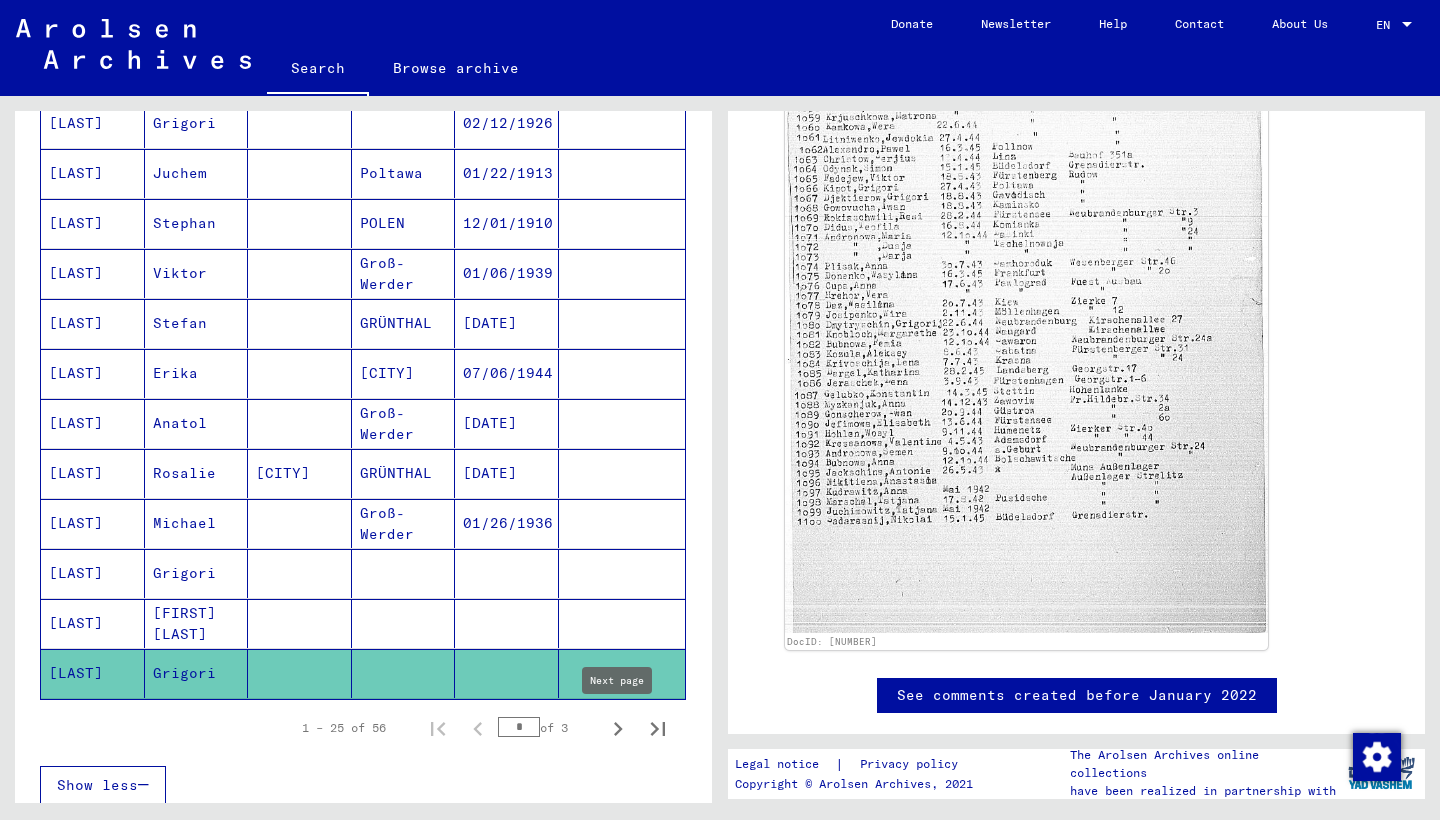 click 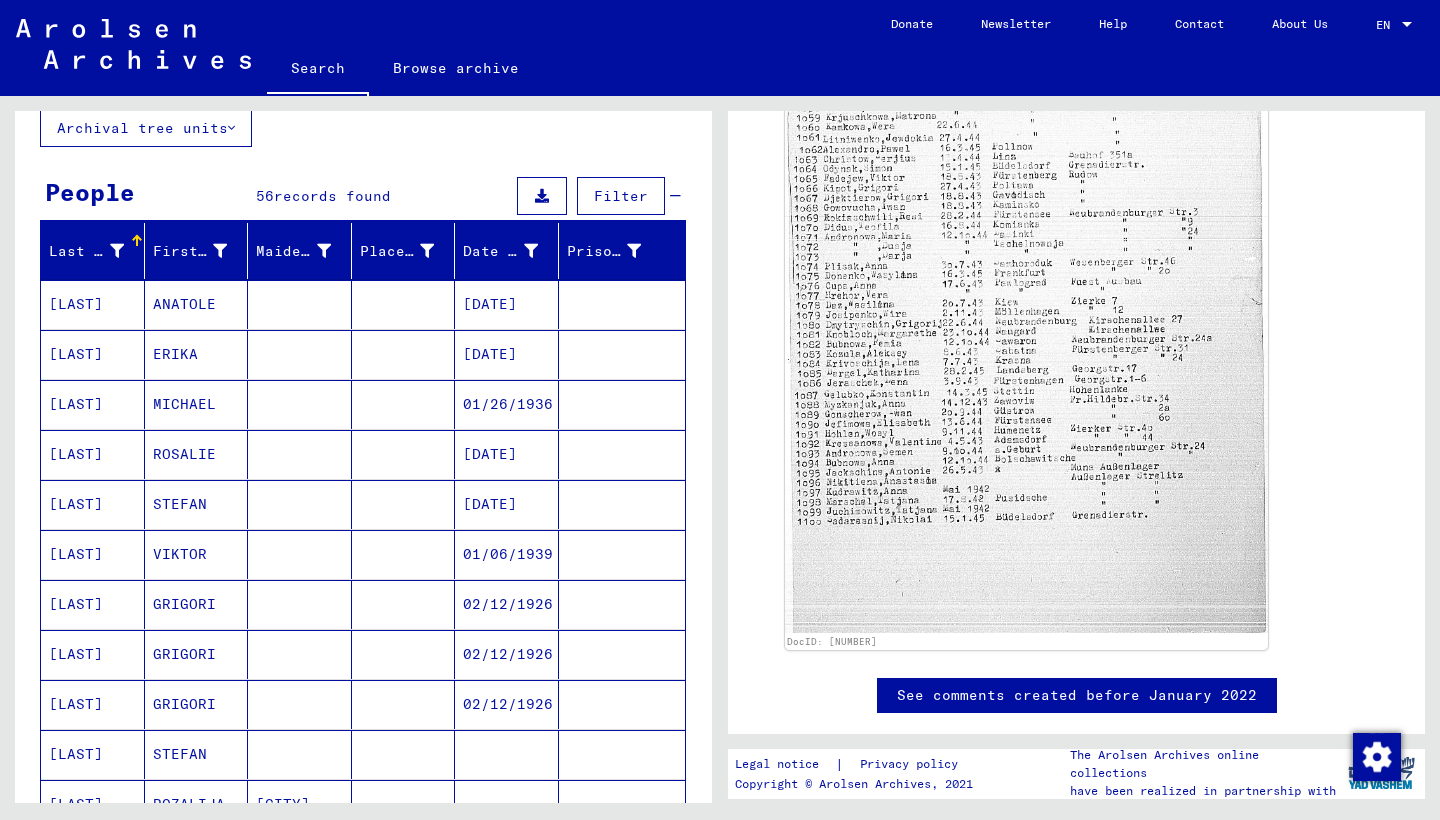 scroll, scrollTop: 126, scrollLeft: 0, axis: vertical 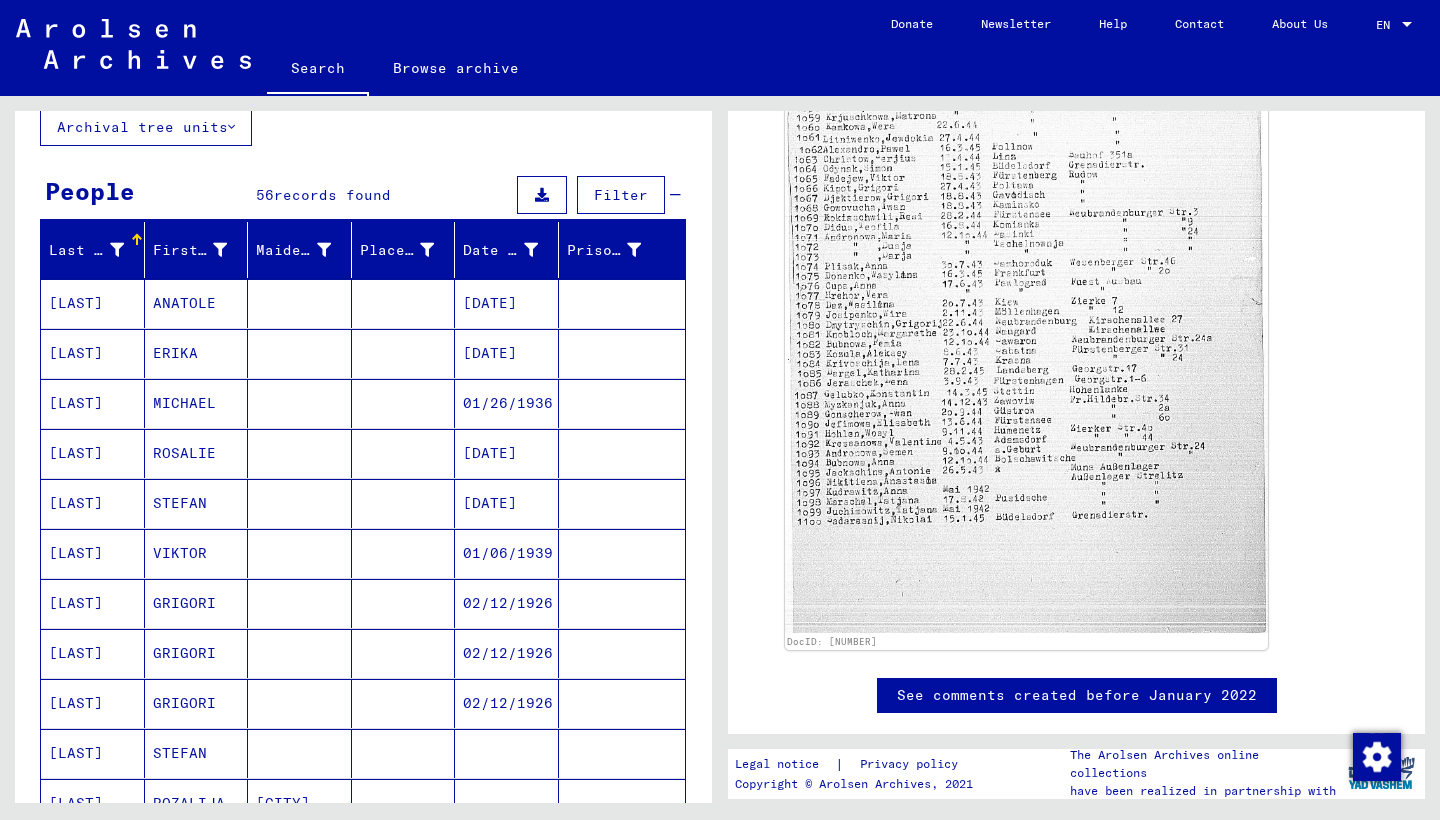 click on "[LAST]" at bounding box center (93, 353) 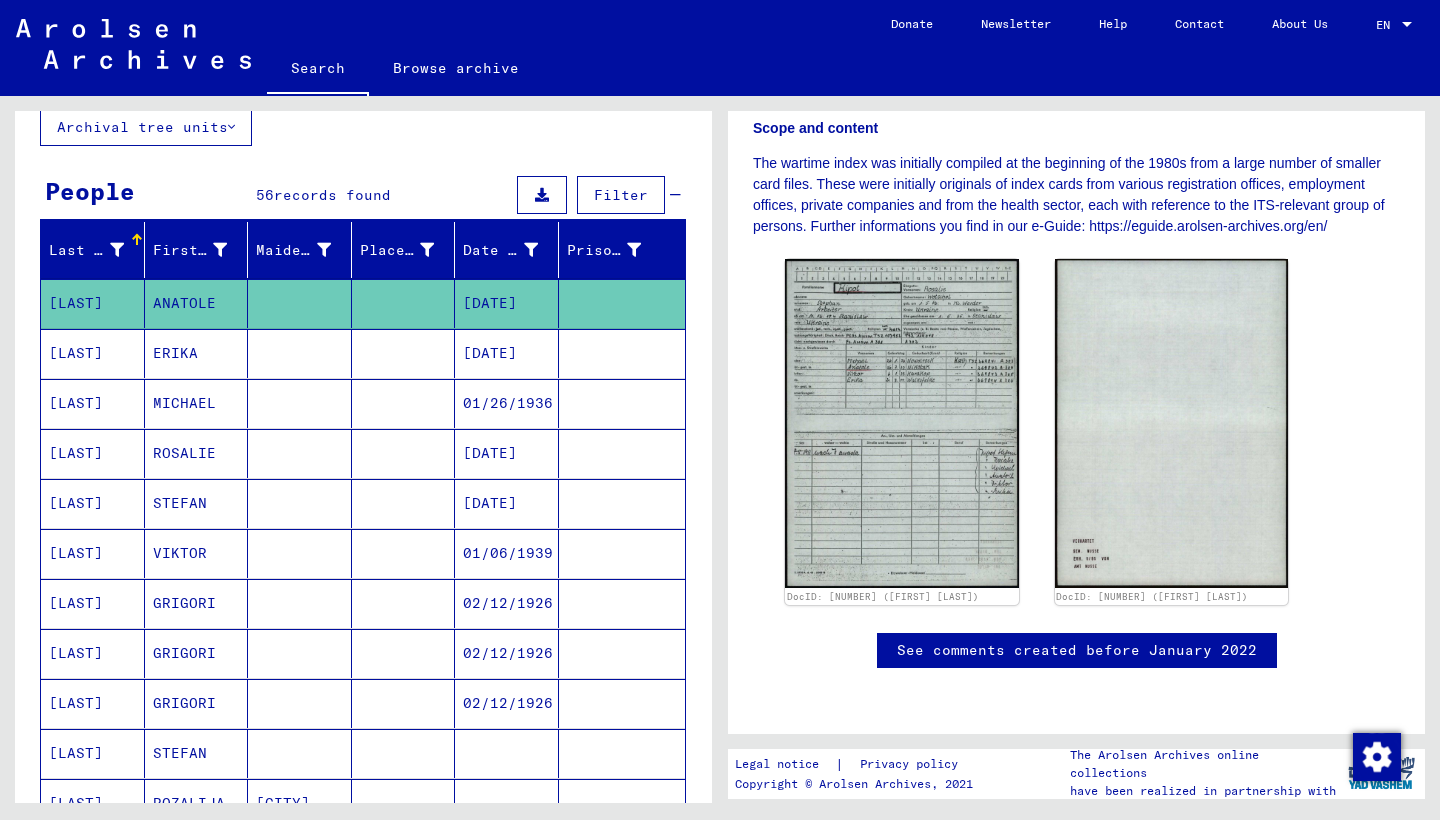 scroll, scrollTop: 440, scrollLeft: 0, axis: vertical 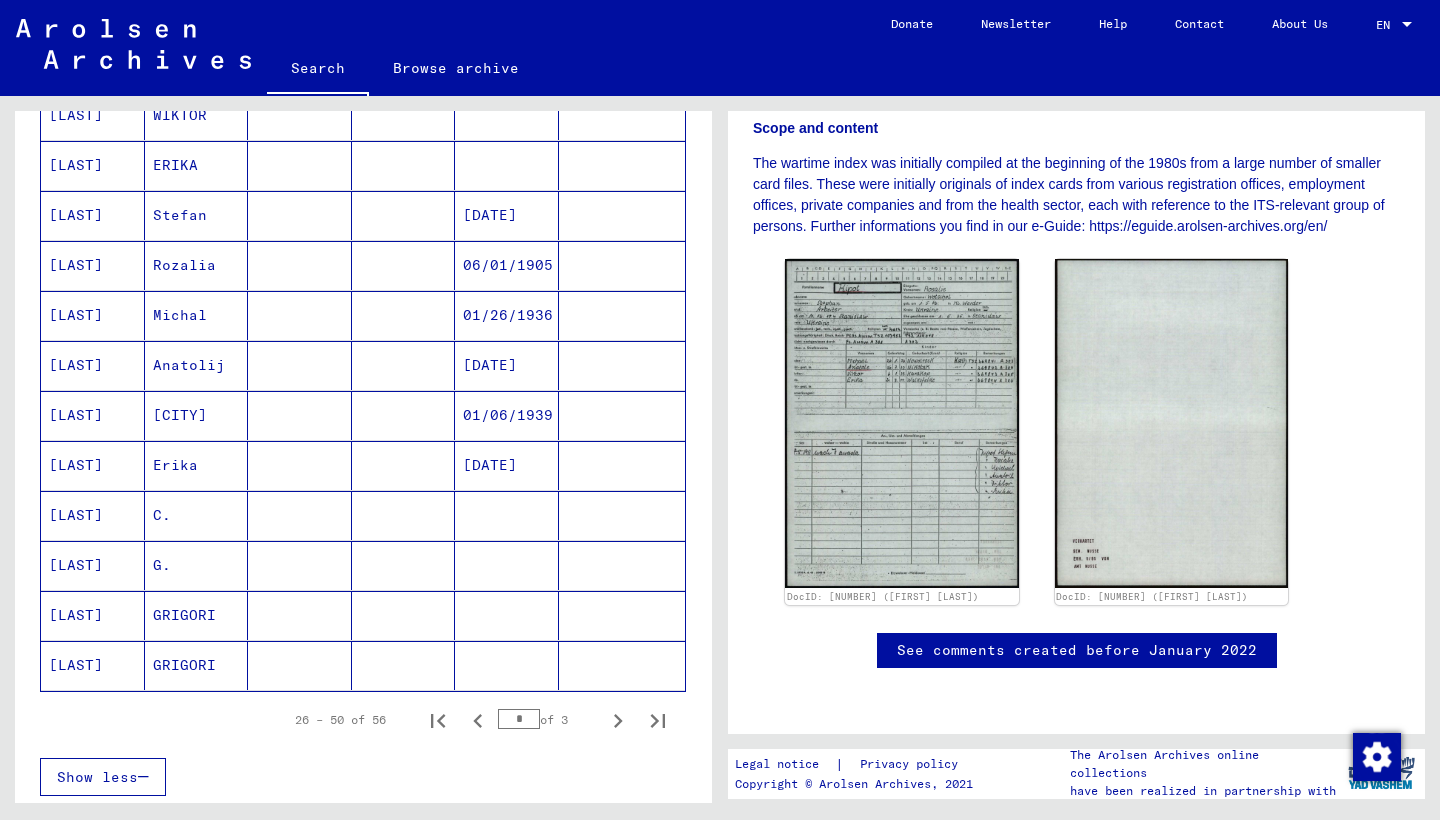 click on "G." at bounding box center (197, 615) 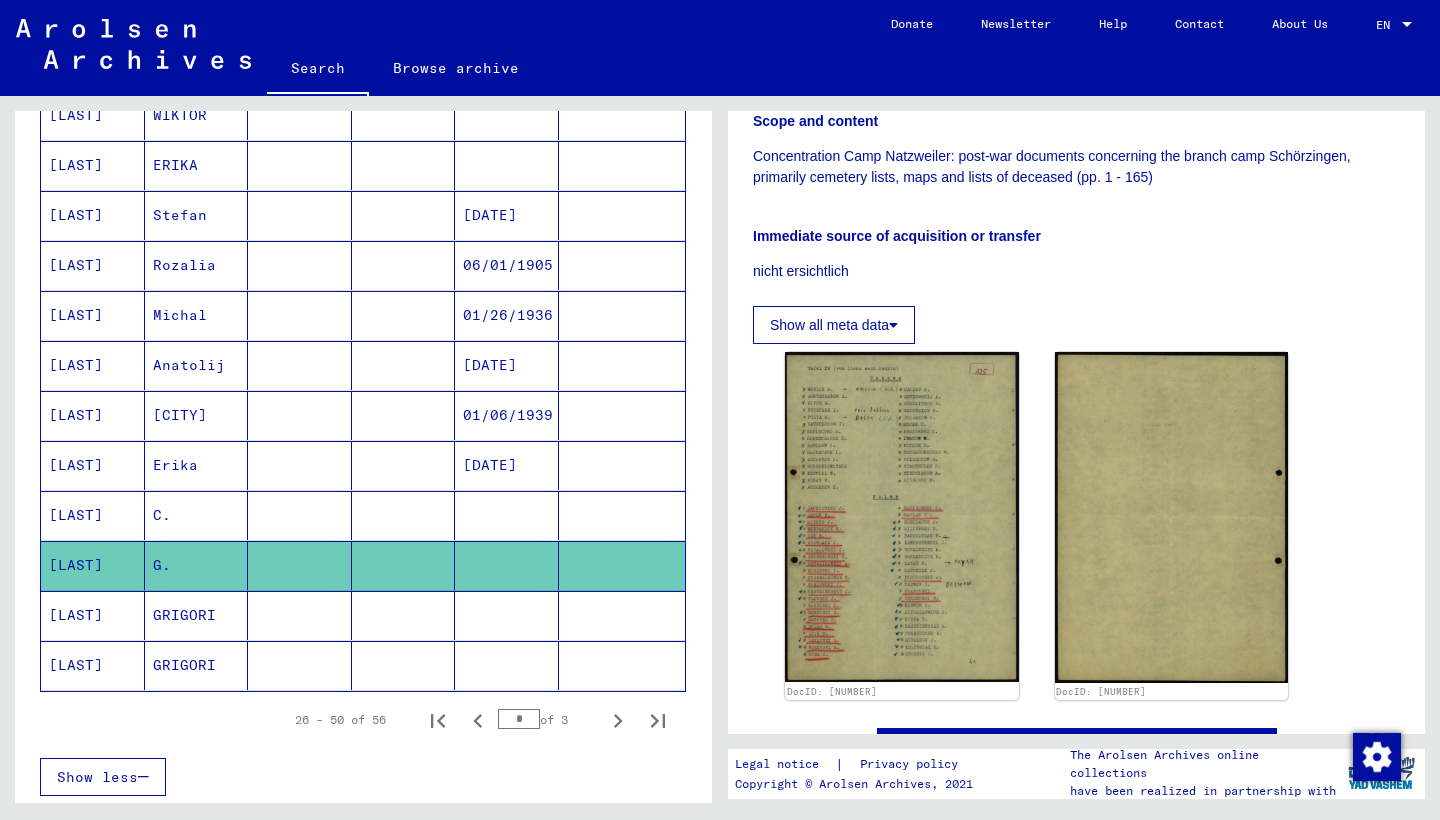 scroll, scrollTop: 453, scrollLeft: 0, axis: vertical 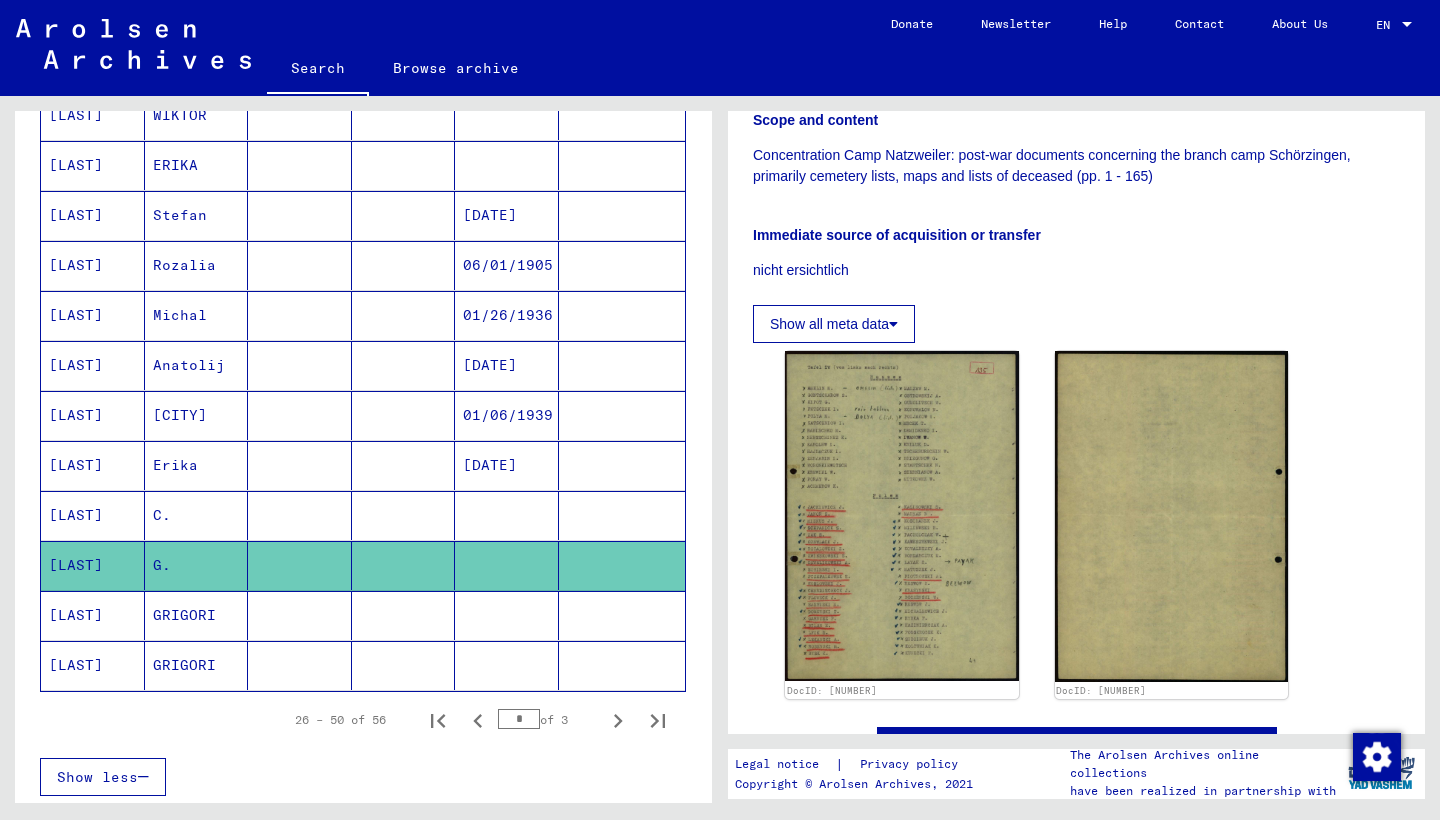 click on "GRIGORI" at bounding box center [197, 665] 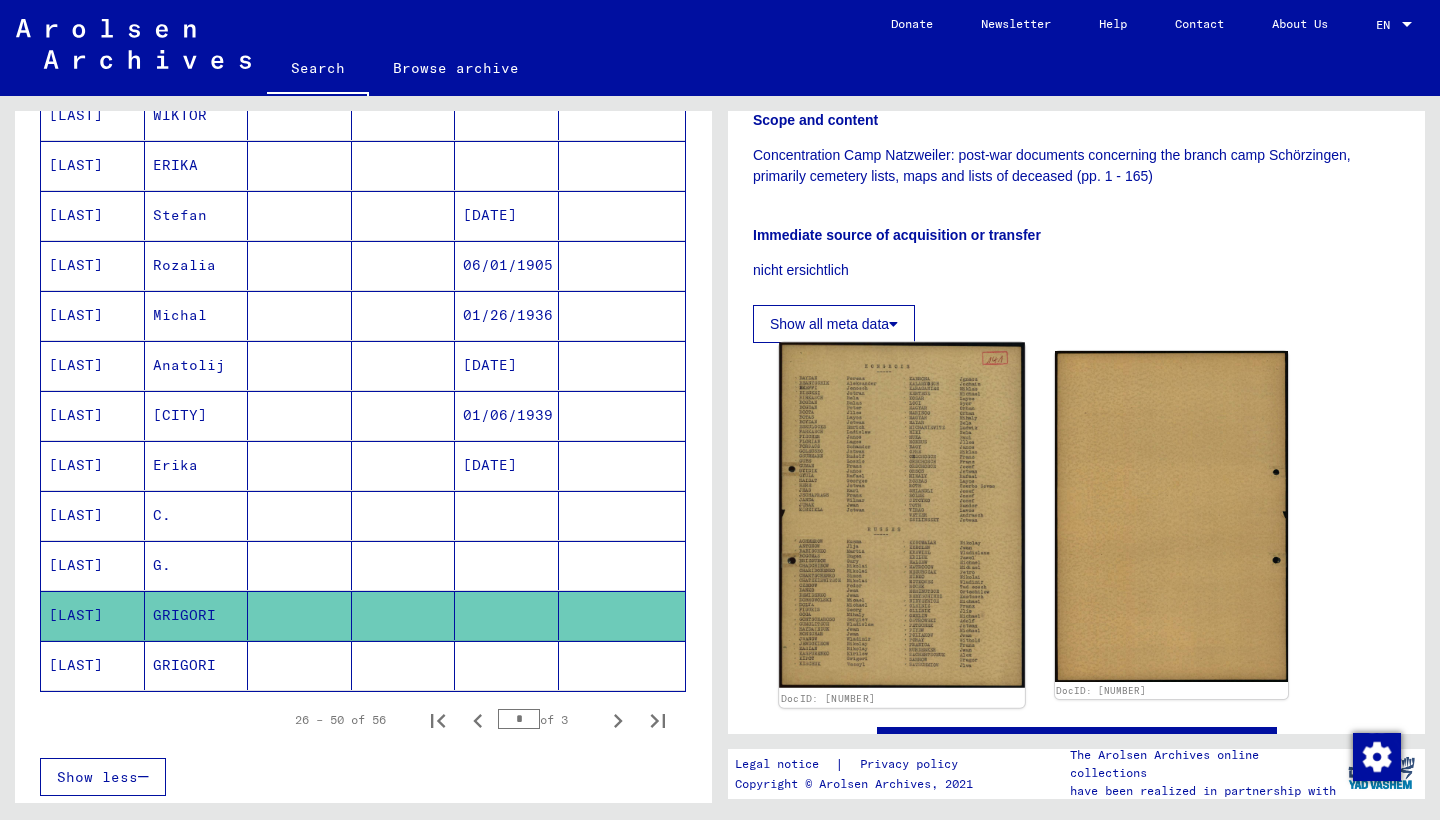 scroll, scrollTop: 458, scrollLeft: 0, axis: vertical 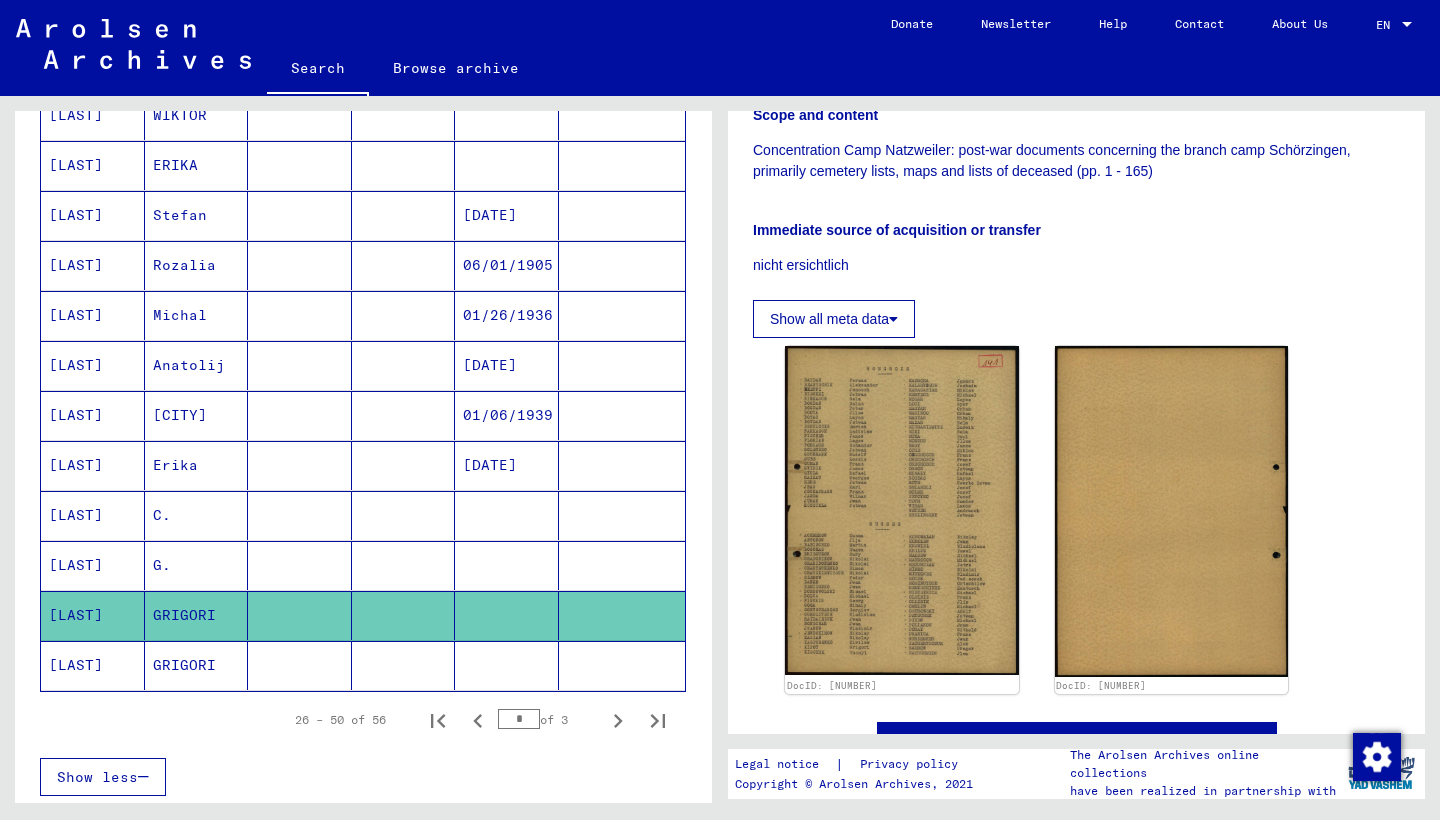click on "GRIGORI" 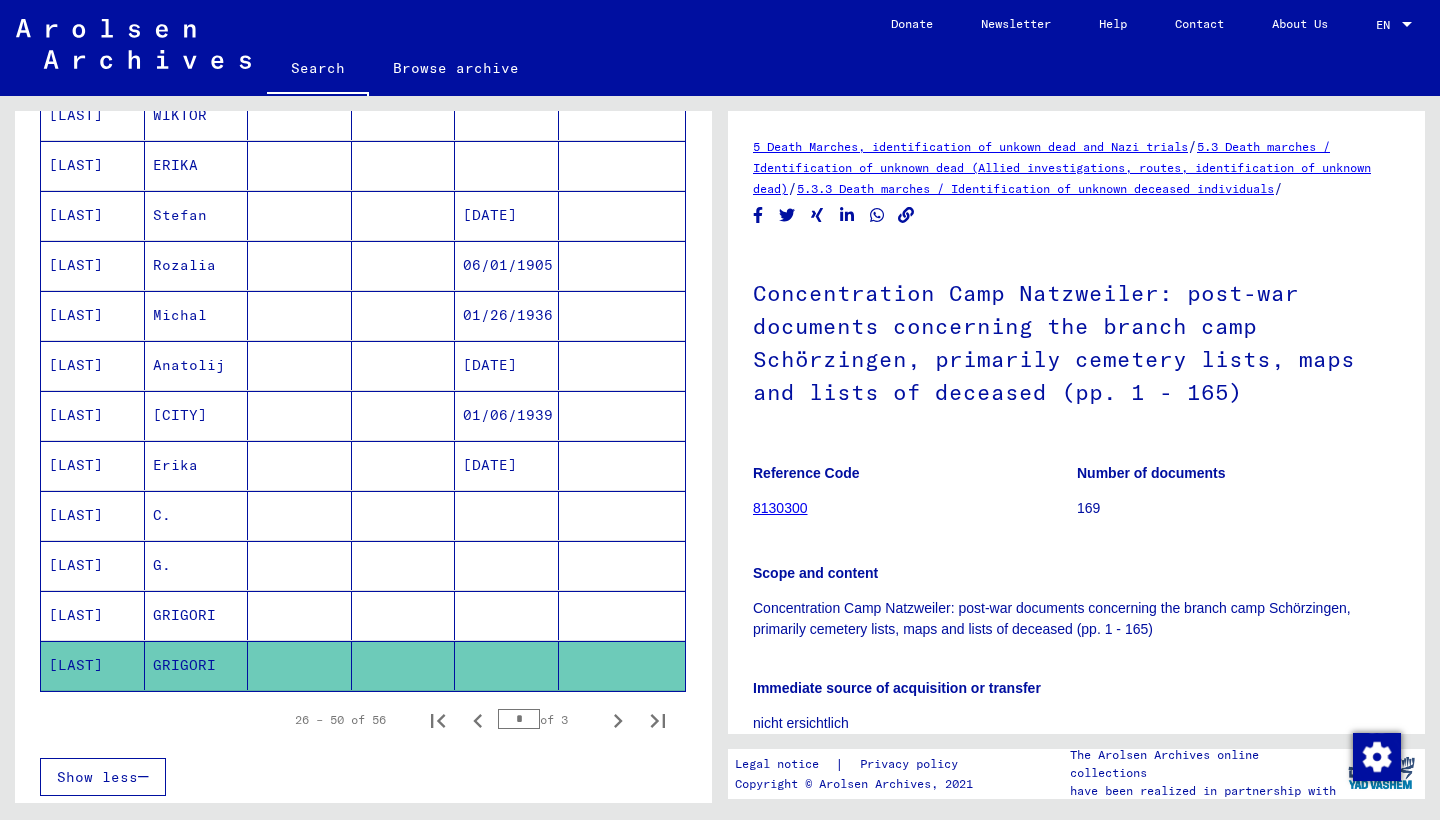 scroll, scrollTop: 317, scrollLeft: 0, axis: vertical 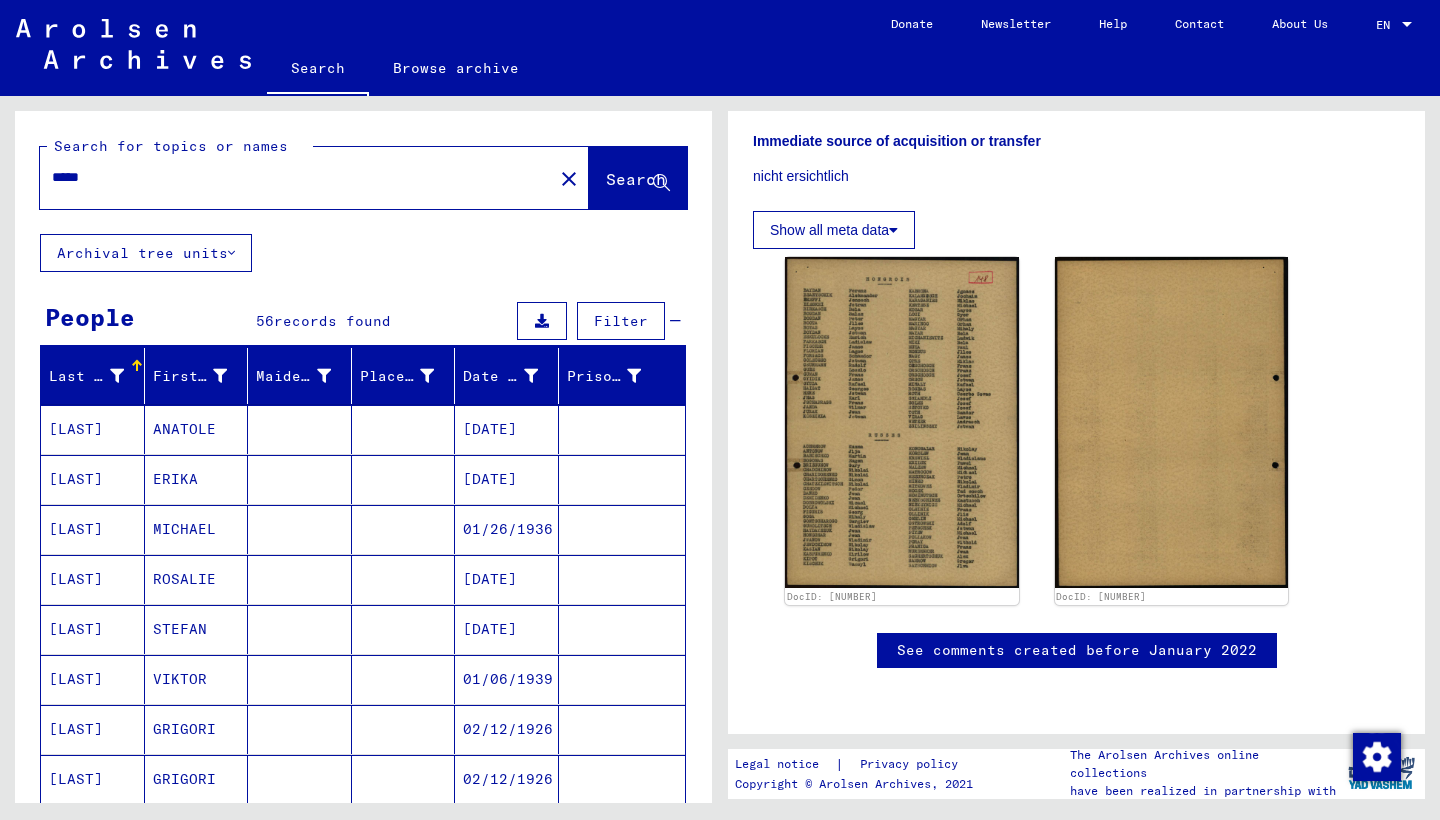 click on "*****" at bounding box center (296, 177) 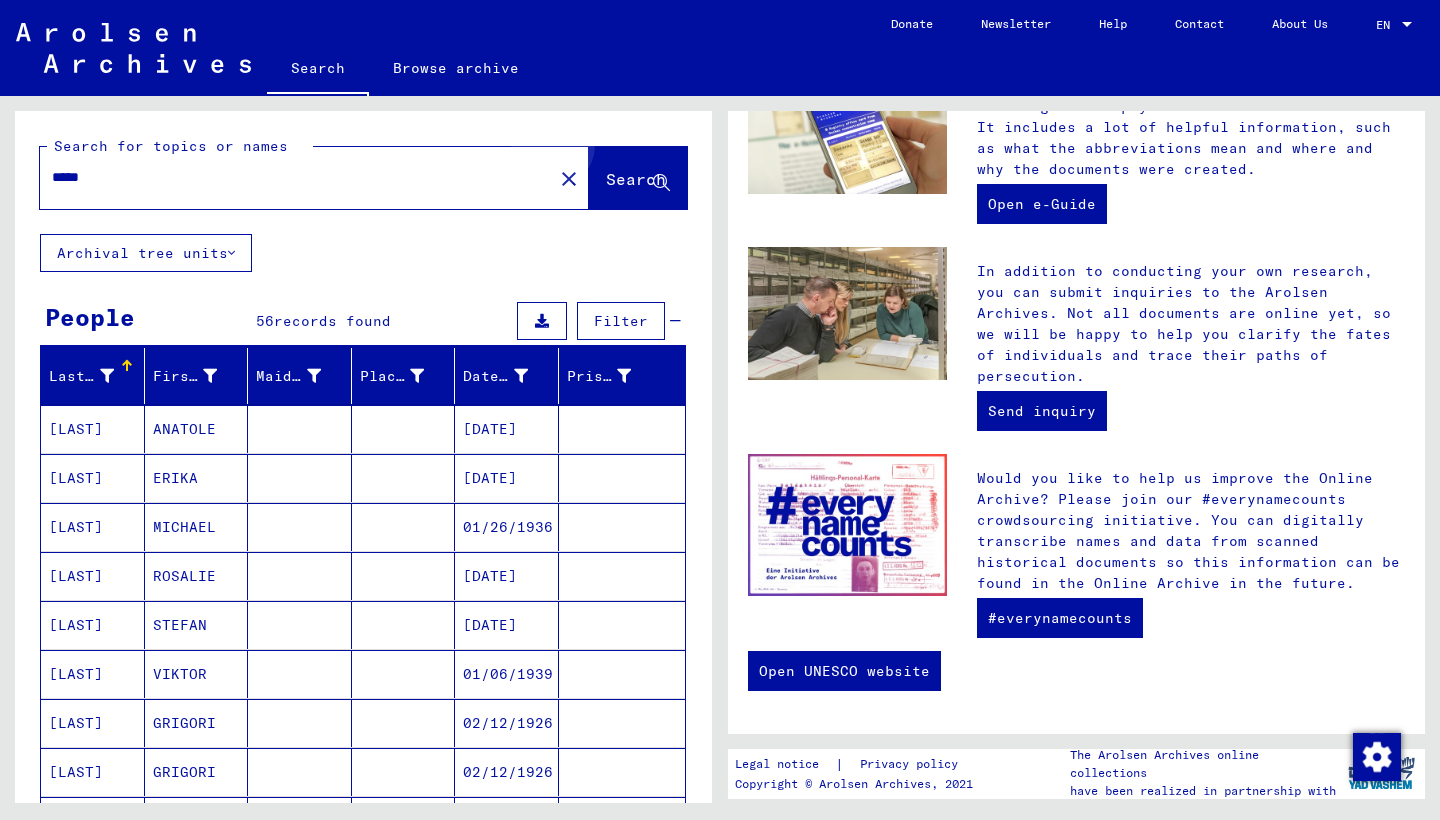 scroll, scrollTop: 0, scrollLeft: 0, axis: both 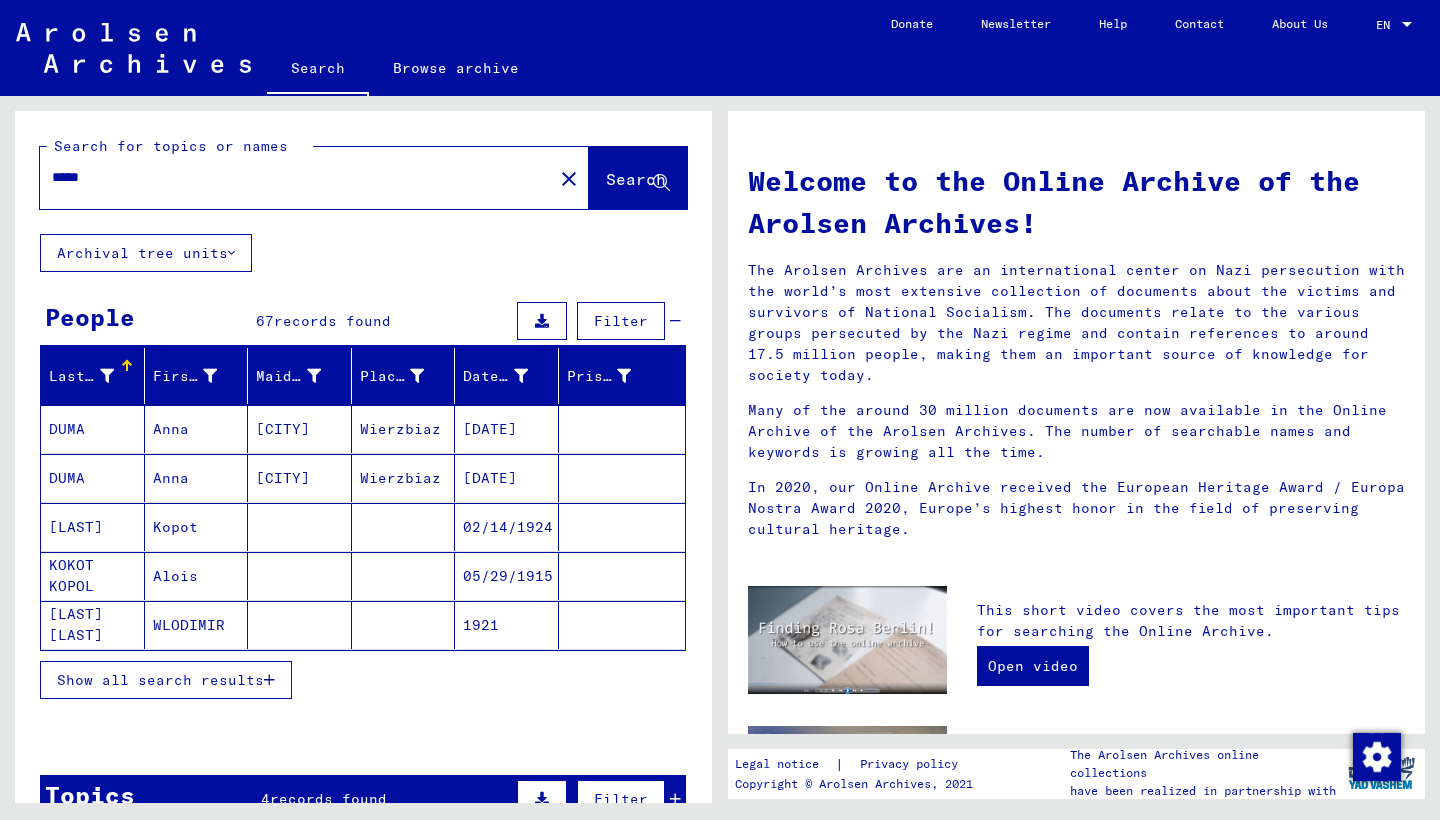 click on "Show all search results" at bounding box center (160, 680) 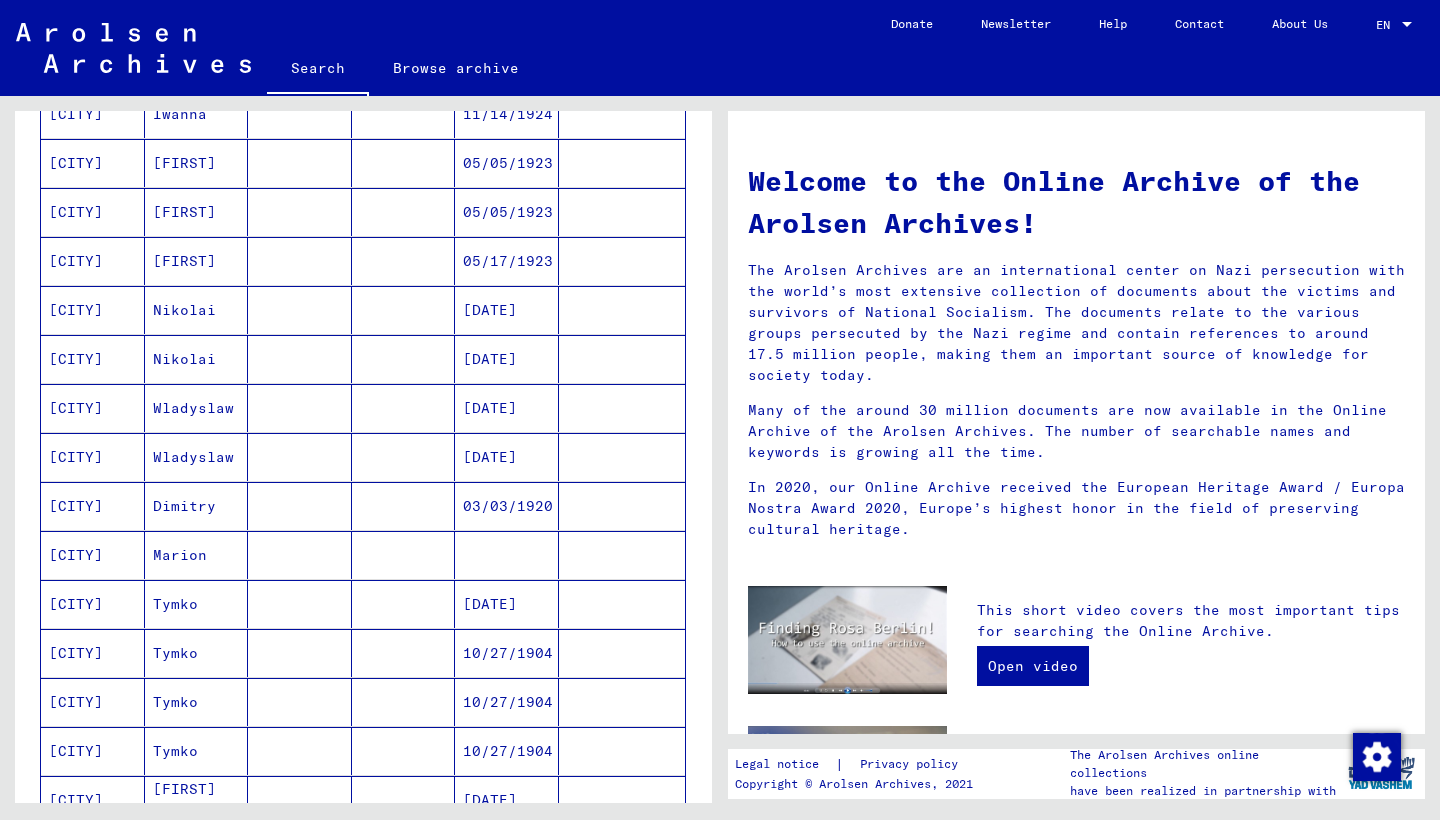 scroll, scrollTop: 612, scrollLeft: 0, axis: vertical 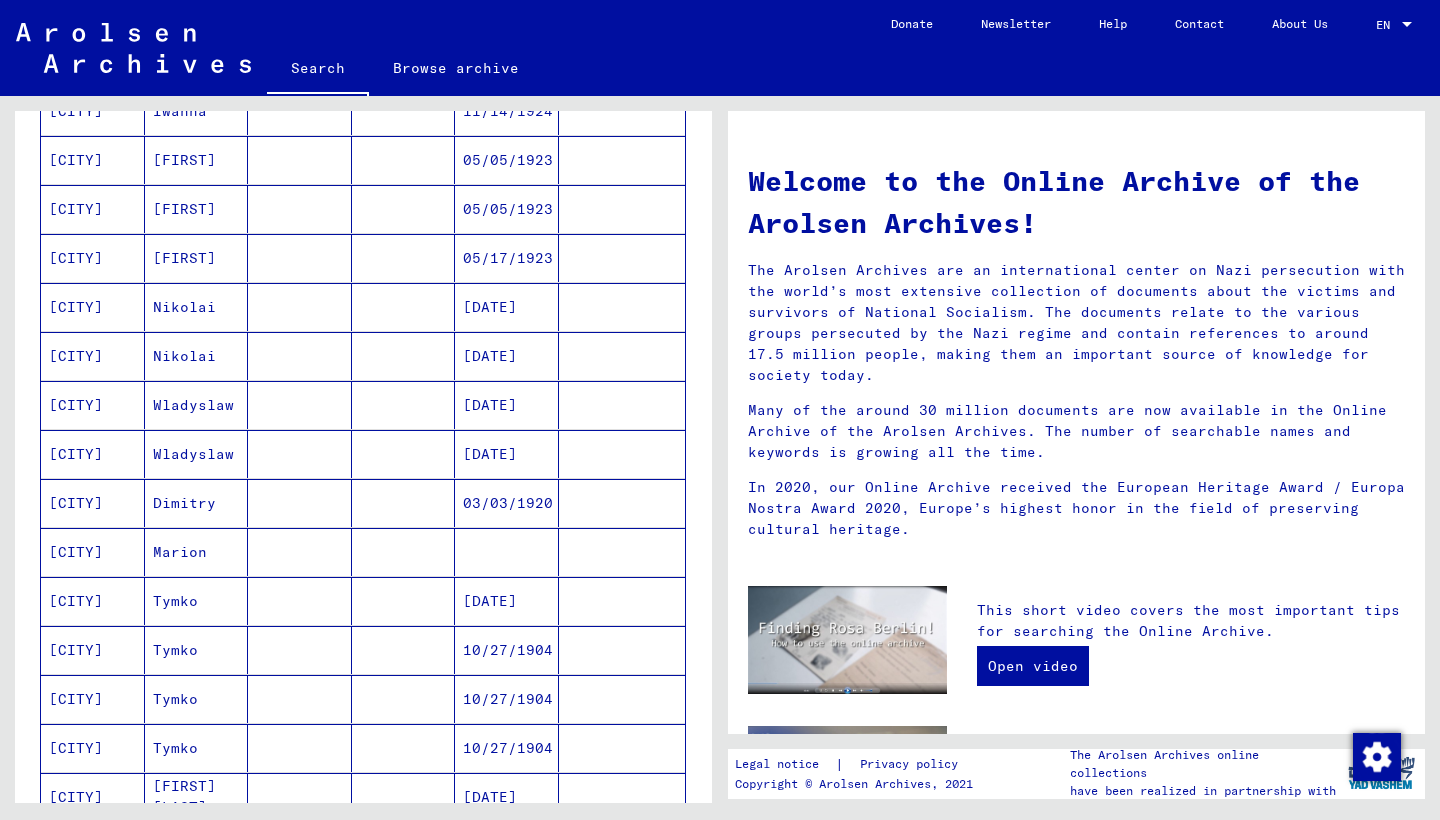 click on "Tymko" at bounding box center (197, 650) 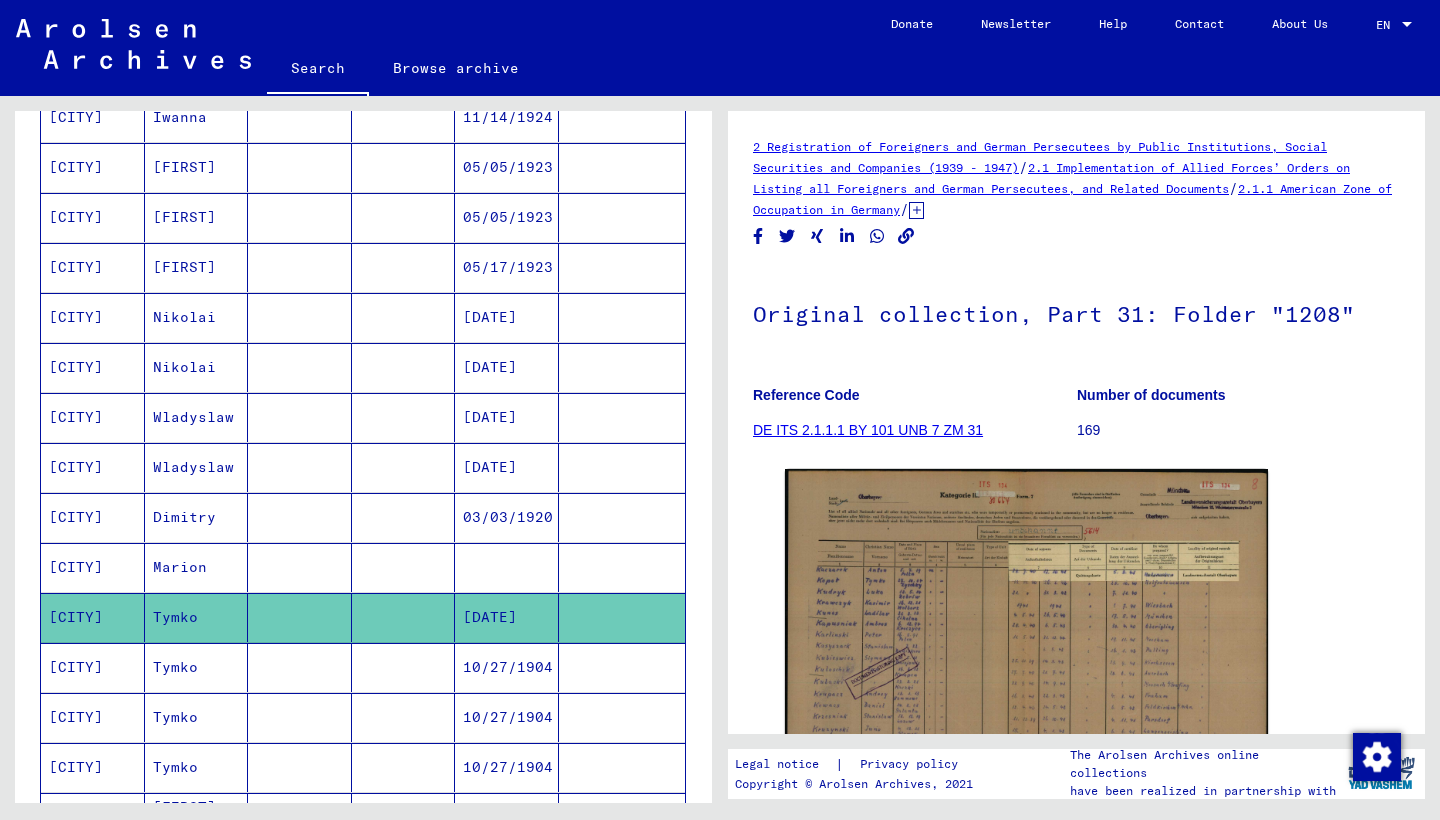 scroll, scrollTop: 0, scrollLeft: 0, axis: both 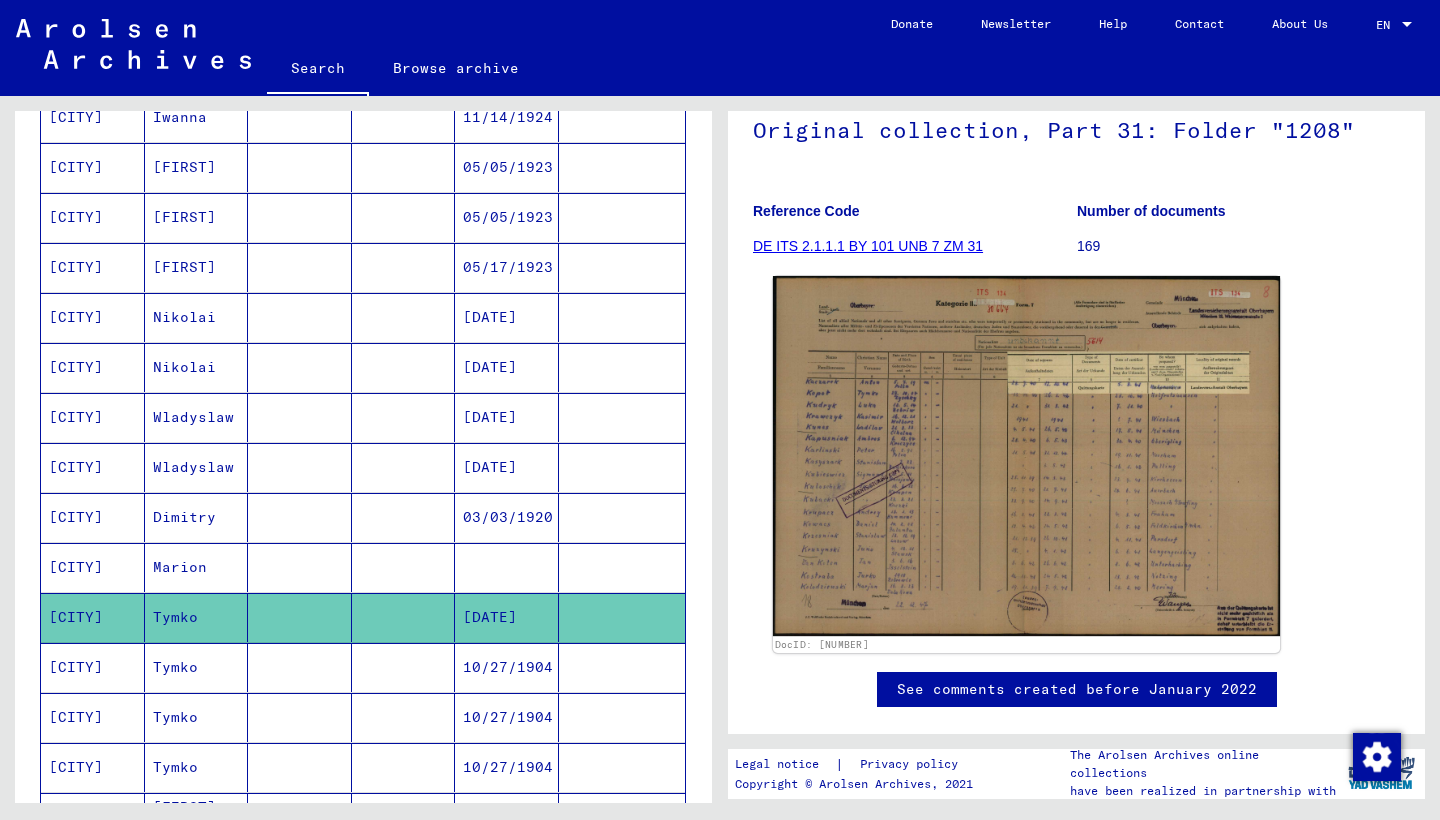 click 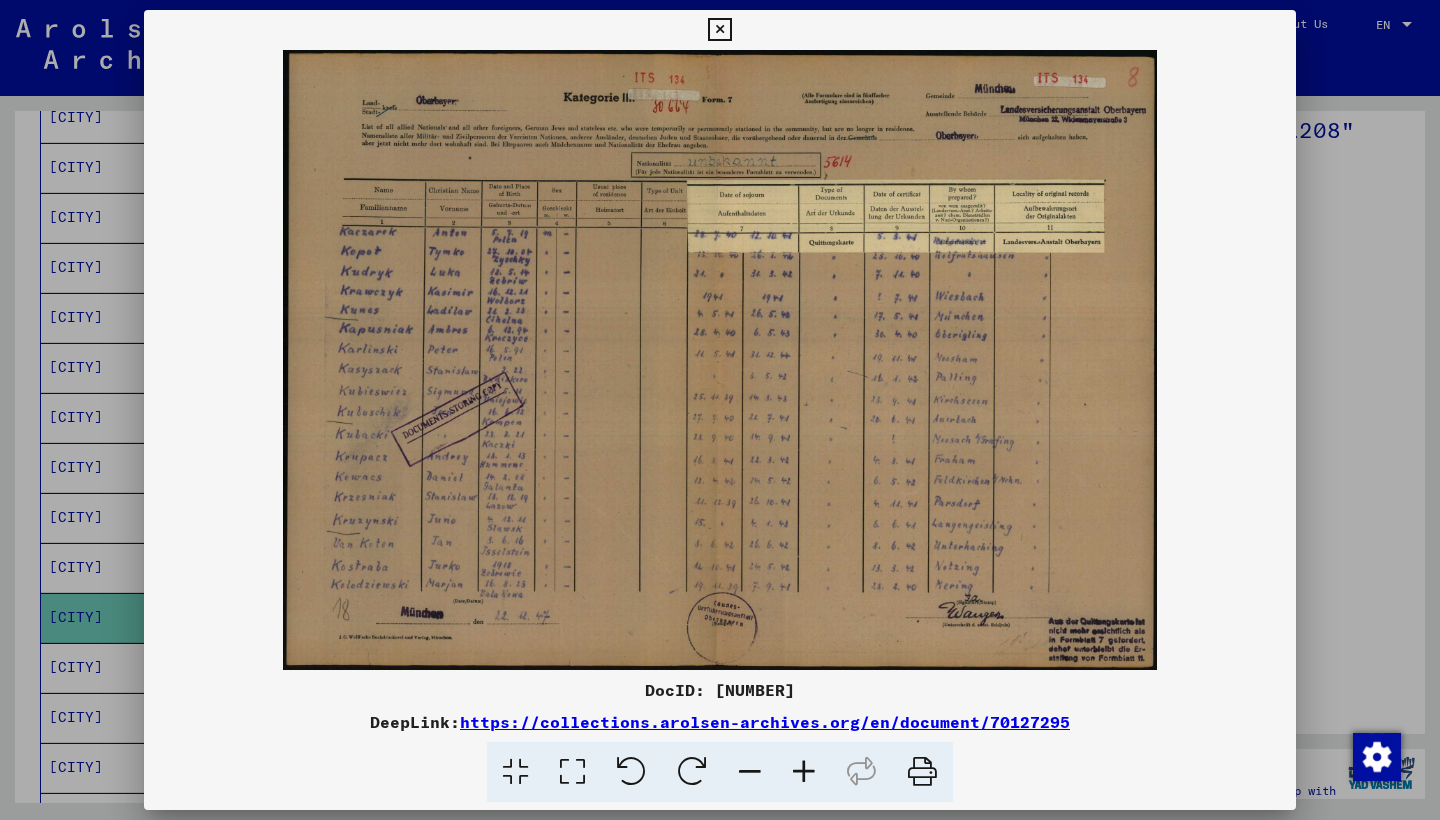 click at bounding box center [719, 30] 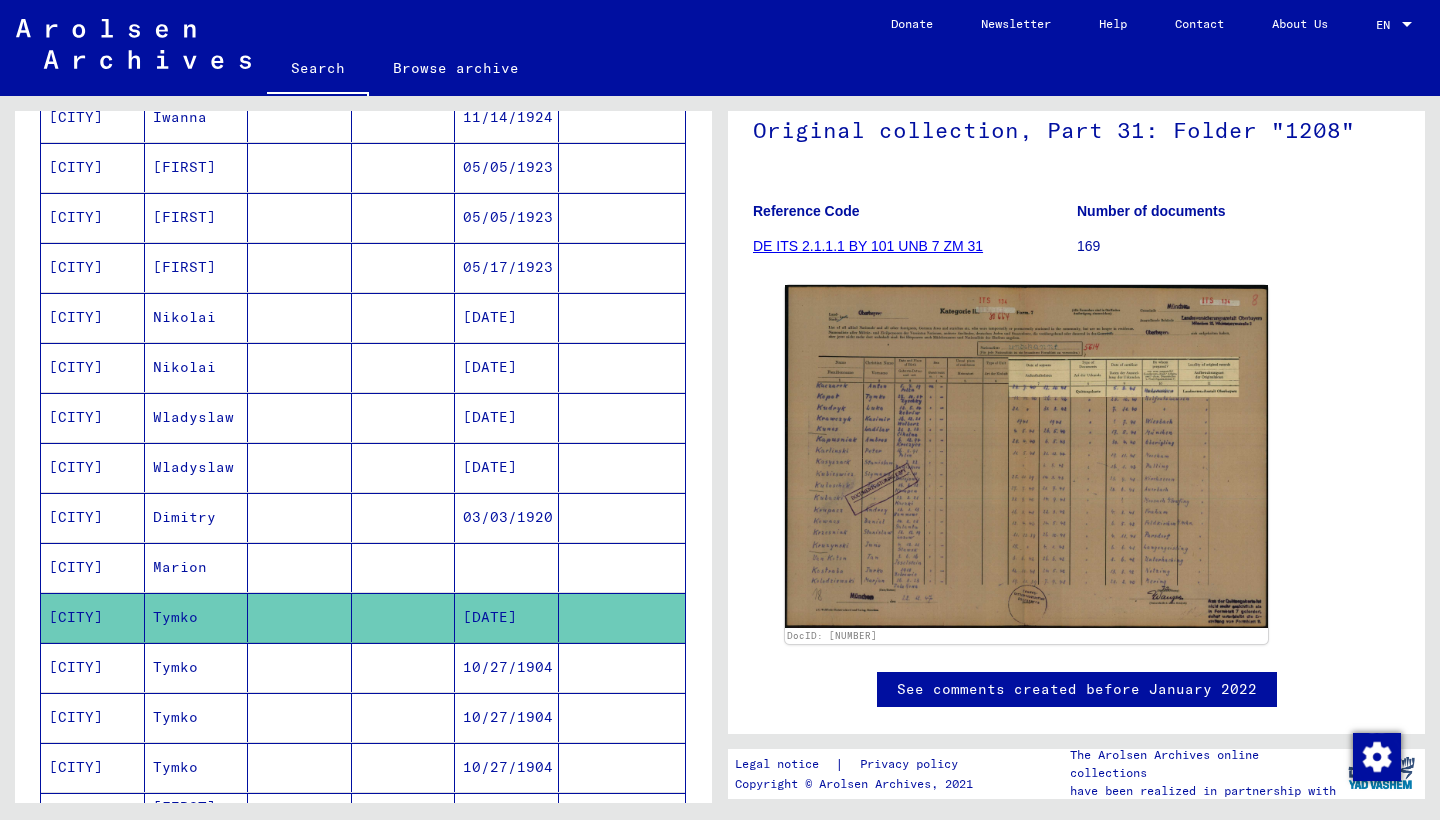 click on "Tymko" at bounding box center (197, 717) 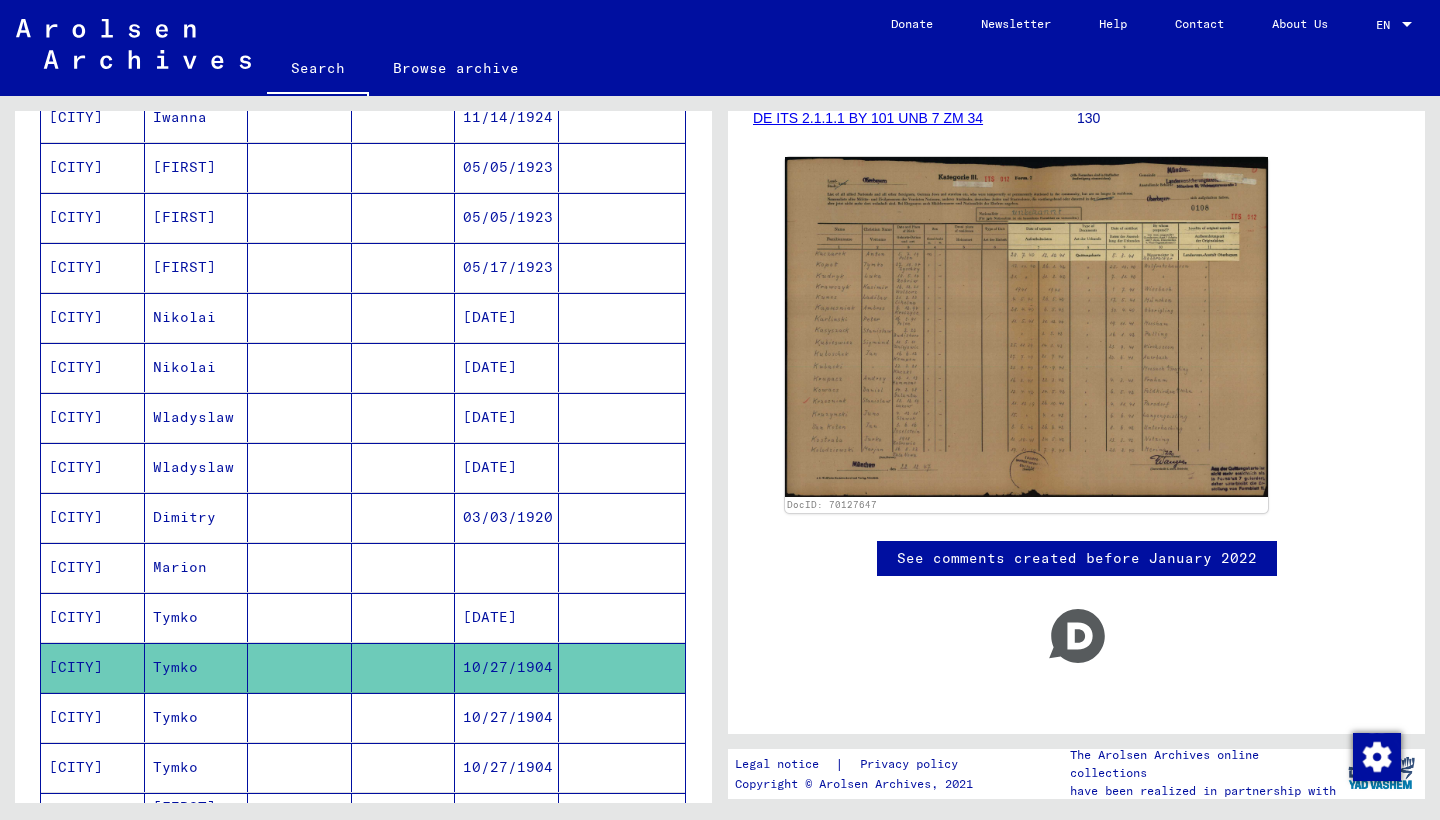 scroll, scrollTop: 333, scrollLeft: 0, axis: vertical 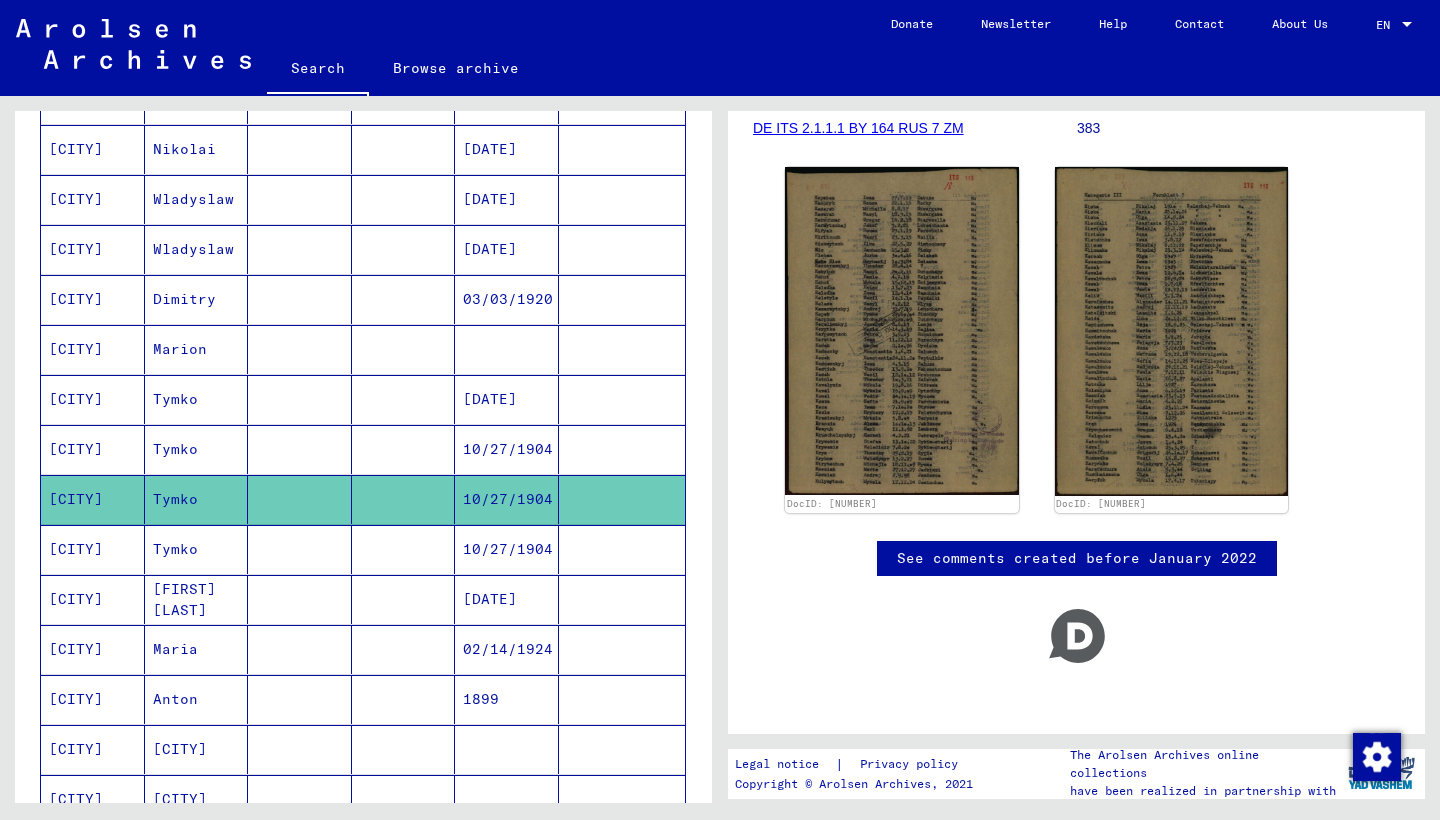 click on "Tymko" at bounding box center (197, 599) 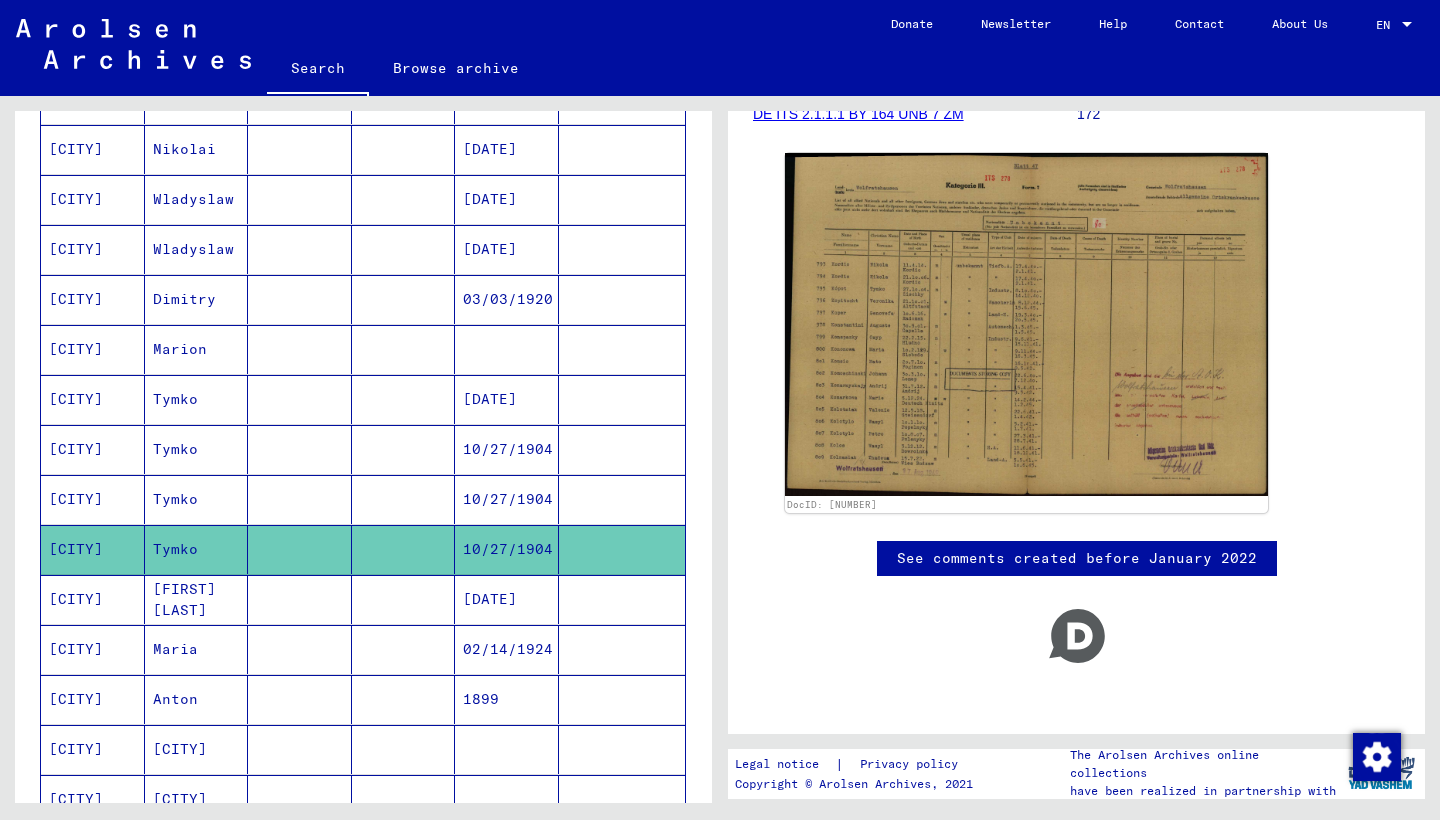 scroll, scrollTop: 337, scrollLeft: 0, axis: vertical 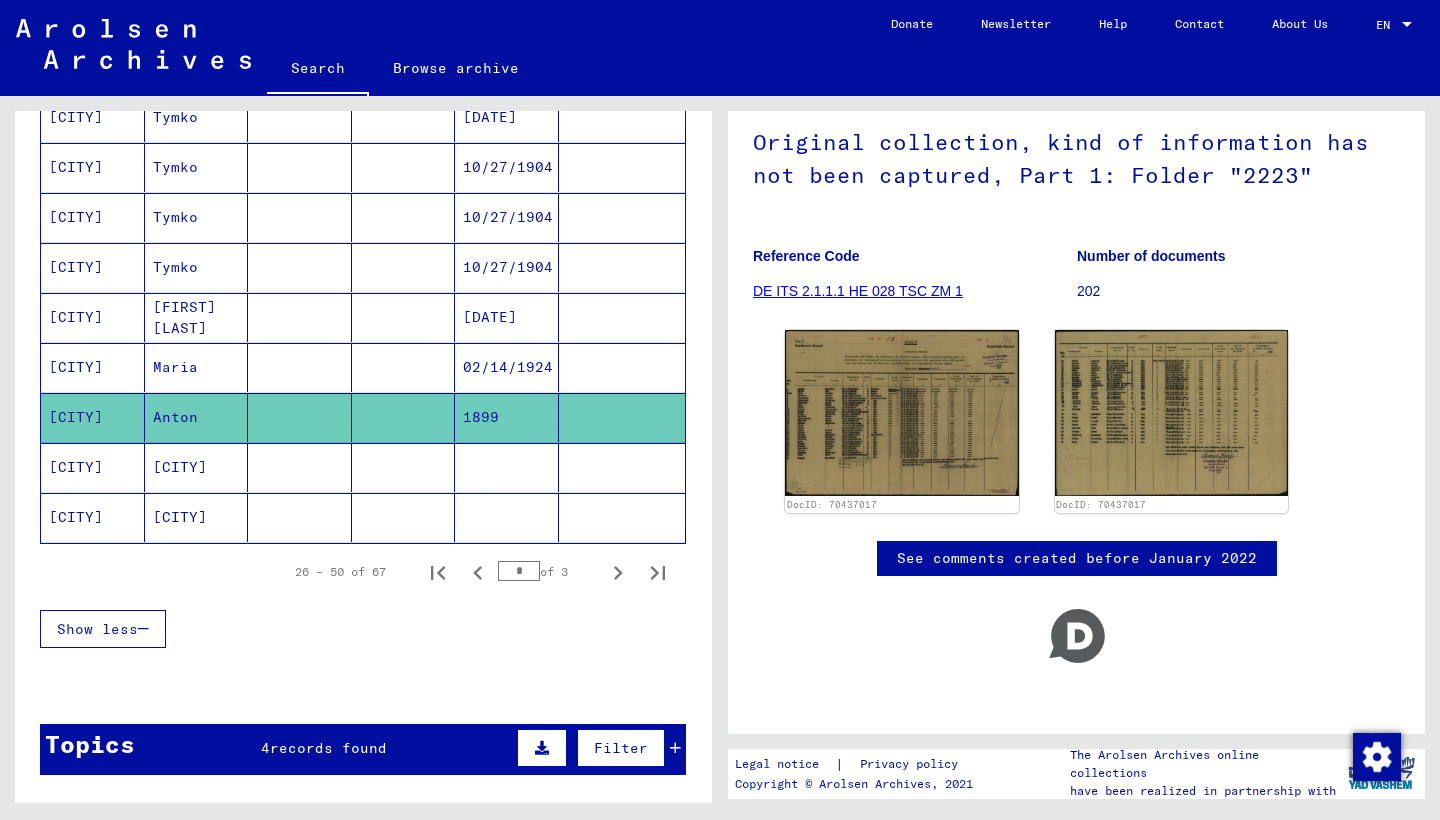 click on "[CITY]" at bounding box center [197, 517] 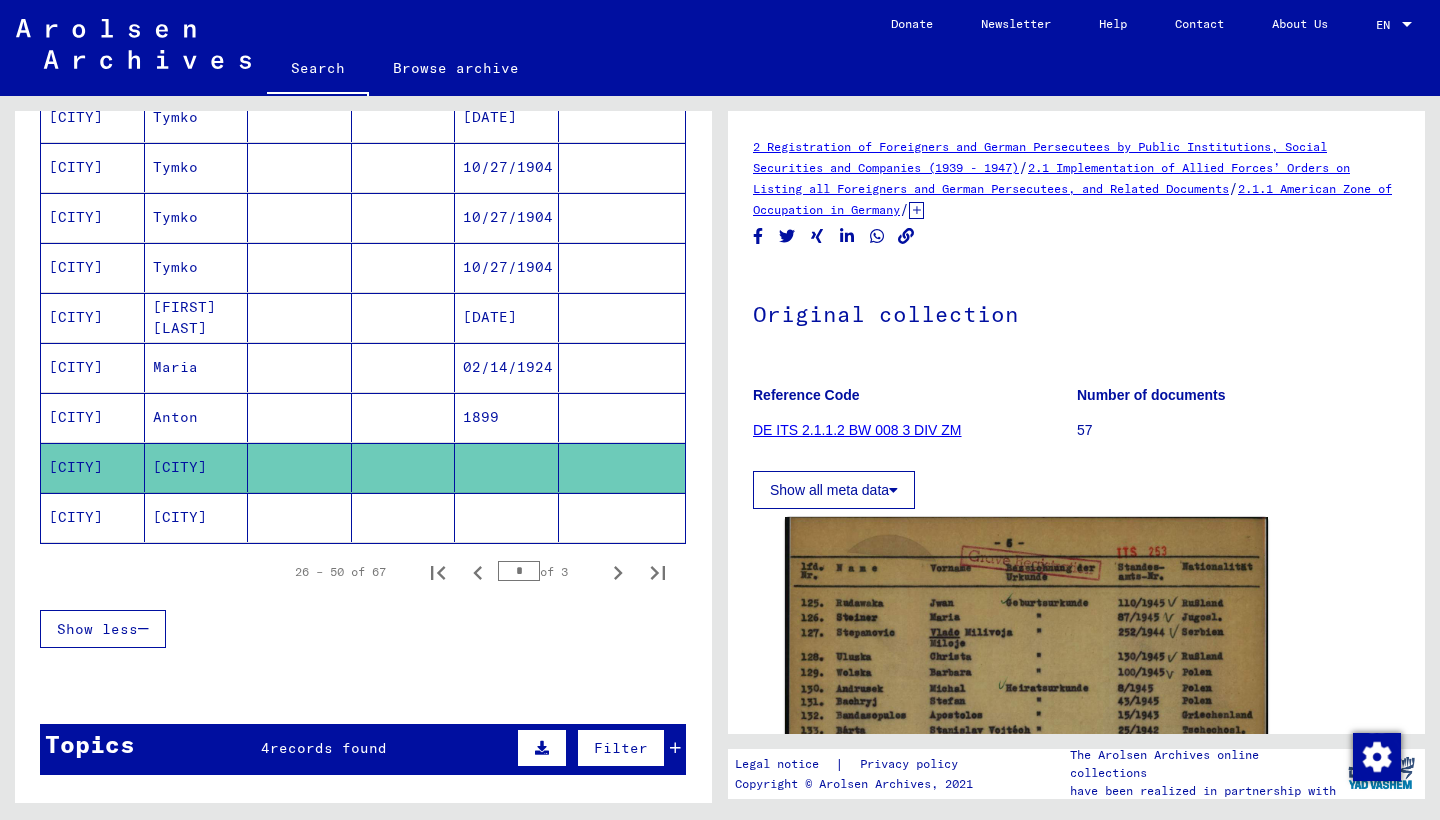 click on "[CITY]" 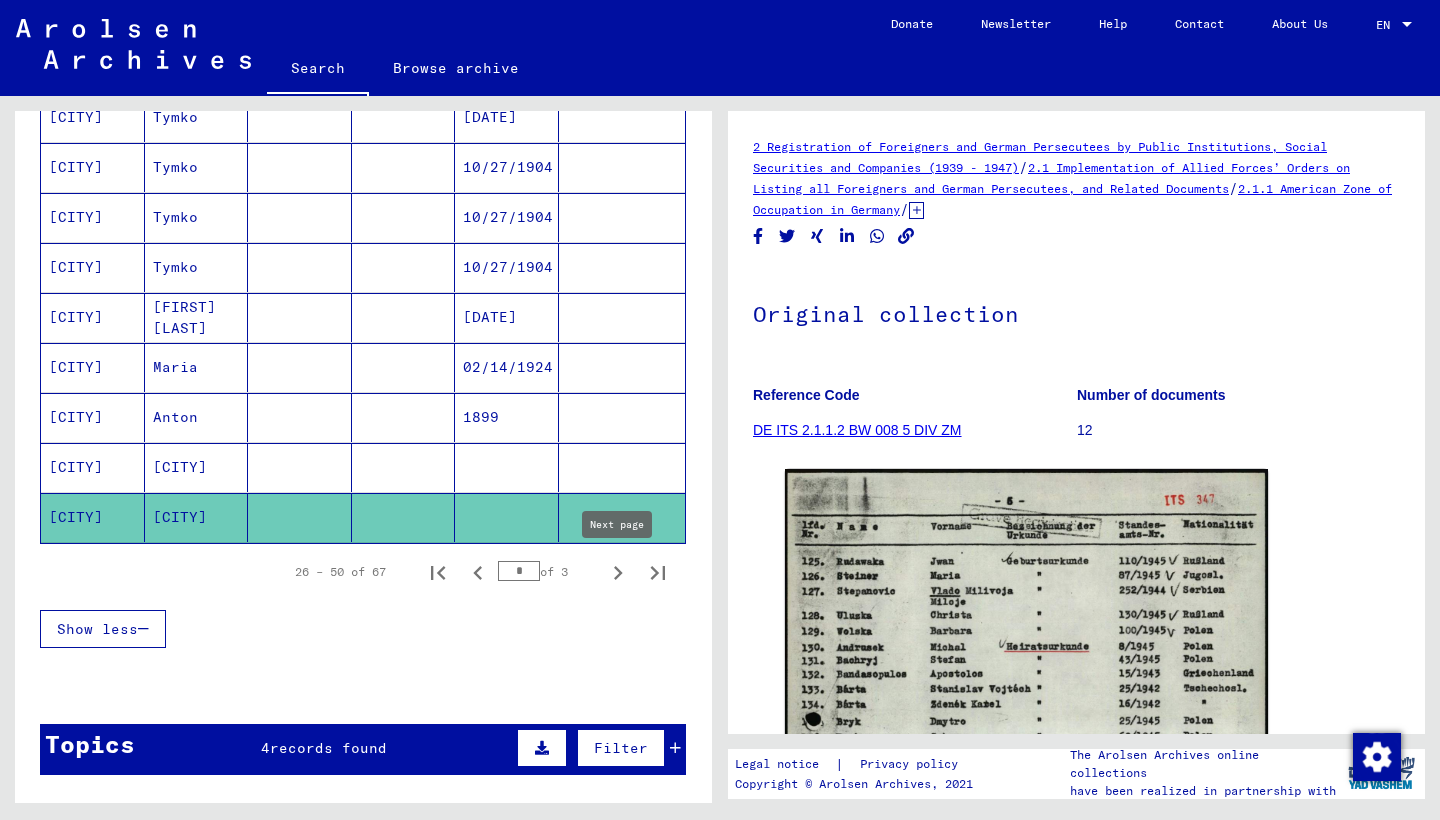 click 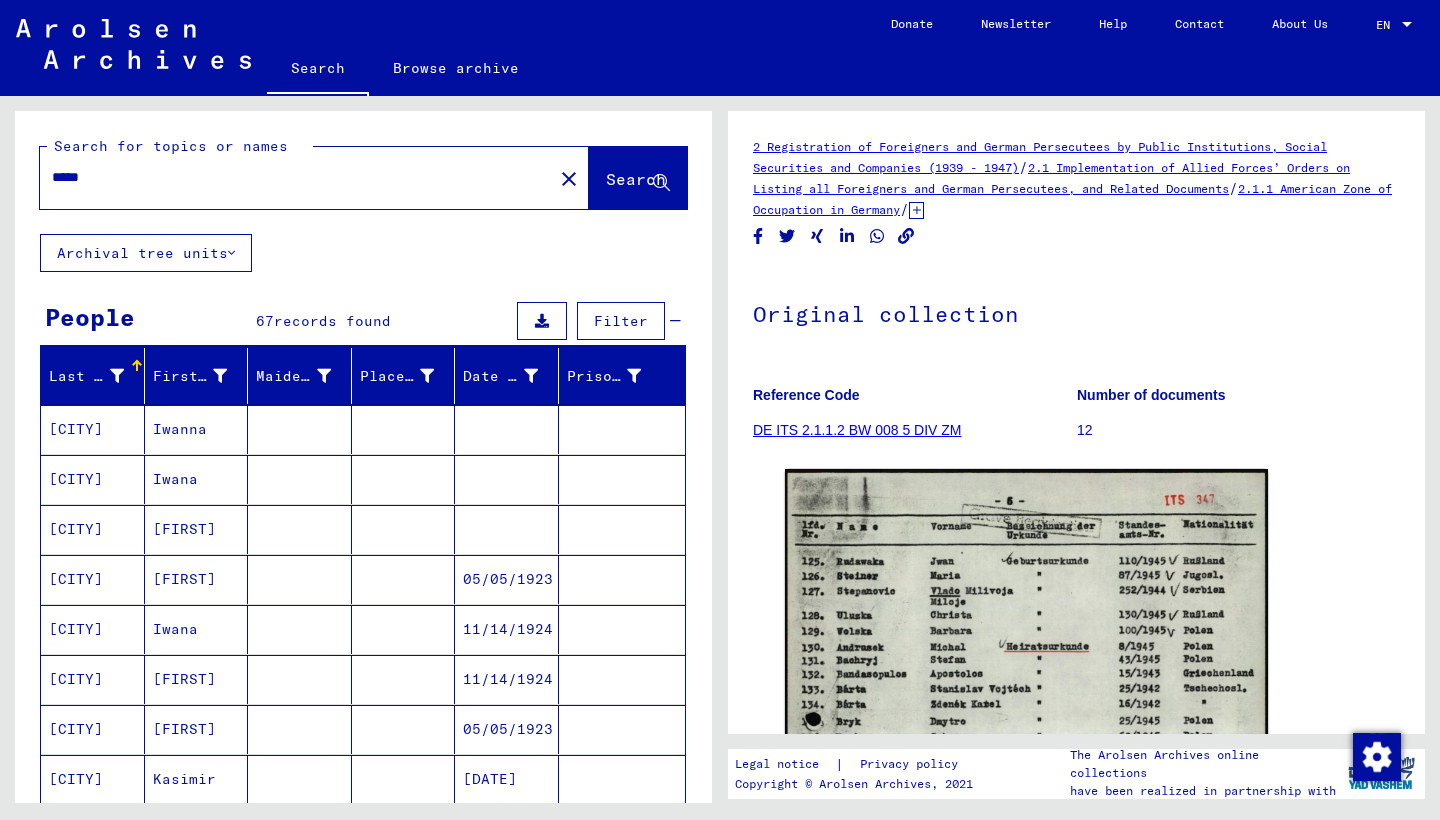 scroll, scrollTop: 0, scrollLeft: 0, axis: both 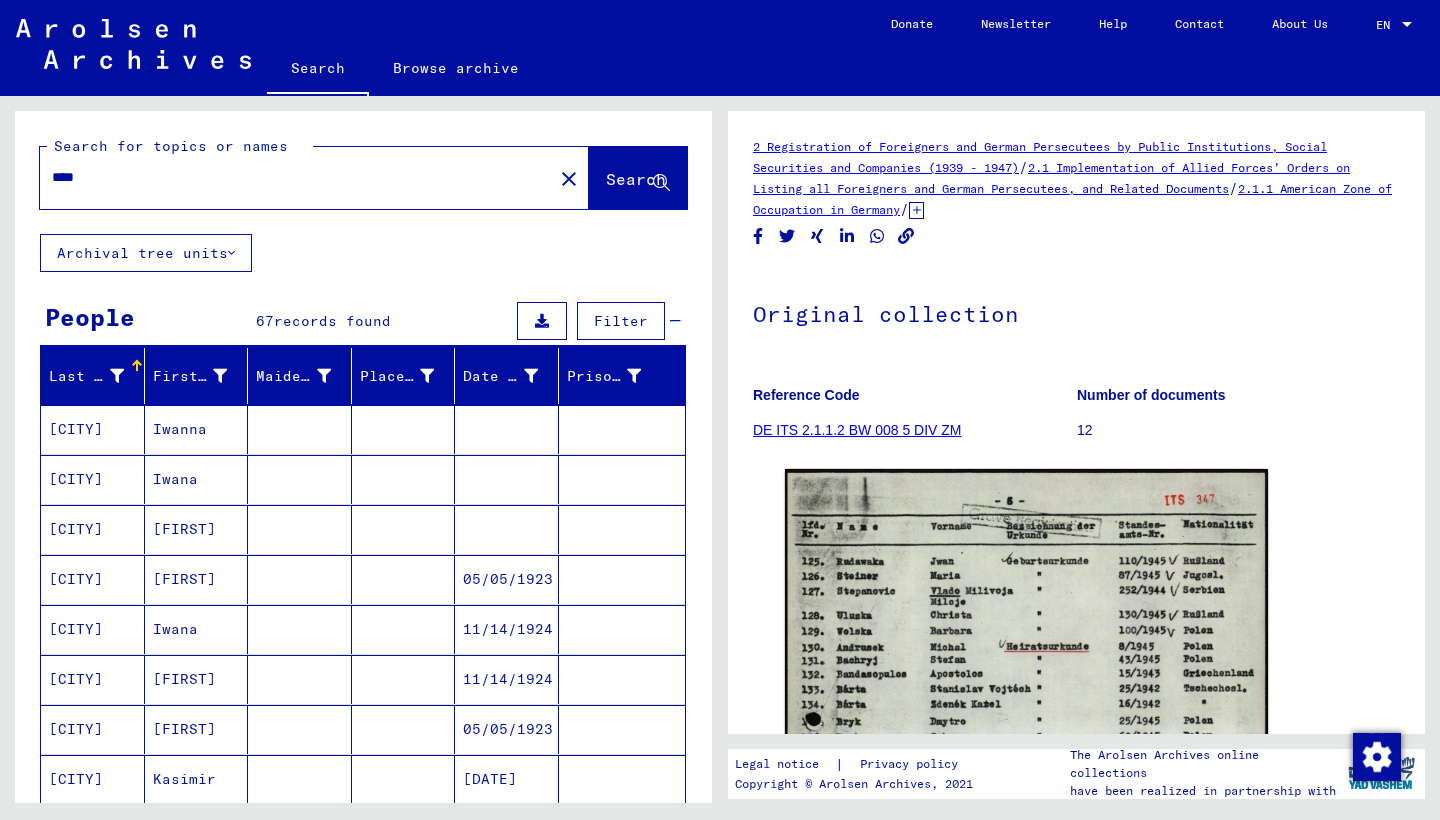 type on "****" 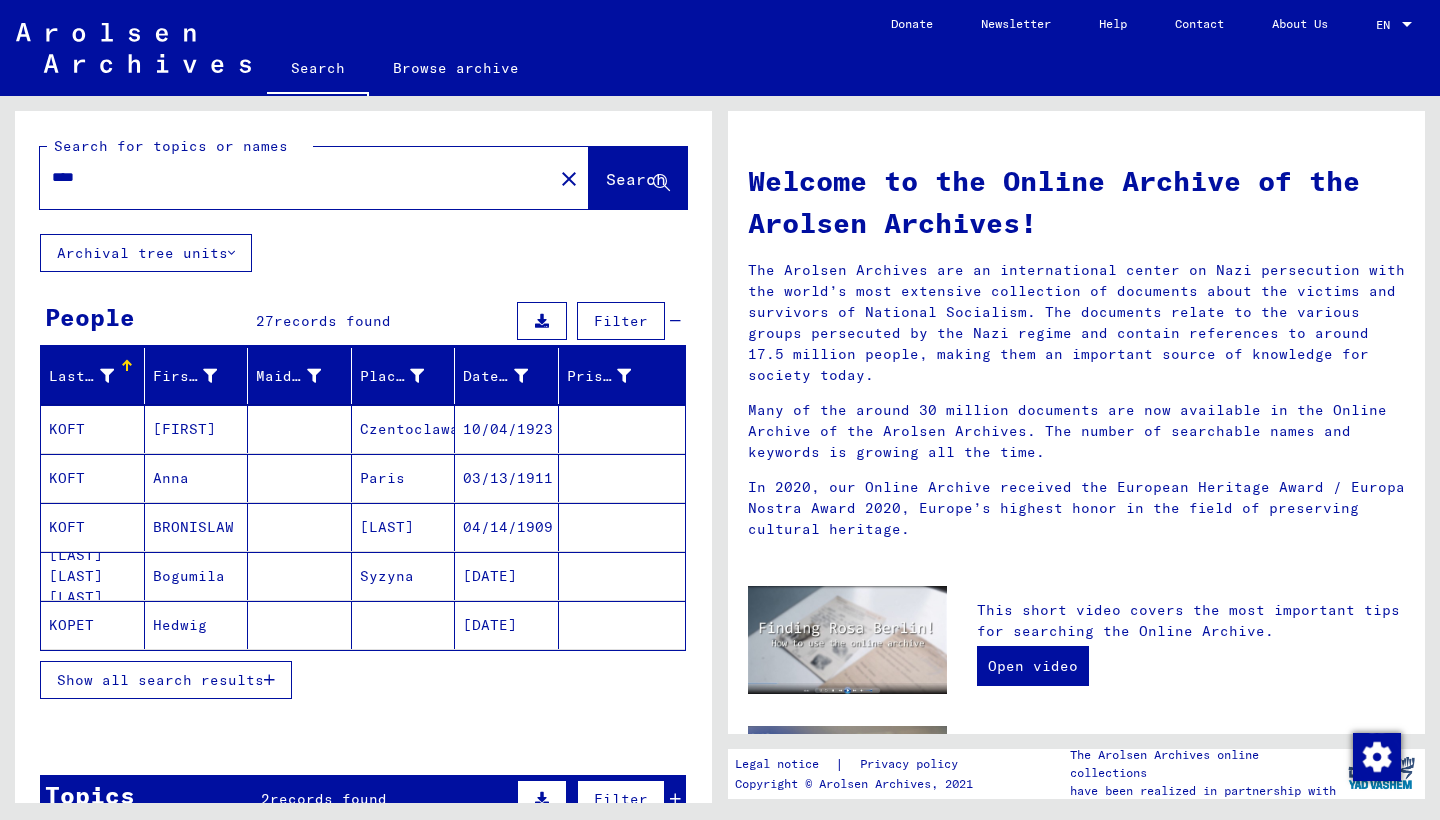 click on "Show all search results" at bounding box center [160, 680] 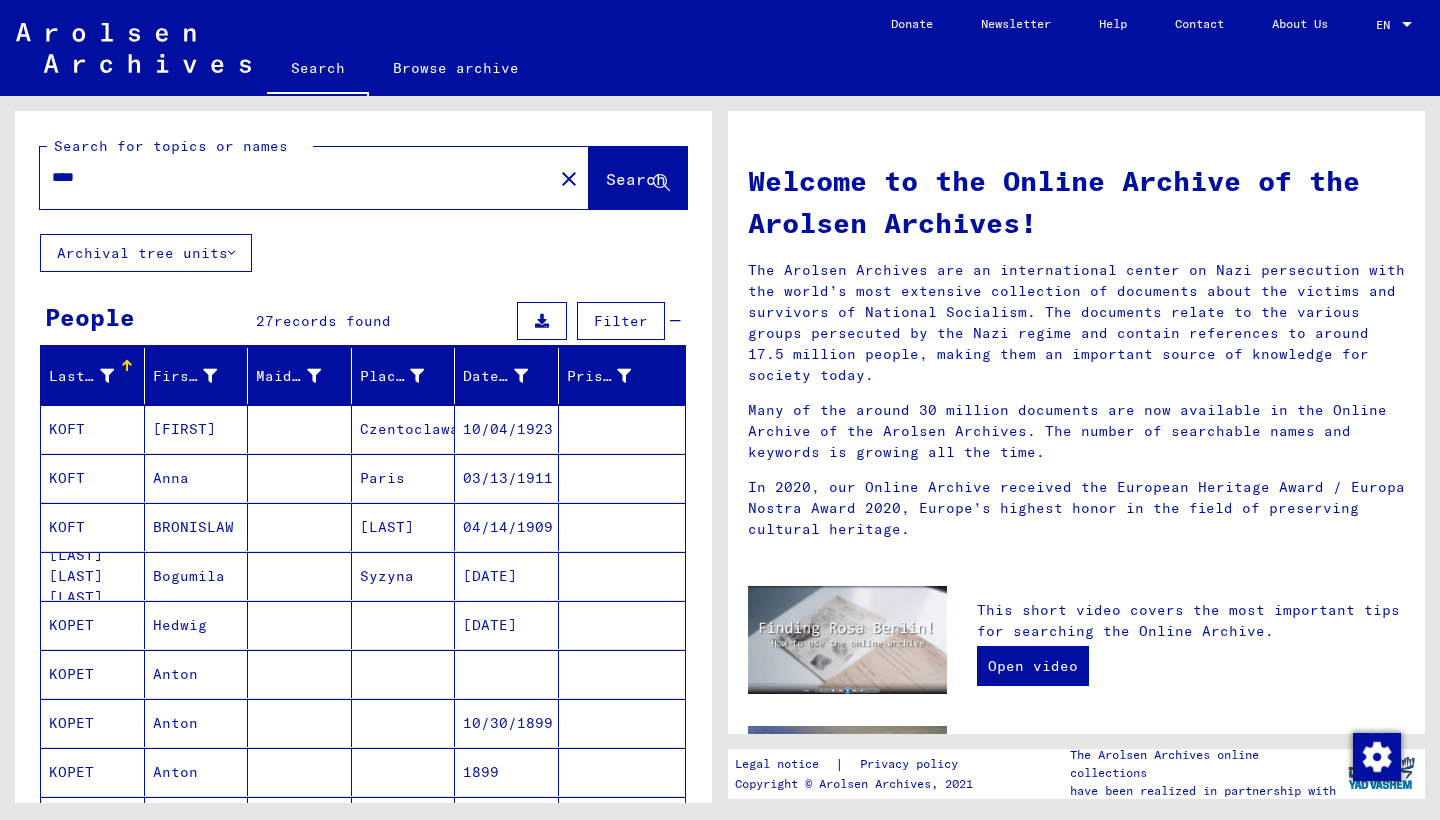 scroll, scrollTop: 0, scrollLeft: 0, axis: both 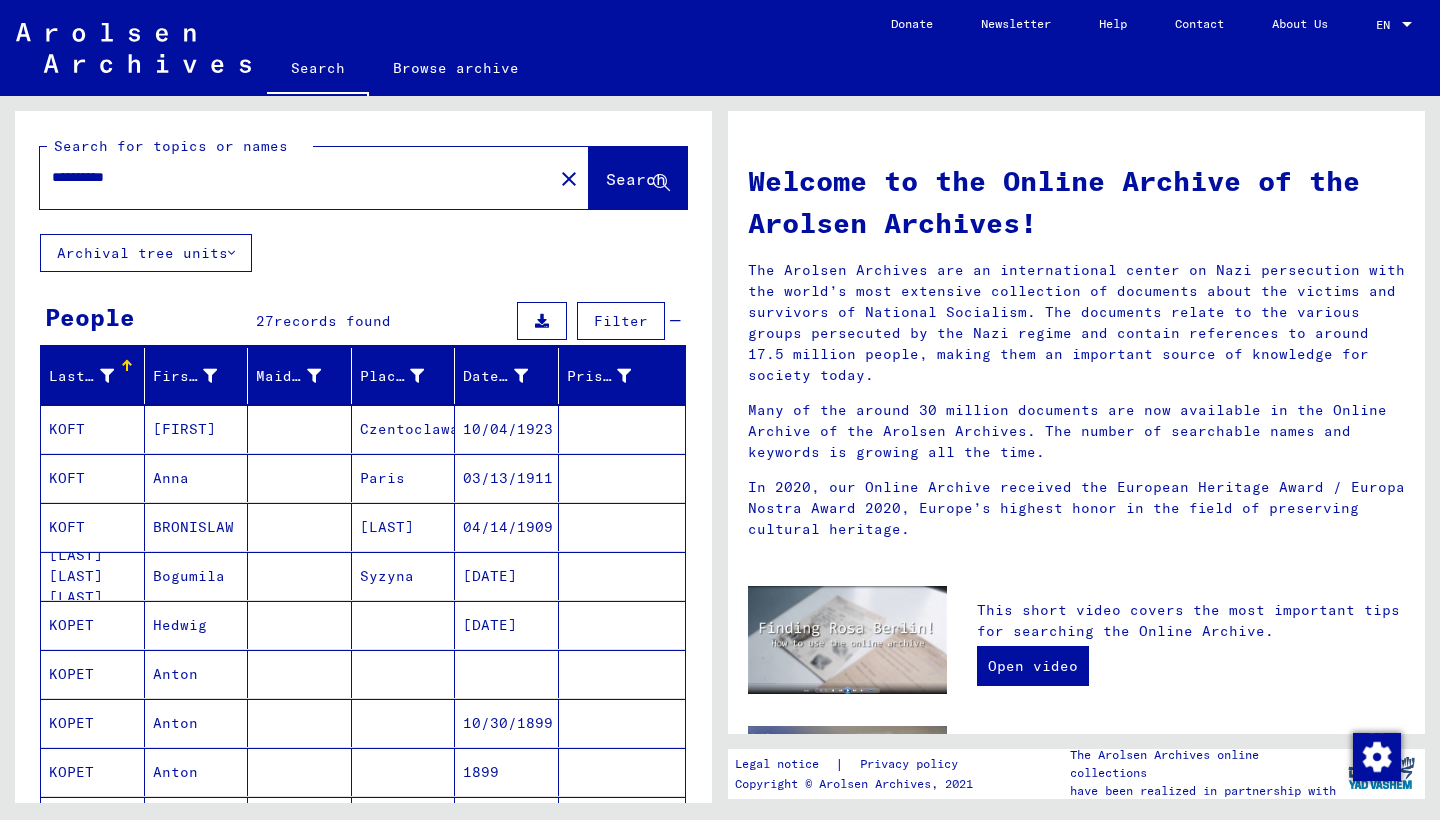 type on "**********" 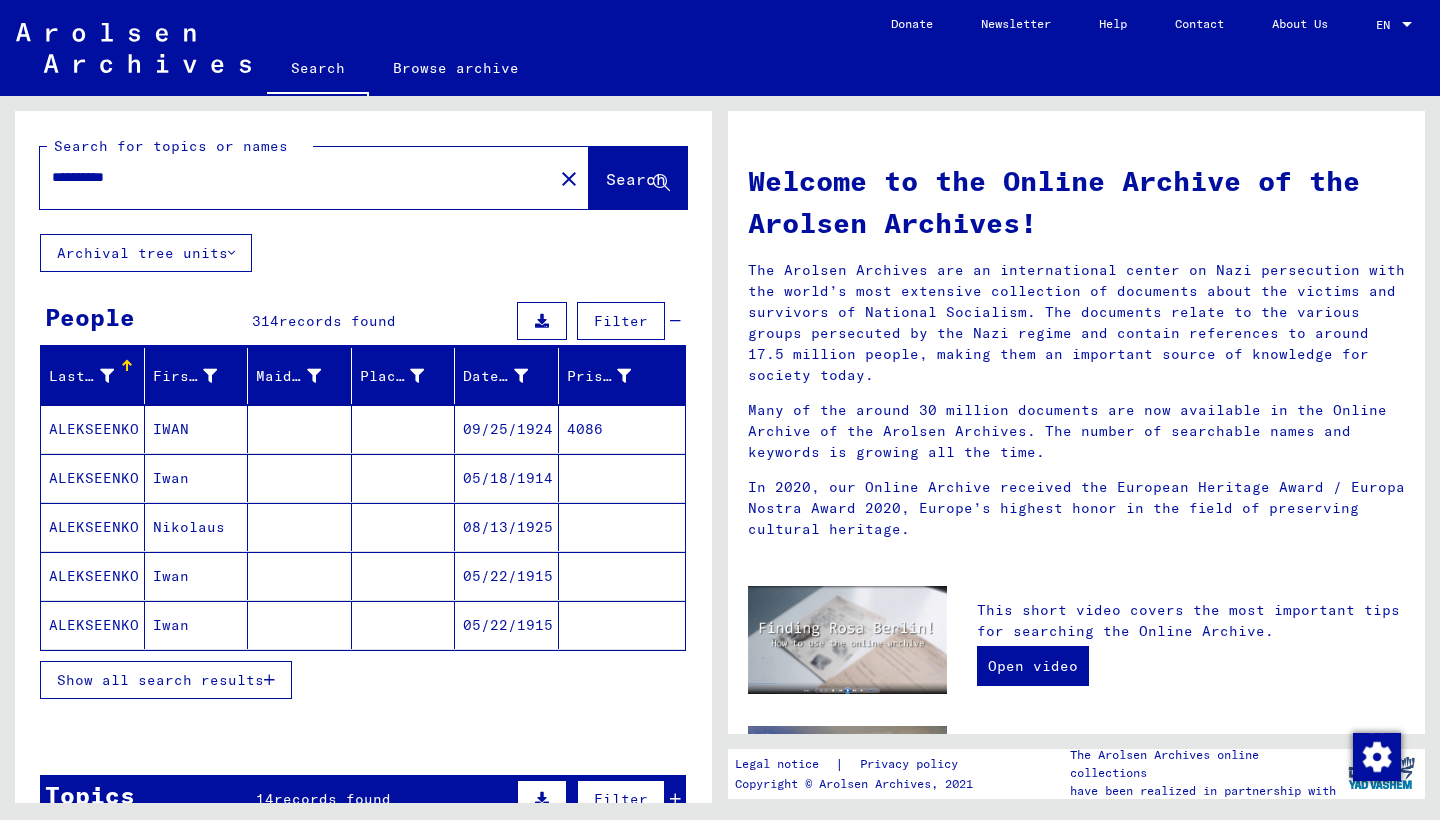click on "ALEKSEENKO" at bounding box center (93, 478) 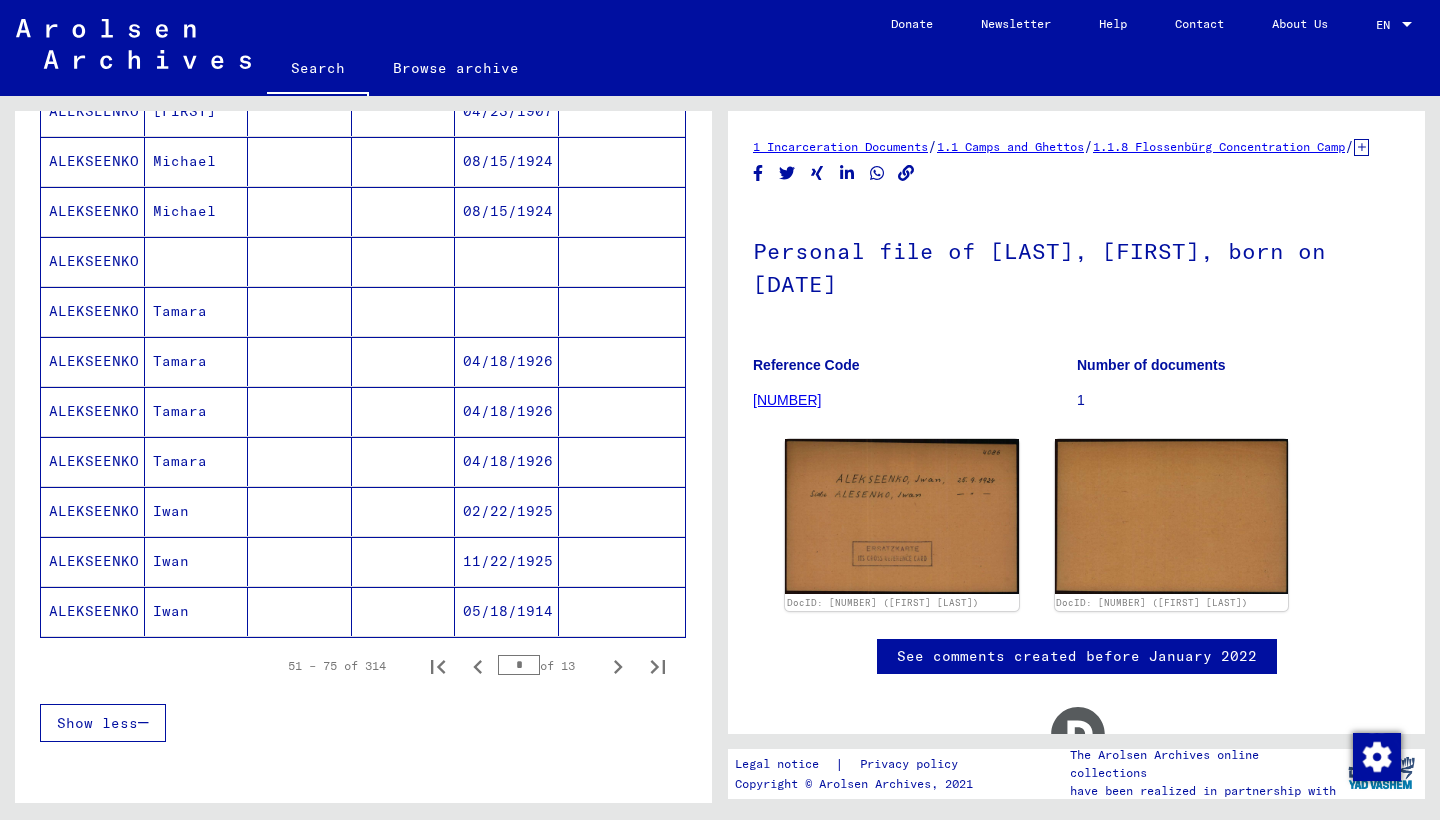scroll, scrollTop: 1019, scrollLeft: 0, axis: vertical 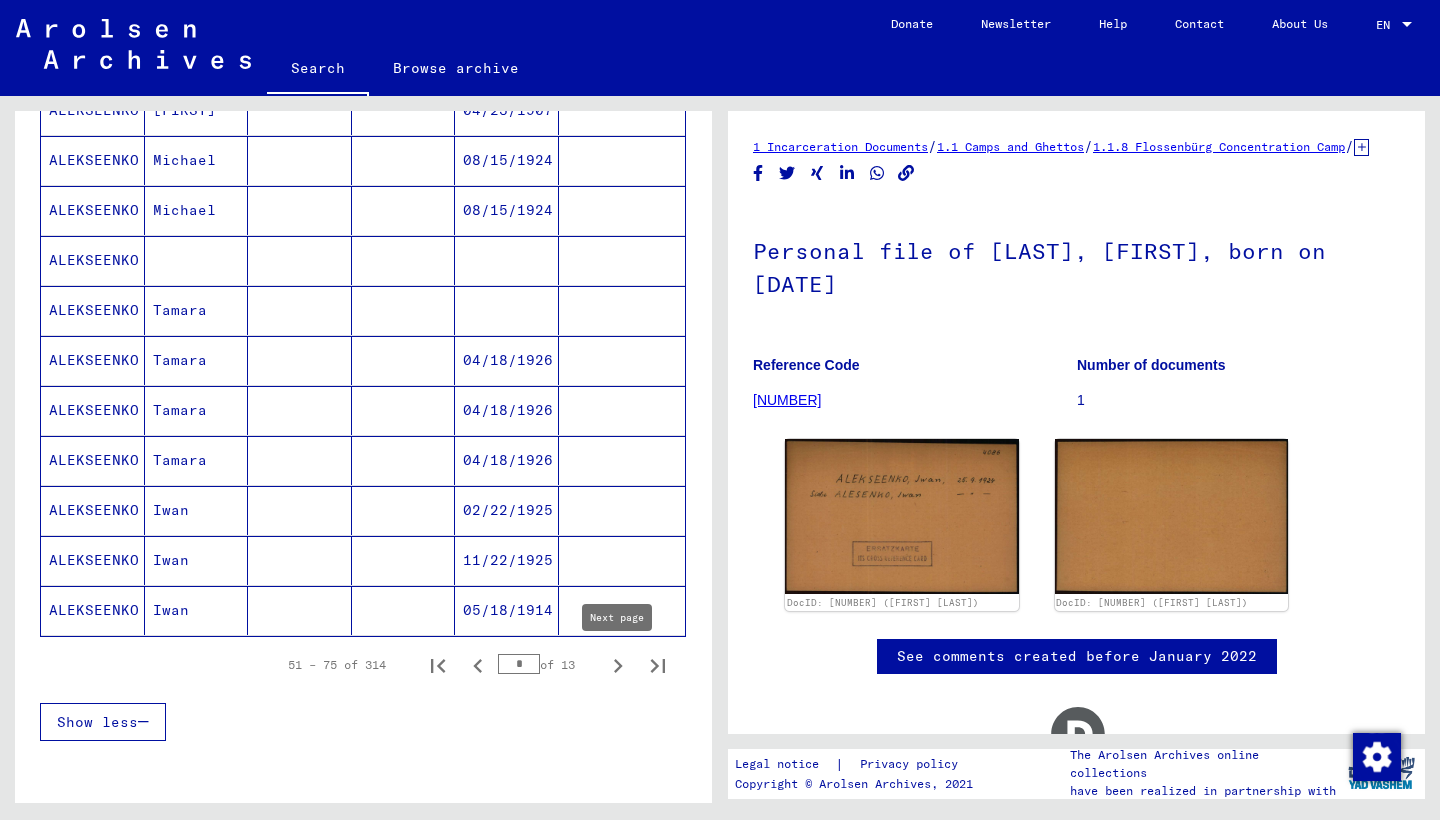 click 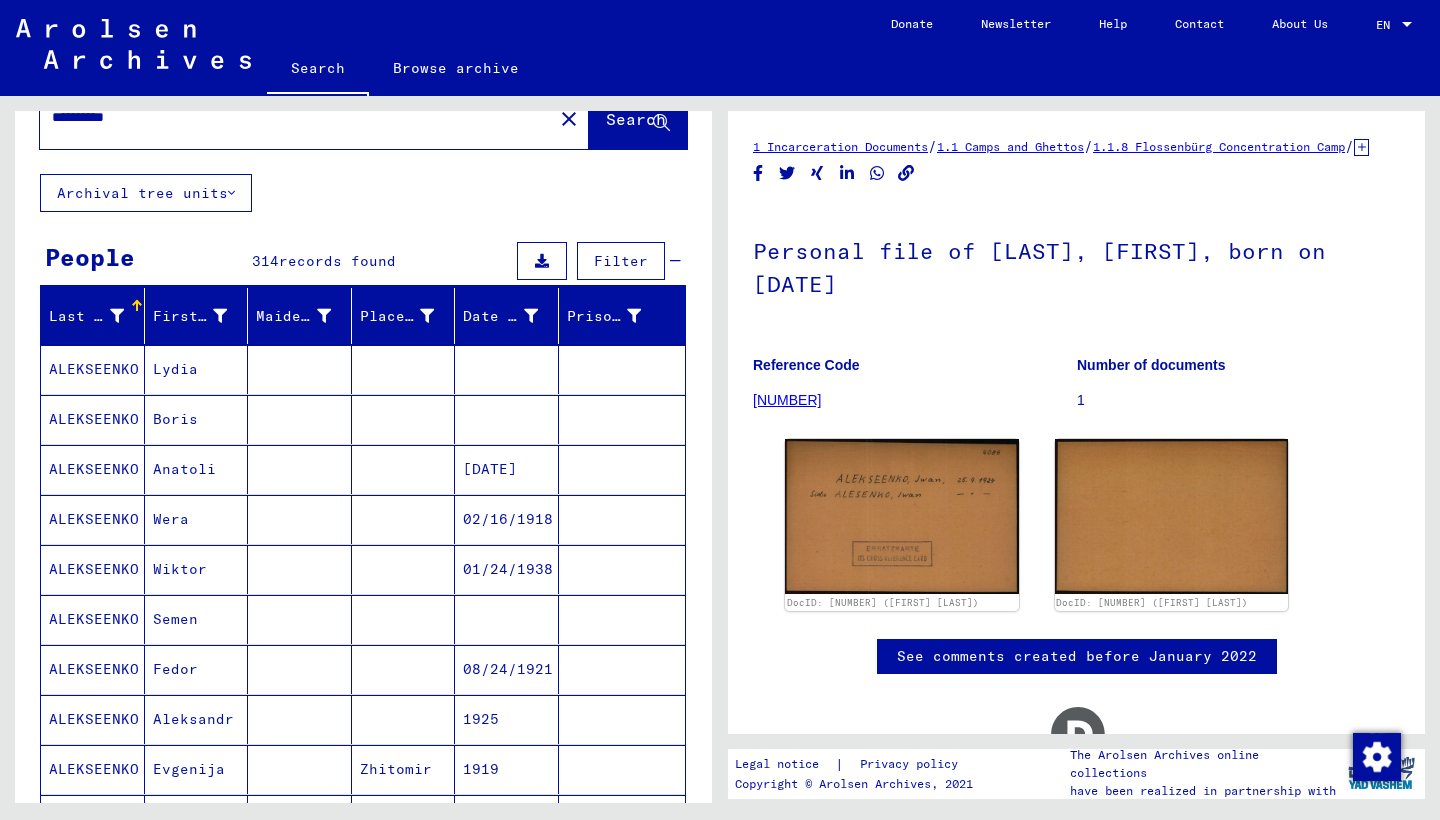 scroll, scrollTop: 54, scrollLeft: 0, axis: vertical 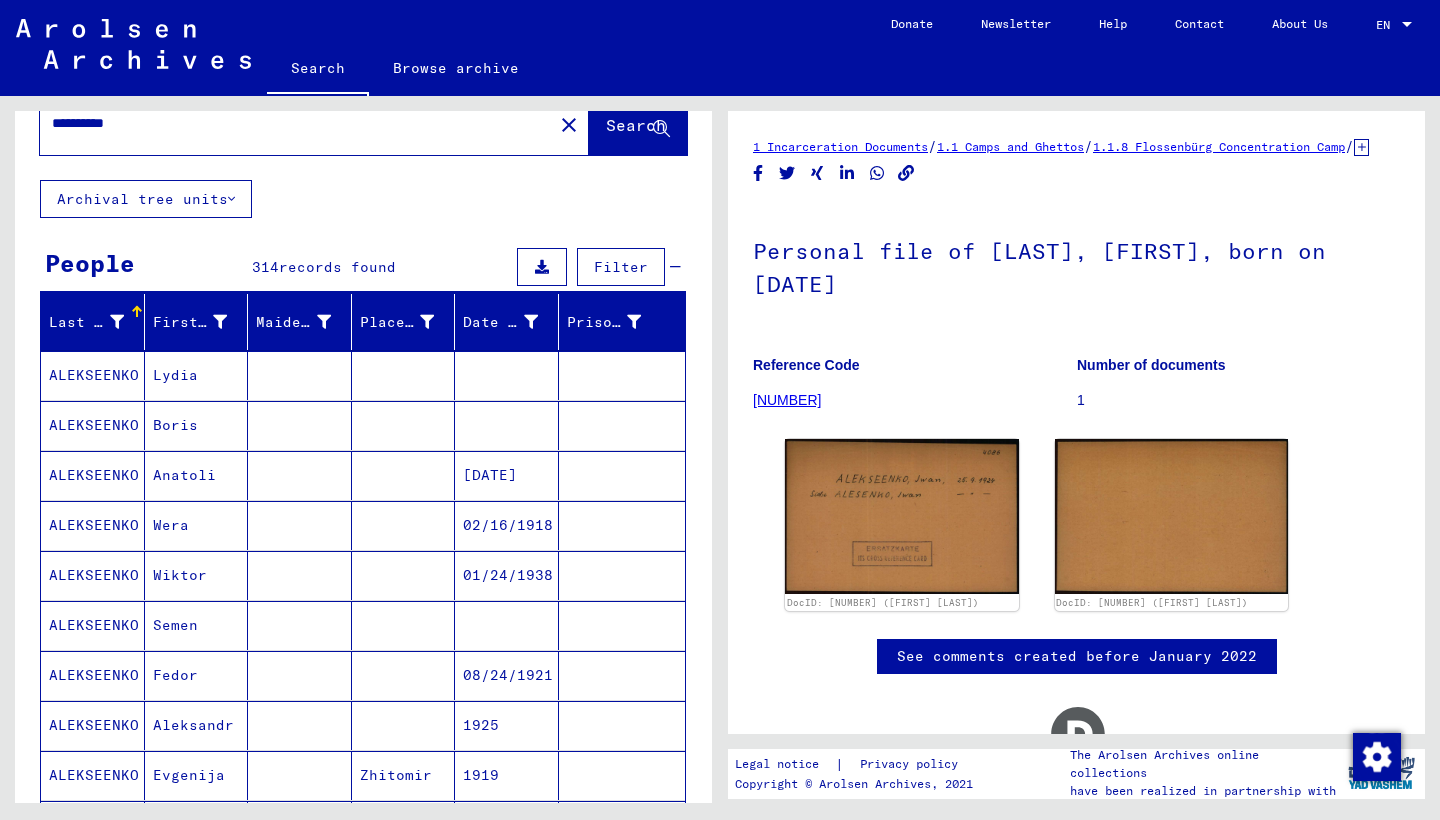 click on "Wera" at bounding box center (197, 575) 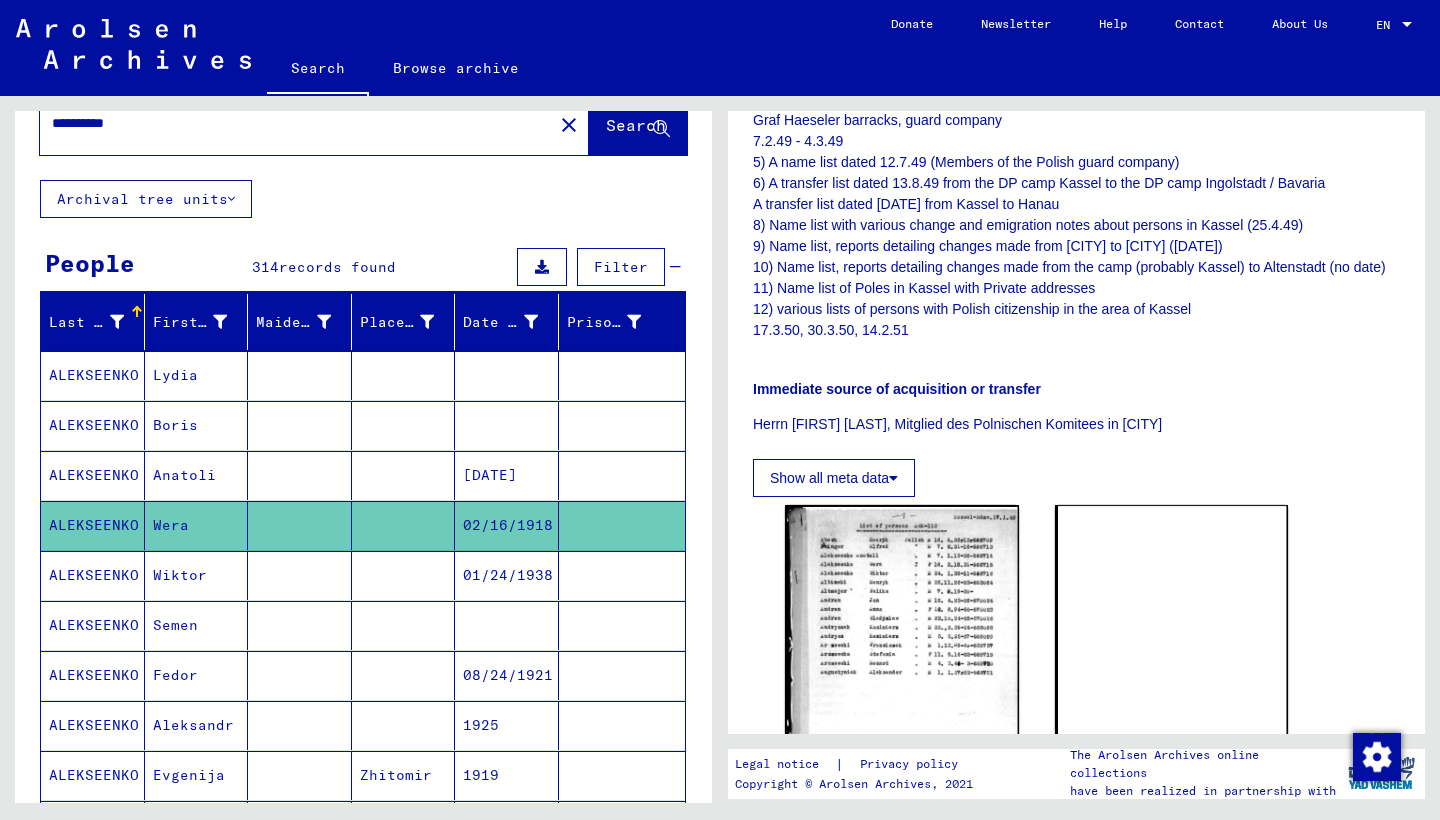 scroll, scrollTop: 634, scrollLeft: 0, axis: vertical 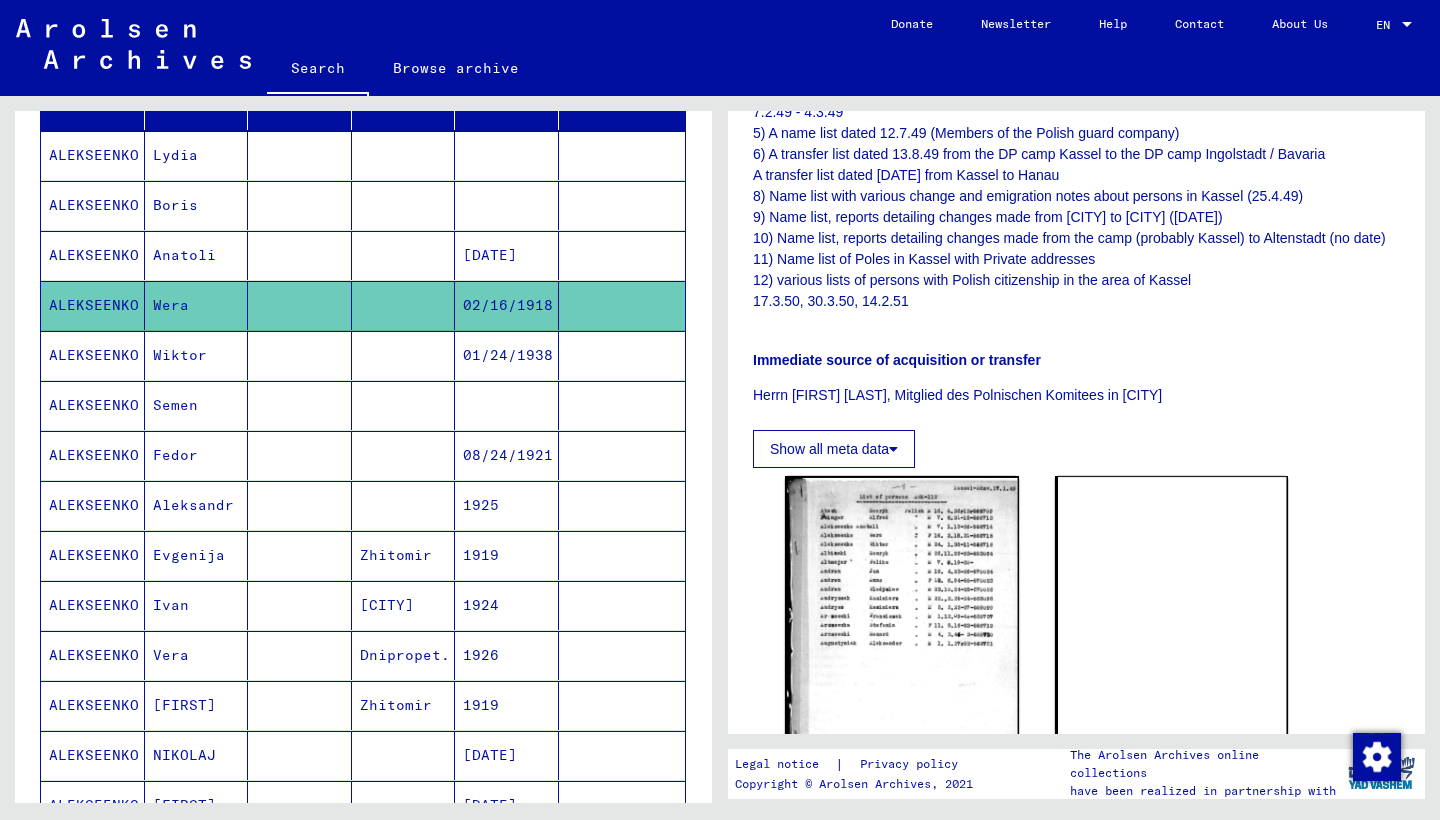 click on "Fedor" at bounding box center [197, 505] 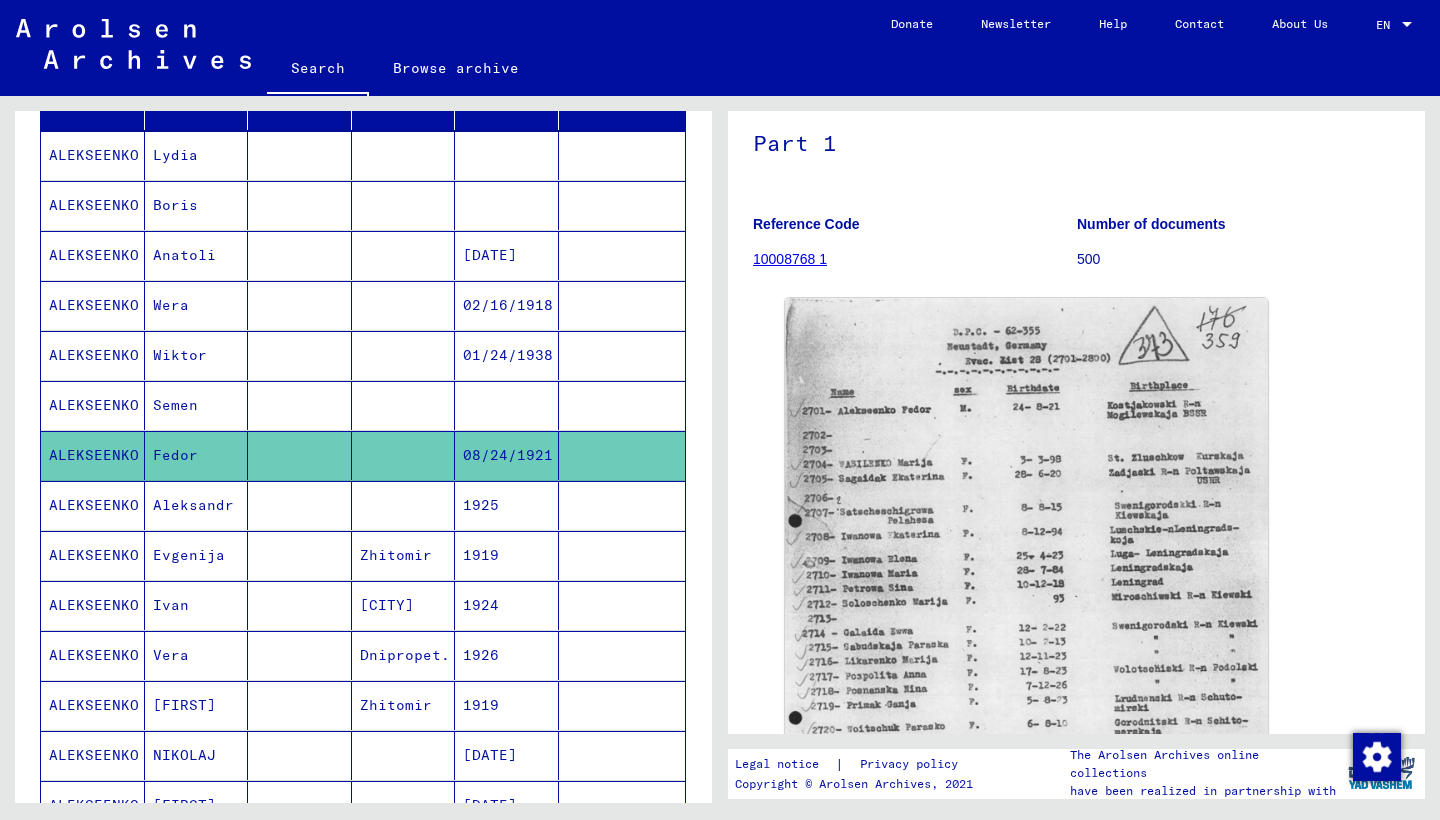 scroll, scrollTop: 160, scrollLeft: 0, axis: vertical 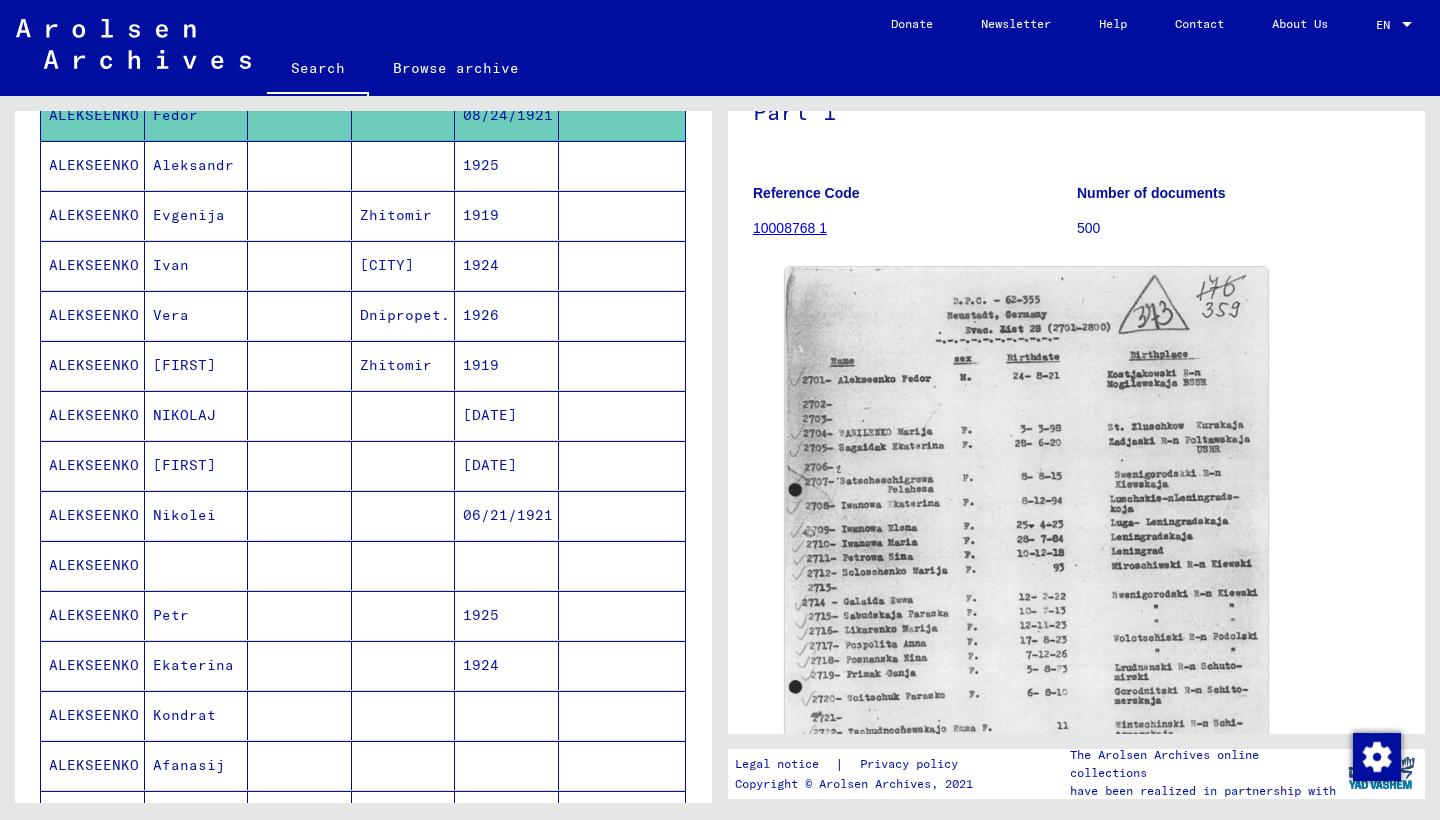 click on "Vera" at bounding box center (197, 365) 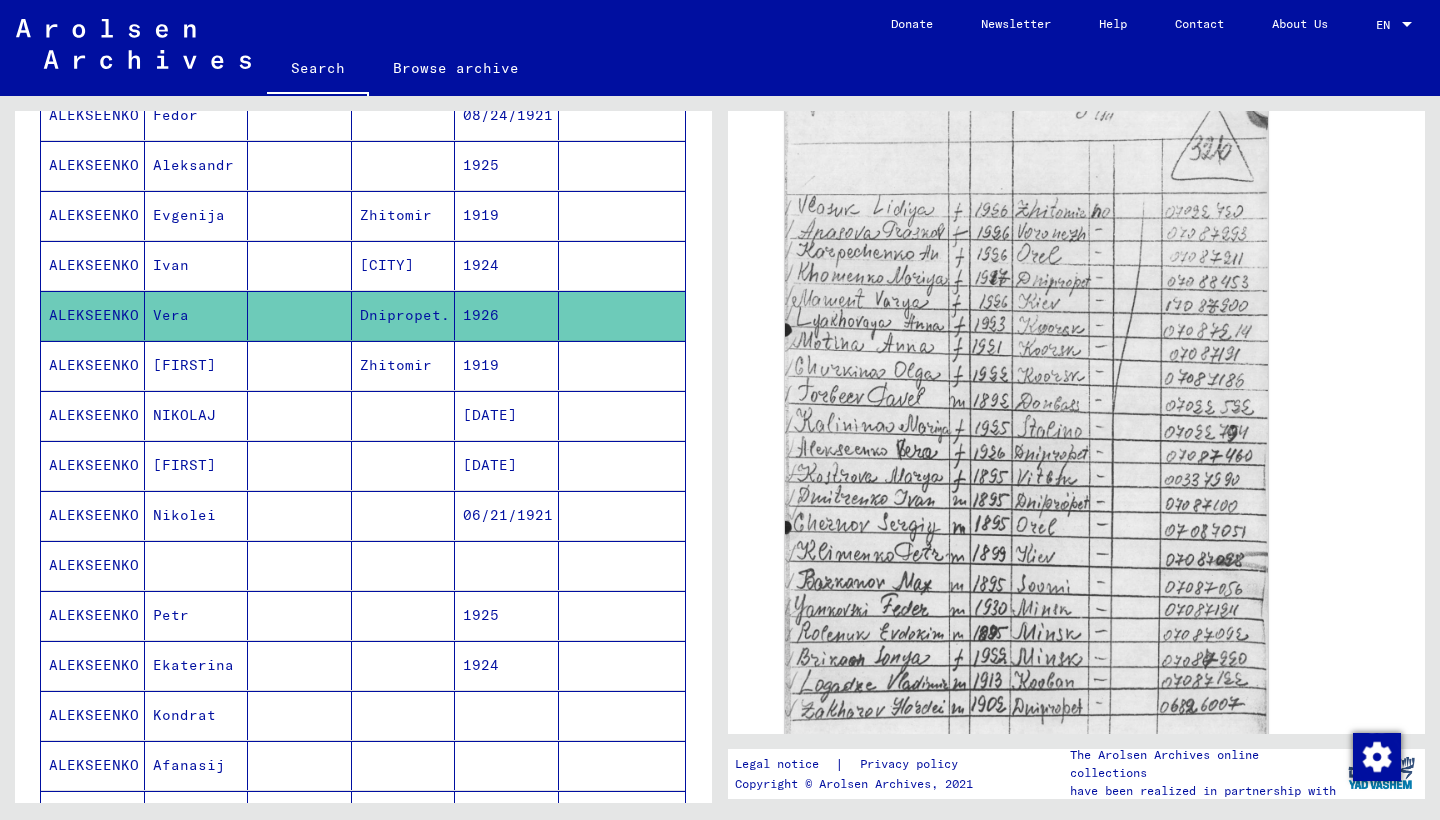 scroll, scrollTop: 391, scrollLeft: 0, axis: vertical 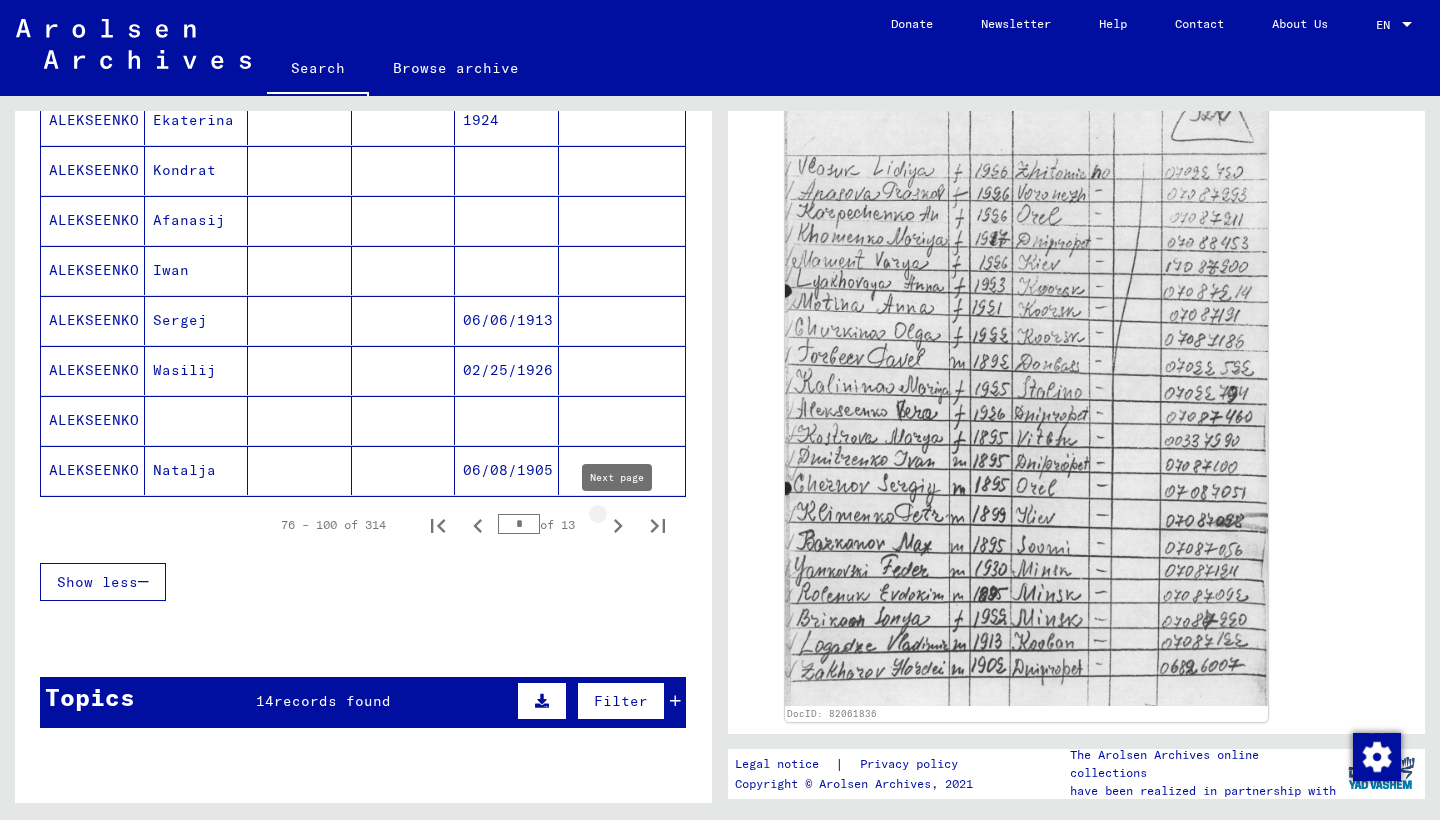 click 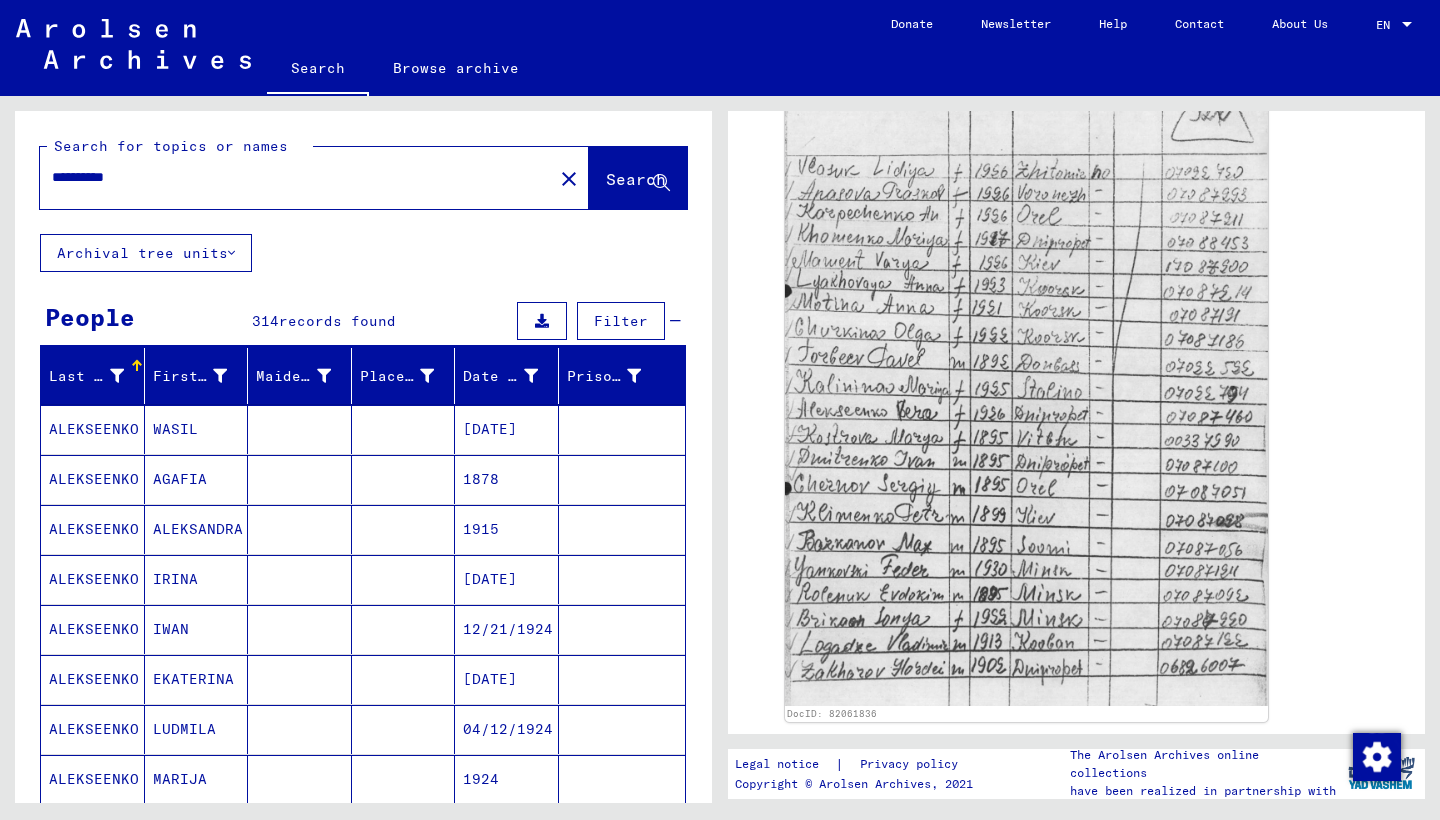 scroll, scrollTop: 0, scrollLeft: 0, axis: both 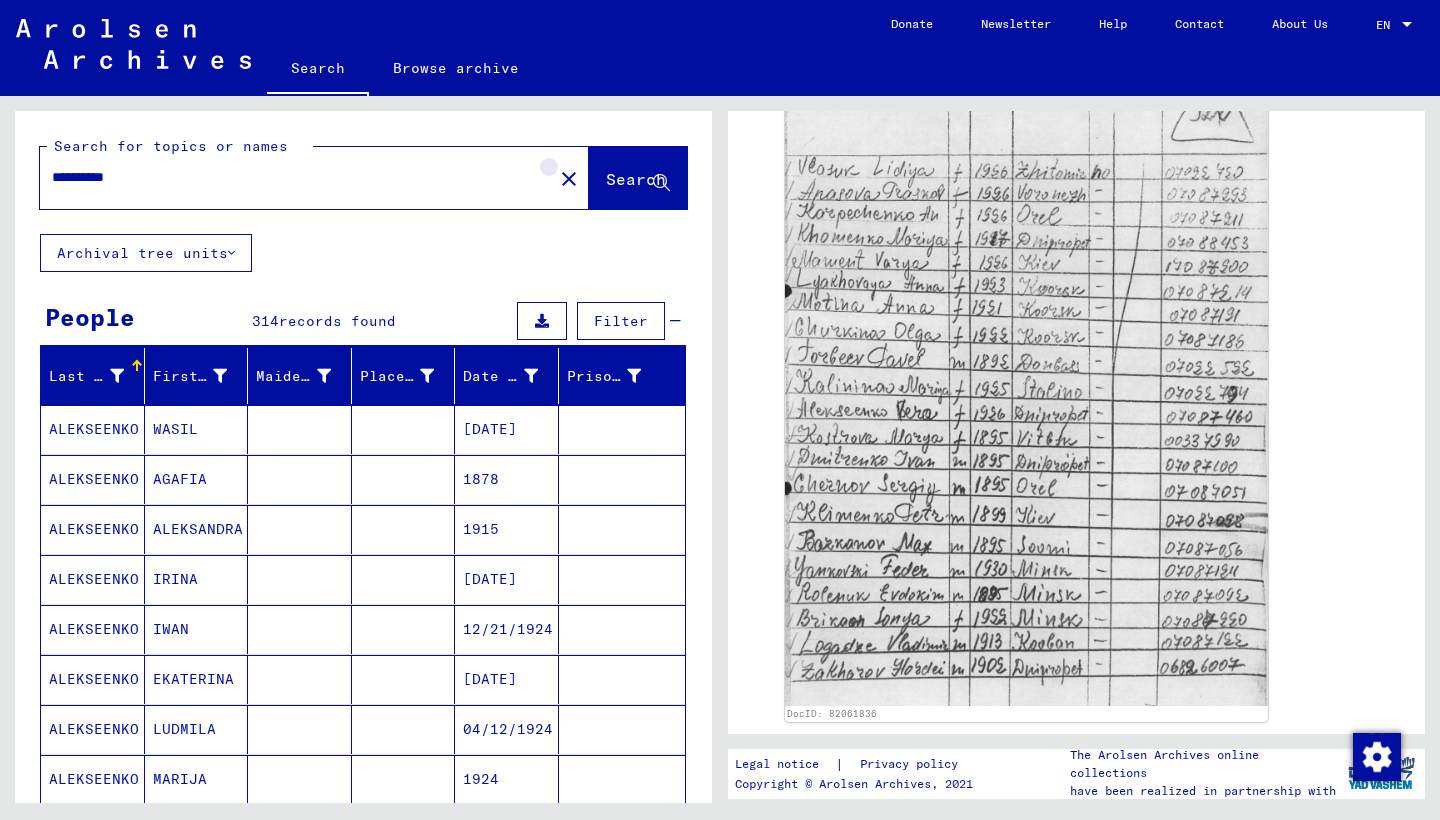 click on "close" 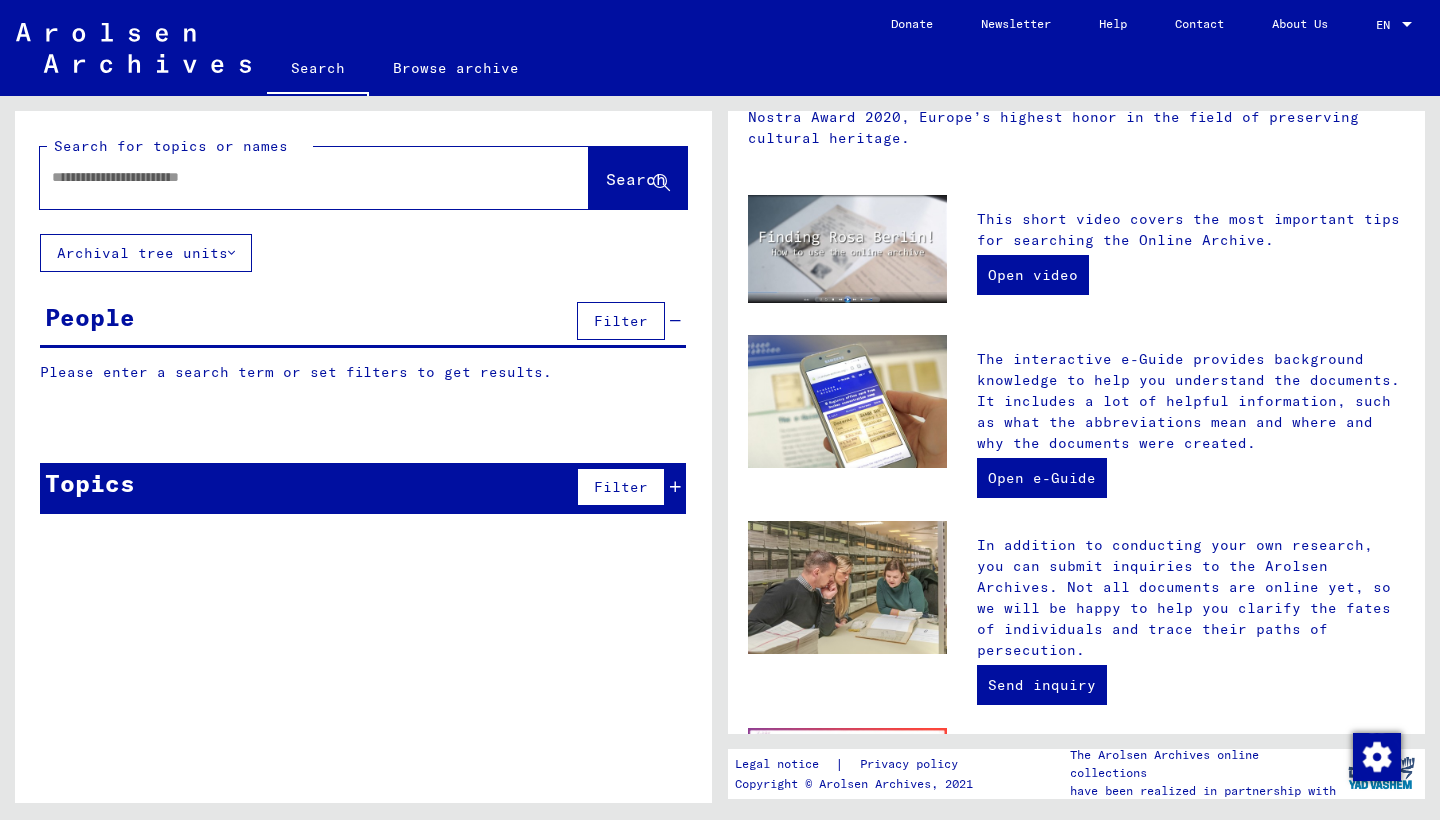 click 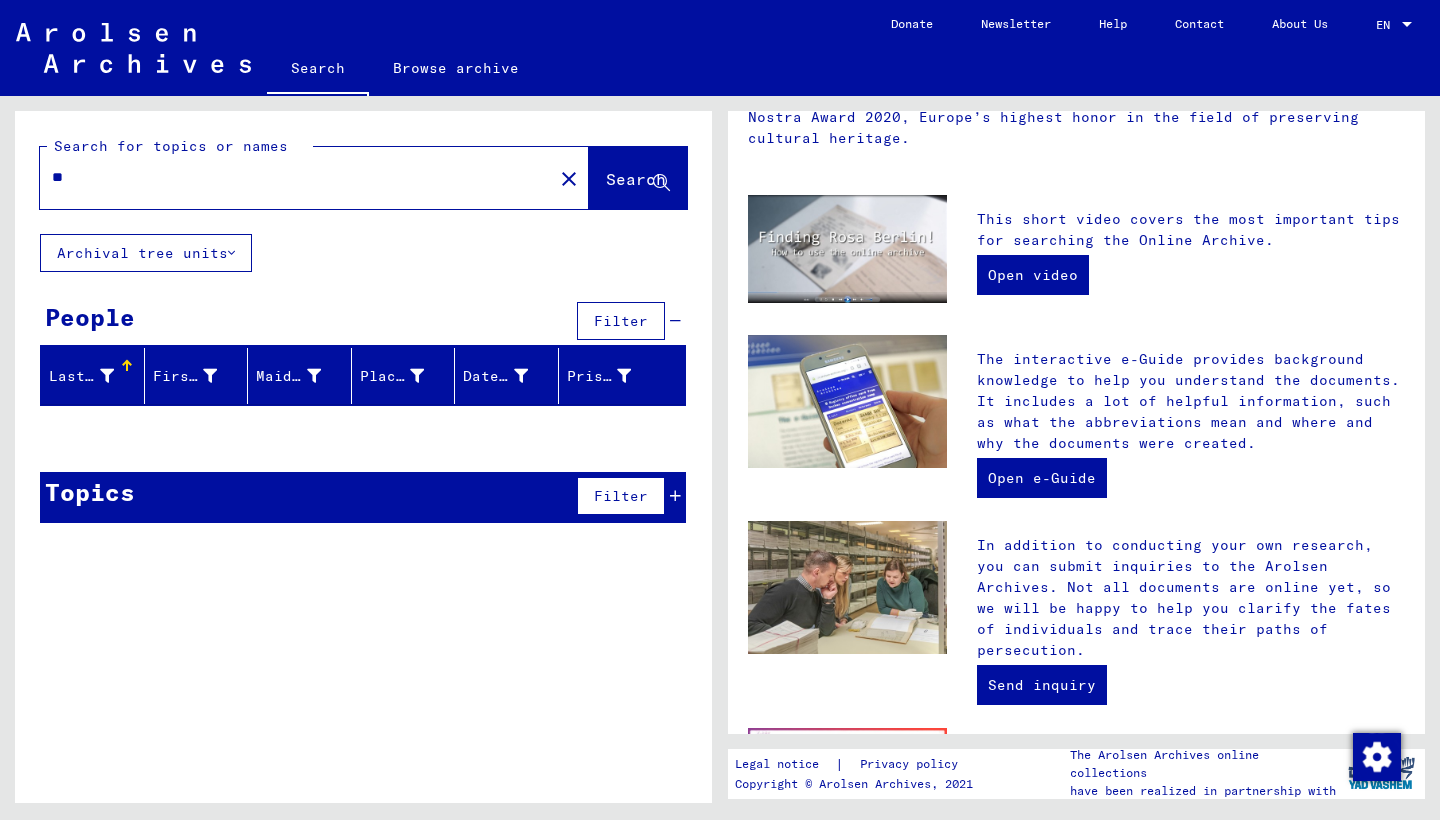 type on "*" 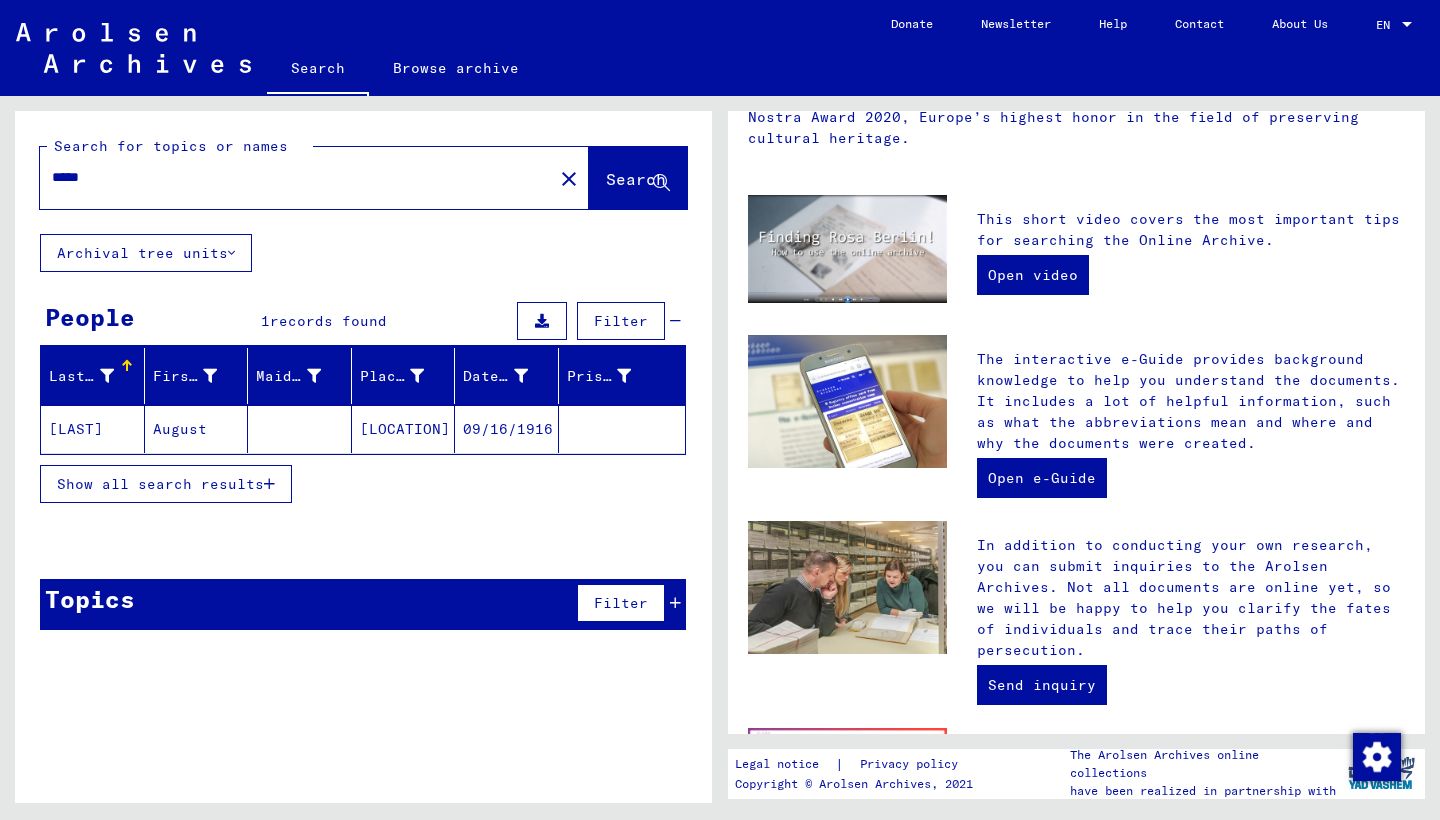 click on "Search for topics or names ***** close  Search     Archival tree units  People 1  records found  Filter   Last Name   First Name   Maiden Name   Place of Birth   Date of Birth   Prisoner #   [LAST]   [FIRST]      [CITY]/[STATE]   [DATE]     Show all search results  Signature Last Name First Name Maiden Name Place of Birth Date of Birth Prisoner # Father (adoptive father) Mother (adoptive mother) Religion Nationality Occupaton Place of incarceration Date of decease Last residence Last residence (Country) Last residence (District) Last residence (Province) Last residence (Town) Last residence (Part of town) Last residence (Street) Last residence (House number) 2.1.5.1 - Documents without attributed call number [LAST] [FIRST] [CITY]/[STATE] [DATE] Signature Last Name First Name Maiden Name Place of Birth Date of Birth Prisoner # 2.1.5.1 - Documents without attributed call number [LAST] [FIRST] [CITY]/[STATE] [DATE] Topics  Filter   Signature   Title  Reference code Signature Title" 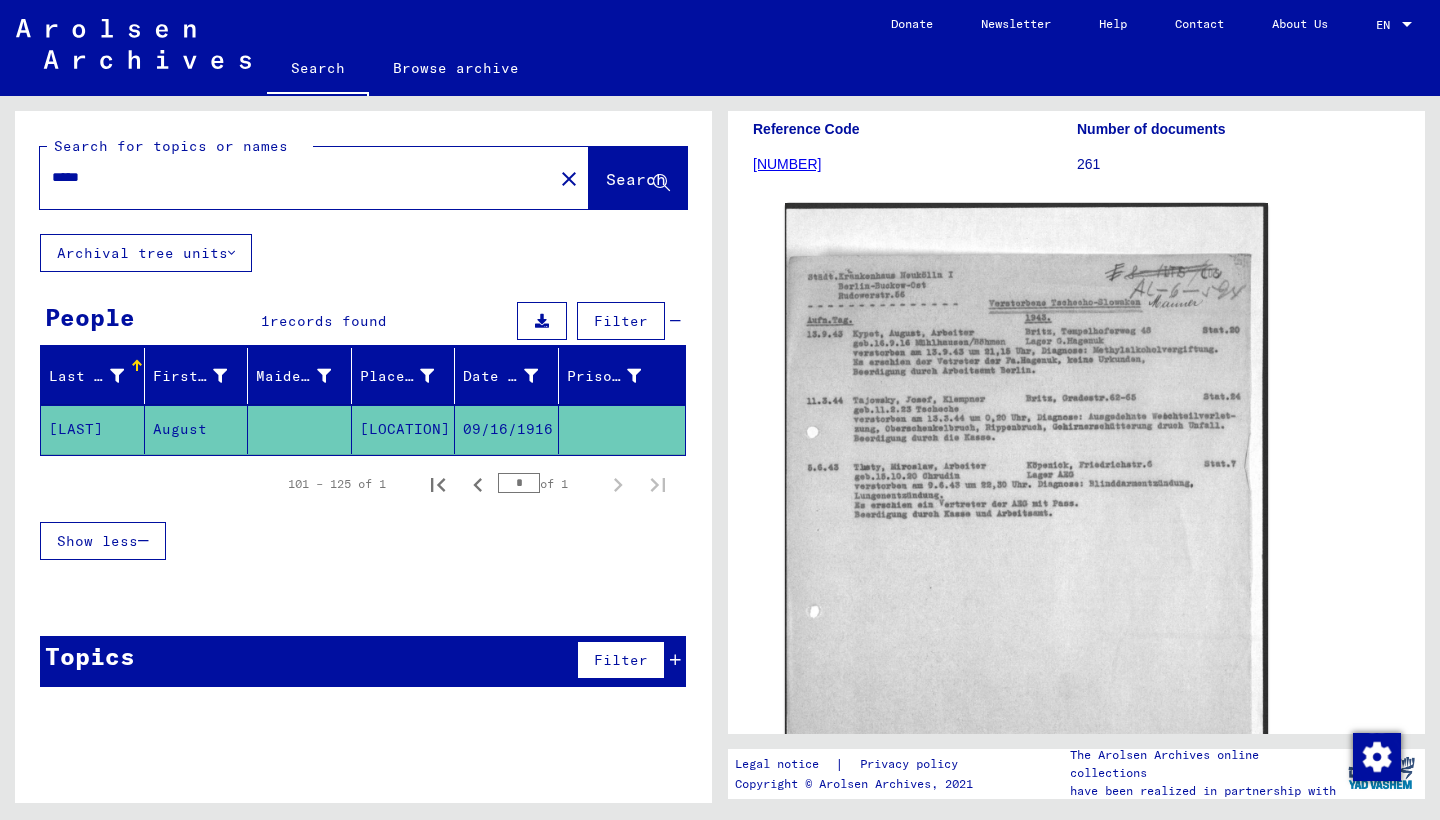 scroll, scrollTop: 268, scrollLeft: 0, axis: vertical 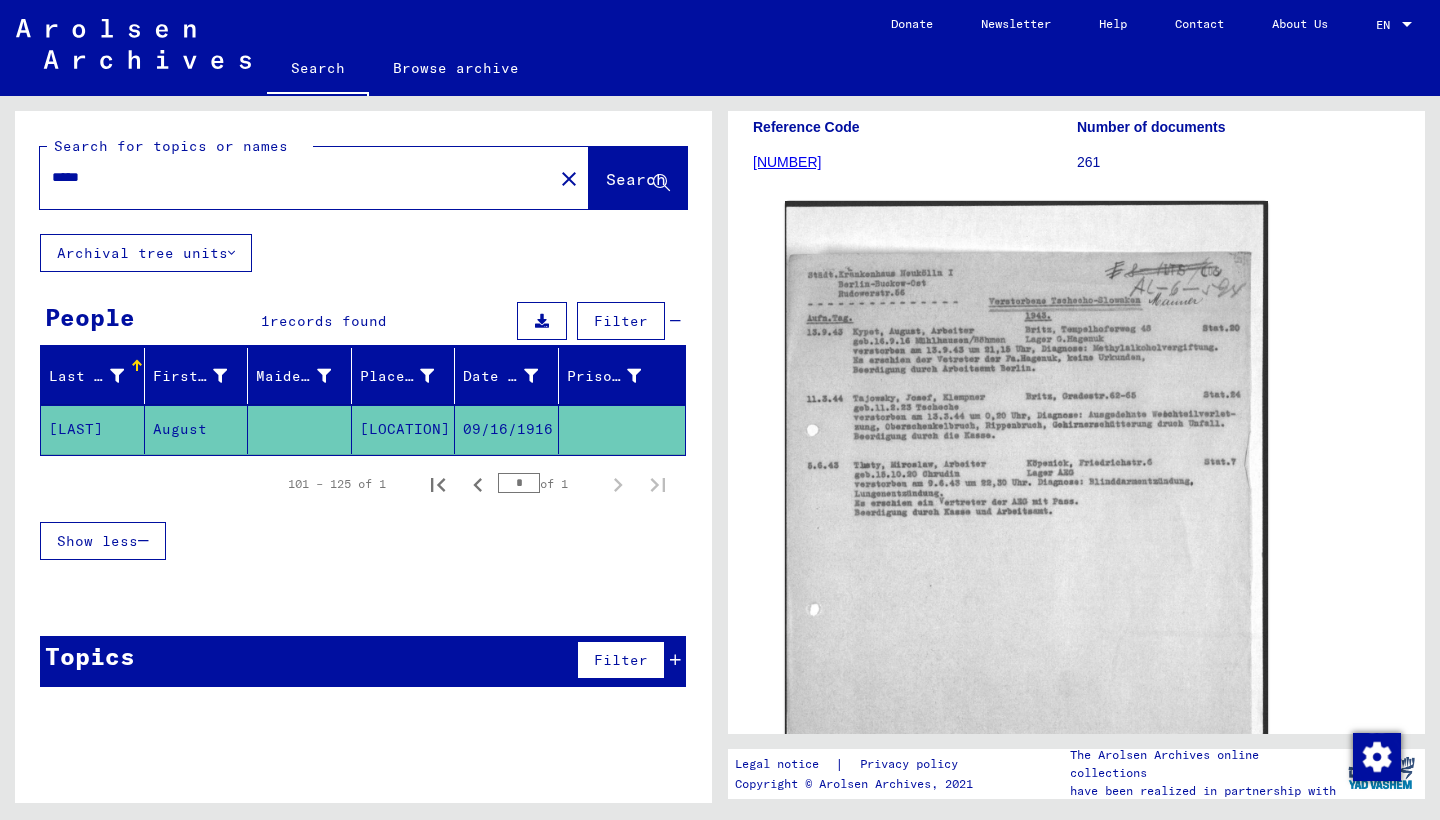 click on "*****" at bounding box center (296, 177) 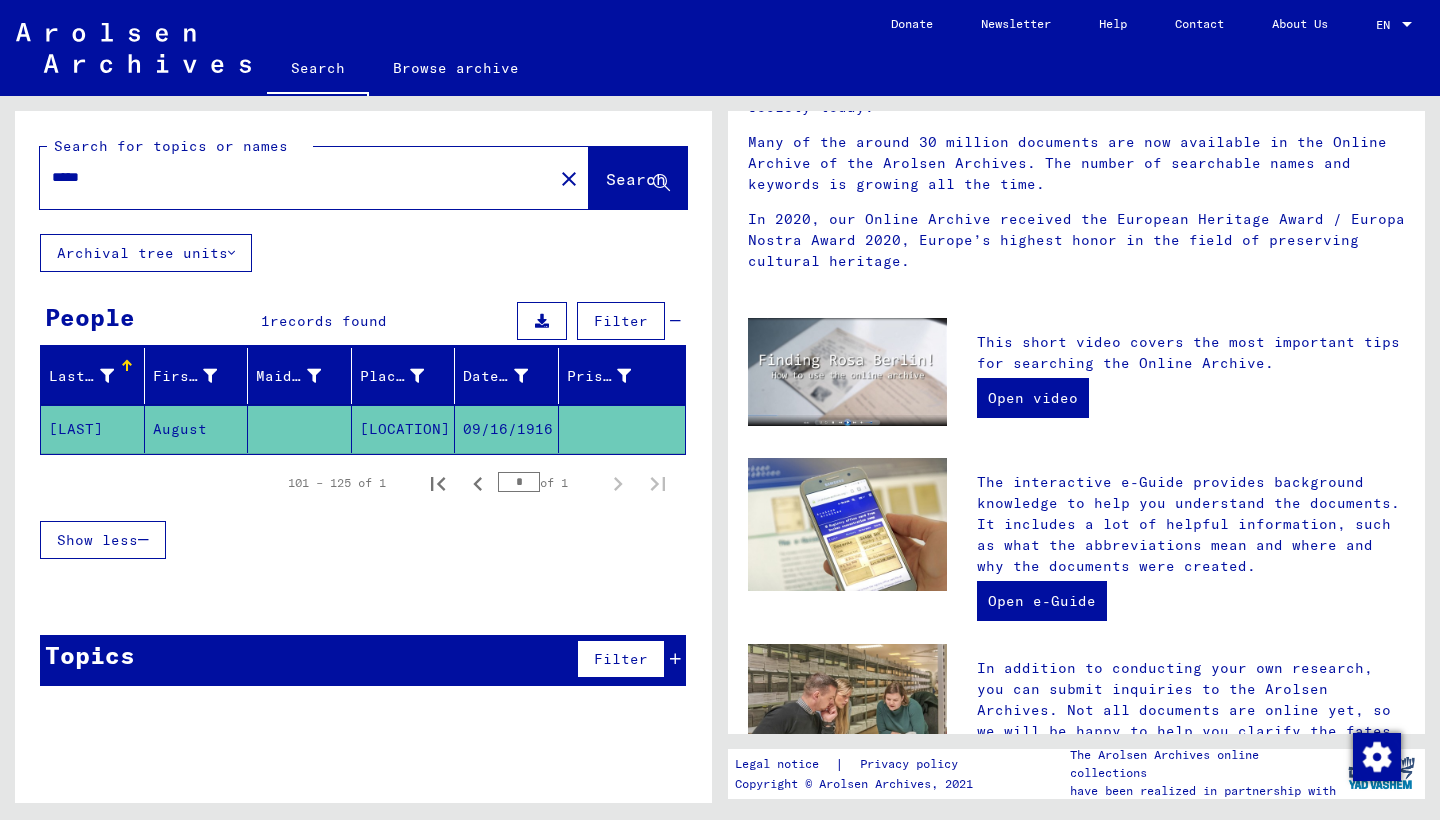 scroll, scrollTop: 0, scrollLeft: 0, axis: both 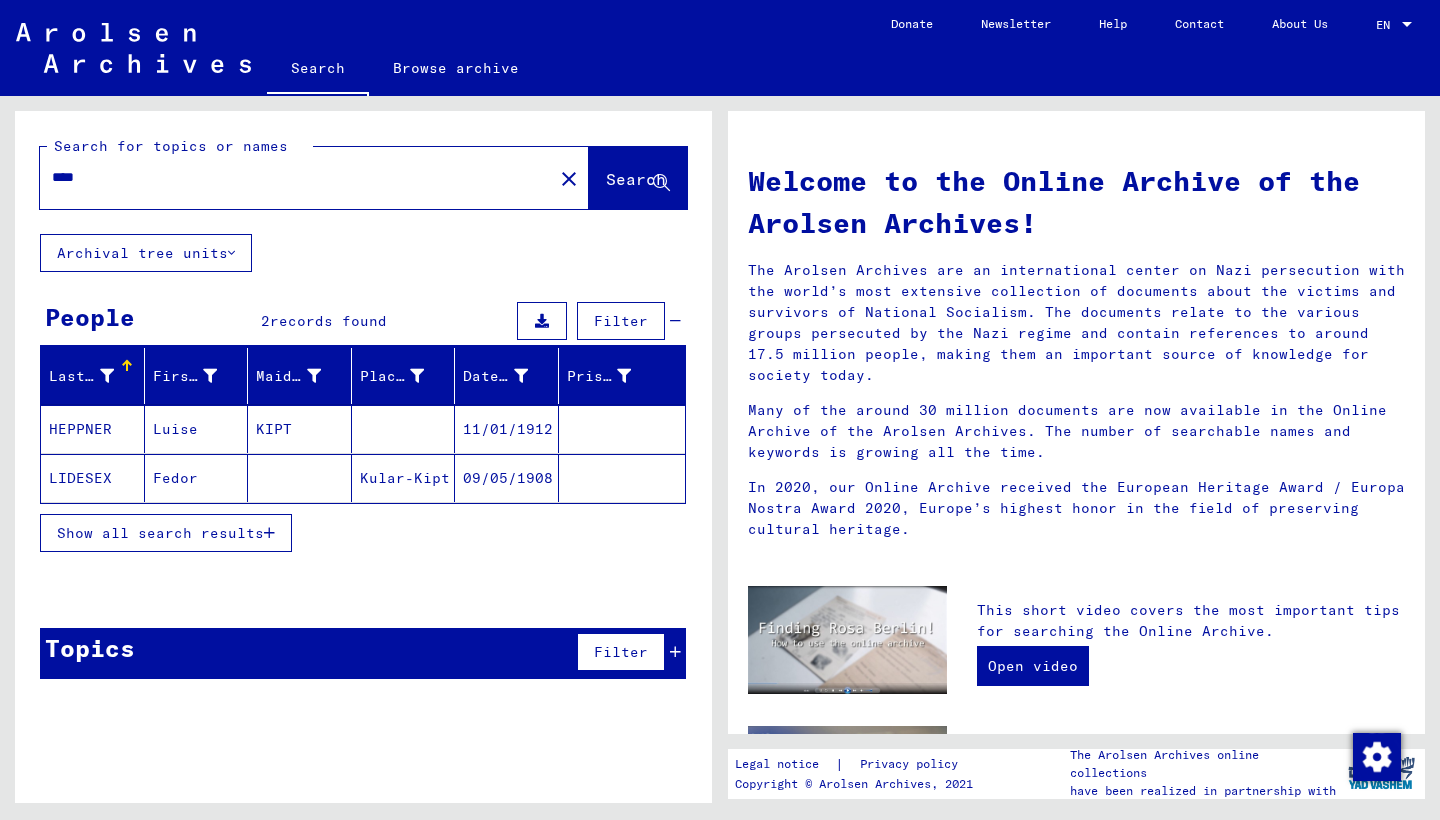click on "****" at bounding box center (290, 177) 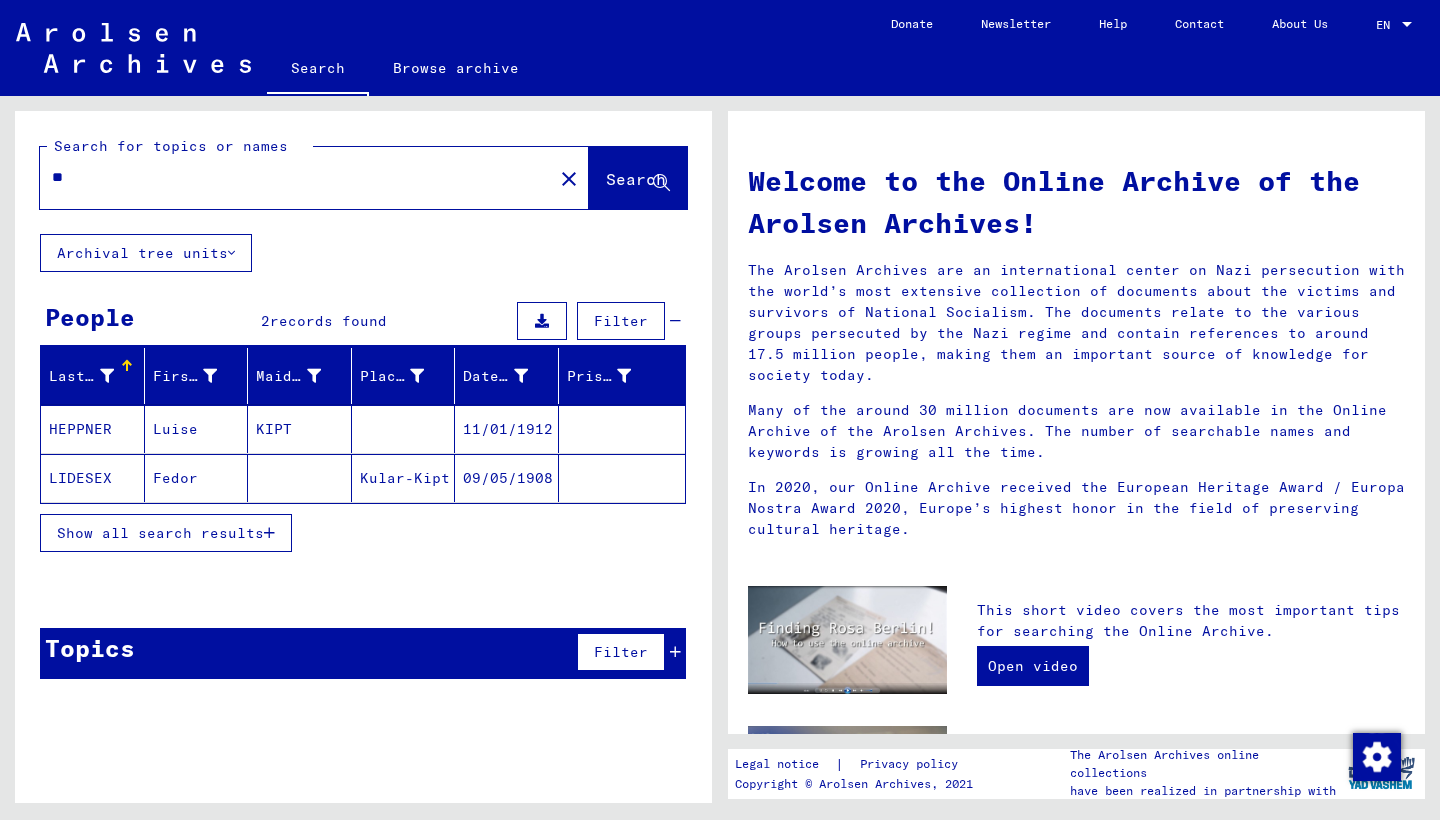 type on "*" 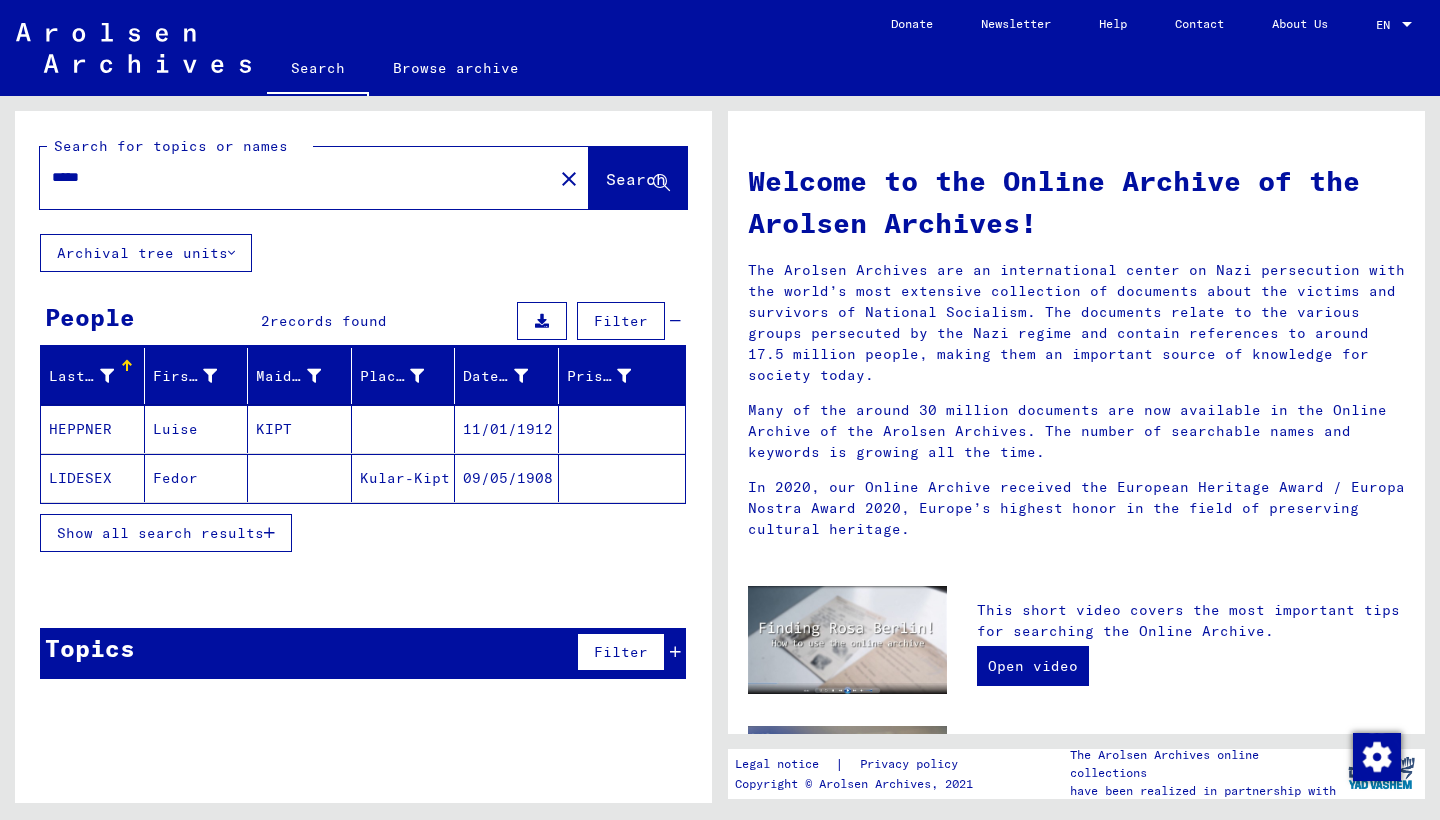 type on "*****" 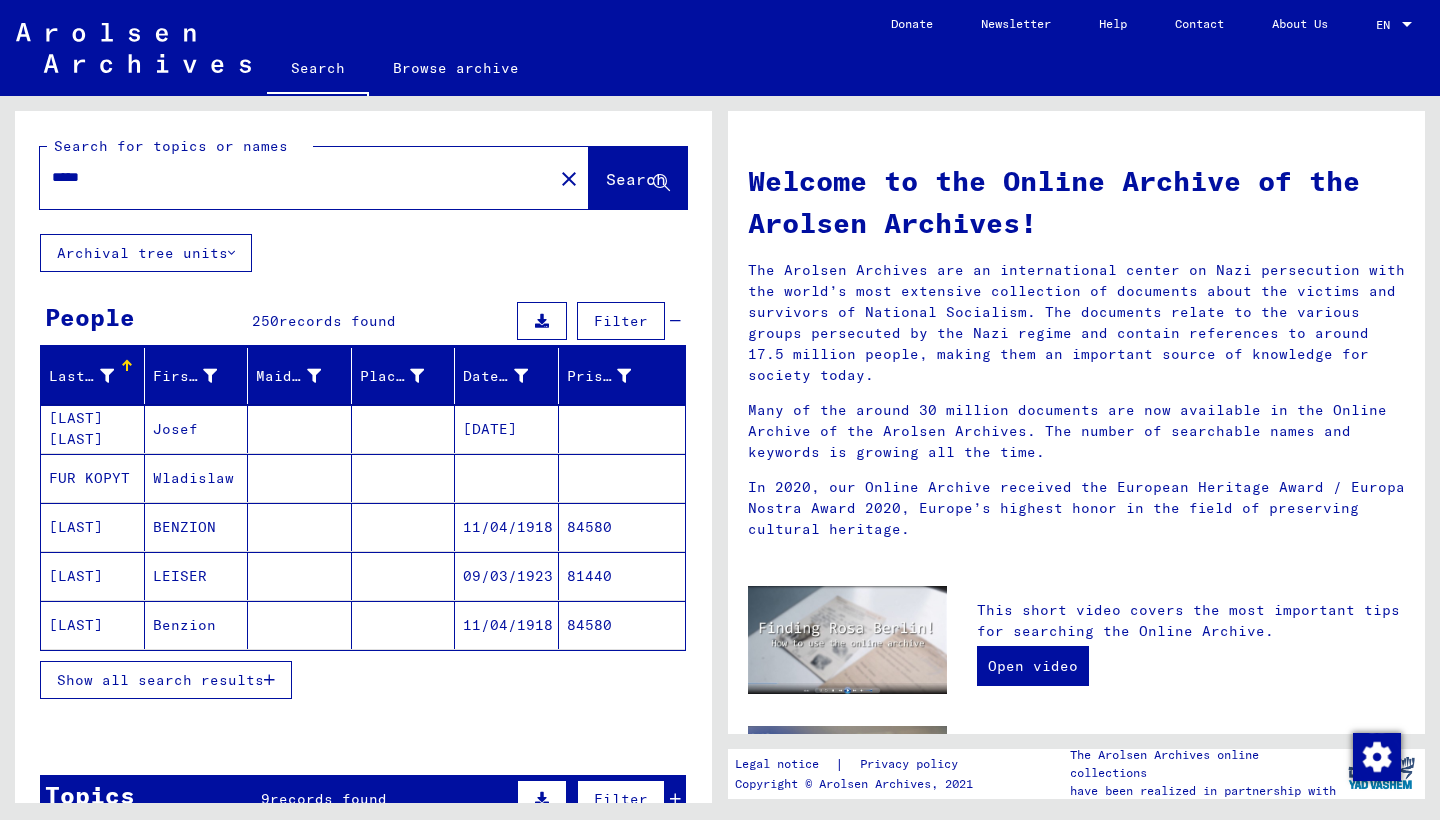 click on "Show all search results" at bounding box center (160, 680) 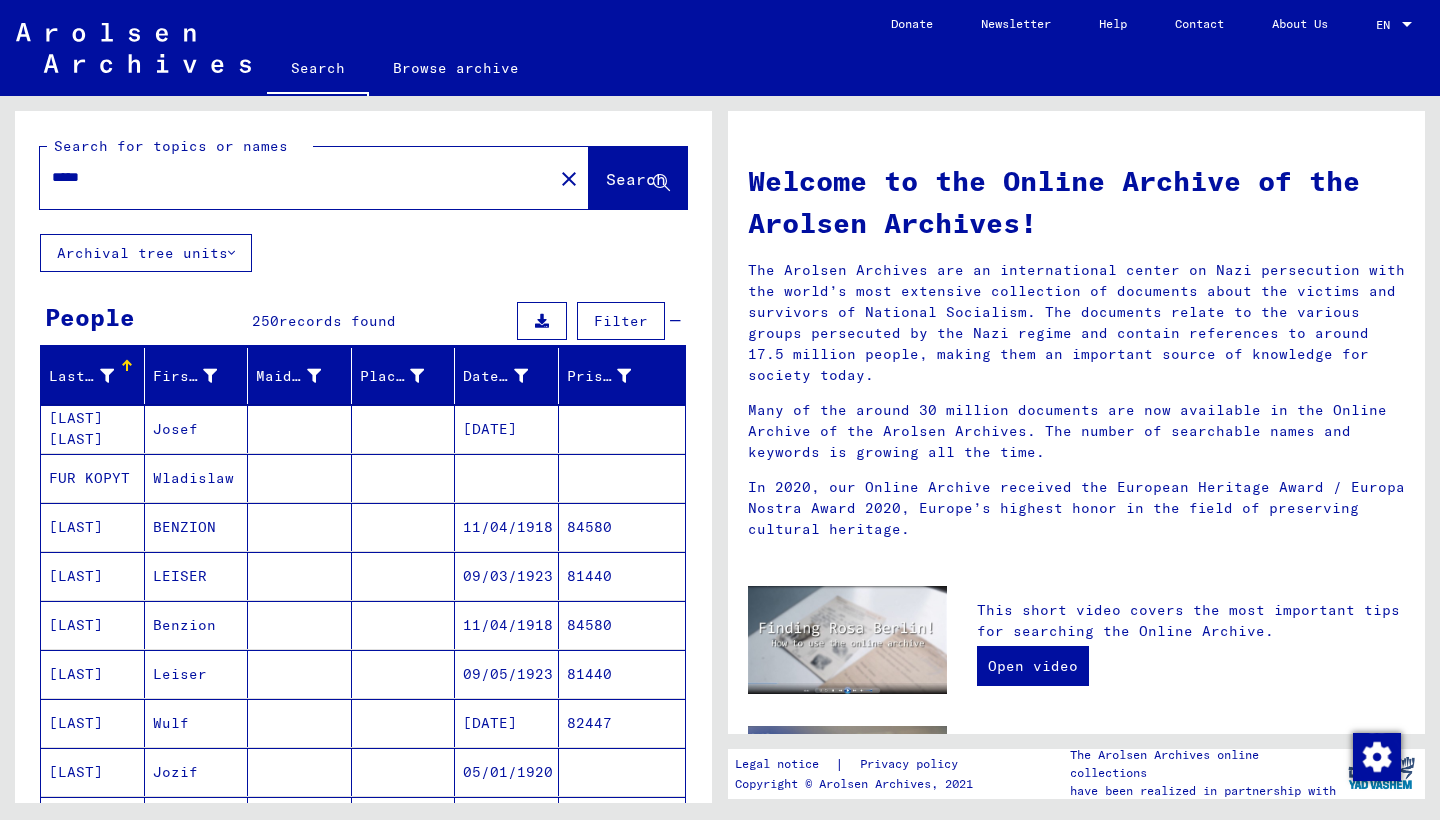 scroll, scrollTop: 0, scrollLeft: 0, axis: both 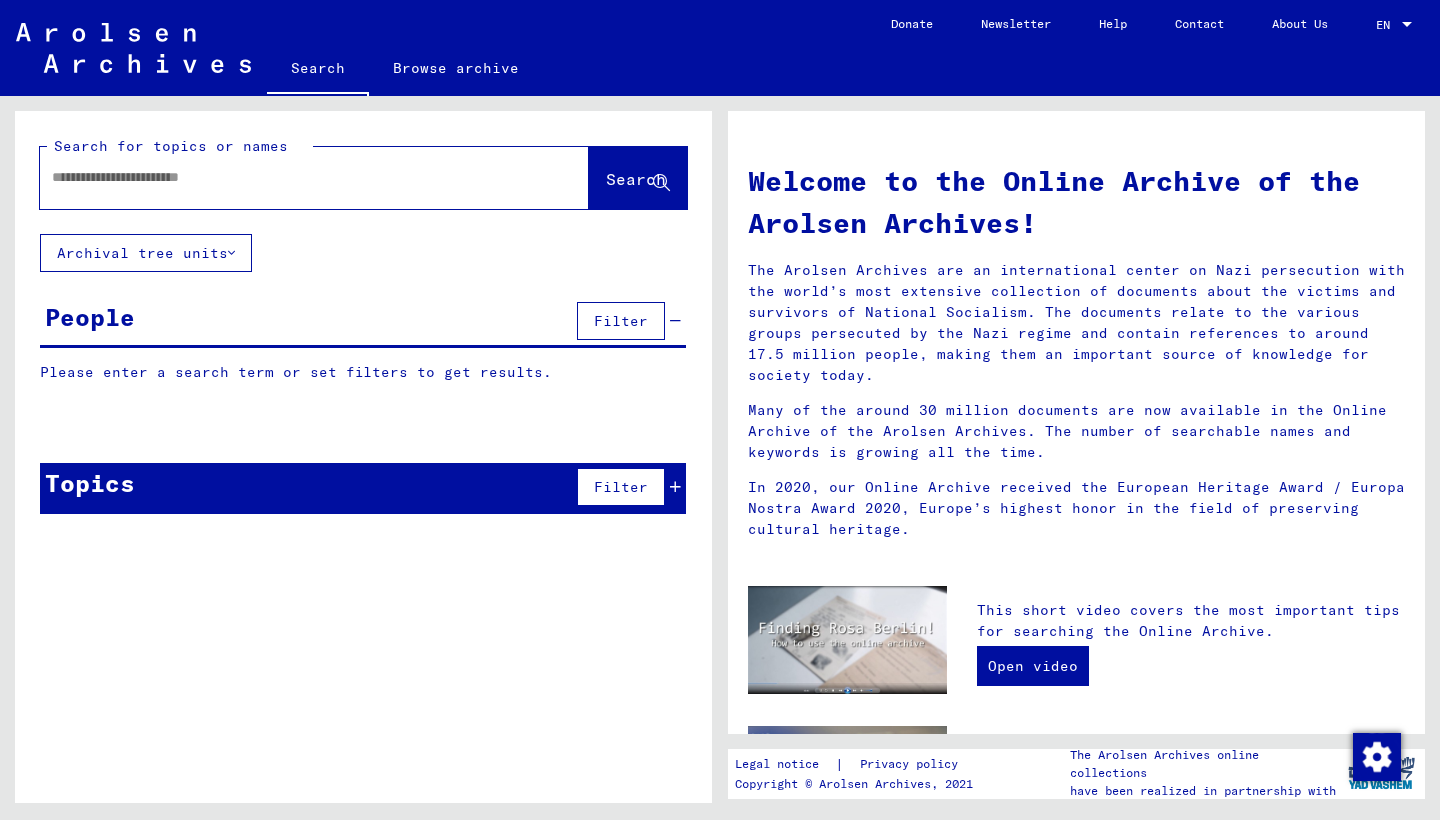 click at bounding box center (290, 177) 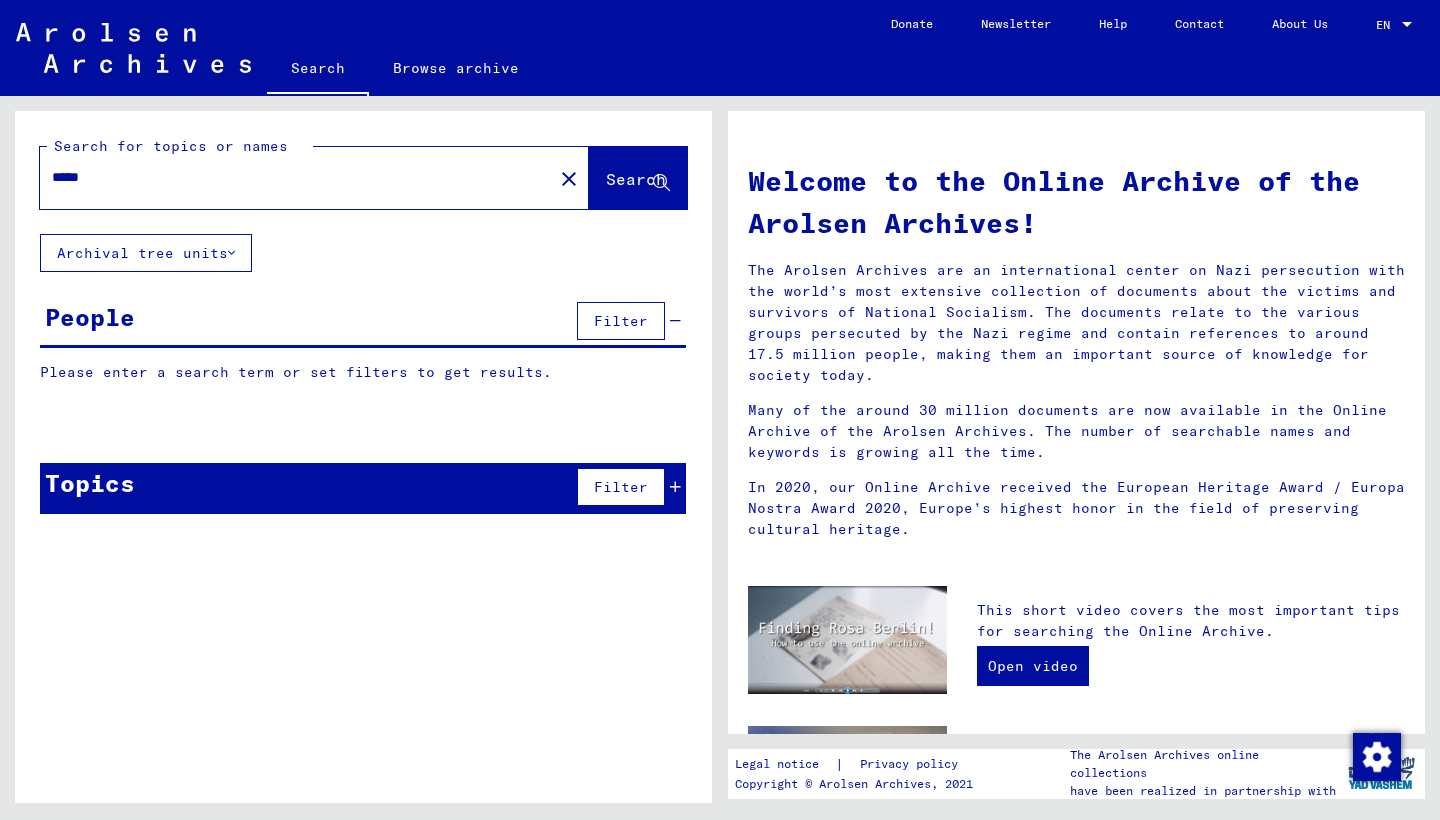 type on "*****" 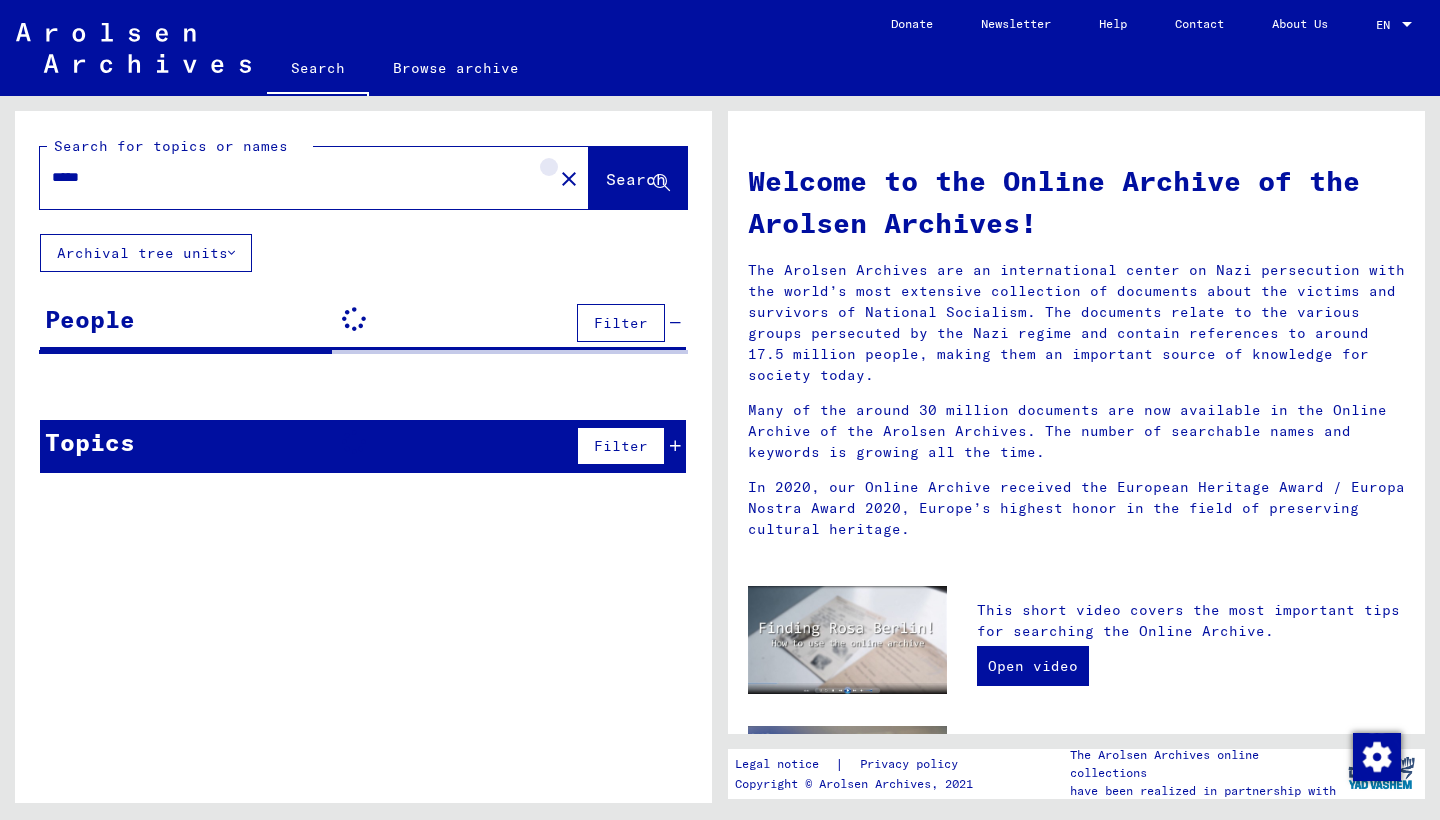 click on "close" 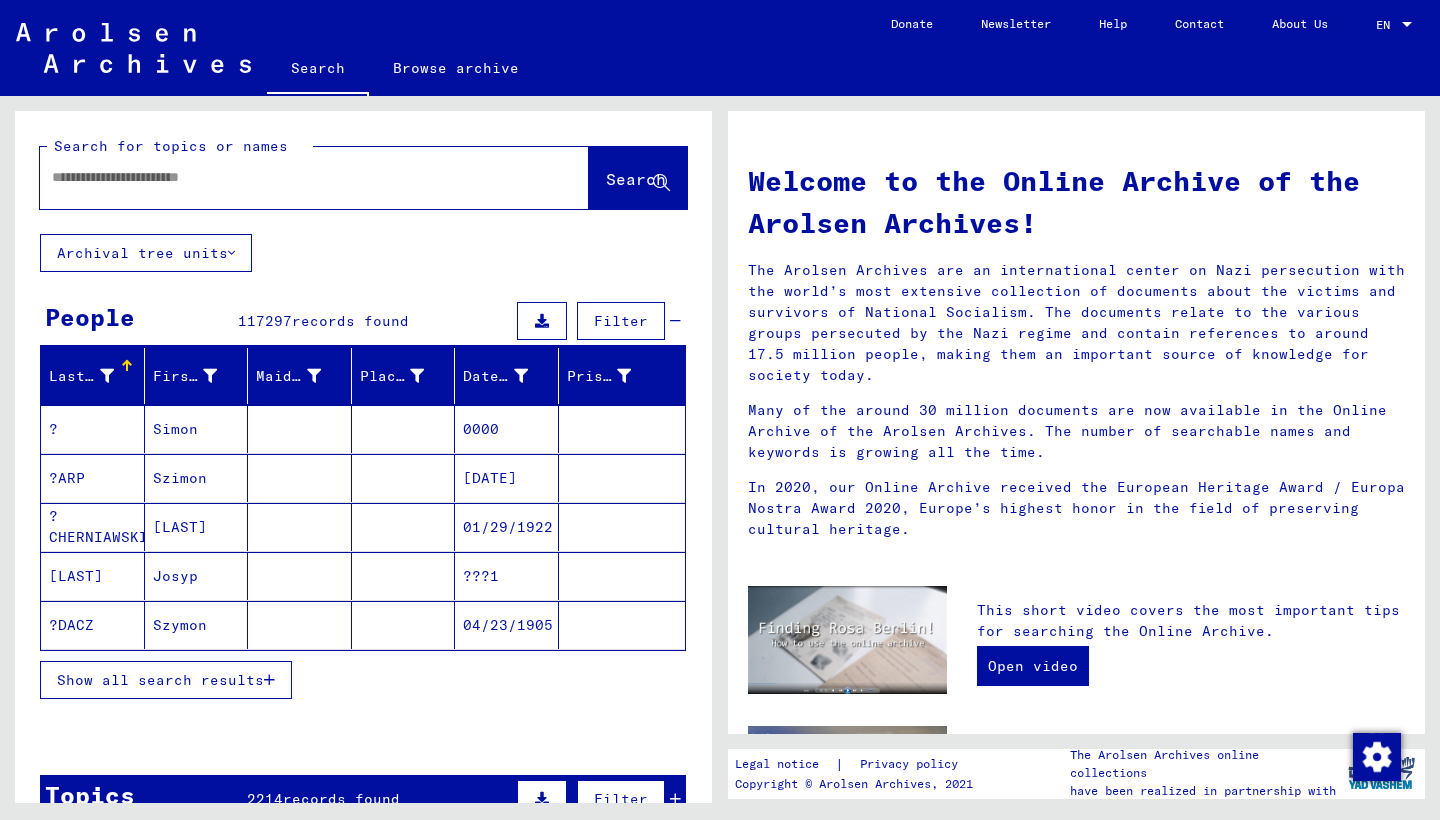 click at bounding box center [290, 177] 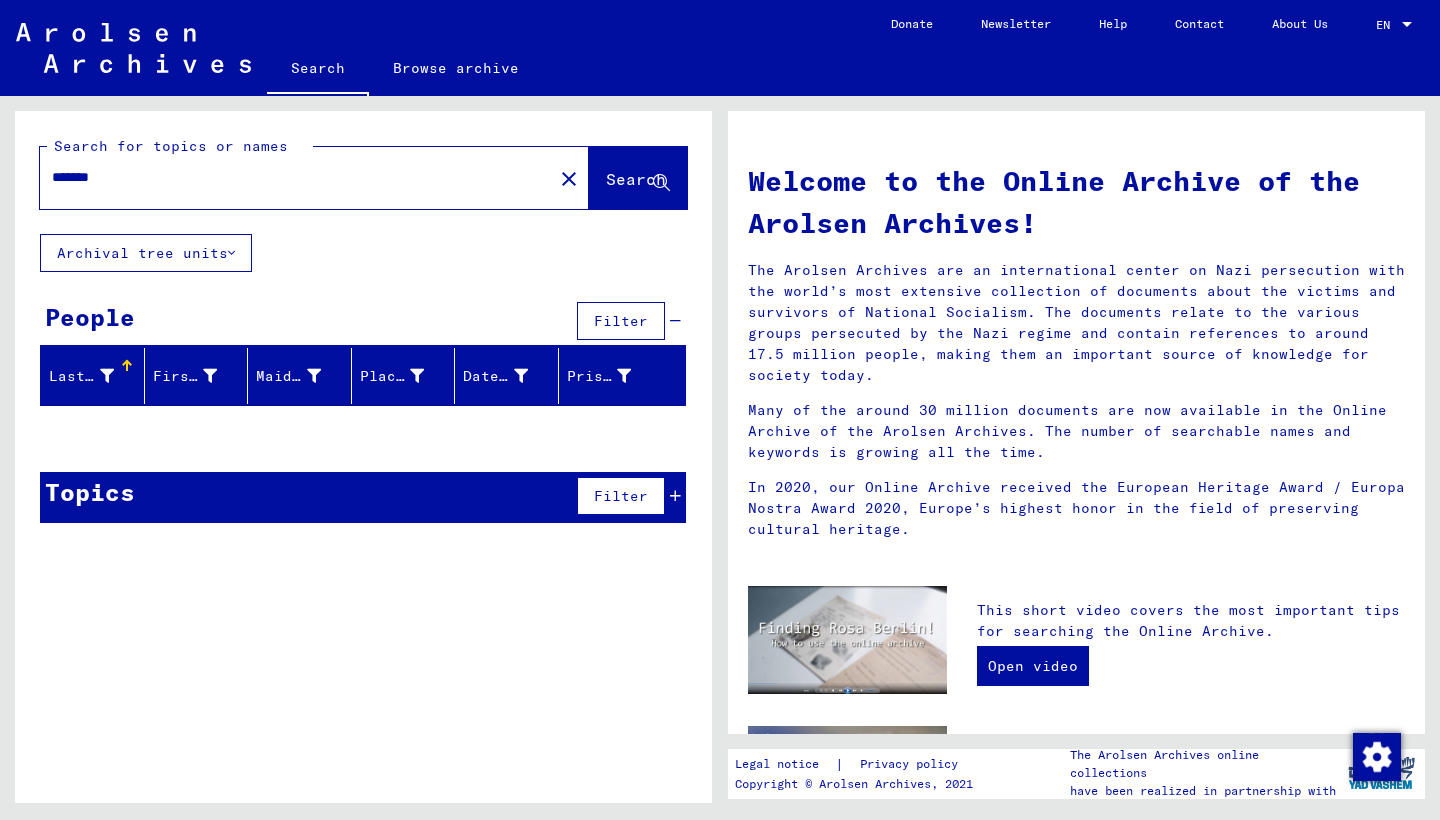 click on "Search for topics or names ******* close  Search" 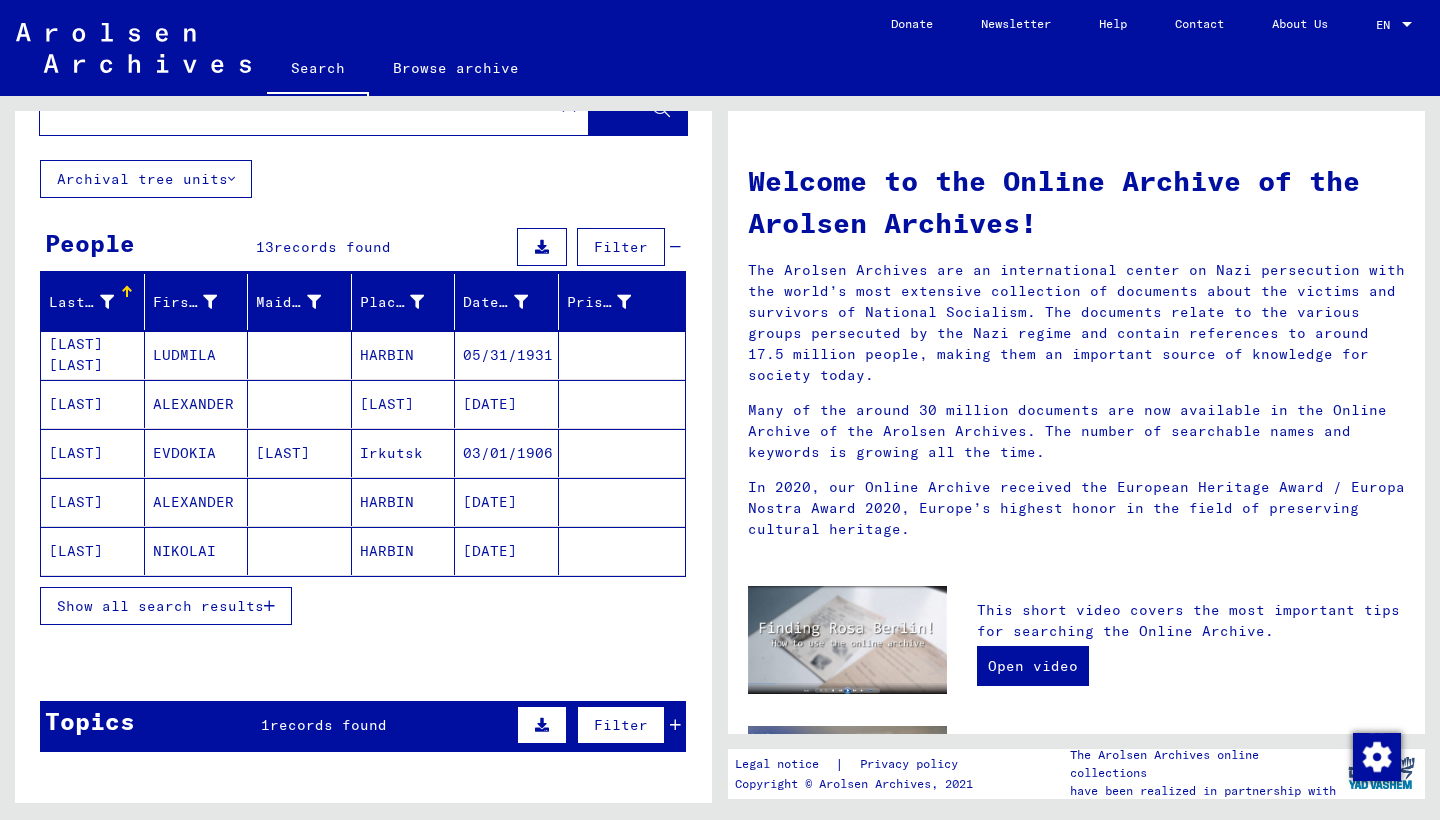 scroll, scrollTop: 119, scrollLeft: 0, axis: vertical 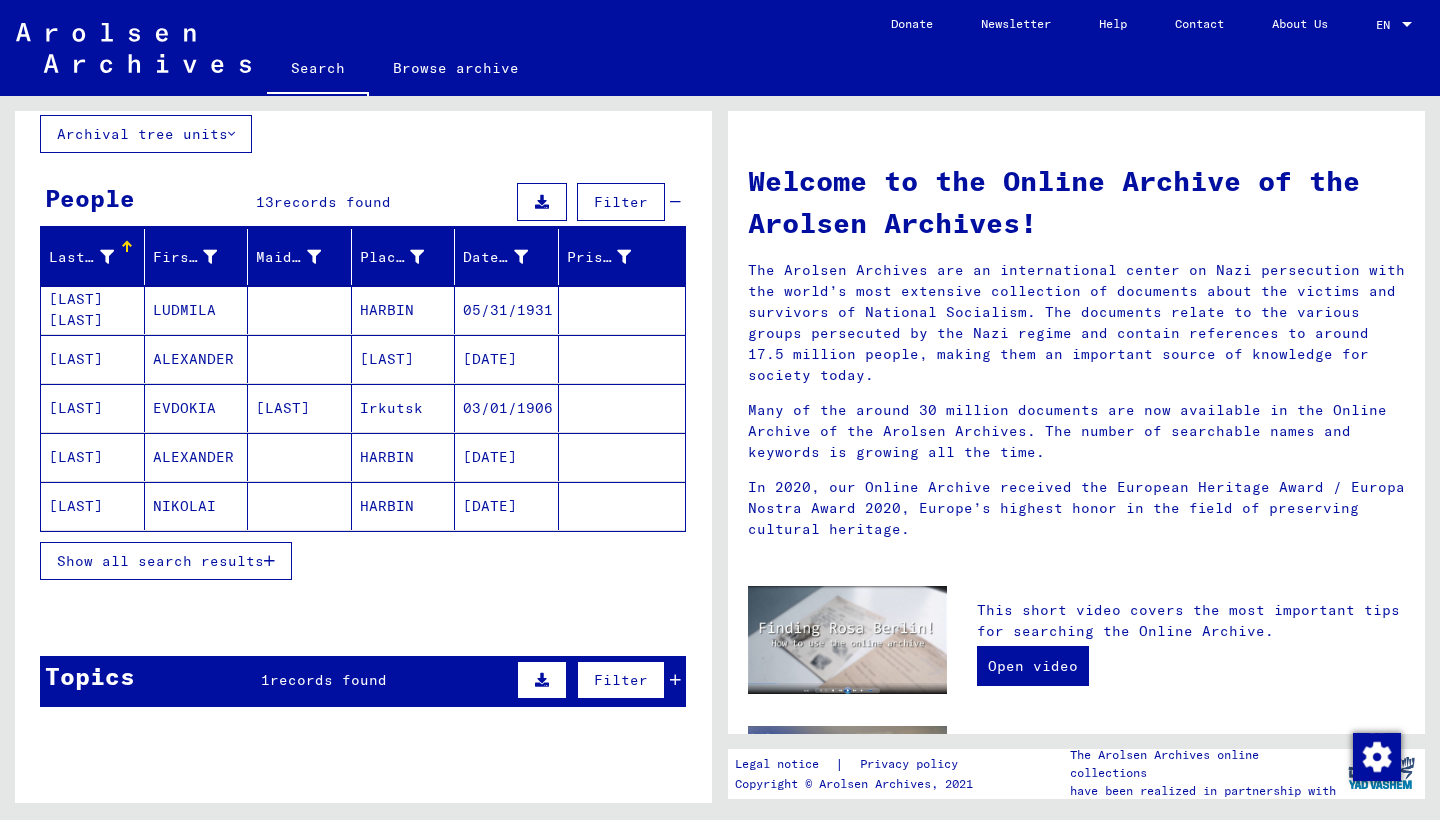 click on "Show all search results" at bounding box center [160, 561] 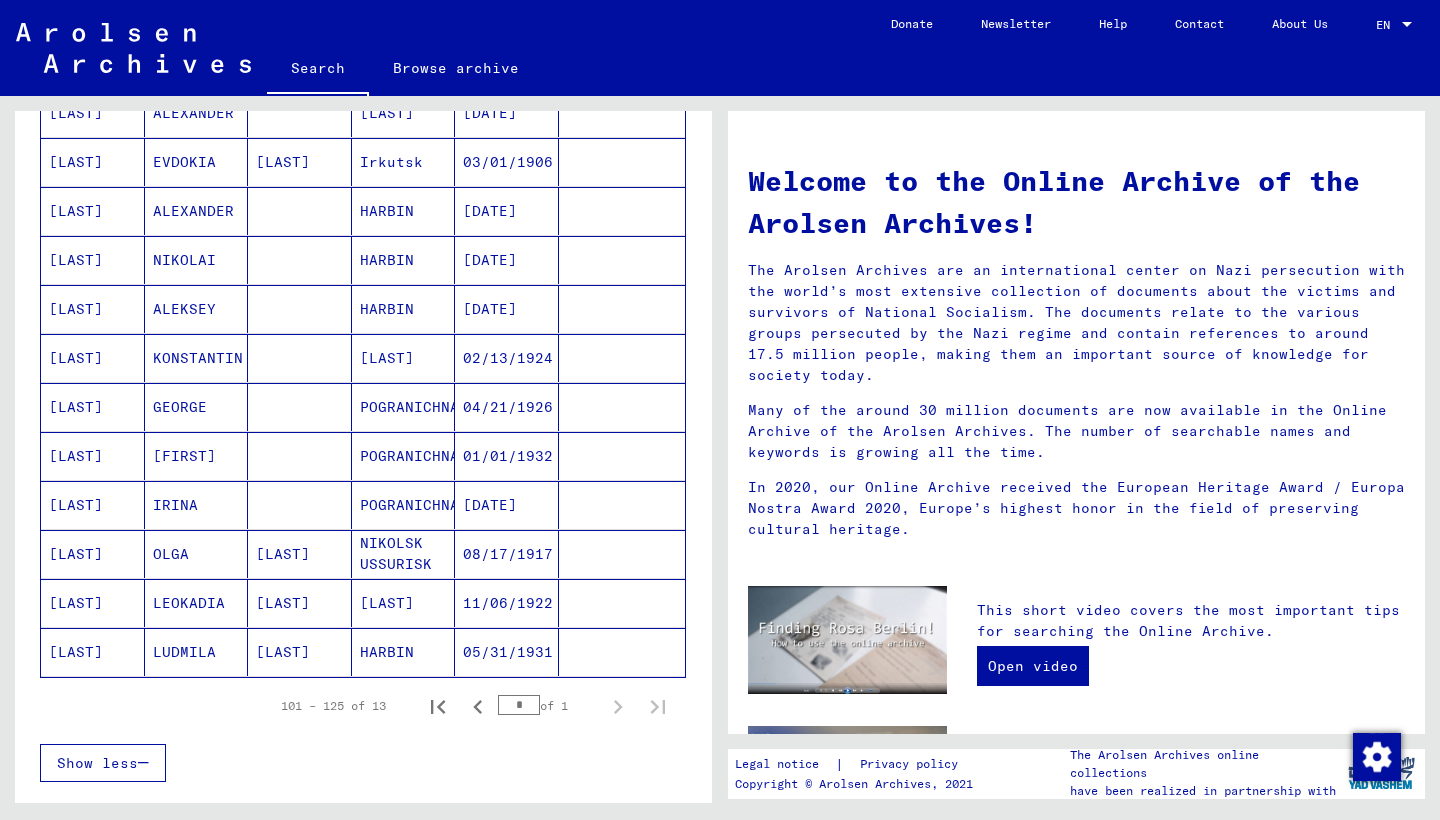 scroll, scrollTop: 367, scrollLeft: 0, axis: vertical 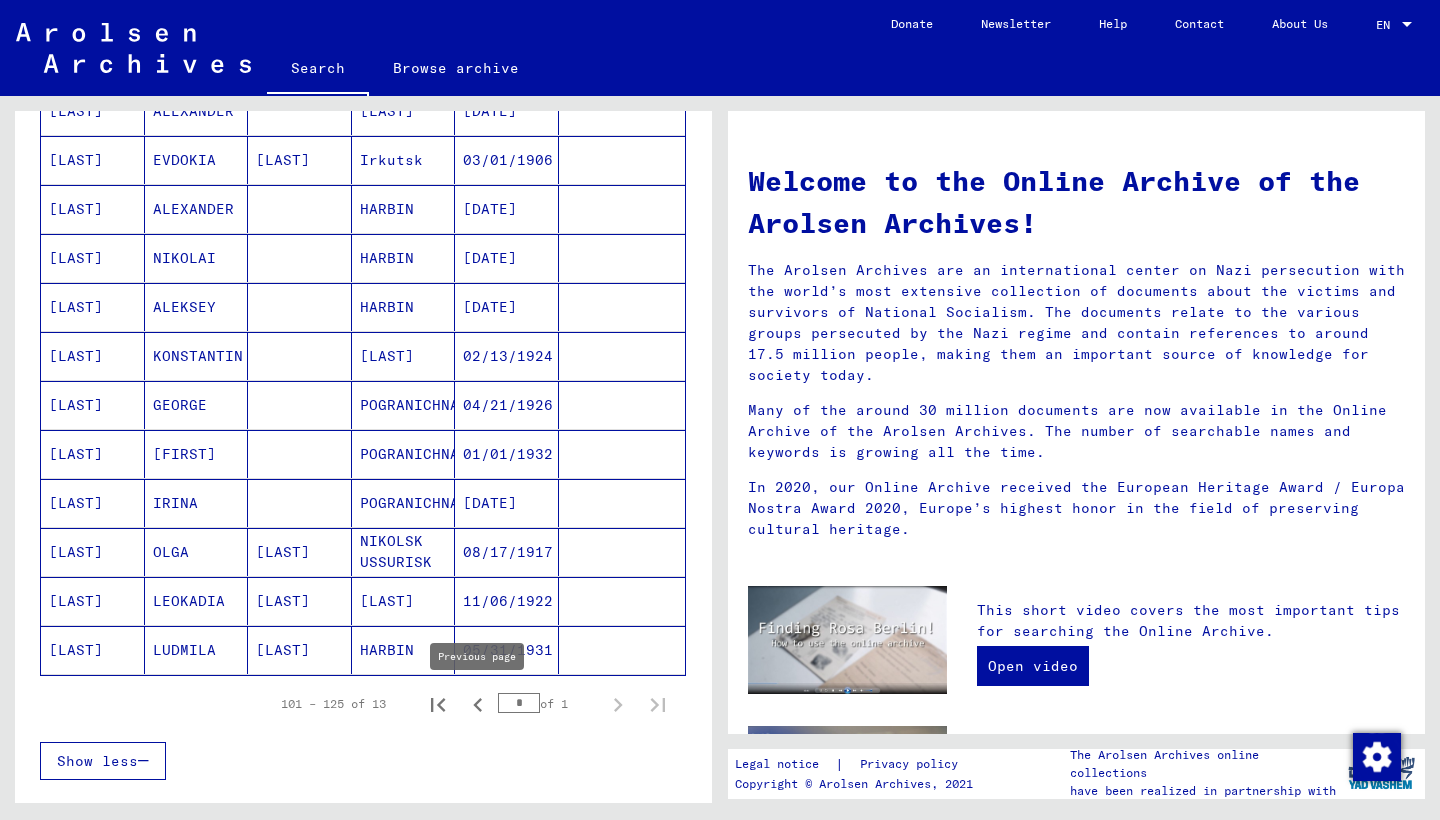 click 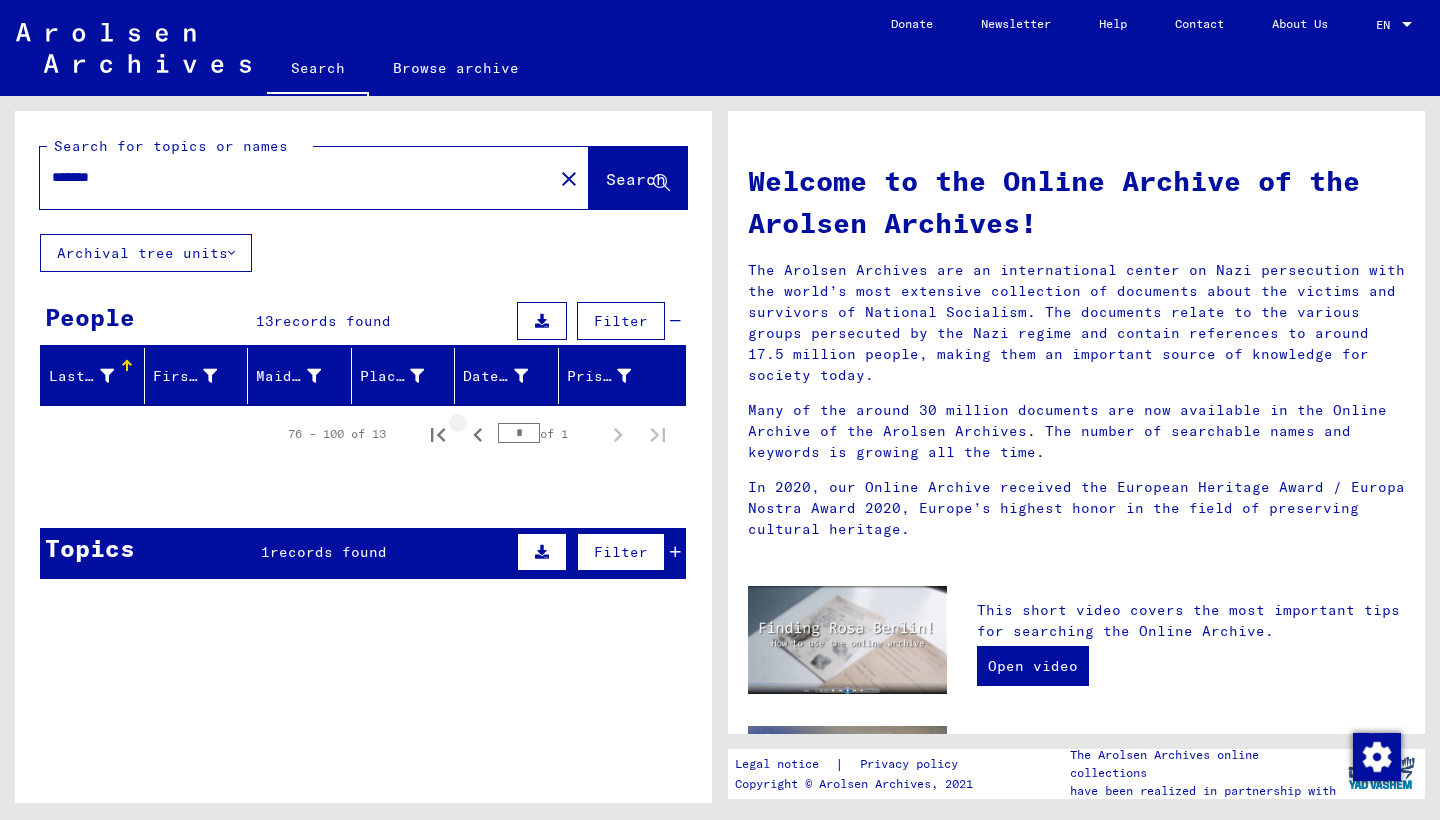 scroll, scrollTop: 0, scrollLeft: 0, axis: both 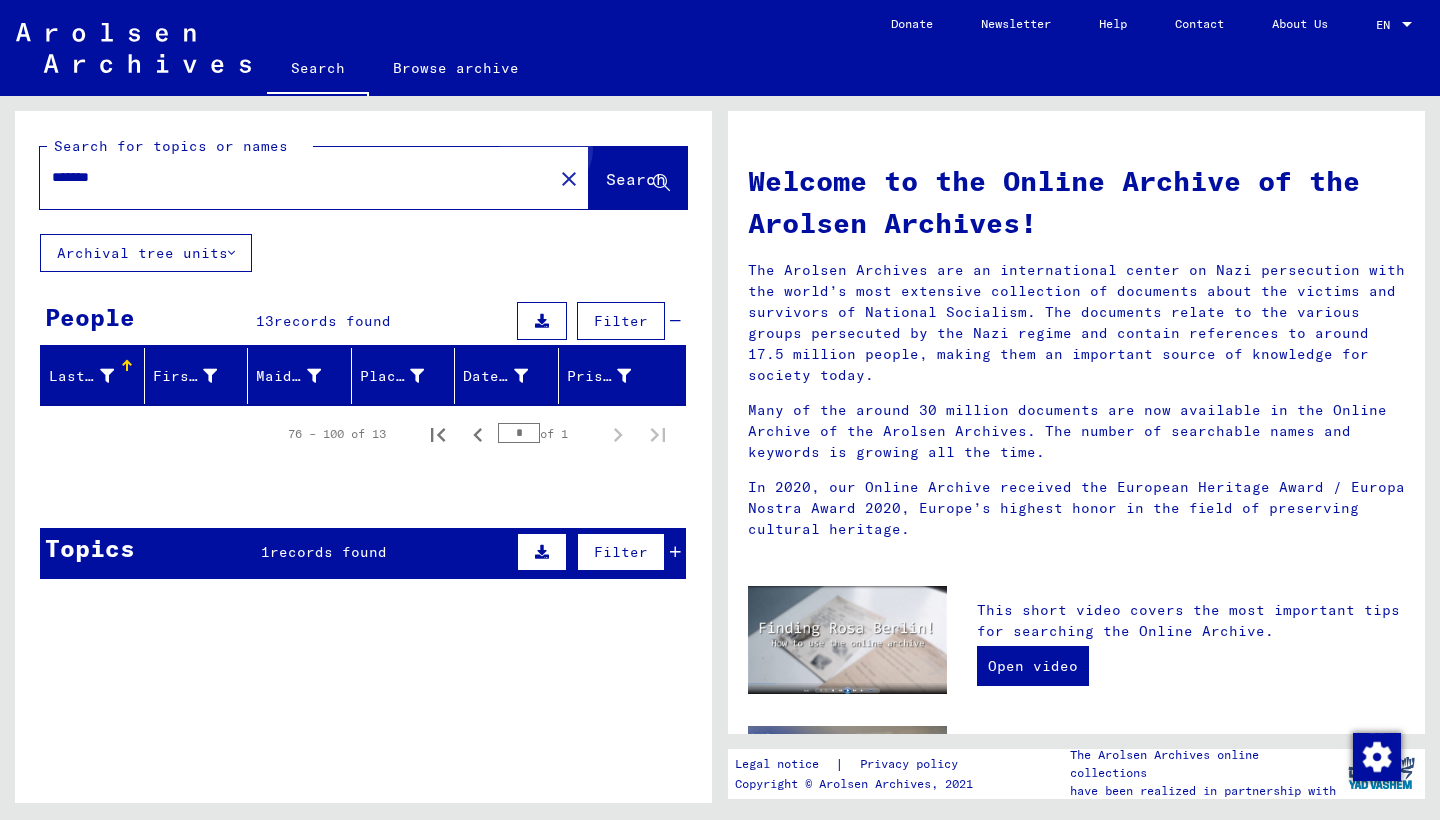 click on "Search" 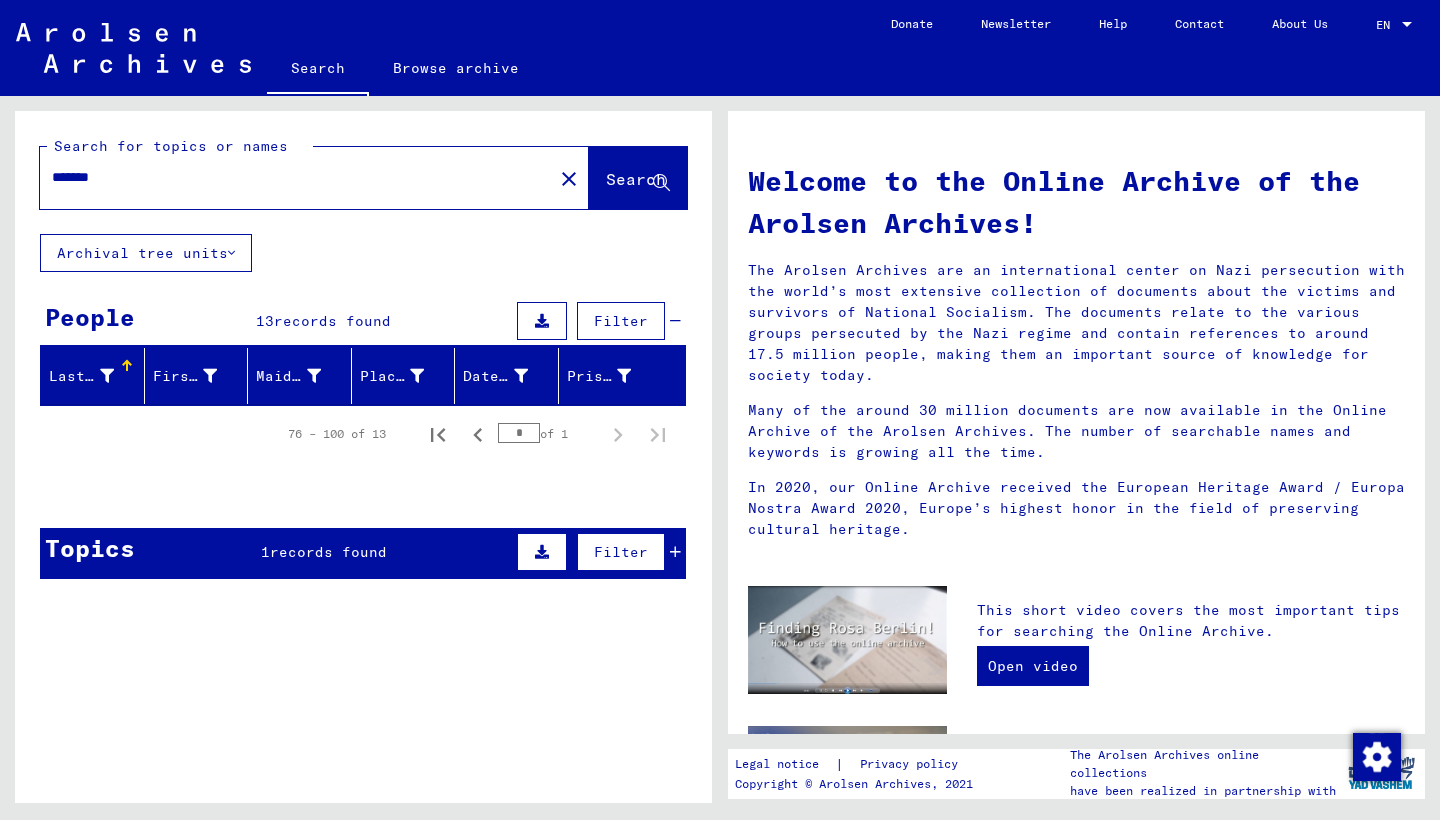click on "records found" at bounding box center (332, 321) 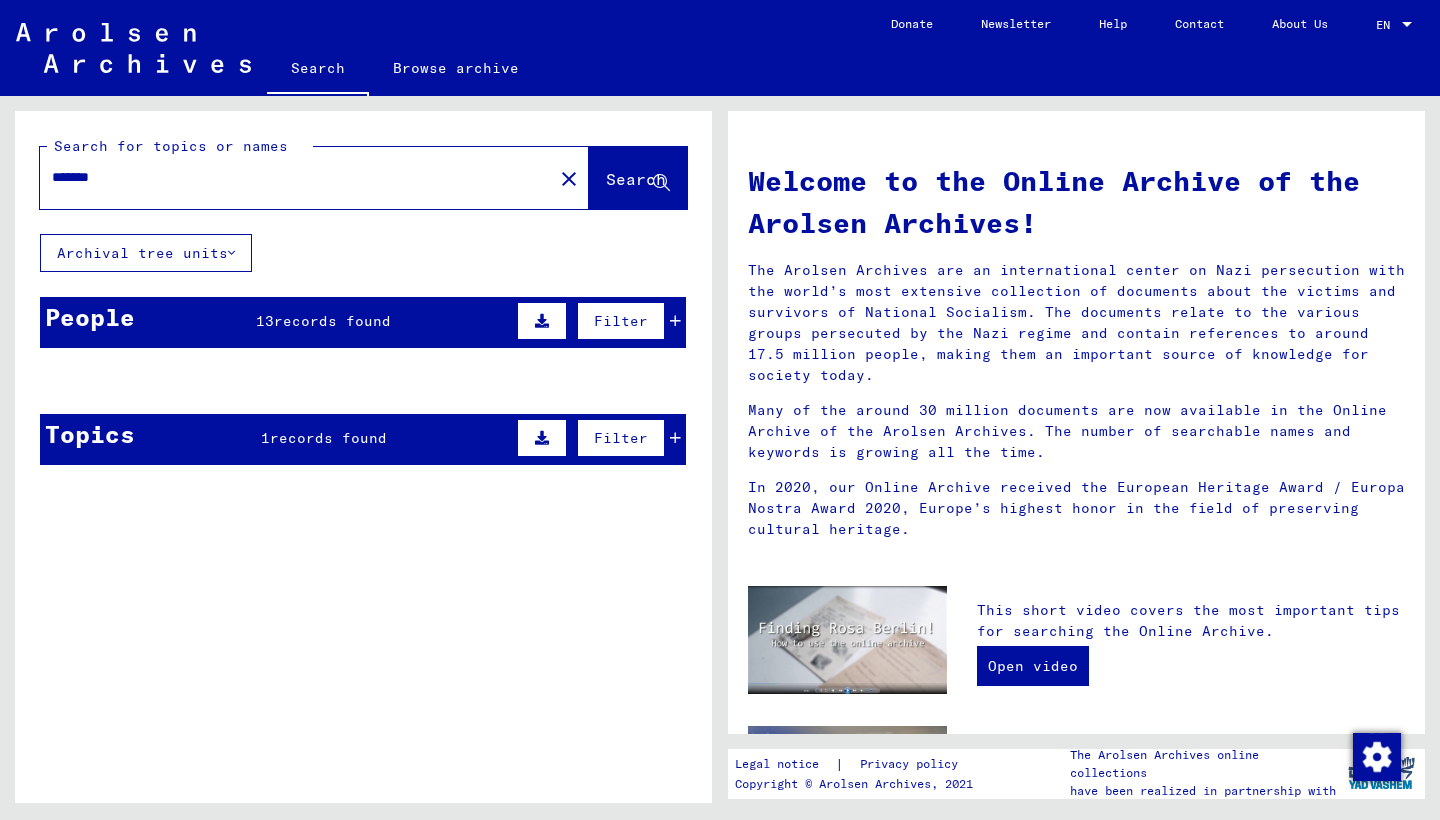 click on "records found" at bounding box center (332, 321) 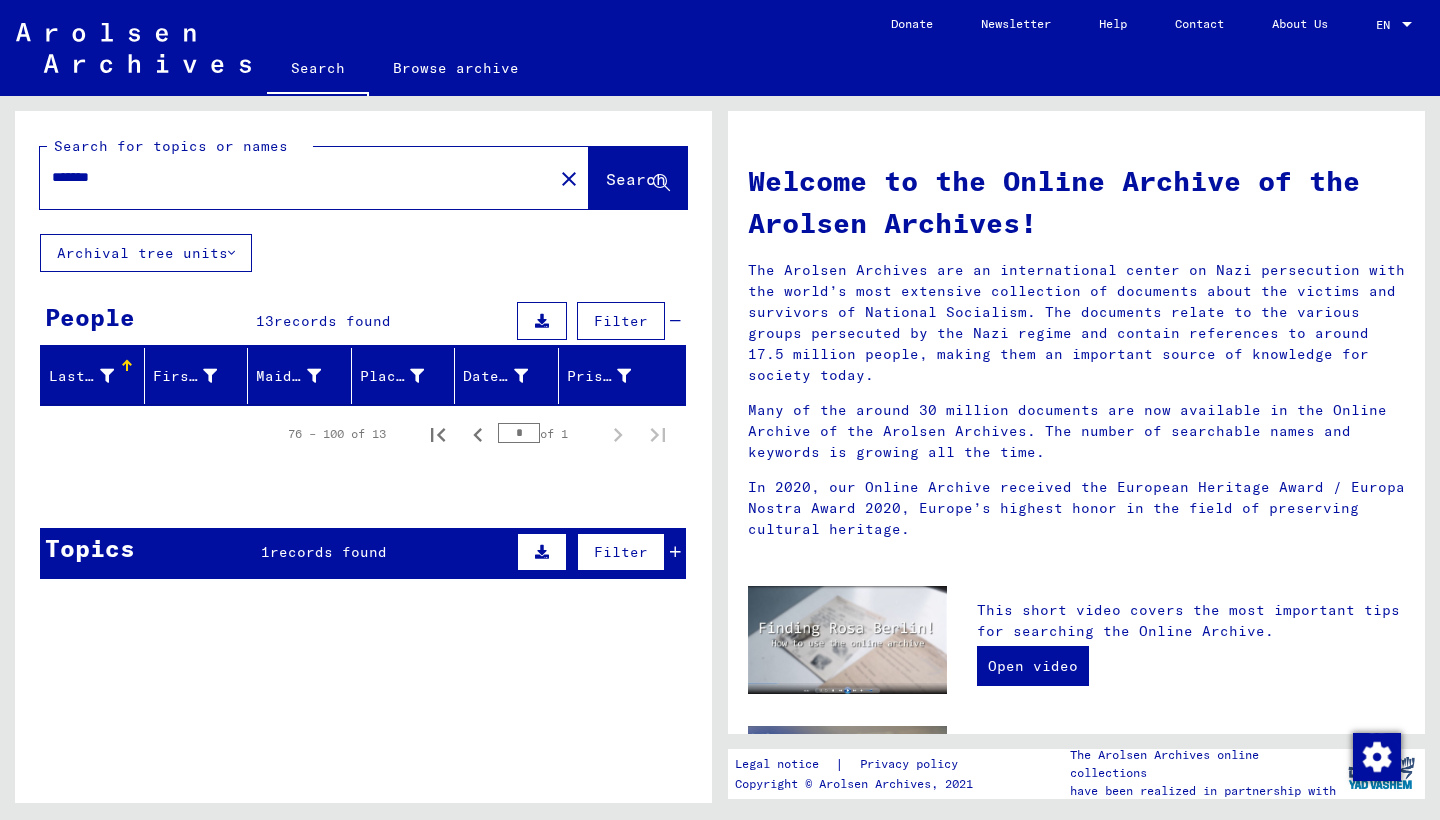 scroll, scrollTop: 0, scrollLeft: 0, axis: both 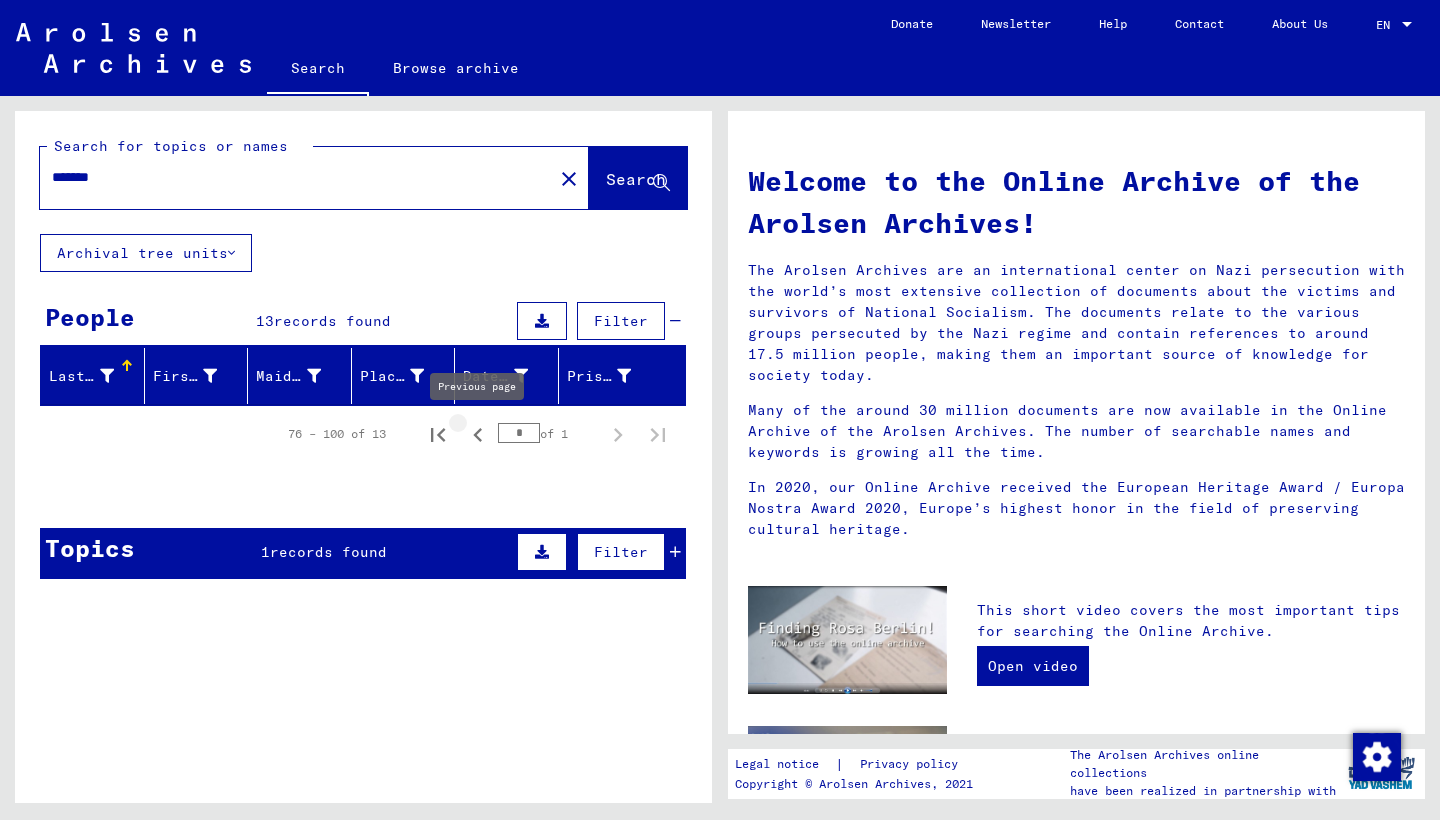 click 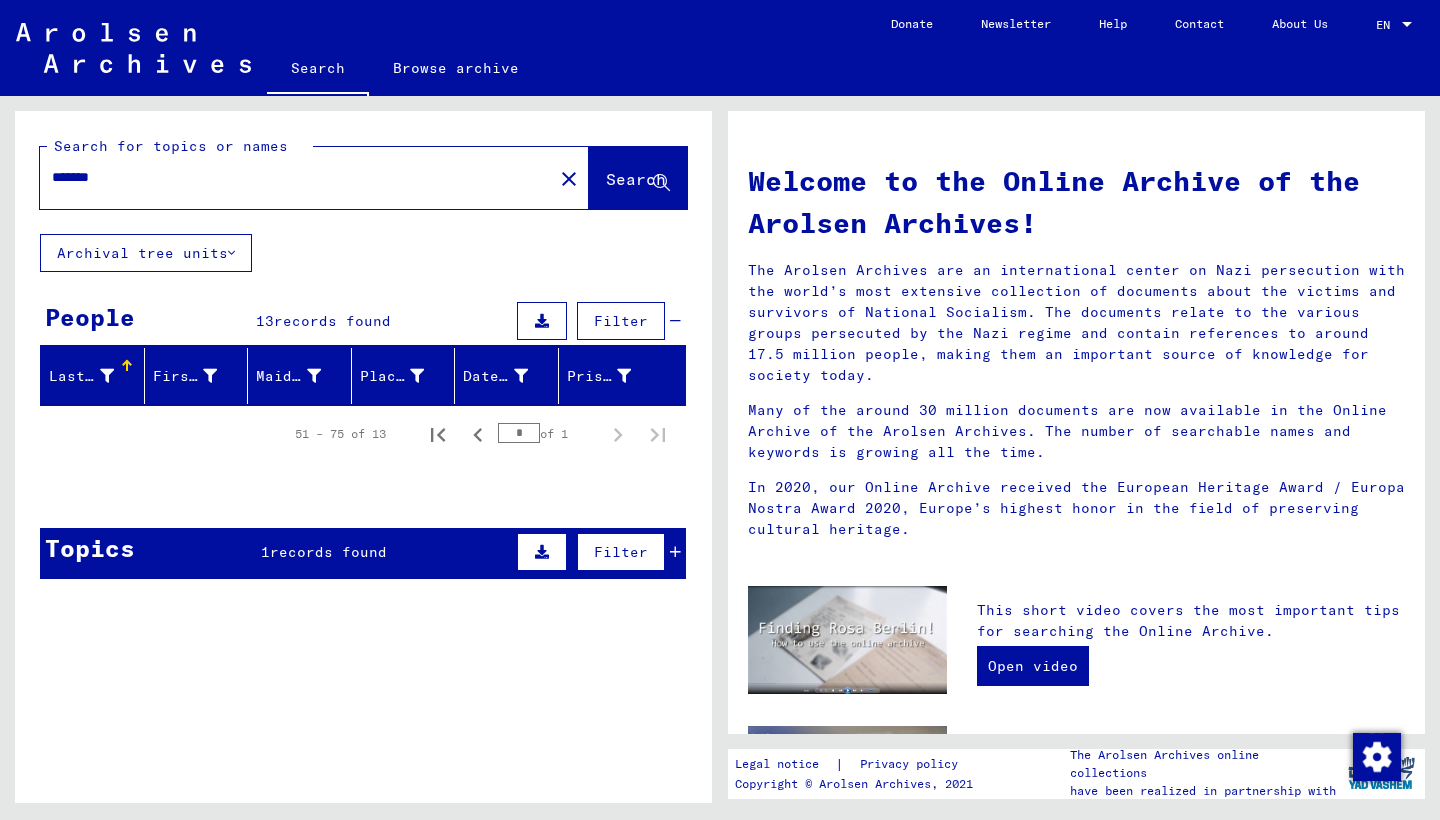 click 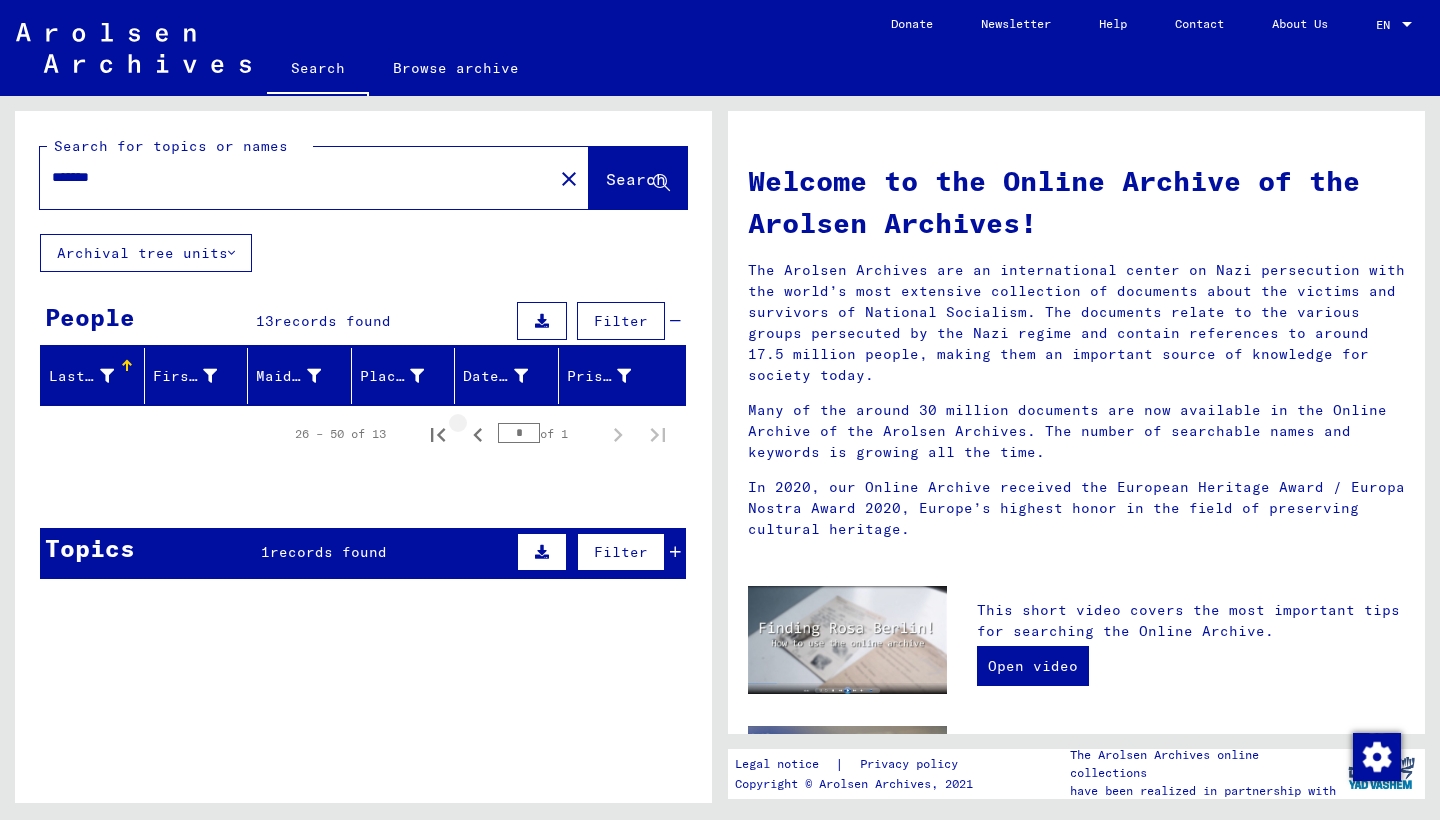 click 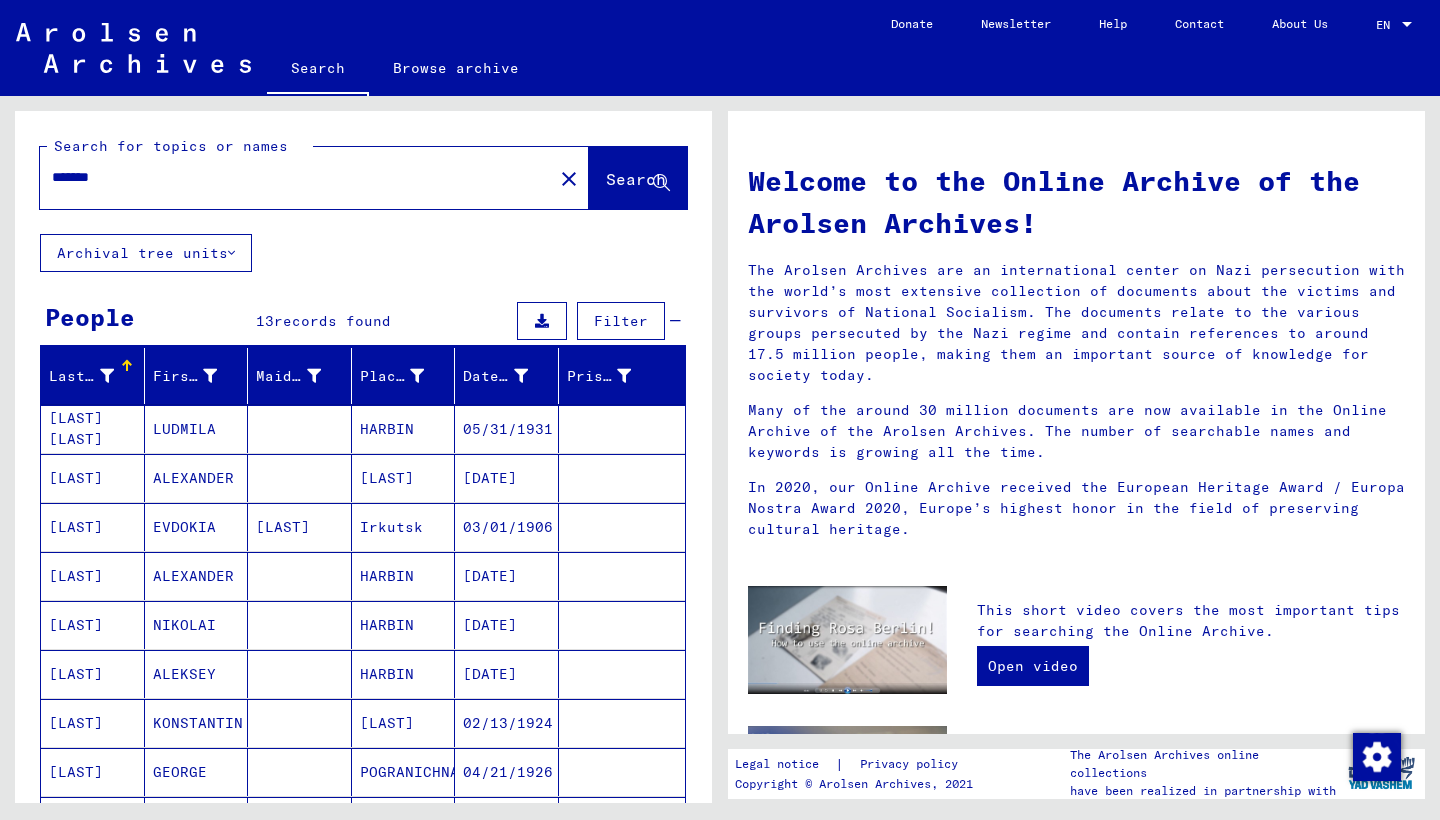 scroll, scrollTop: 0, scrollLeft: 0, axis: both 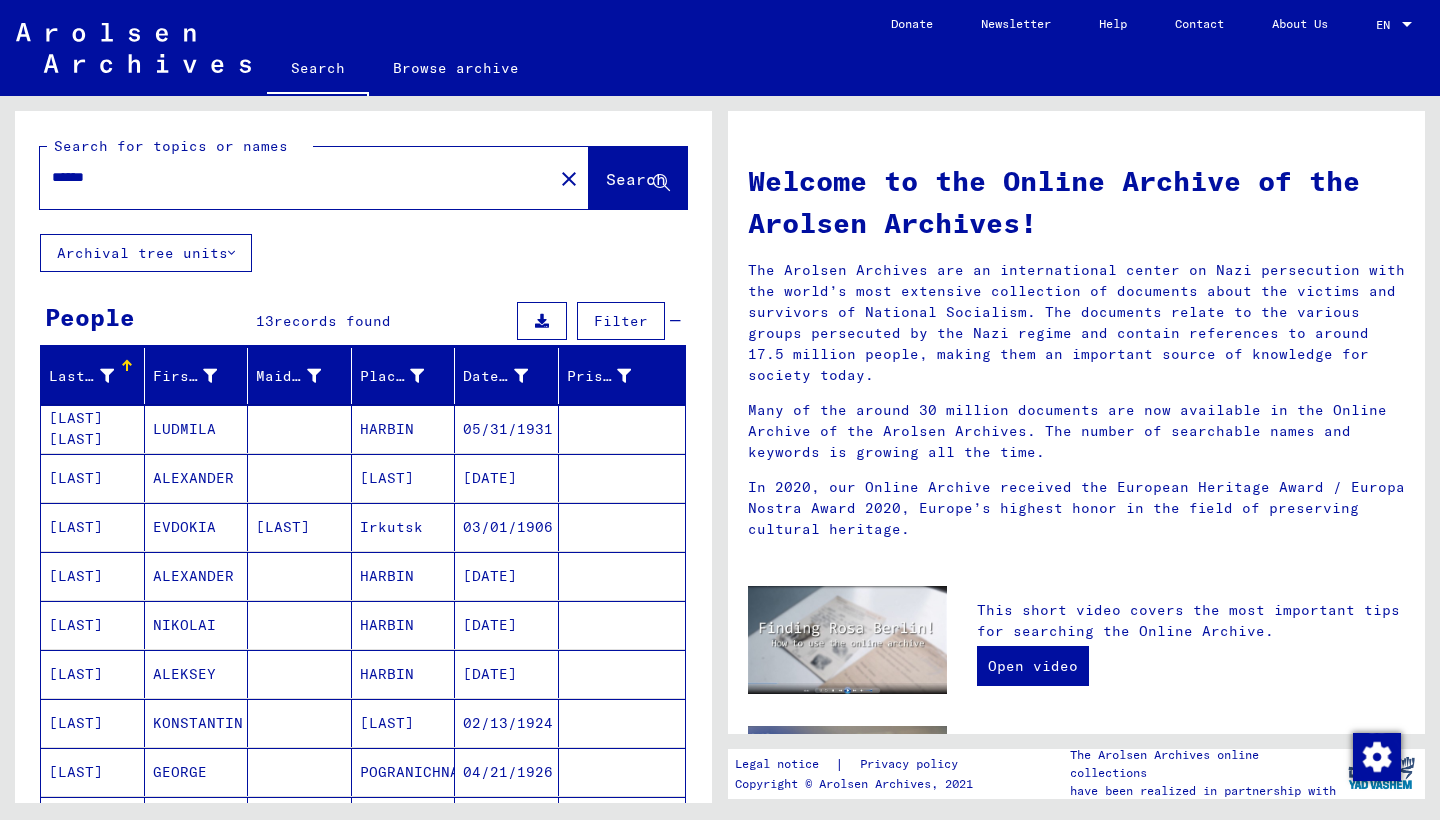 type on "******" 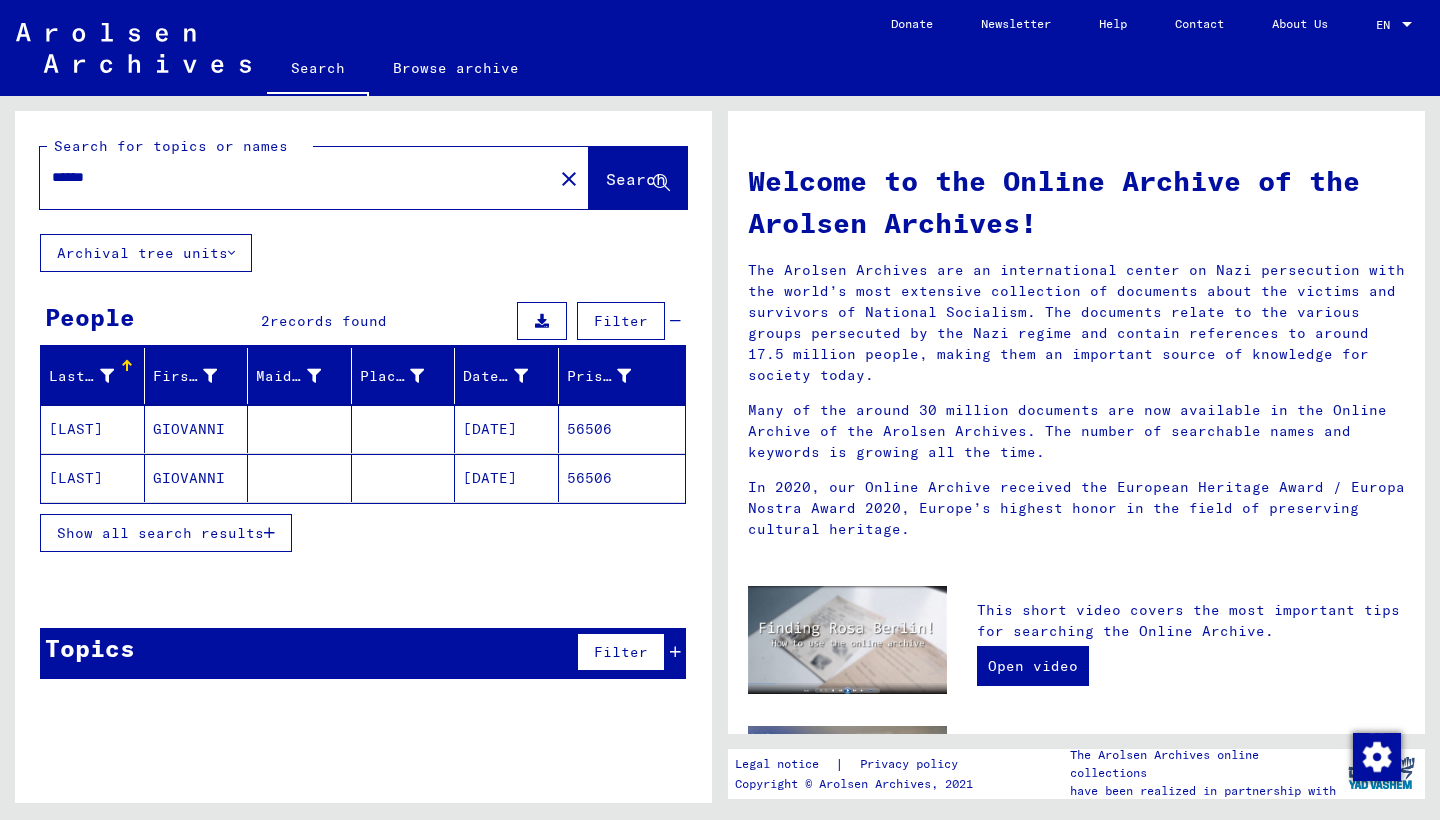 click on "[LAST]" at bounding box center (93, 478) 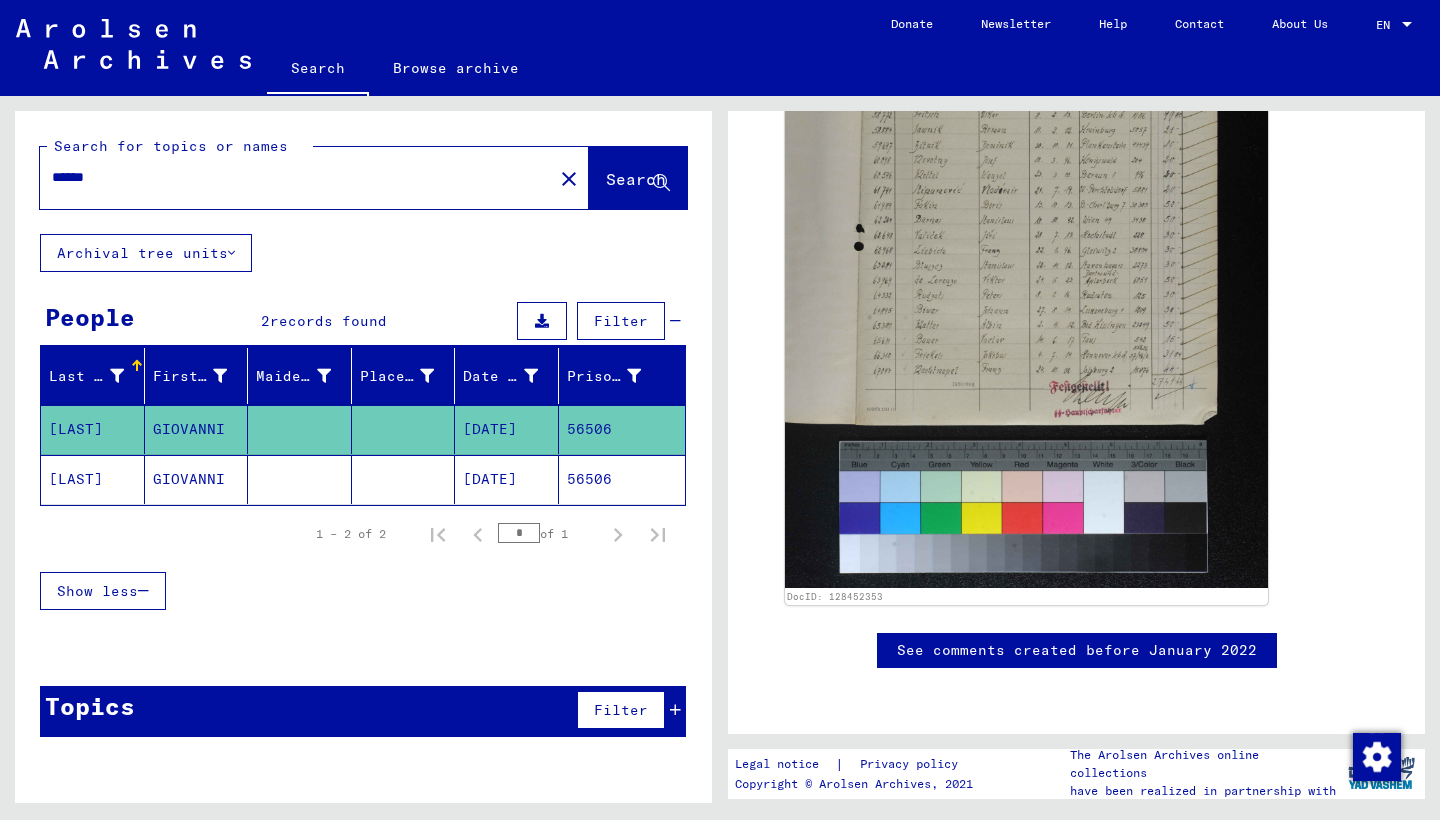 scroll, scrollTop: 780, scrollLeft: 0, axis: vertical 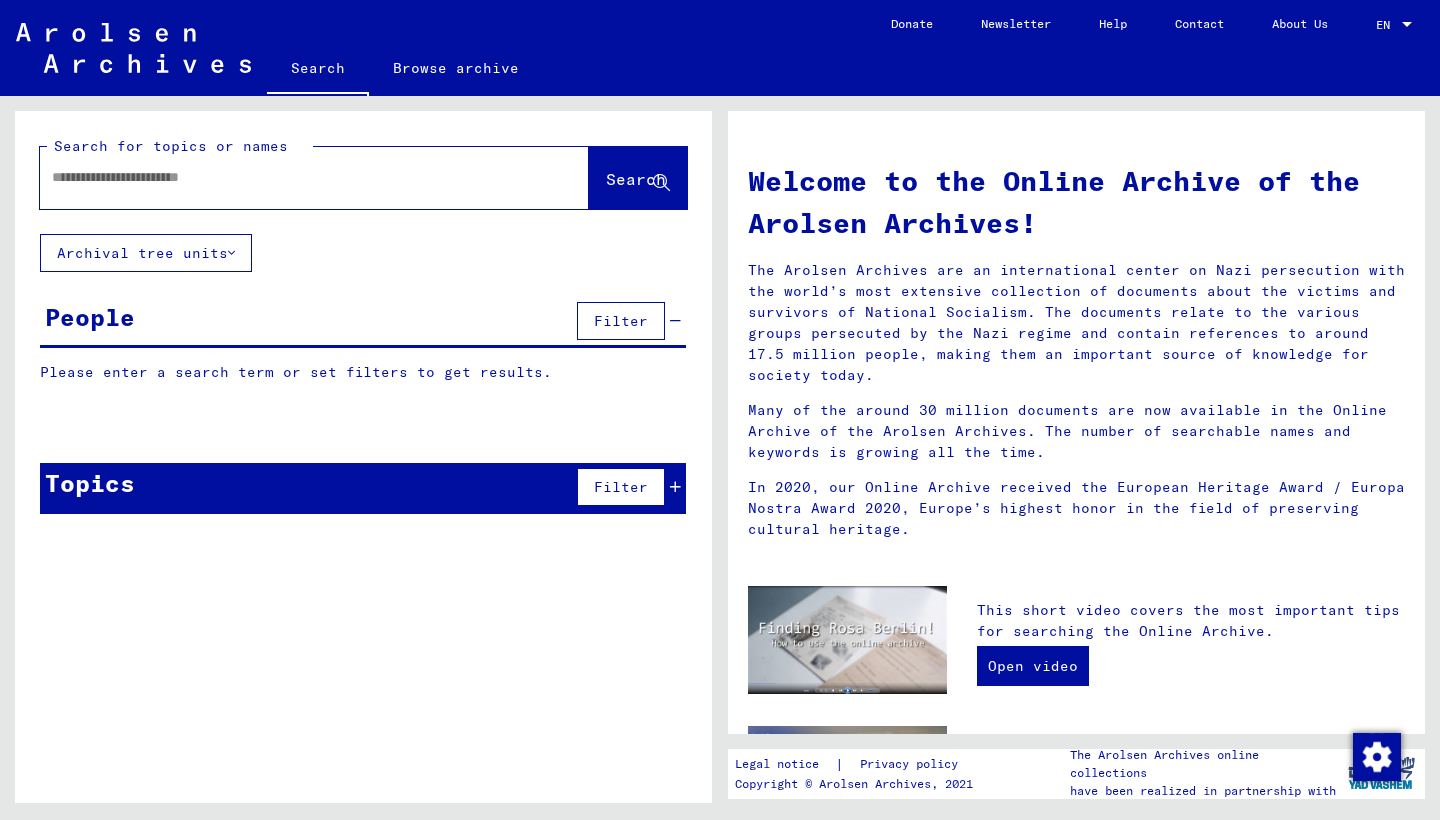click 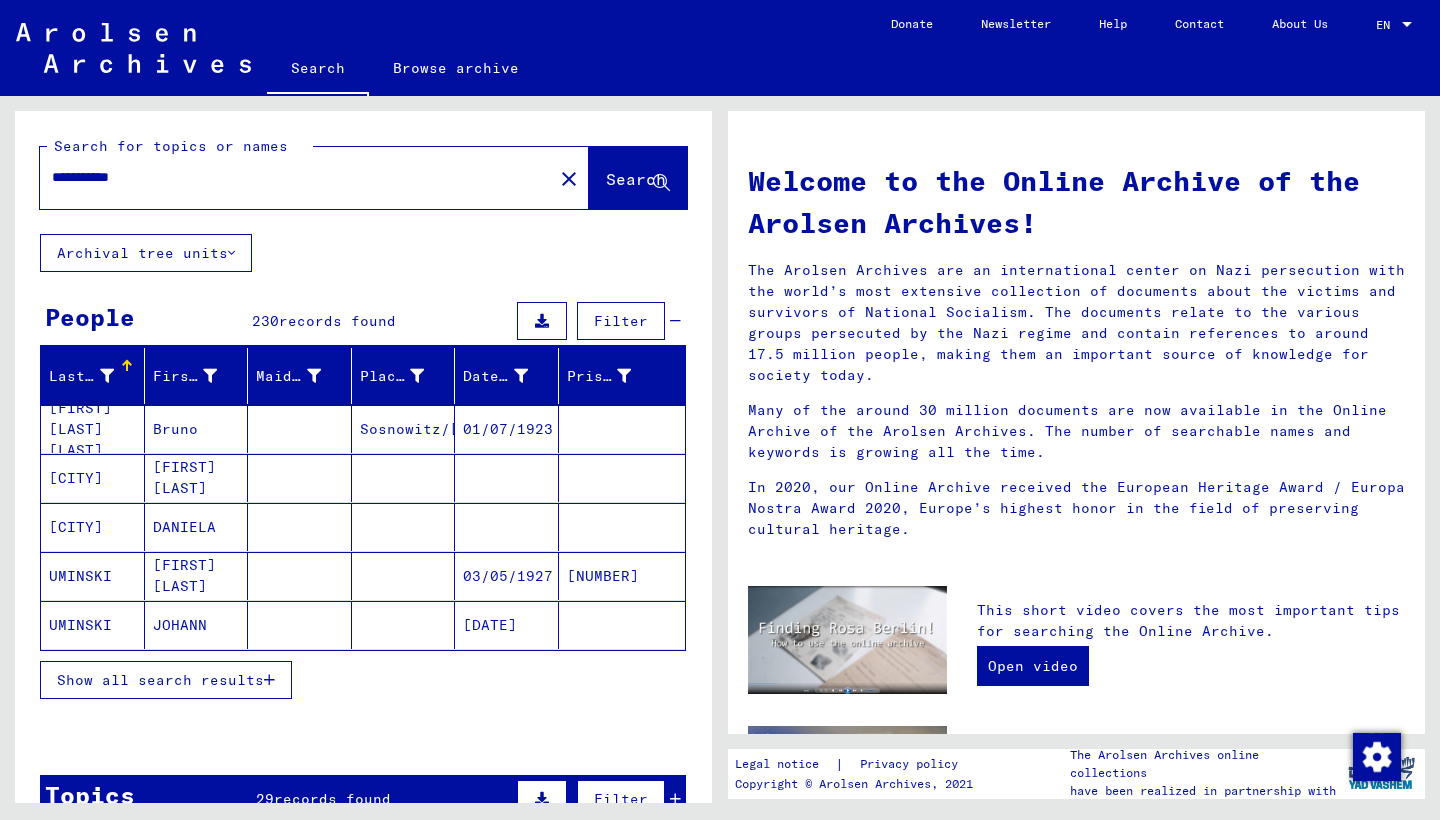 scroll, scrollTop: 0, scrollLeft: 0, axis: both 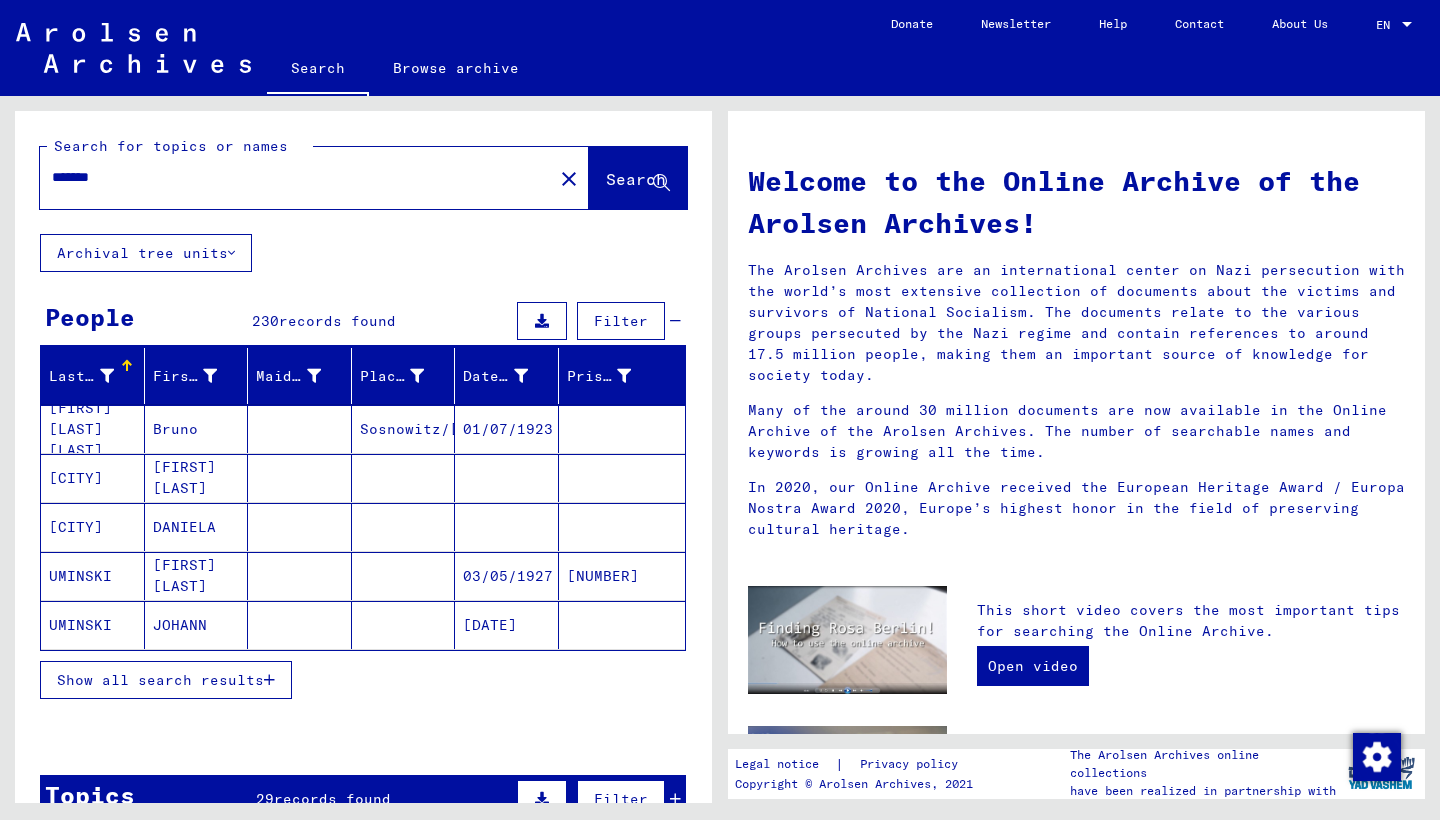 type on "*******" 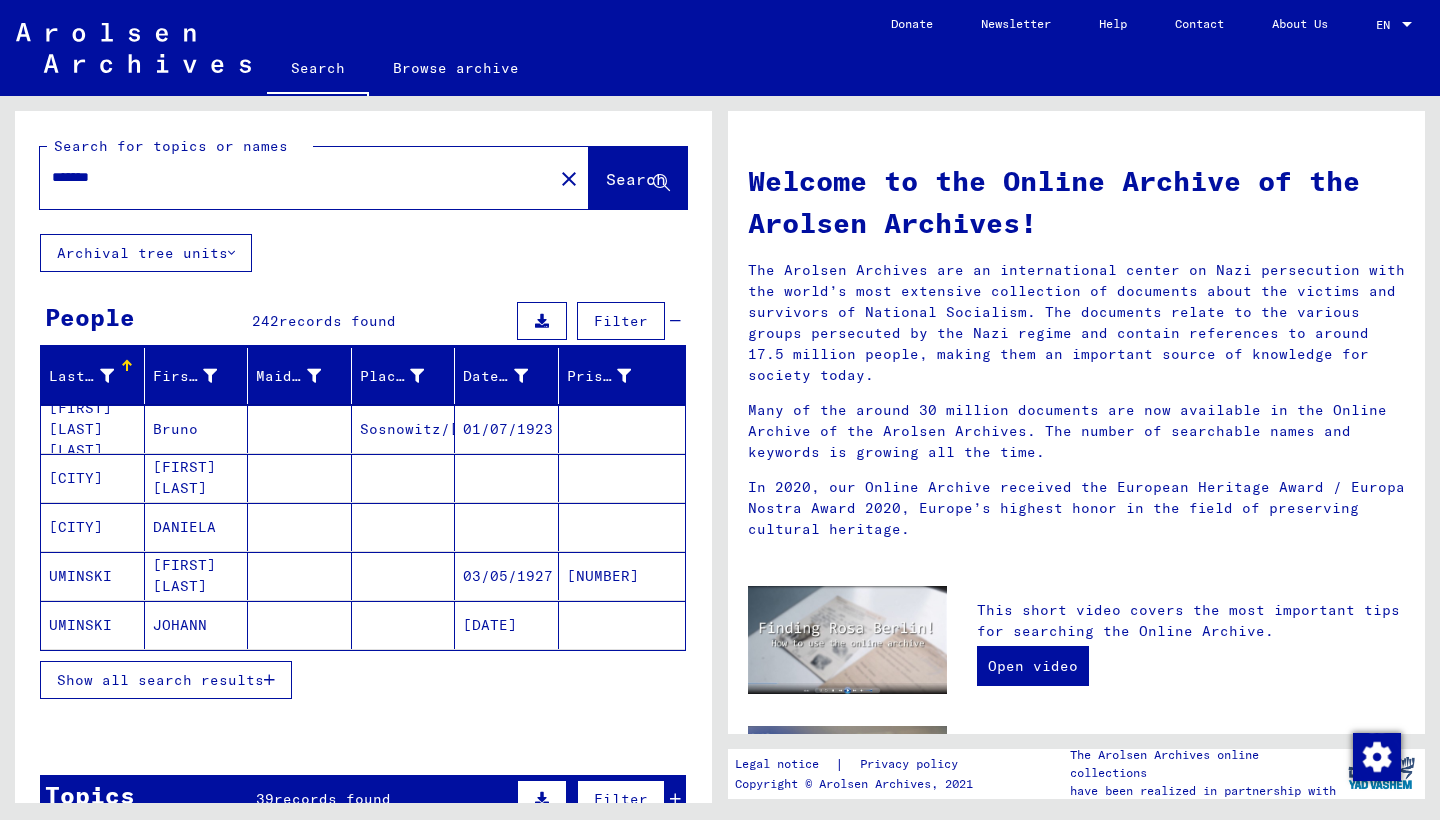 scroll, scrollTop: 0, scrollLeft: 0, axis: both 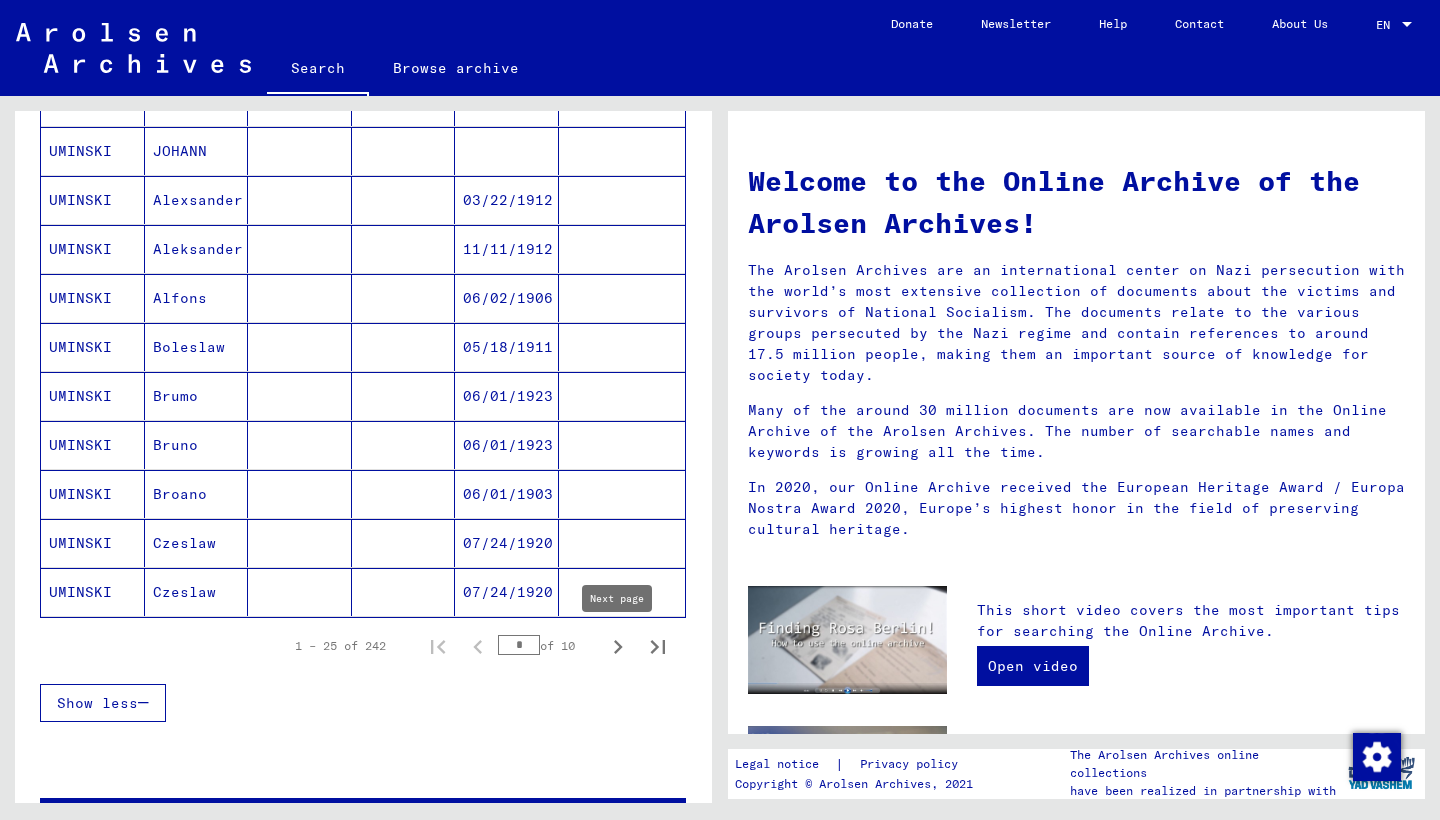 click 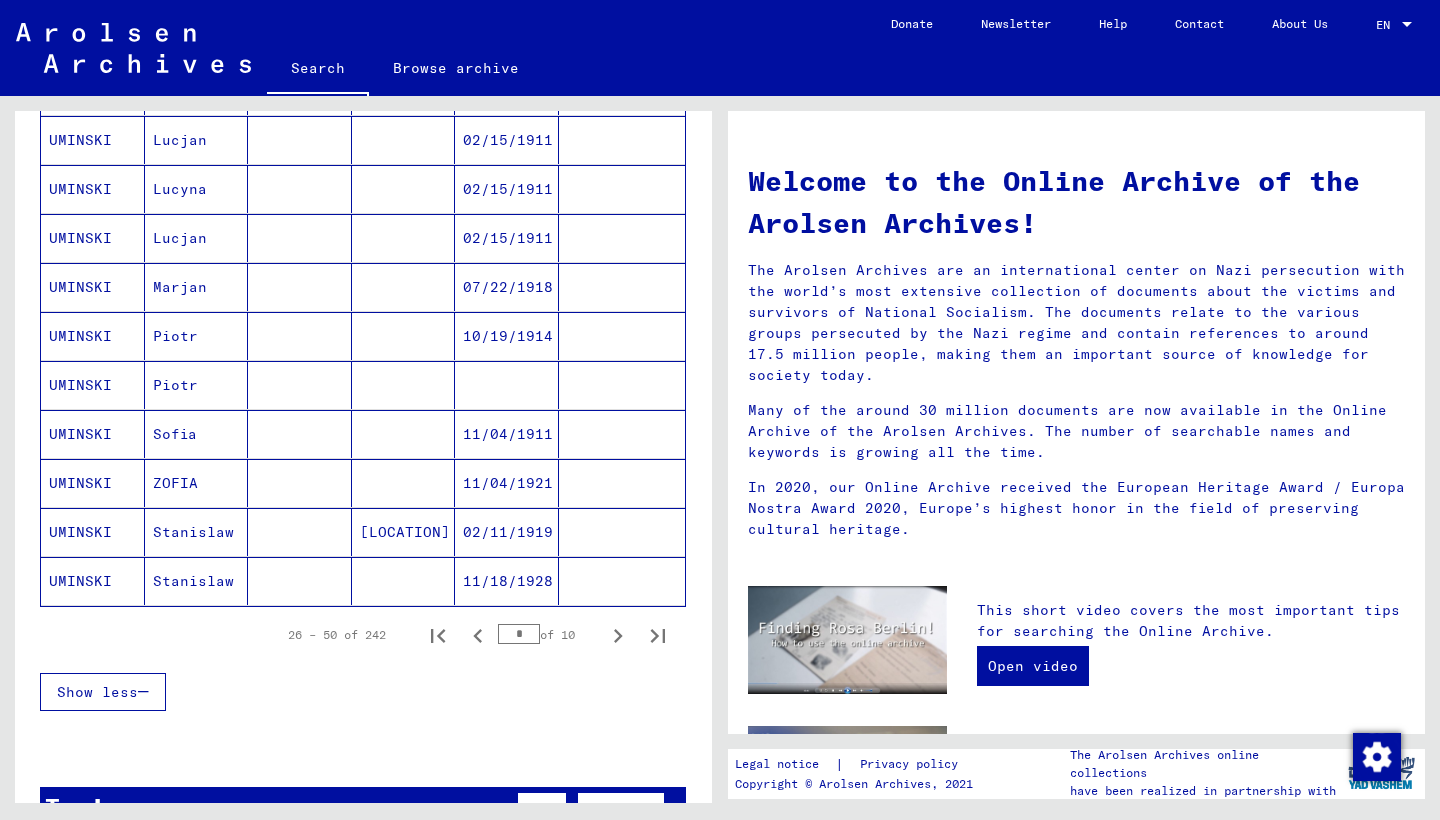 scroll, scrollTop: 1032, scrollLeft: 0, axis: vertical 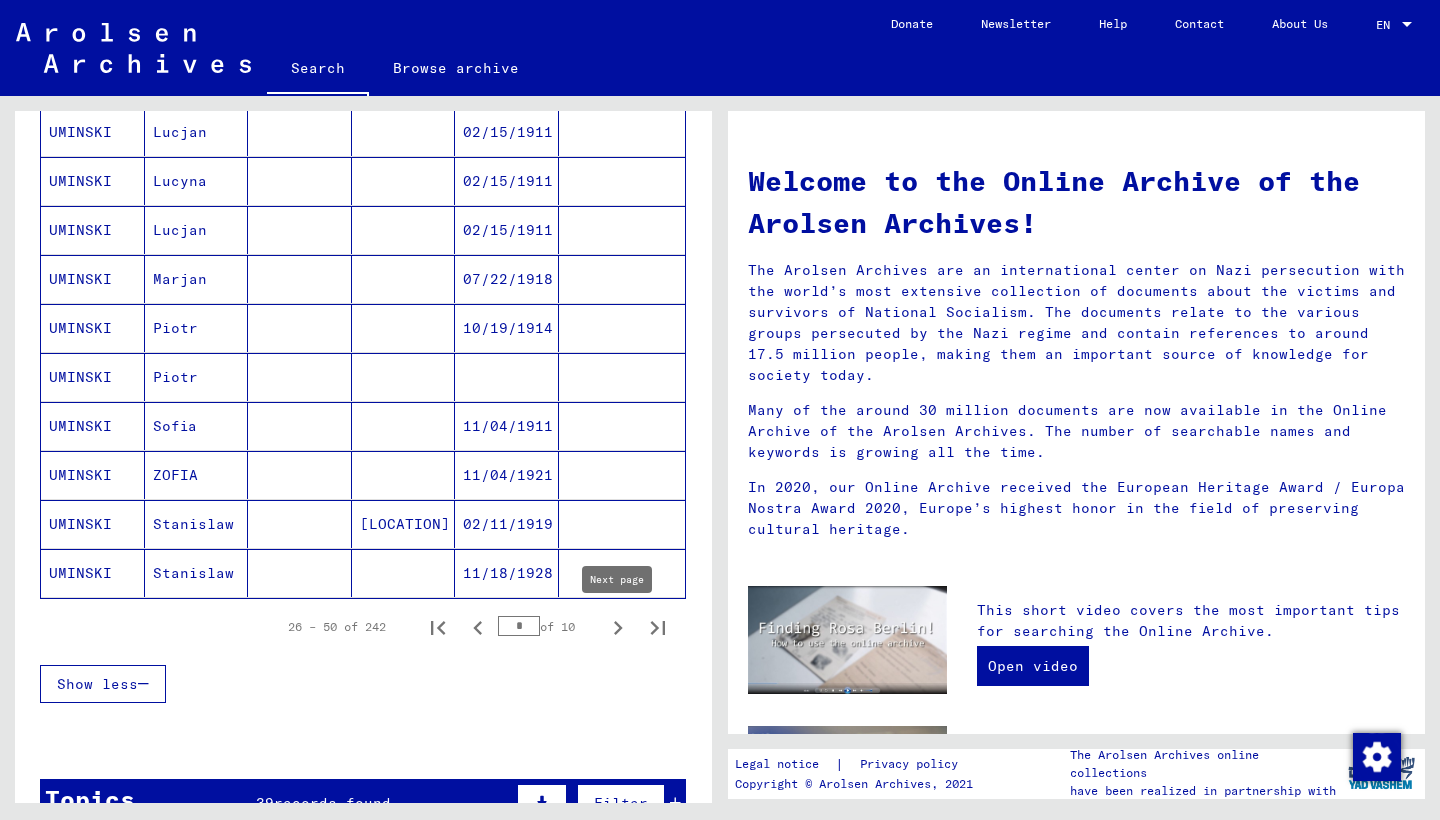 click 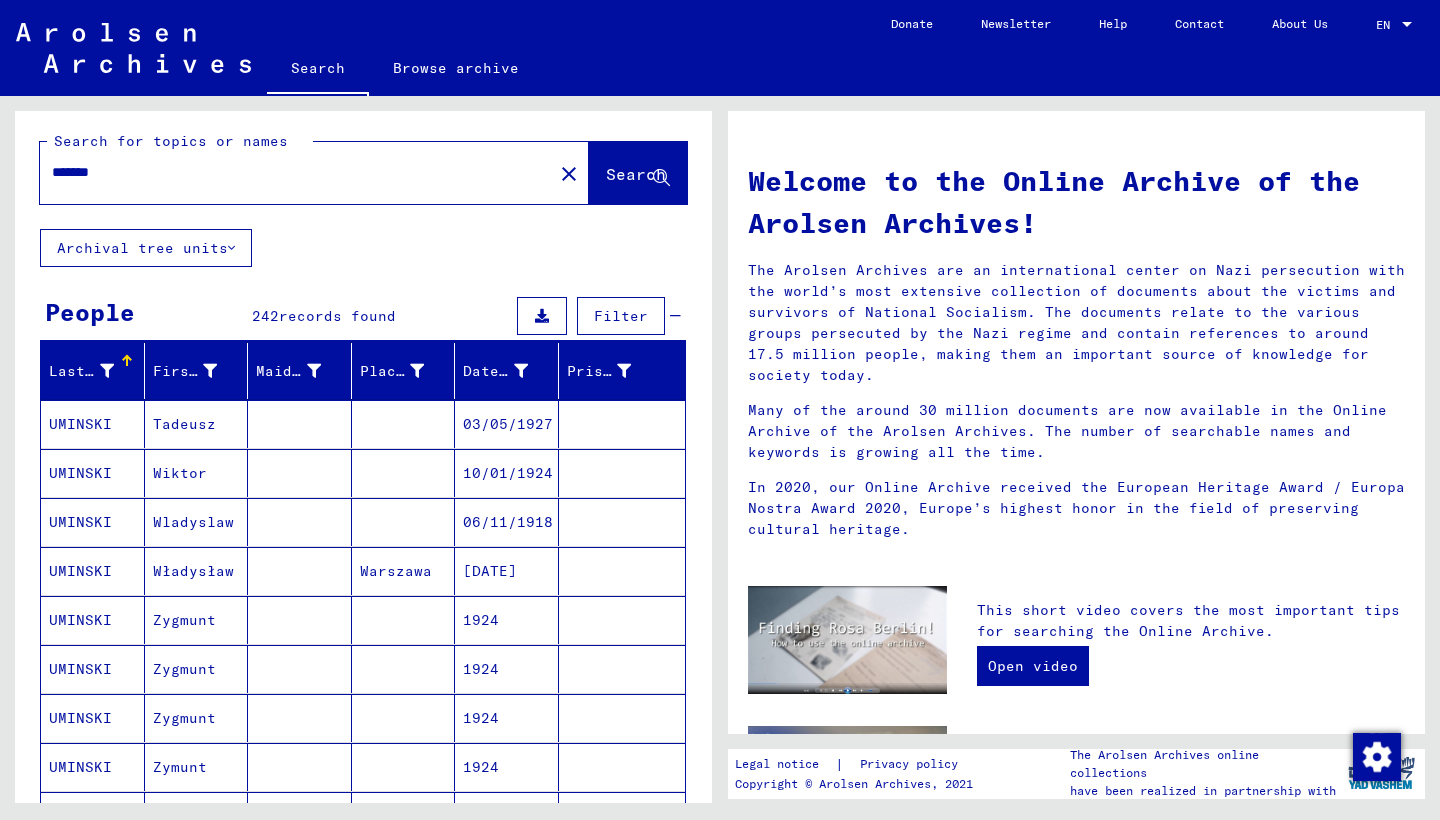 scroll, scrollTop: 0, scrollLeft: 0, axis: both 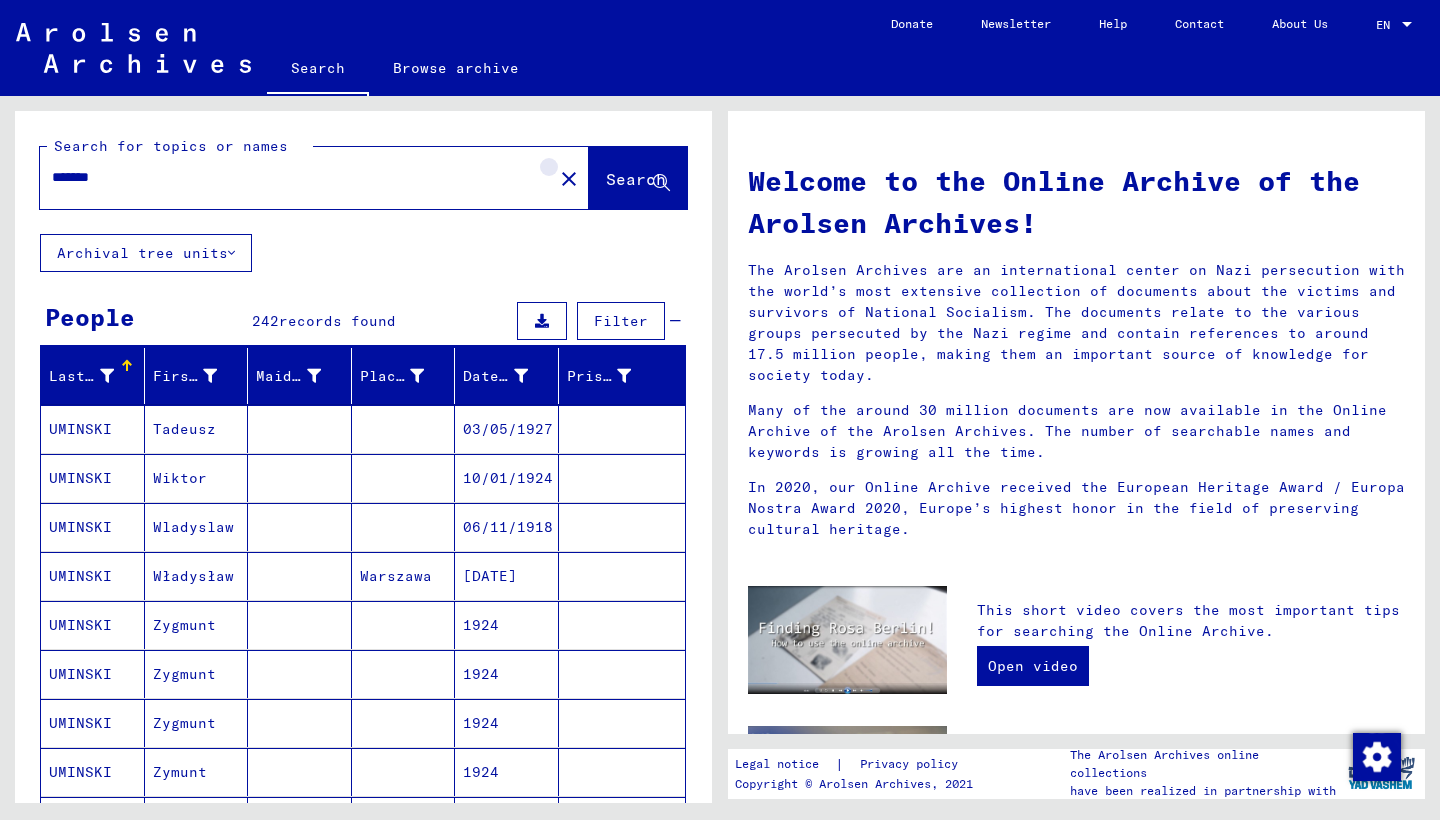 click on "close" 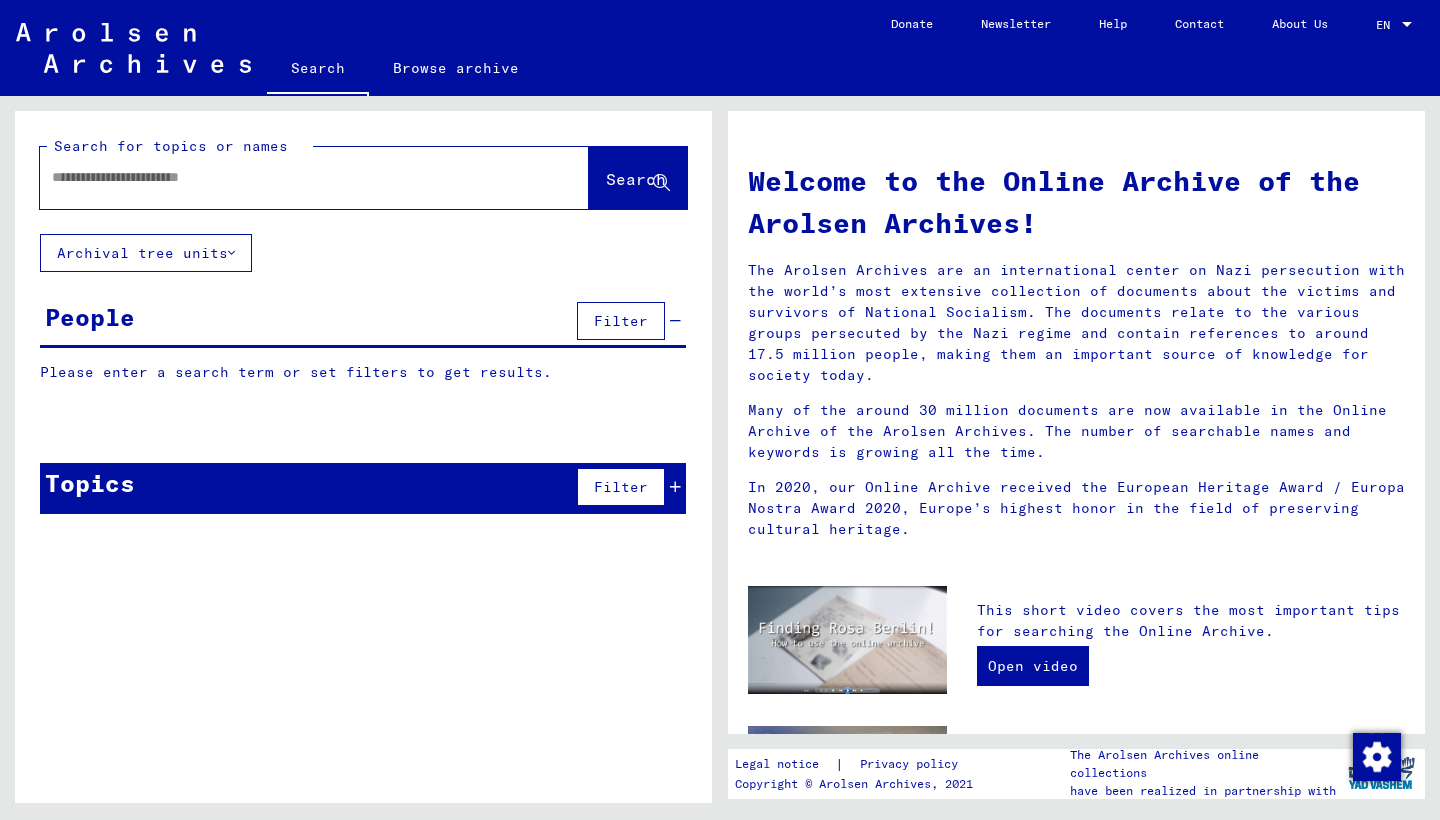 click at bounding box center (290, 177) 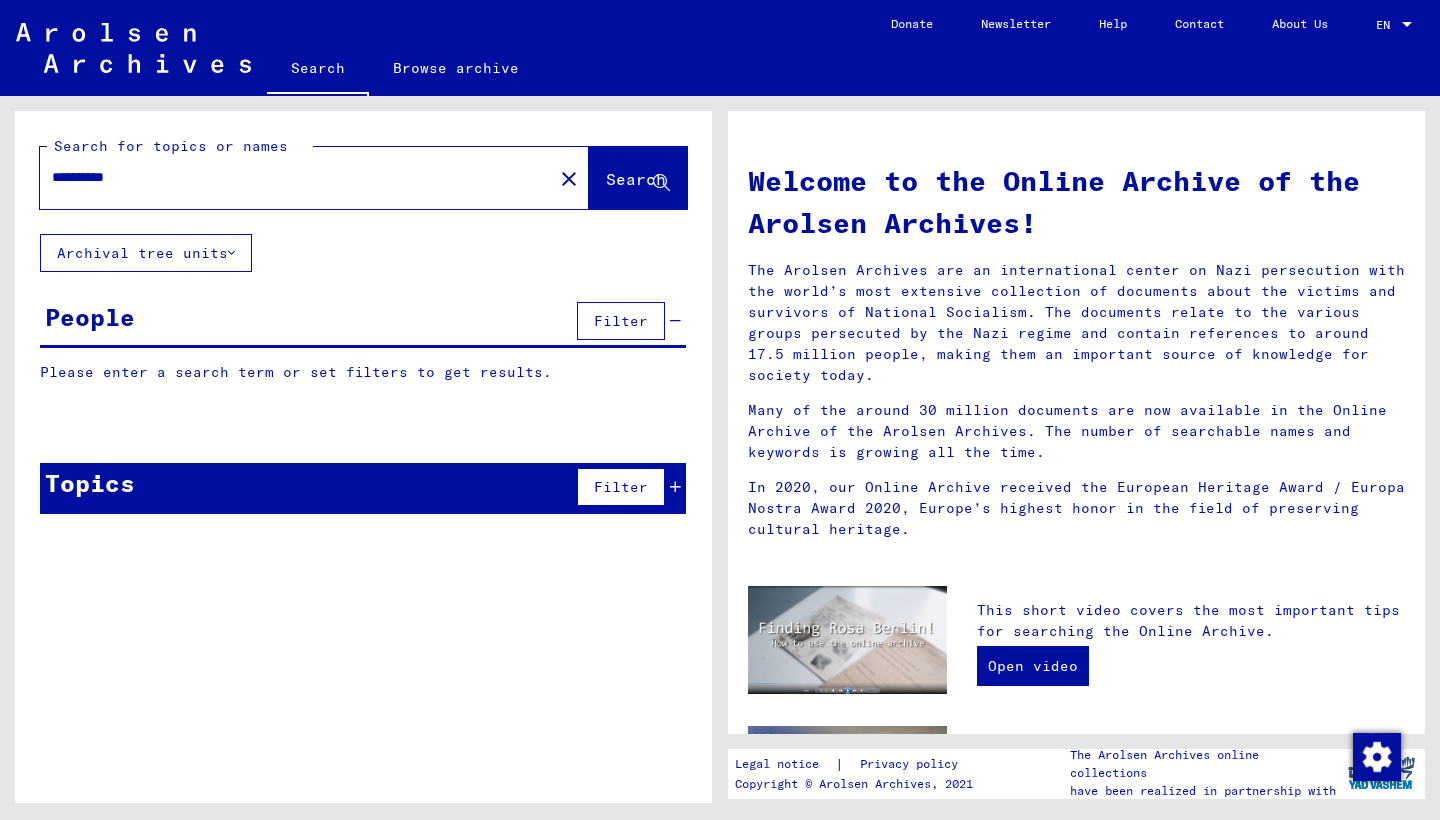 type on "**********" 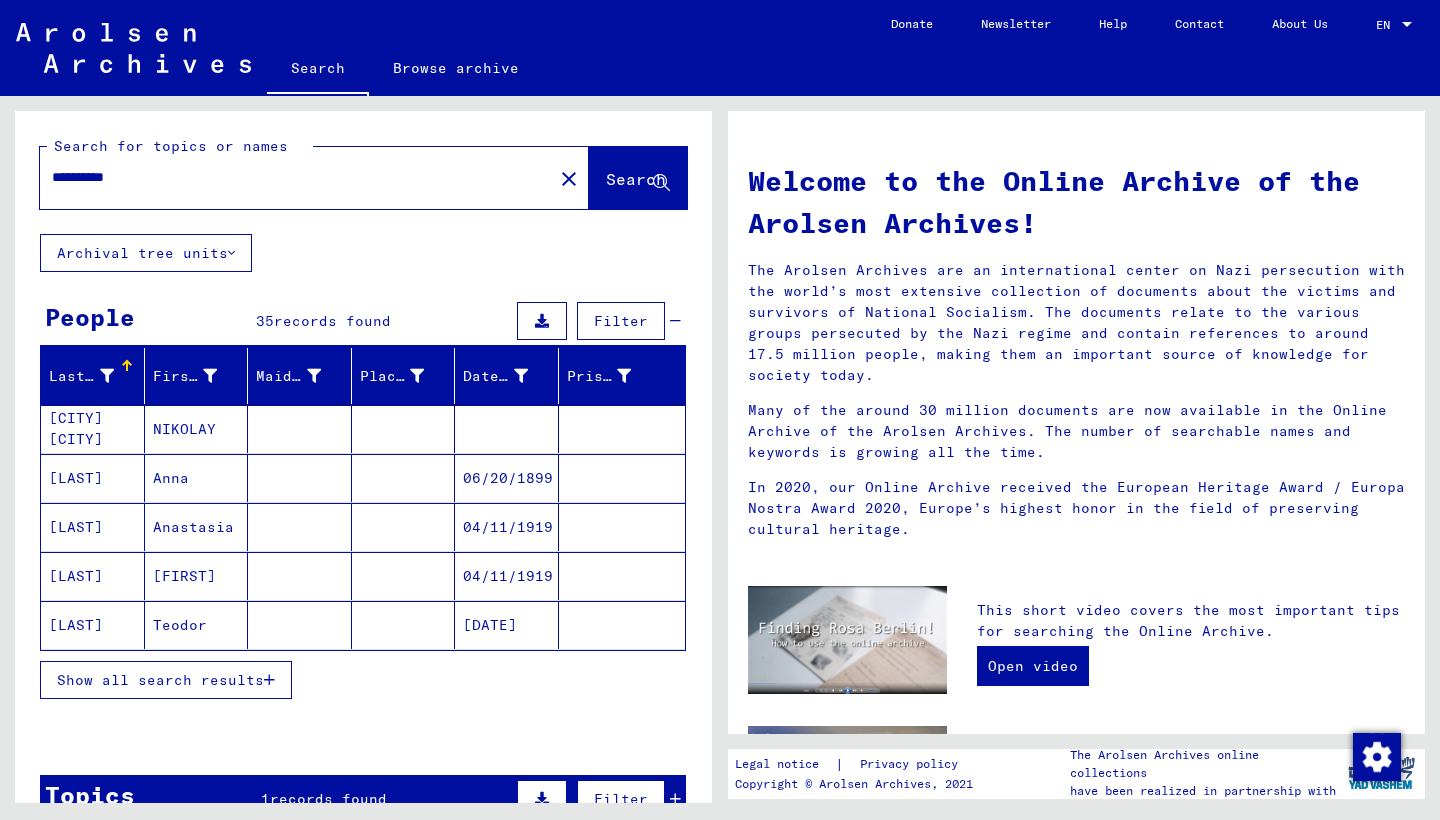 click on "Show all search results" at bounding box center (160, 680) 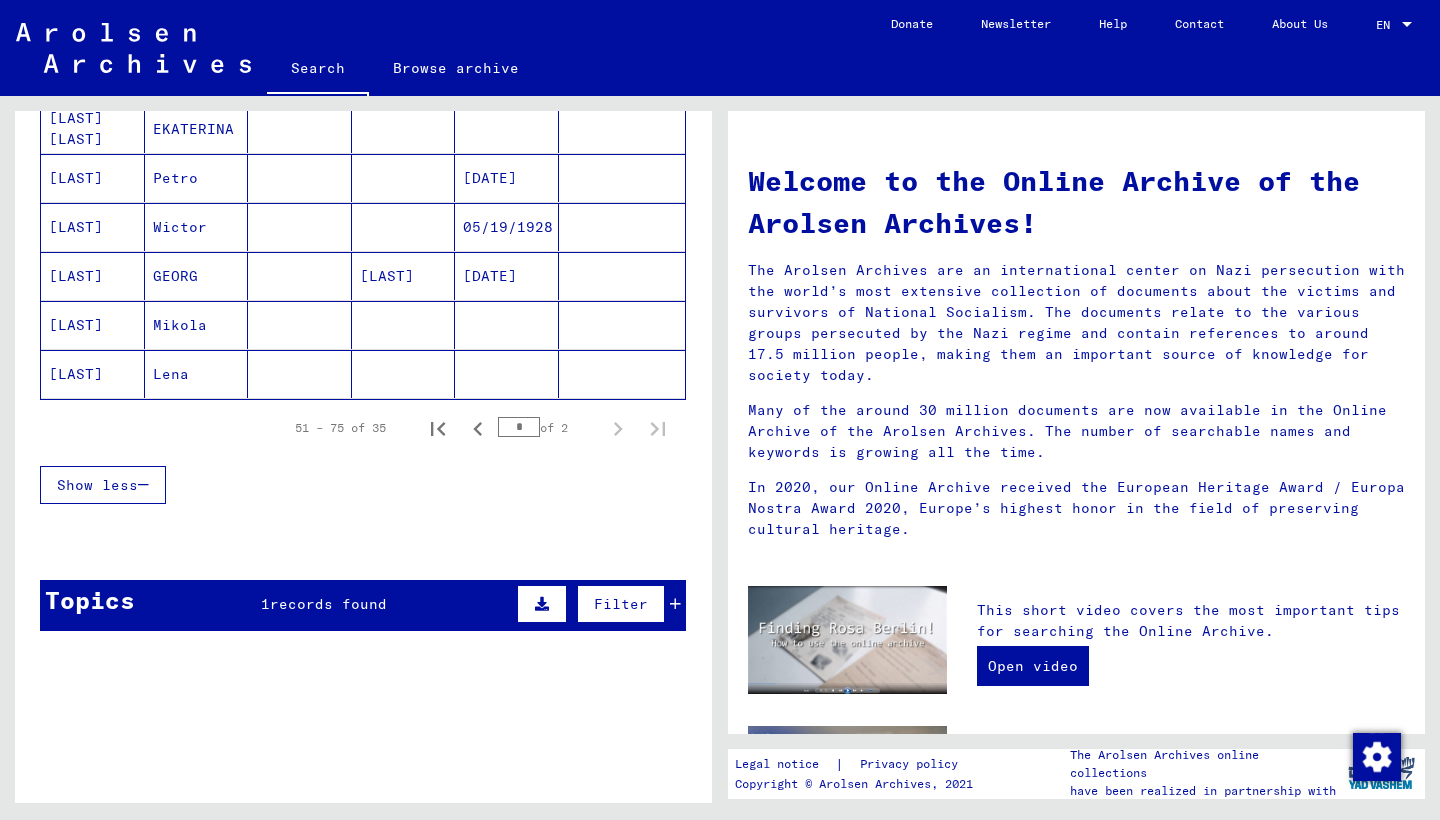 scroll, scrollTop: 1231, scrollLeft: 0, axis: vertical 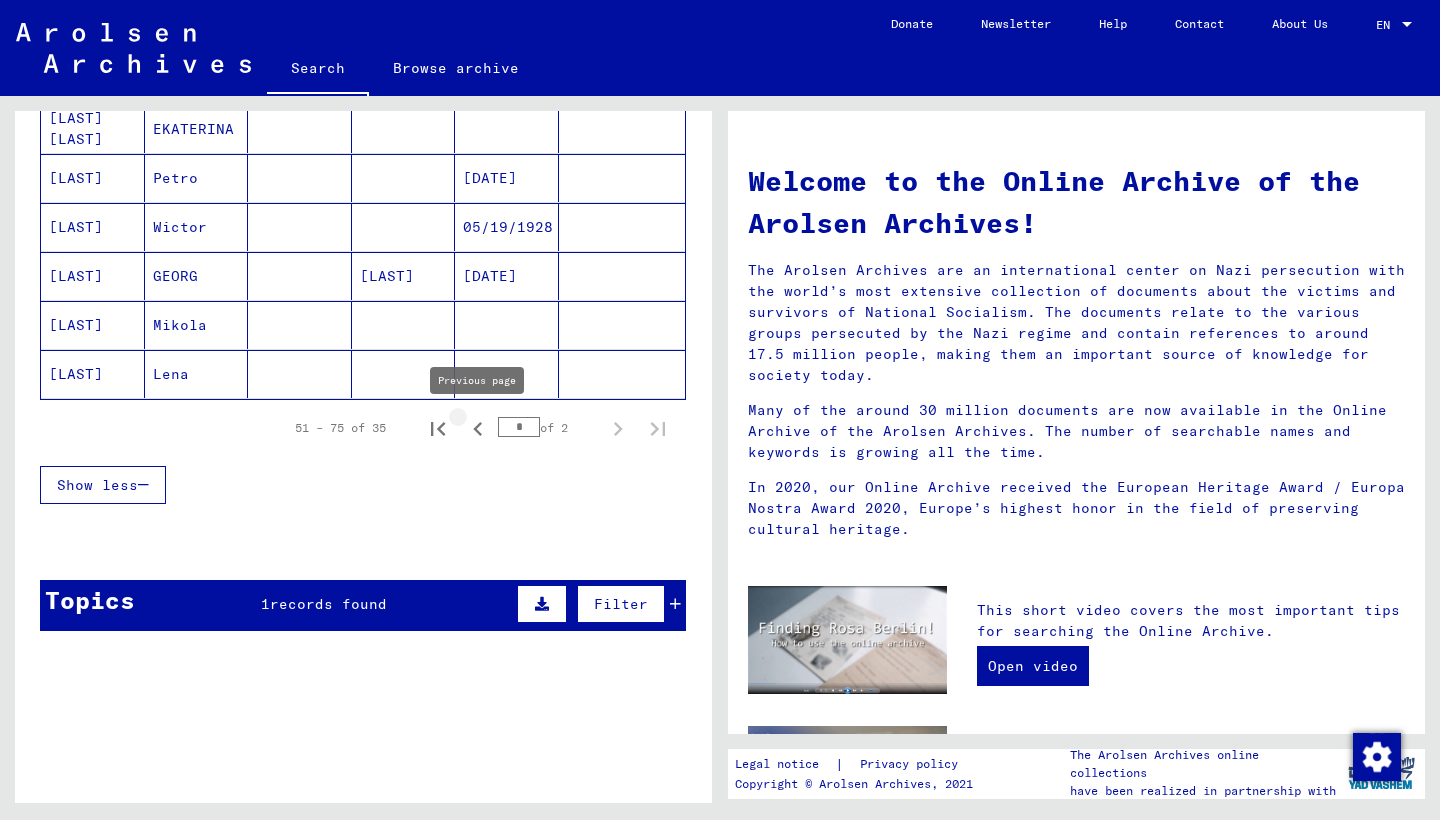 click 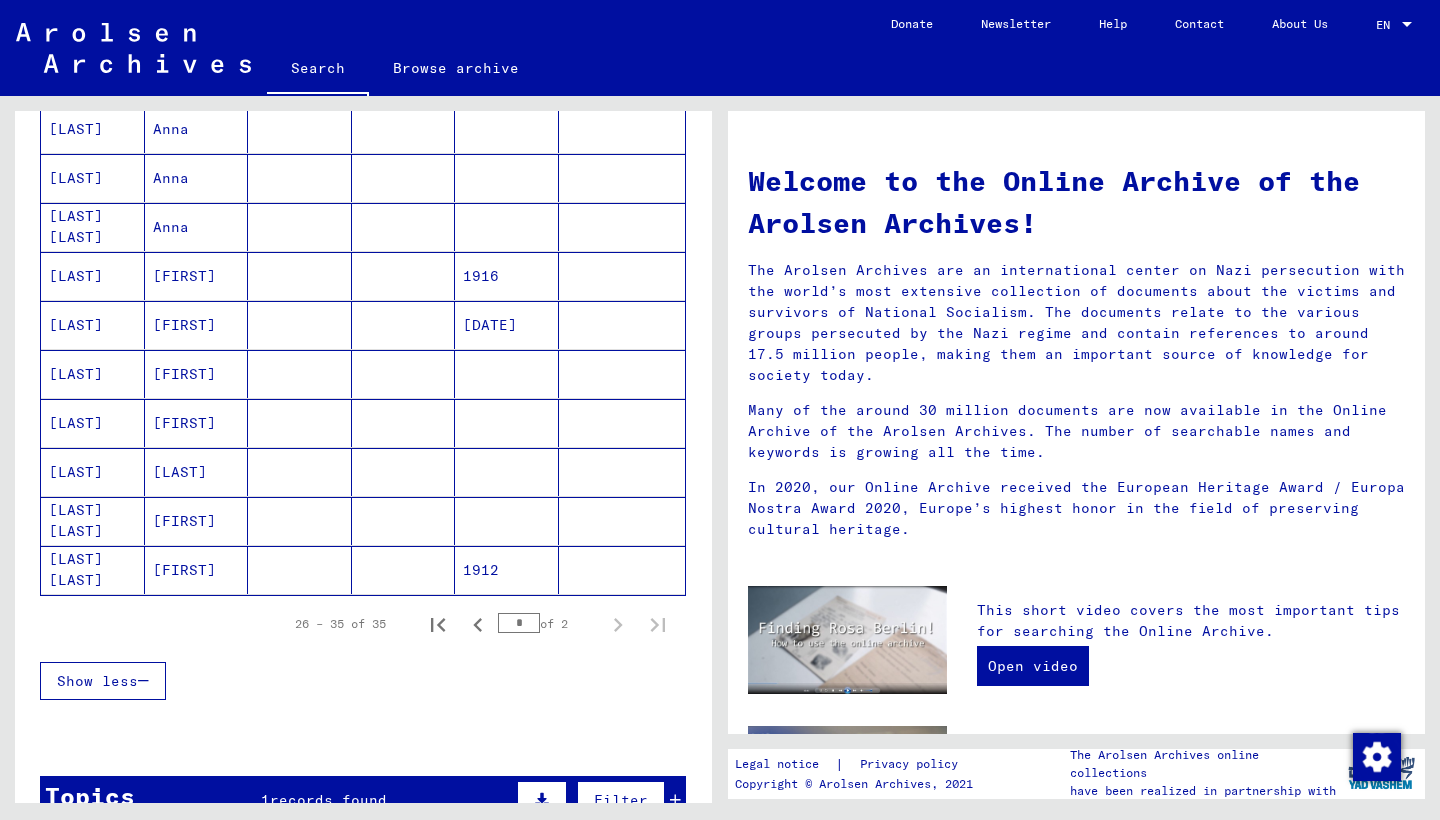 scroll, scrollTop: 317, scrollLeft: 0, axis: vertical 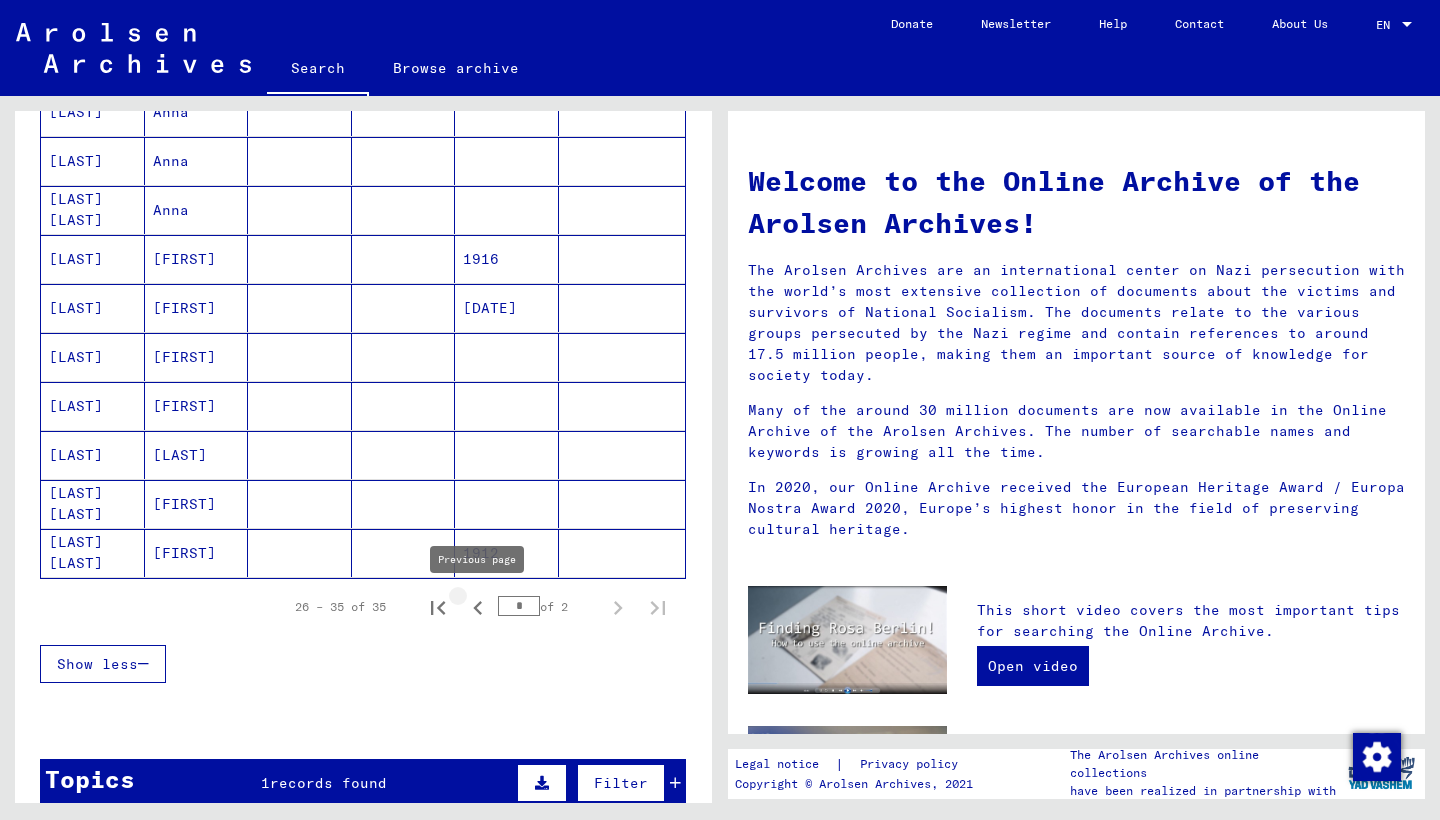 click 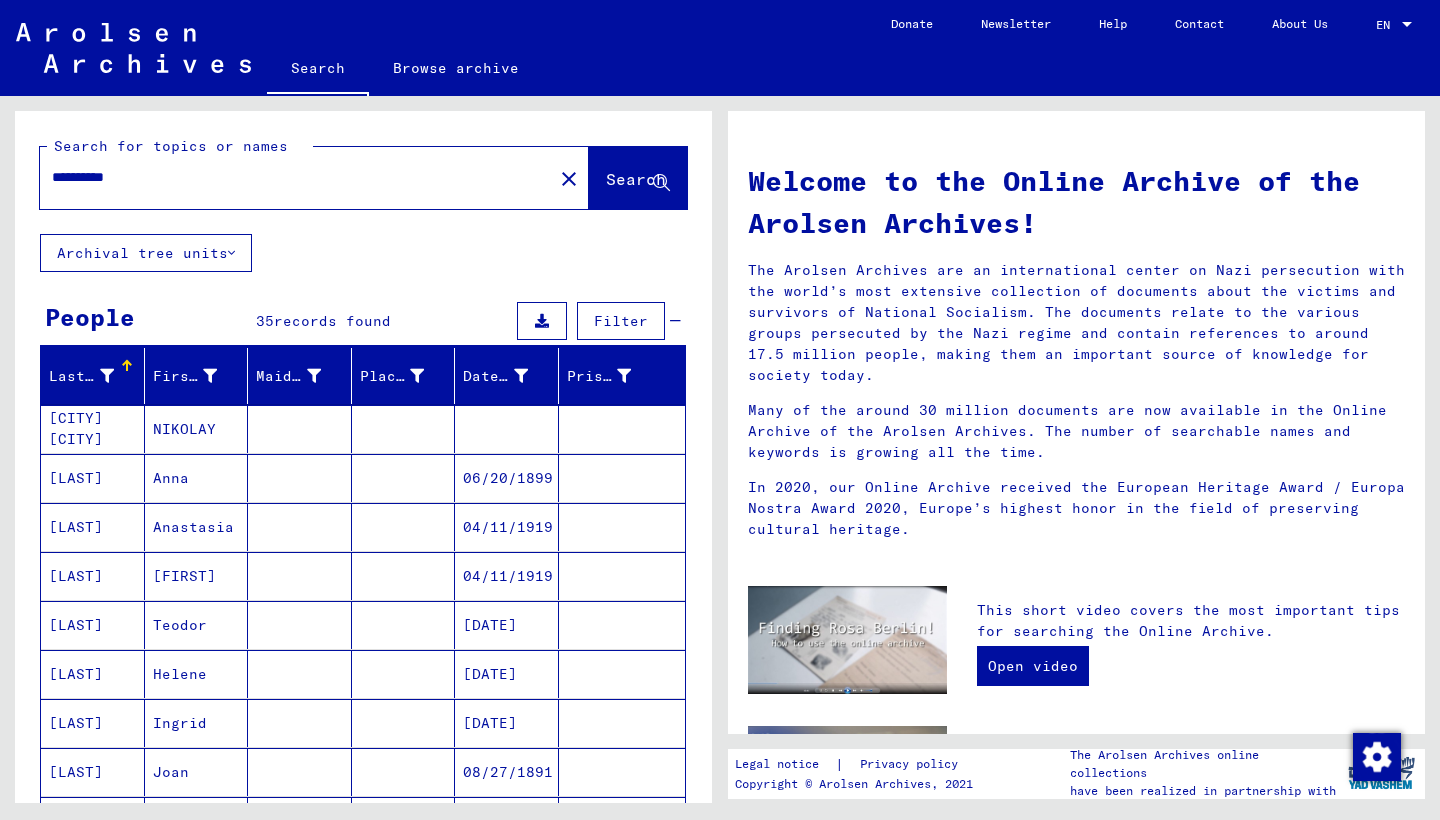scroll, scrollTop: 0, scrollLeft: 0, axis: both 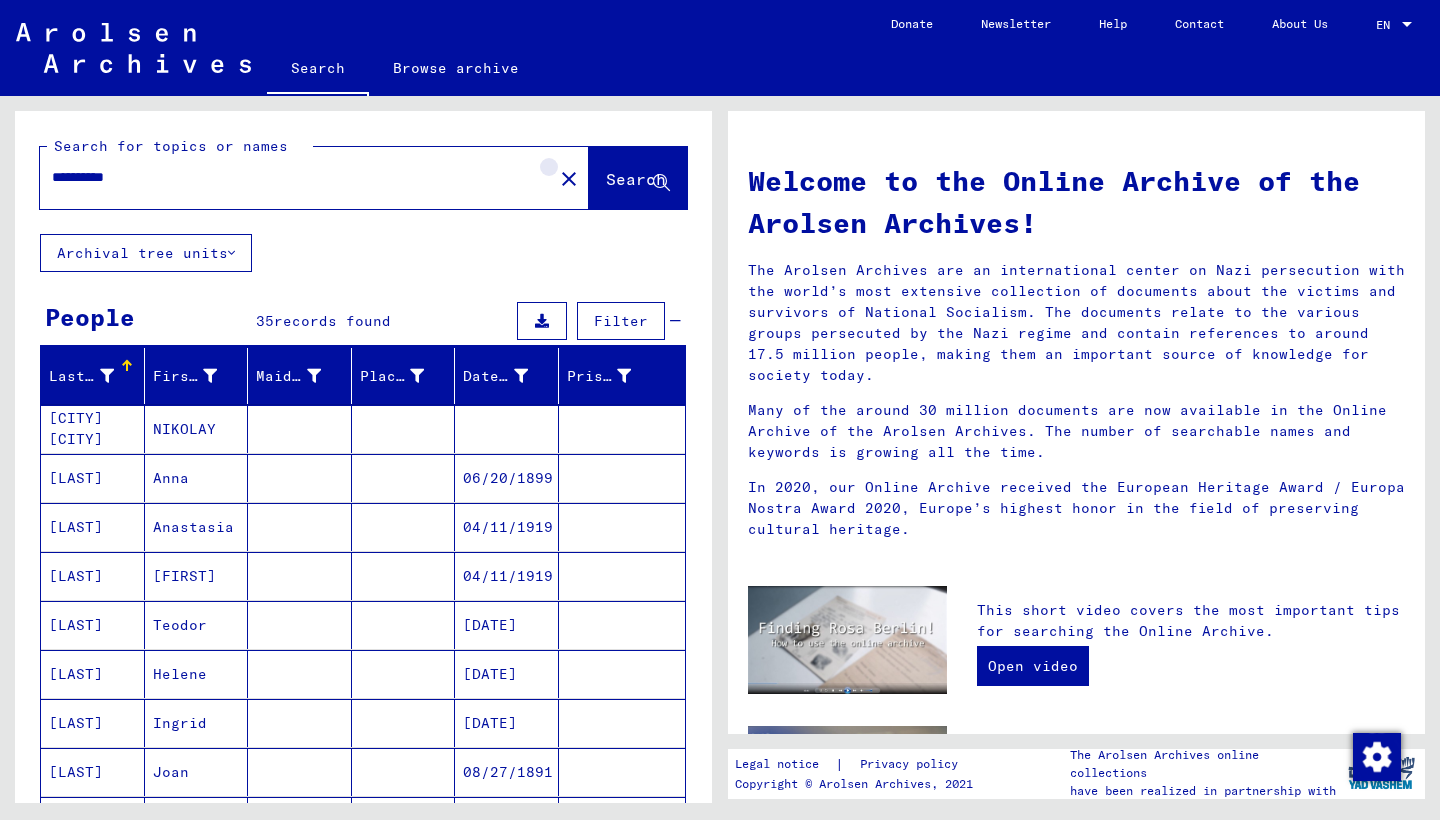 click on "close" 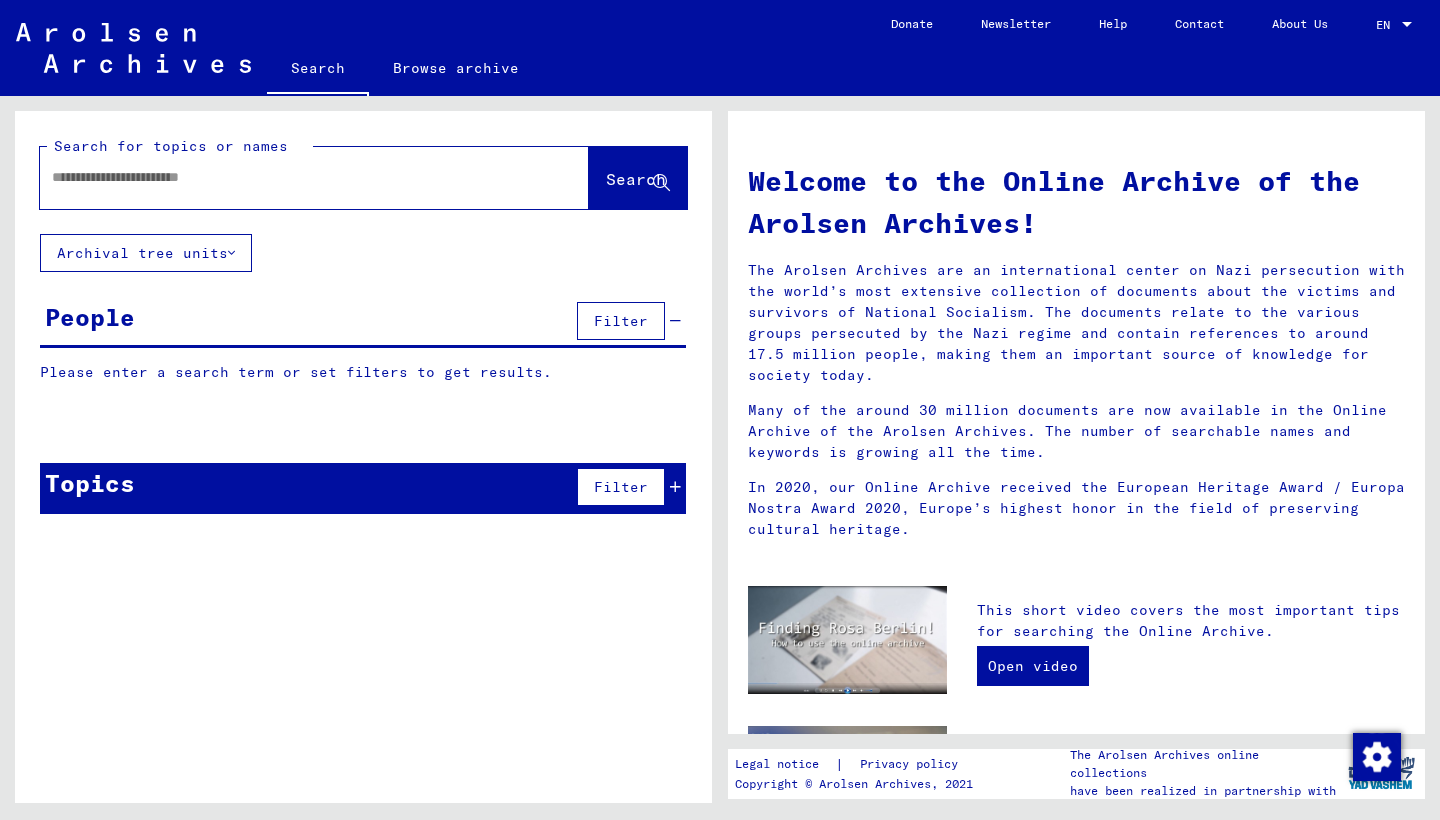 click 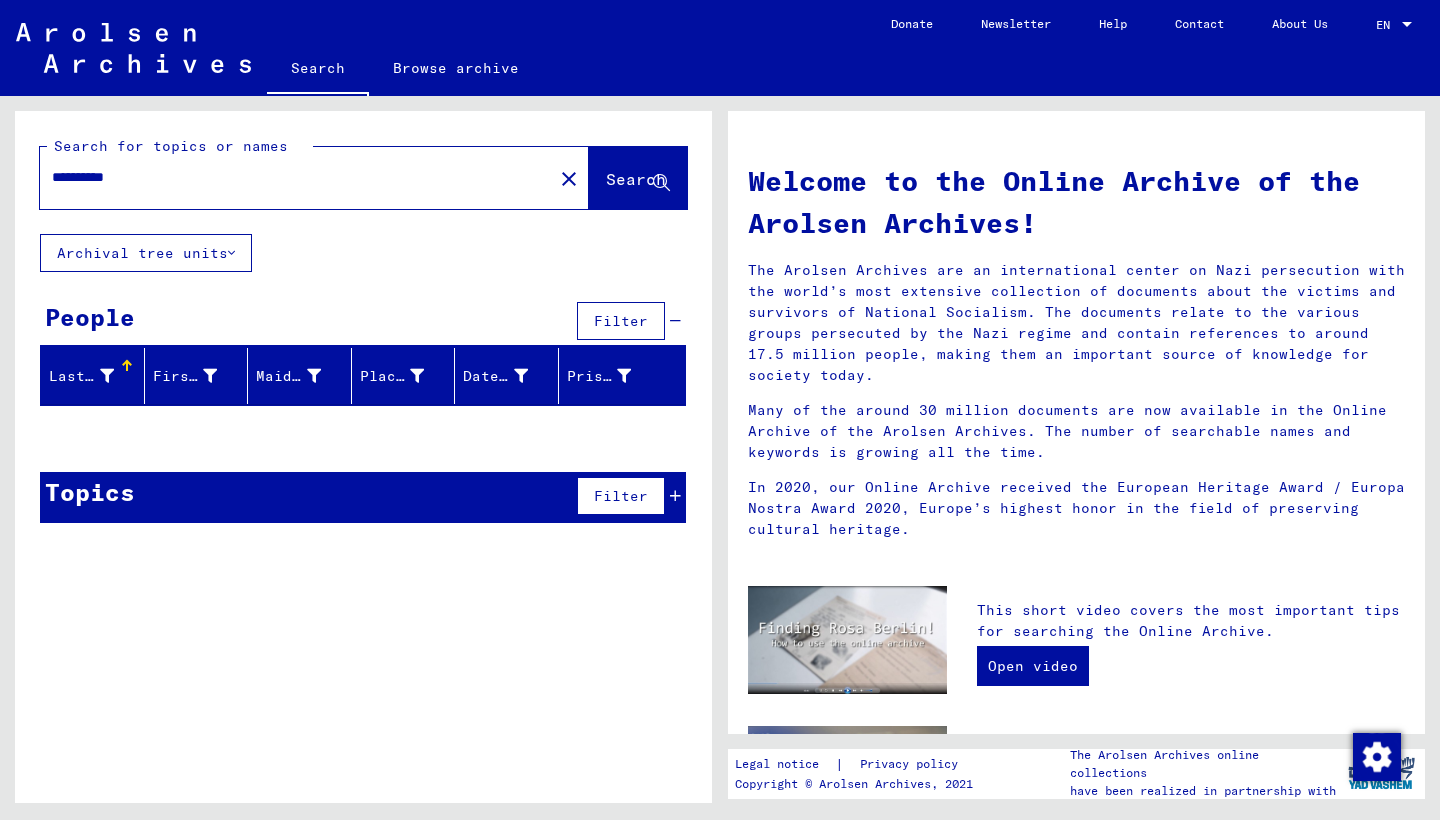 click on "**********" at bounding box center (290, 177) 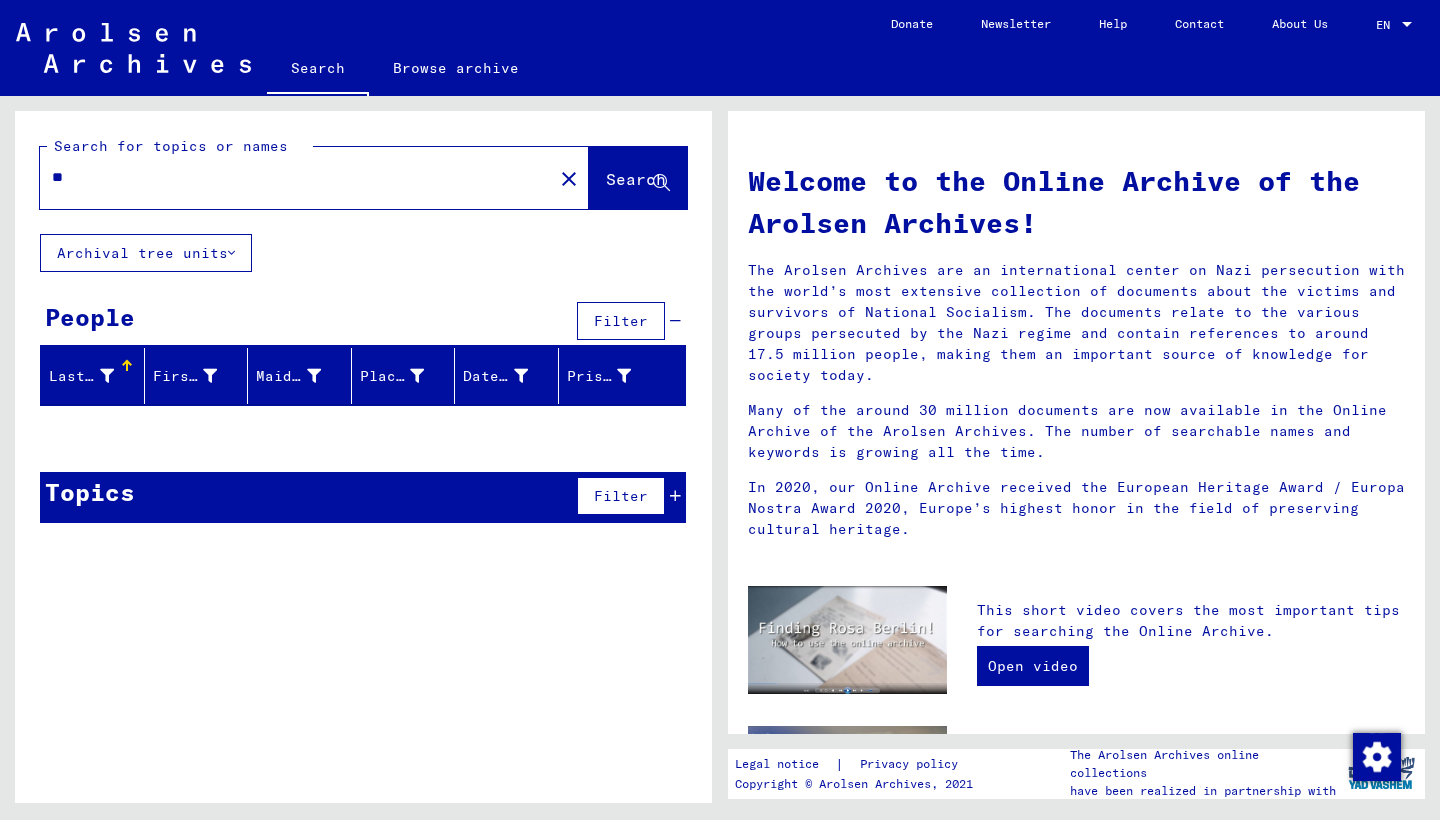 type on "*" 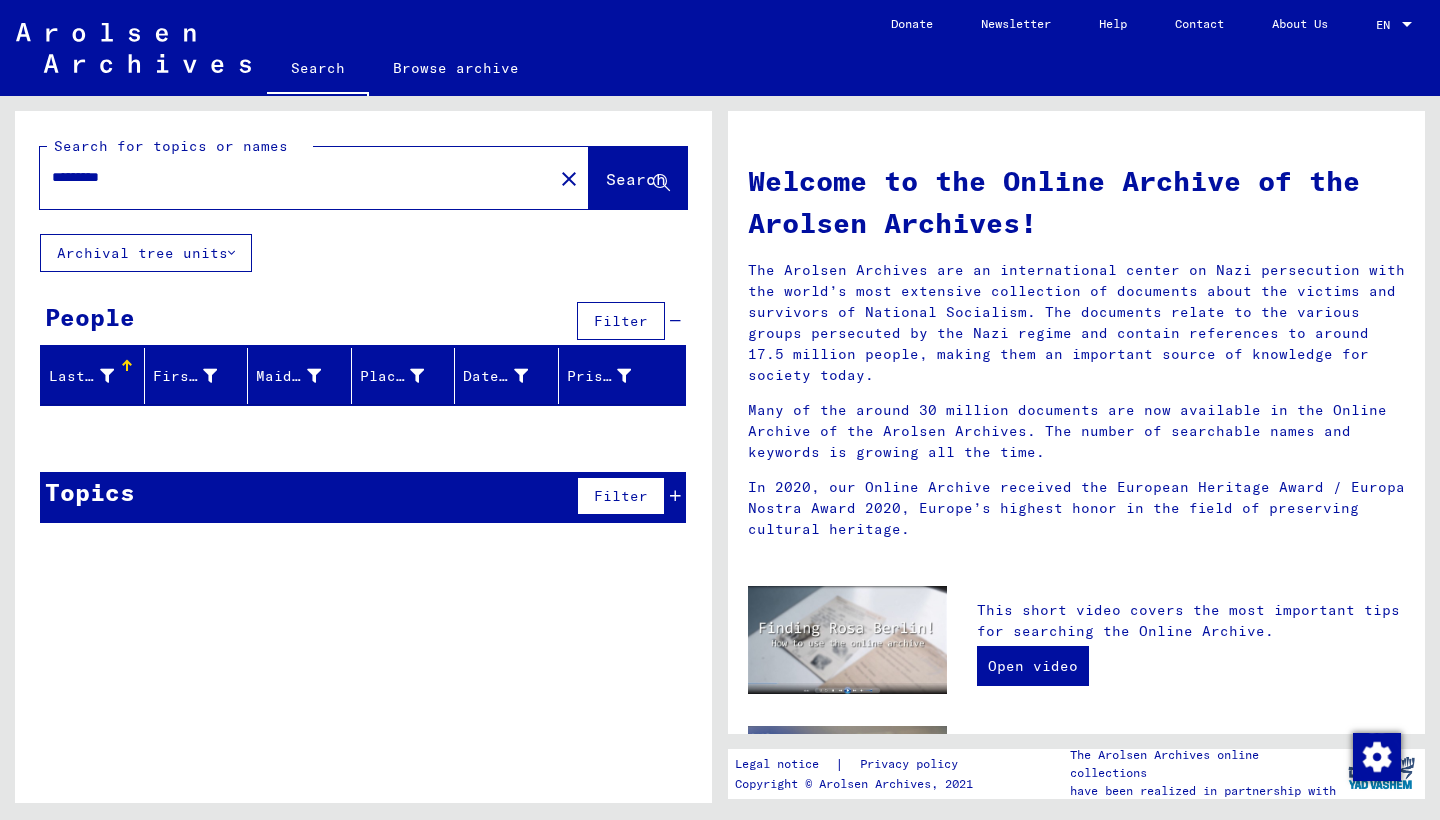 type on "*********" 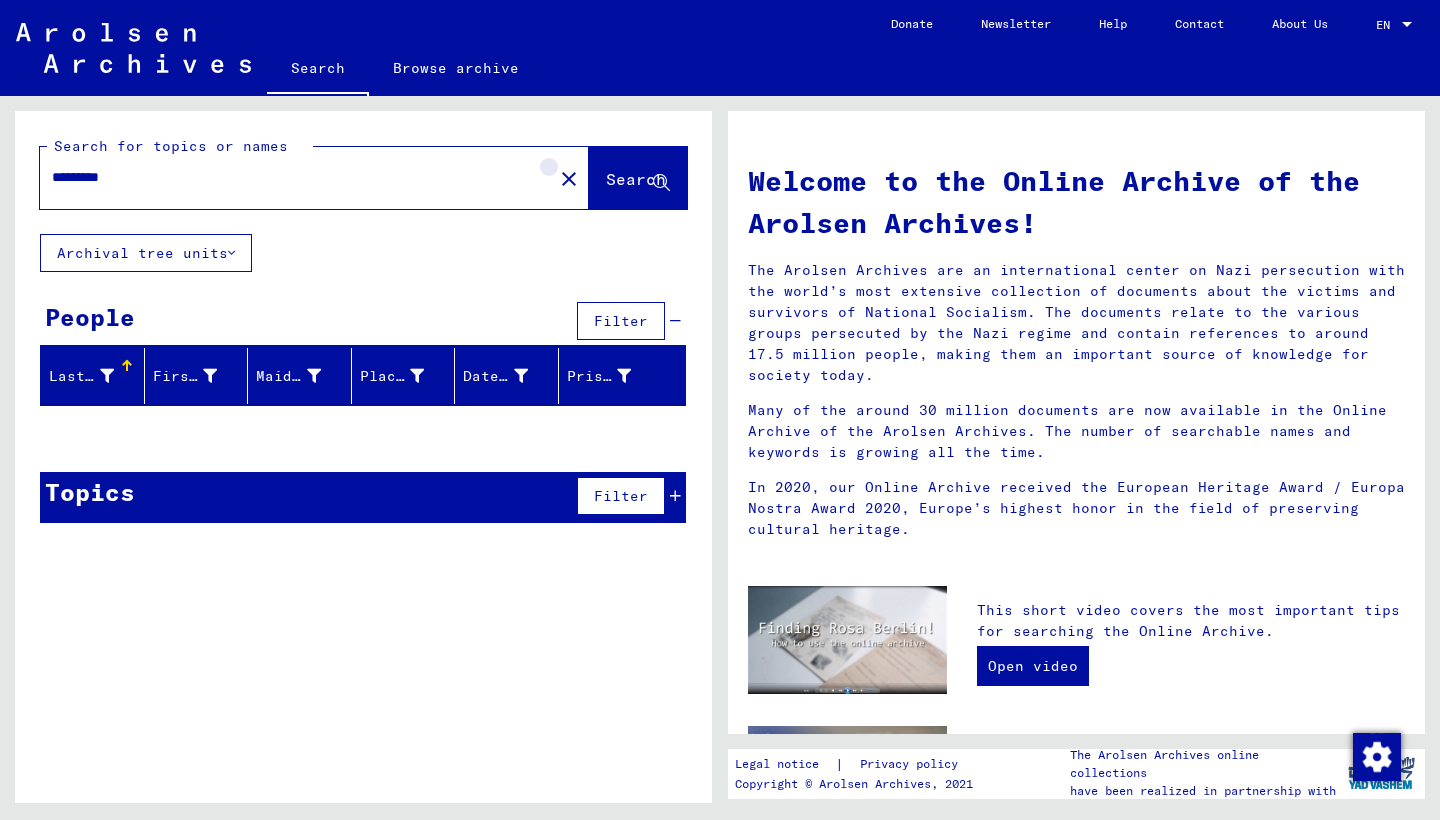 click on "close" 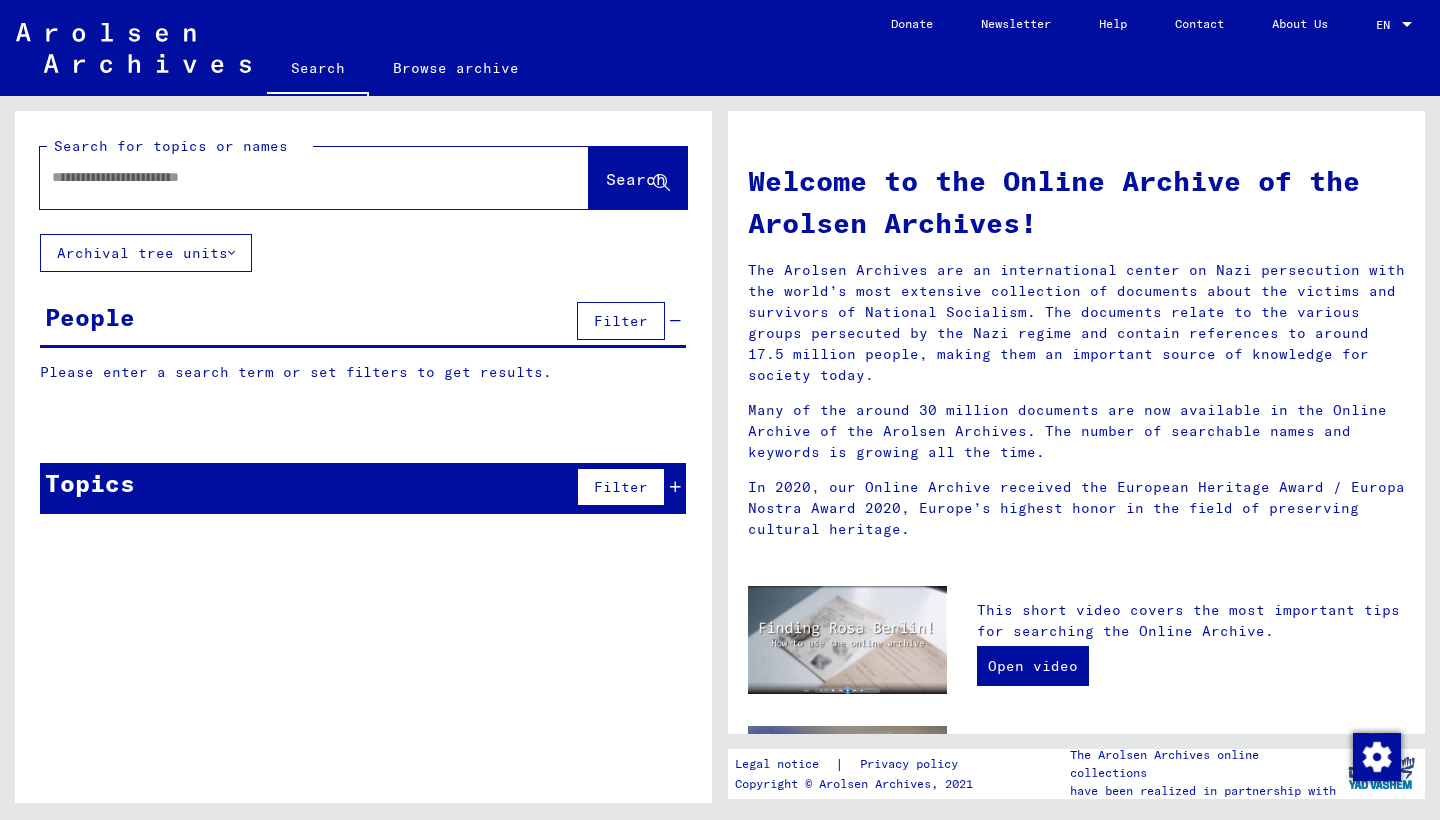 click 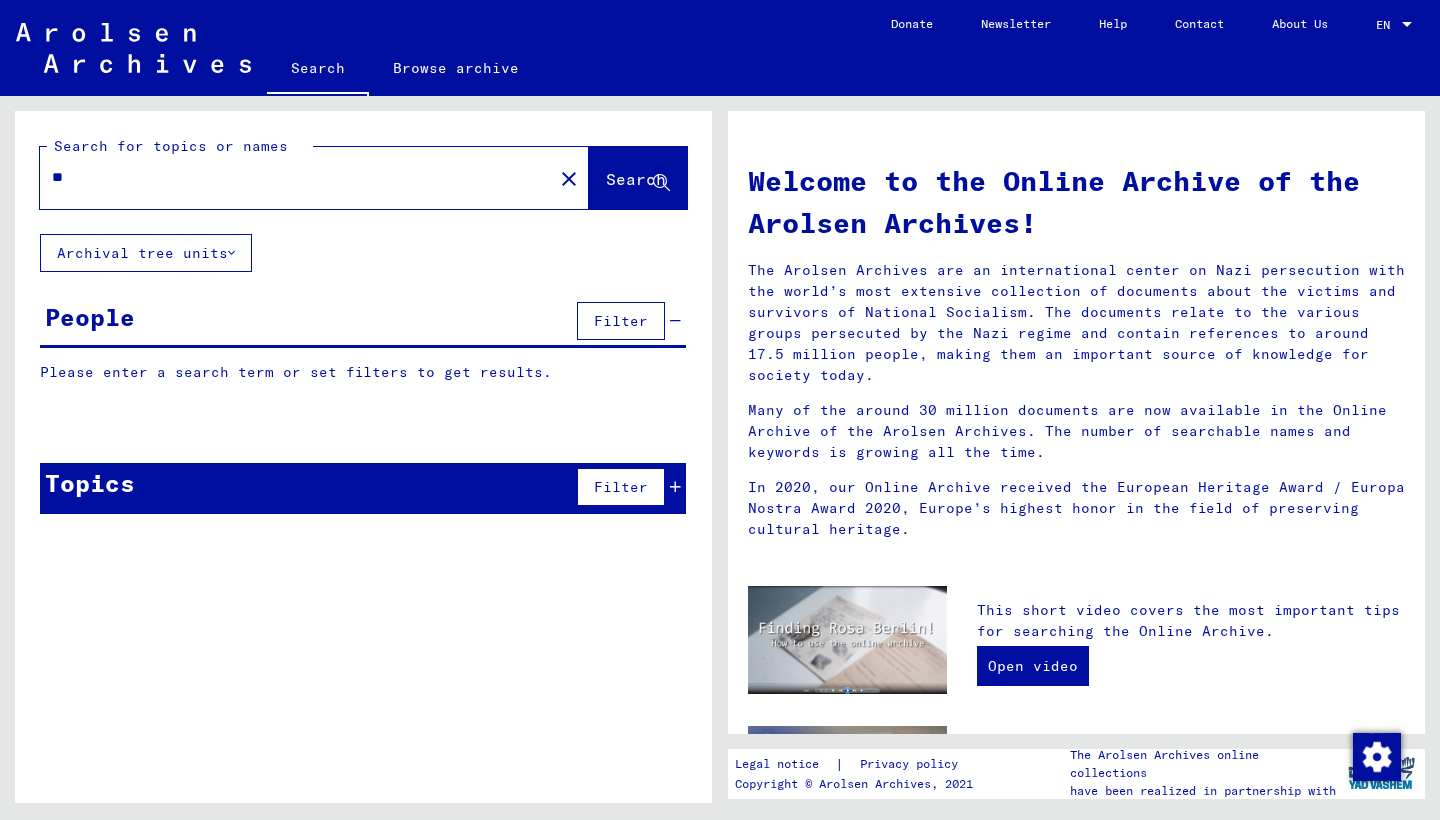 type on "*" 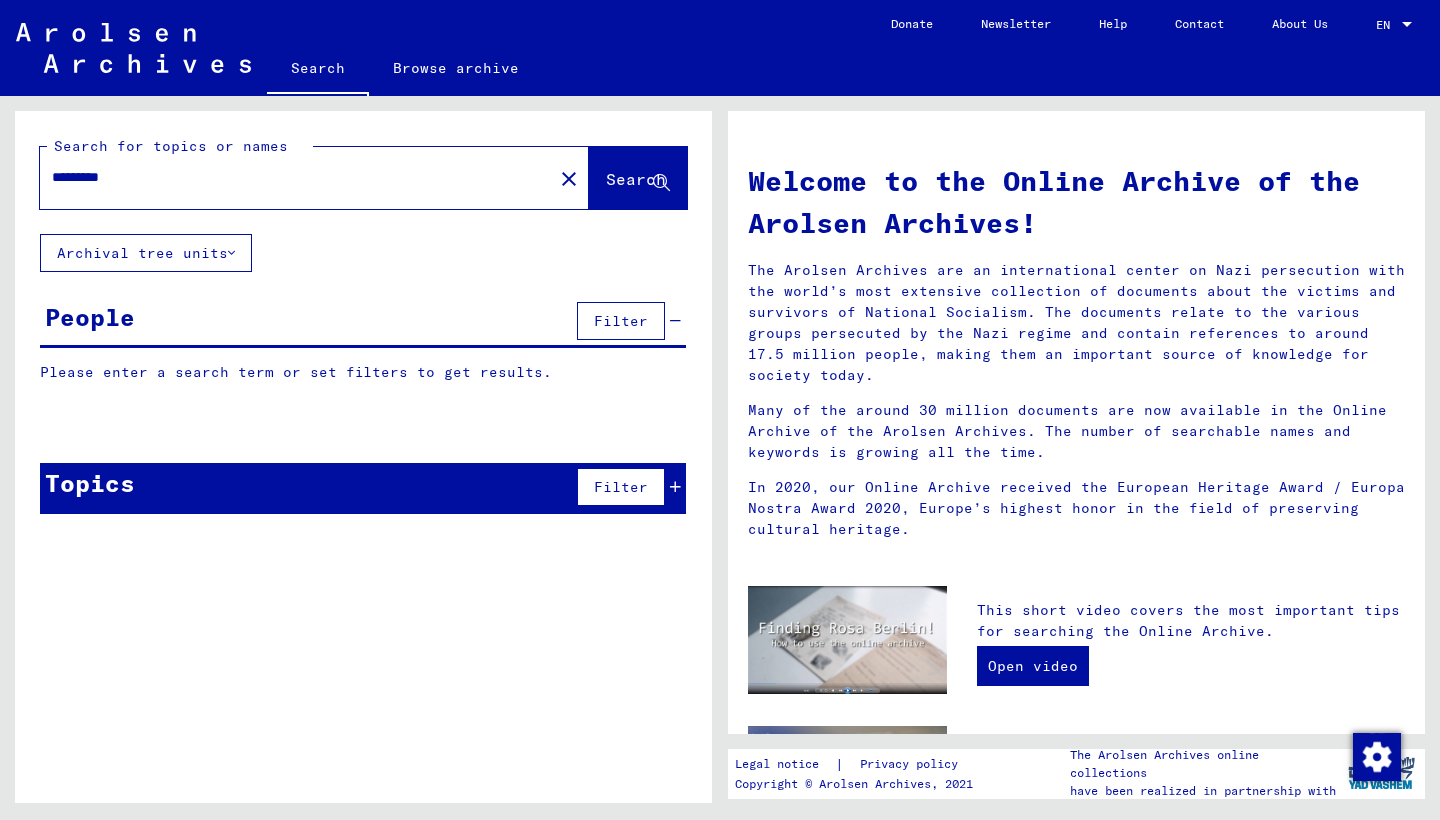 type on "*********" 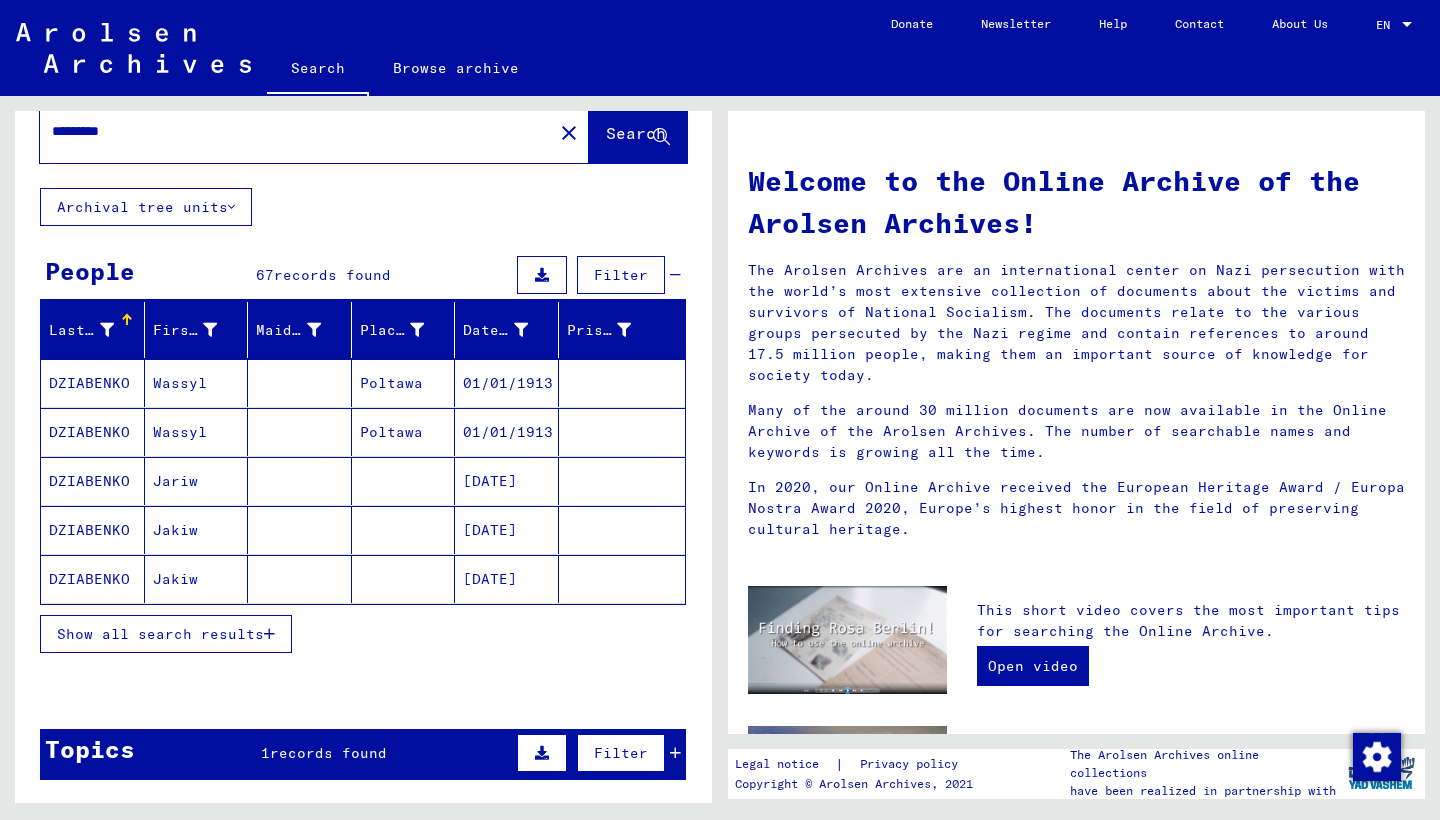 scroll, scrollTop: 45, scrollLeft: 0, axis: vertical 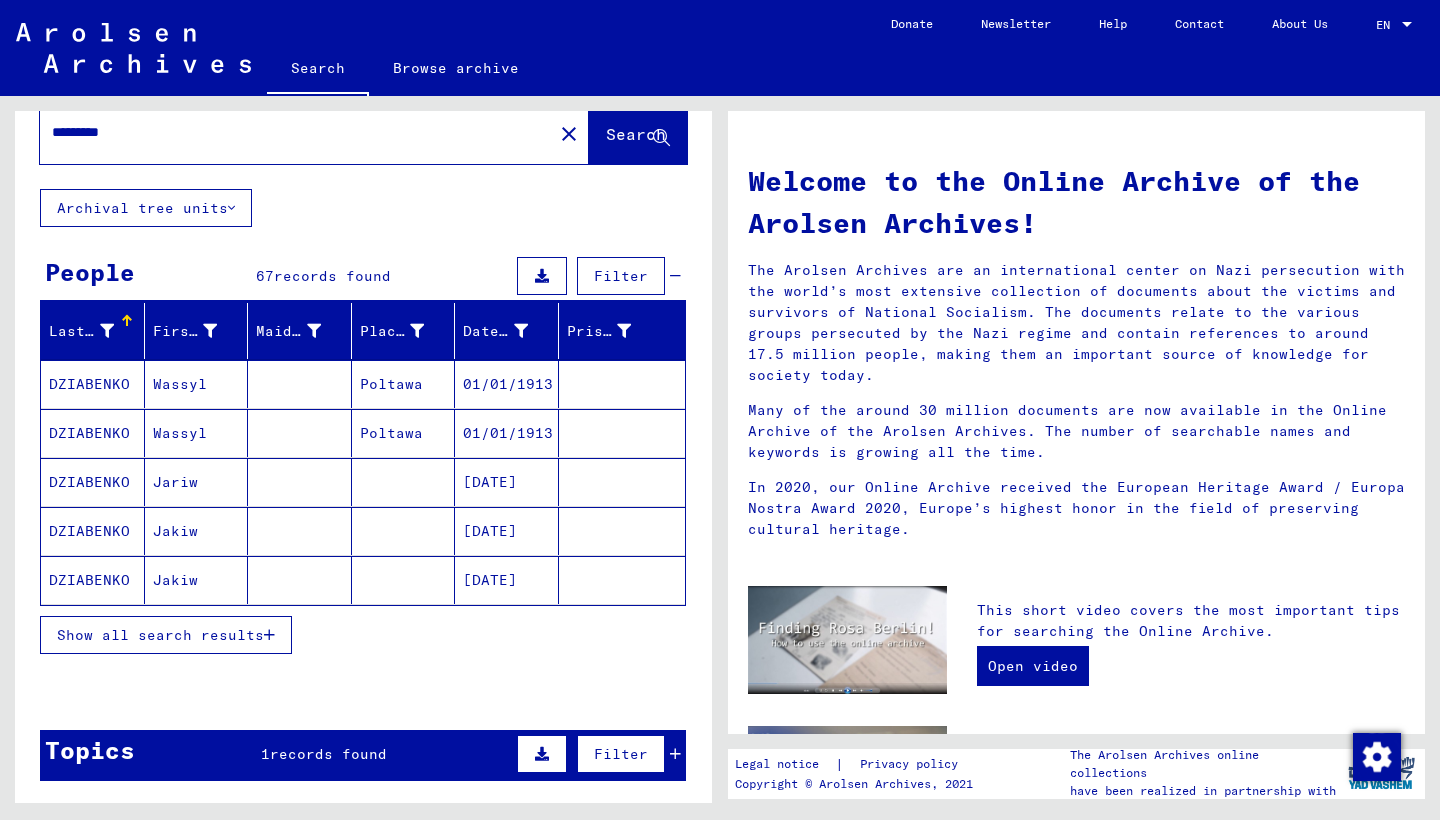 click on "Show all search results" at bounding box center [160, 635] 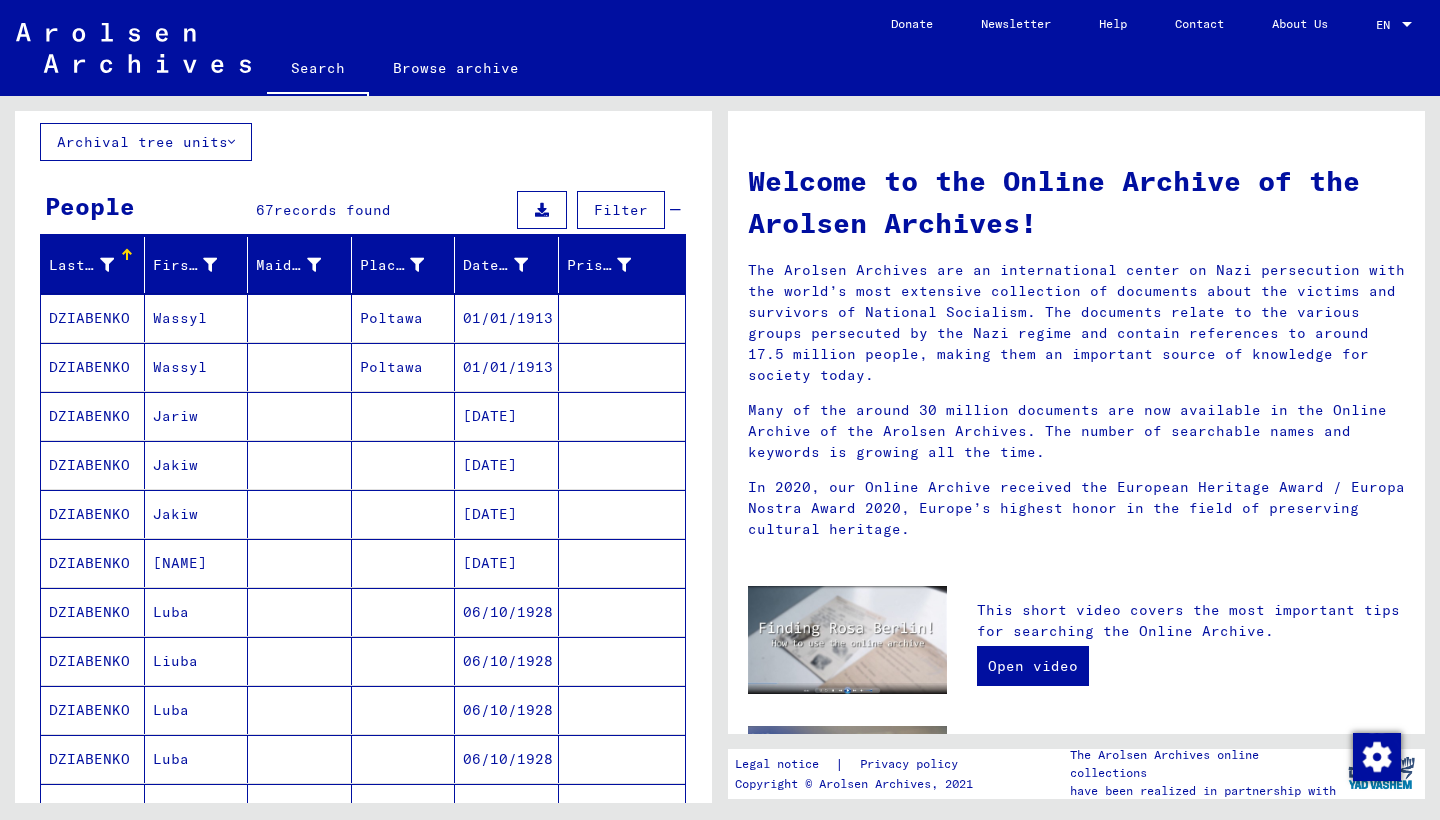 scroll, scrollTop: 9, scrollLeft: 0, axis: vertical 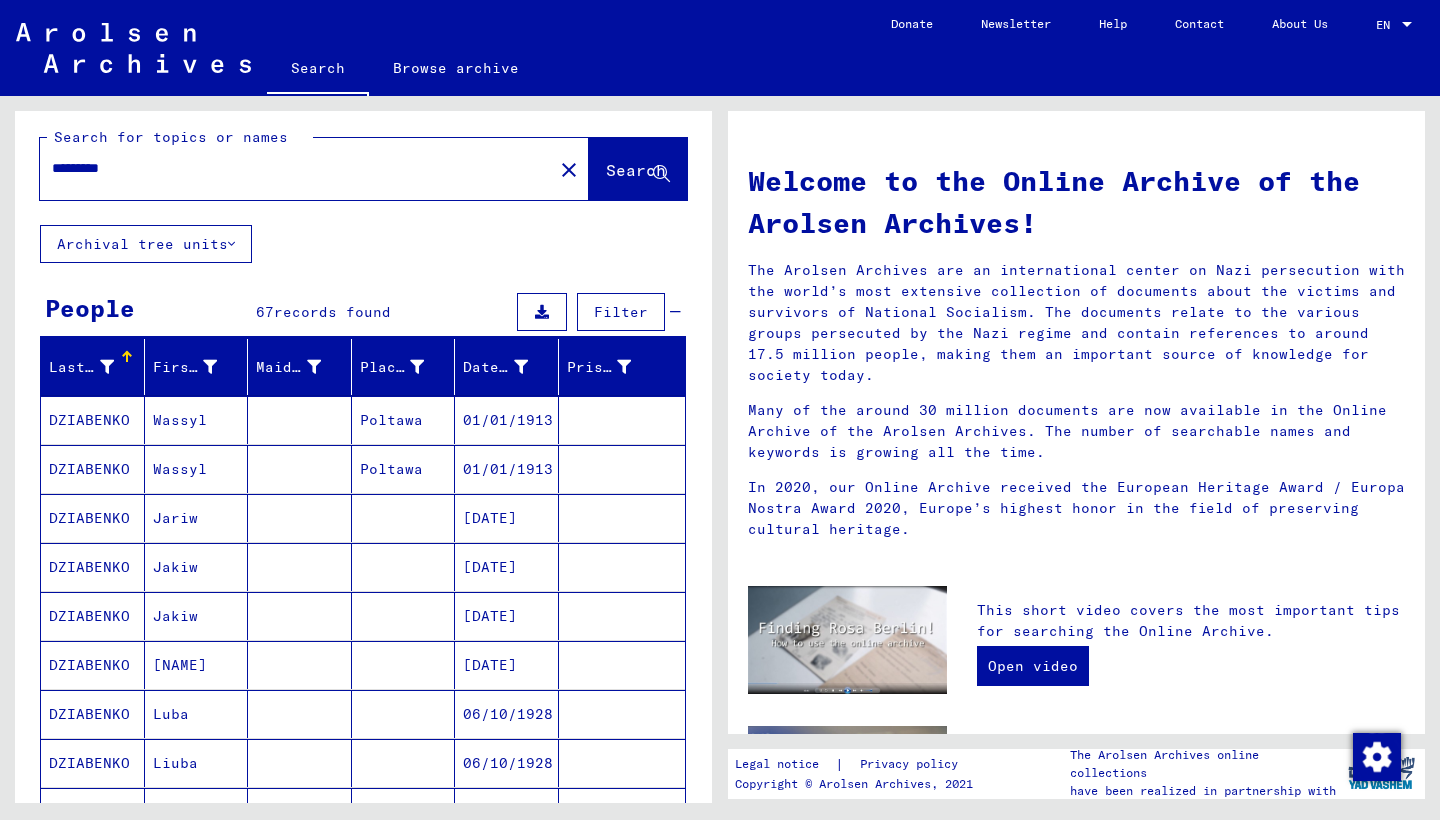 click on "Wassyl" at bounding box center (197, 469) 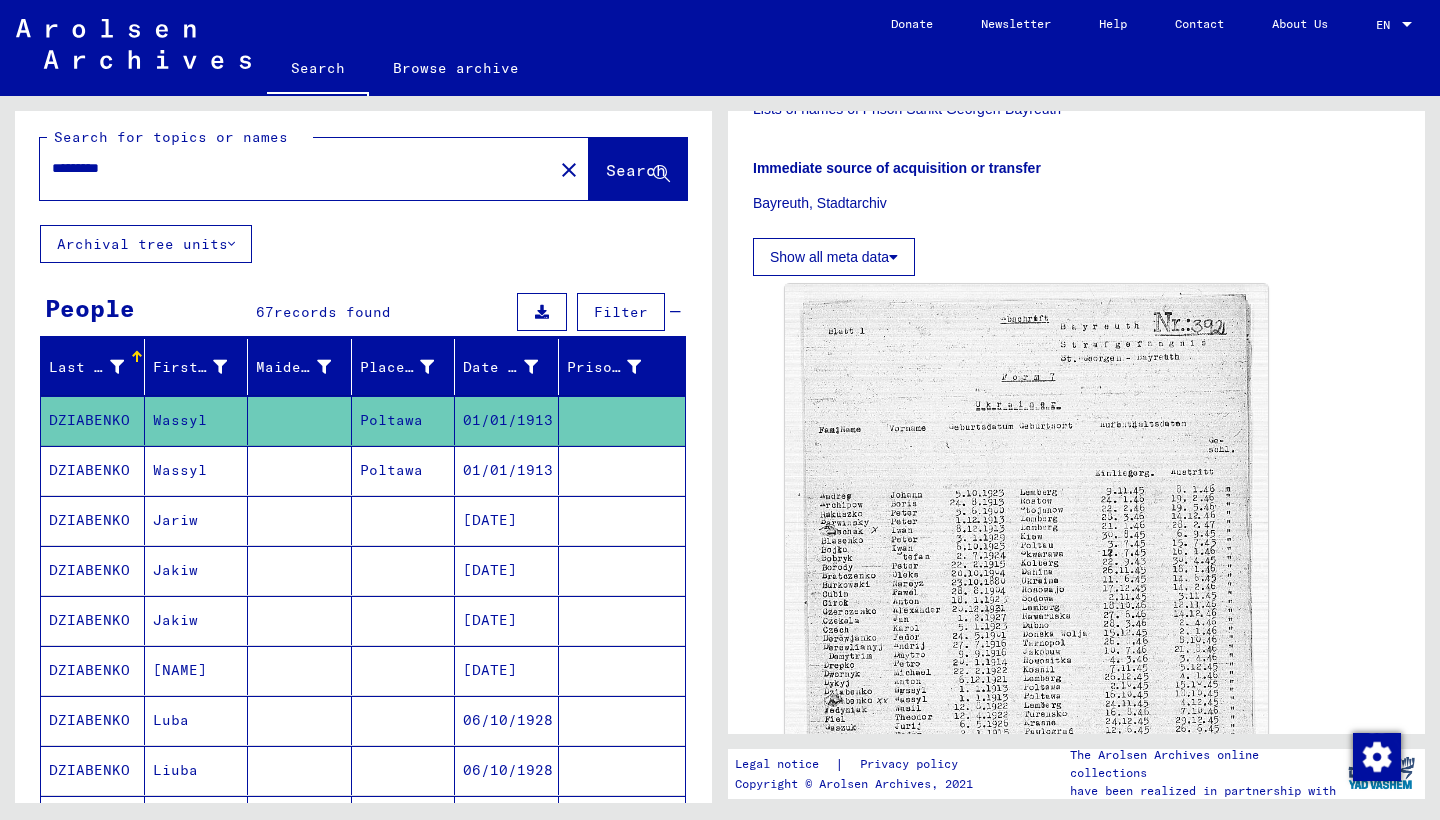 scroll, scrollTop: 400, scrollLeft: 0, axis: vertical 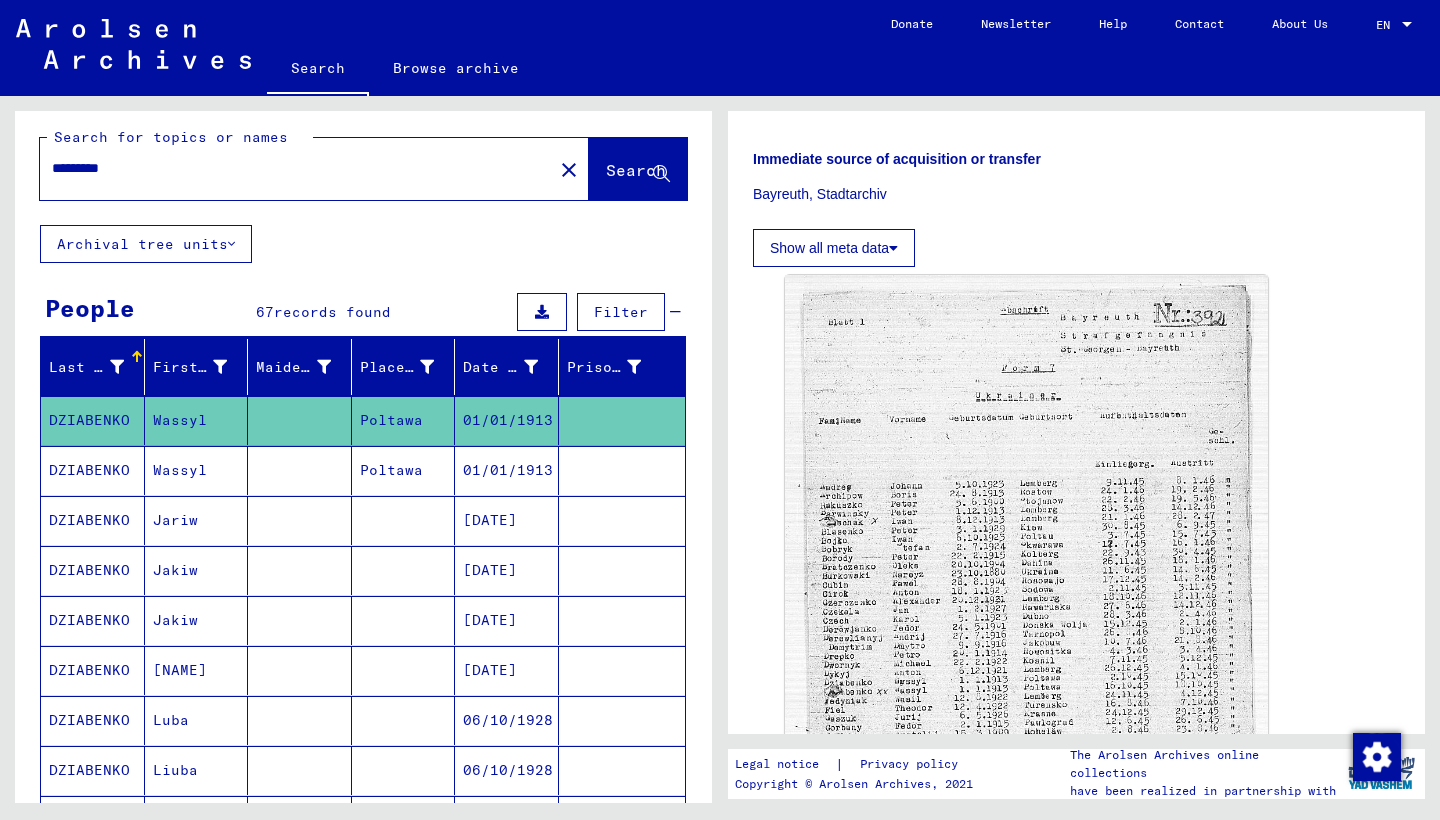 click on "Wassyl" at bounding box center (197, 520) 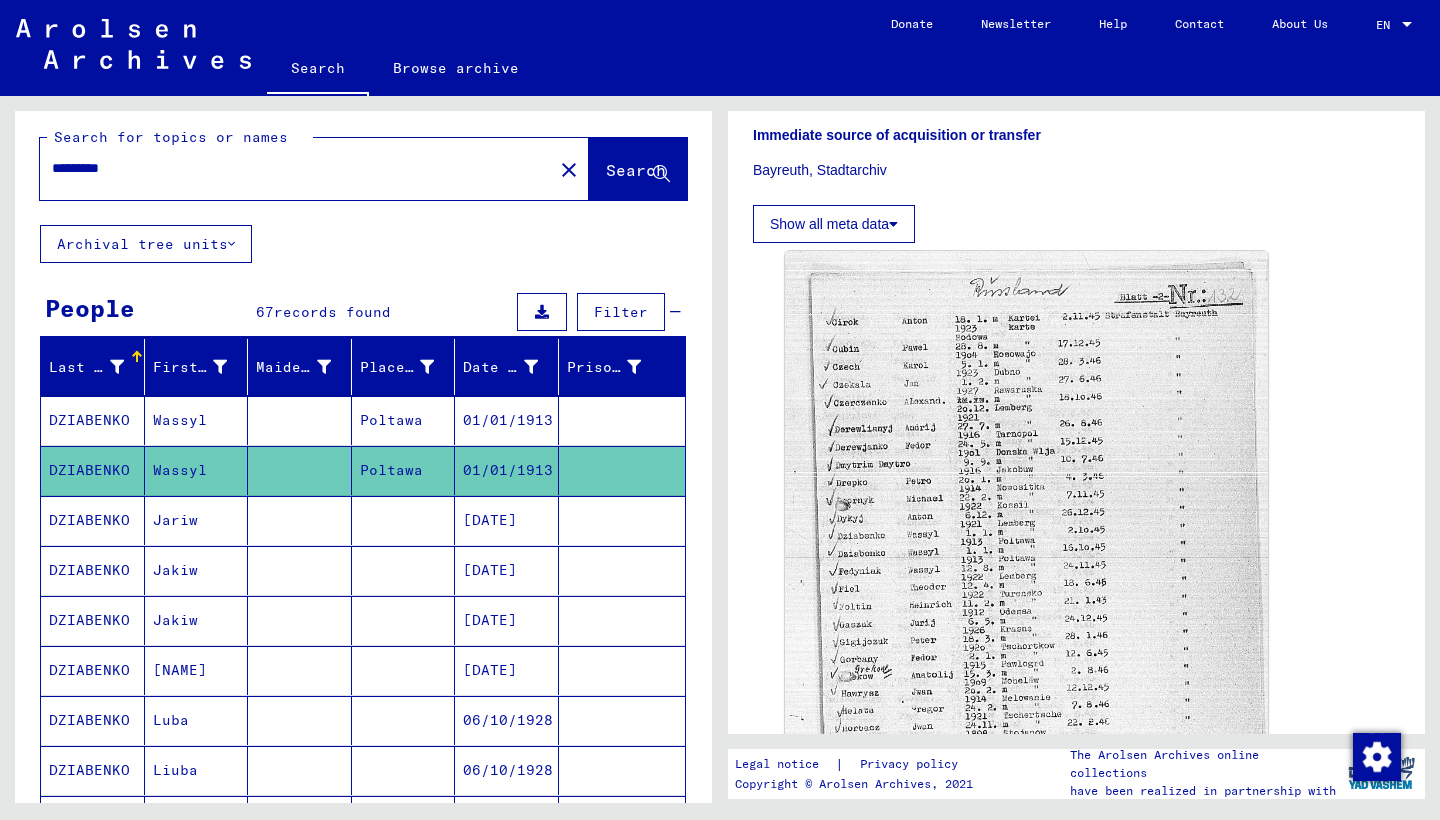 scroll, scrollTop: 435, scrollLeft: 0, axis: vertical 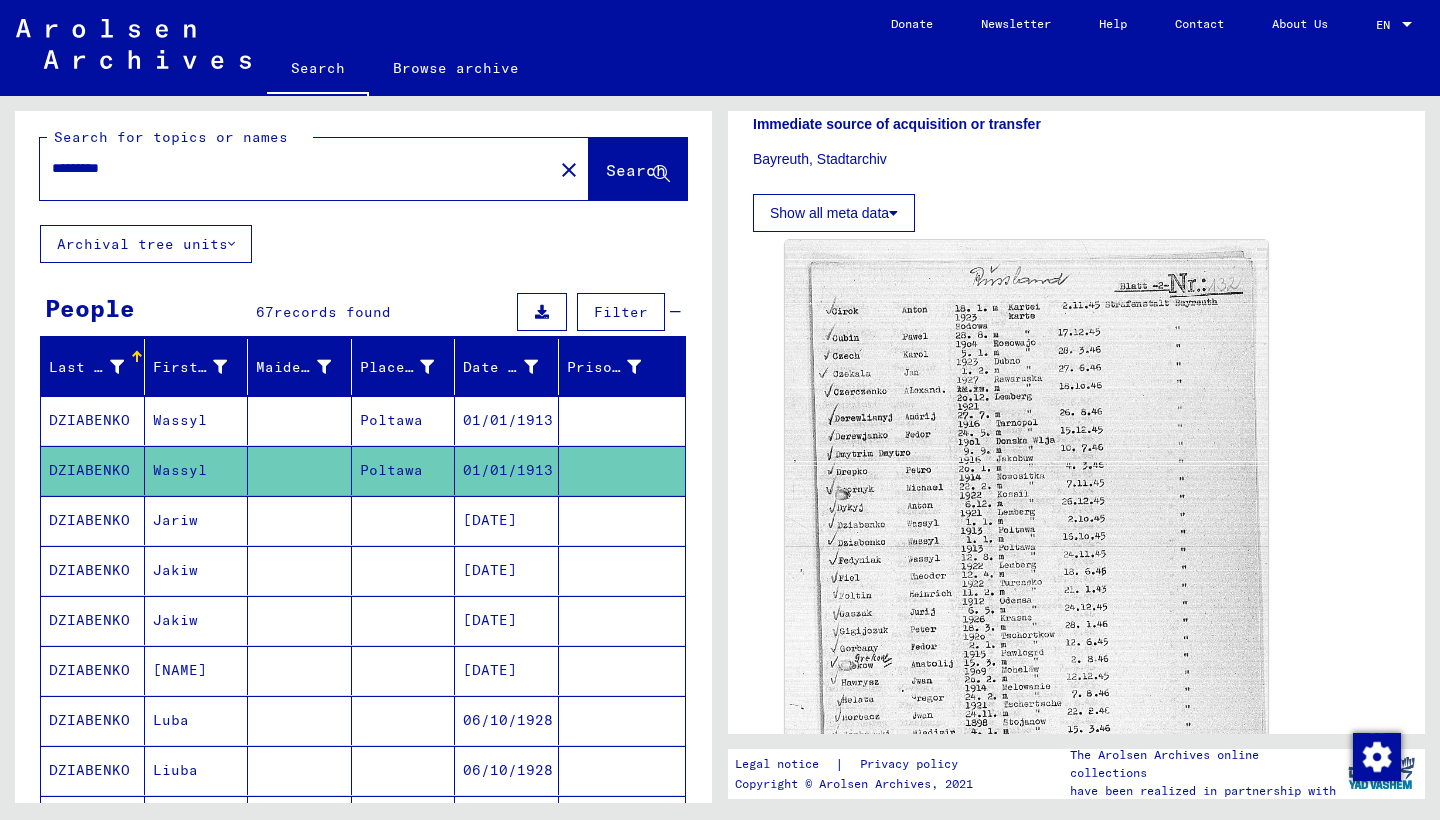 click on "Jariw" at bounding box center (197, 570) 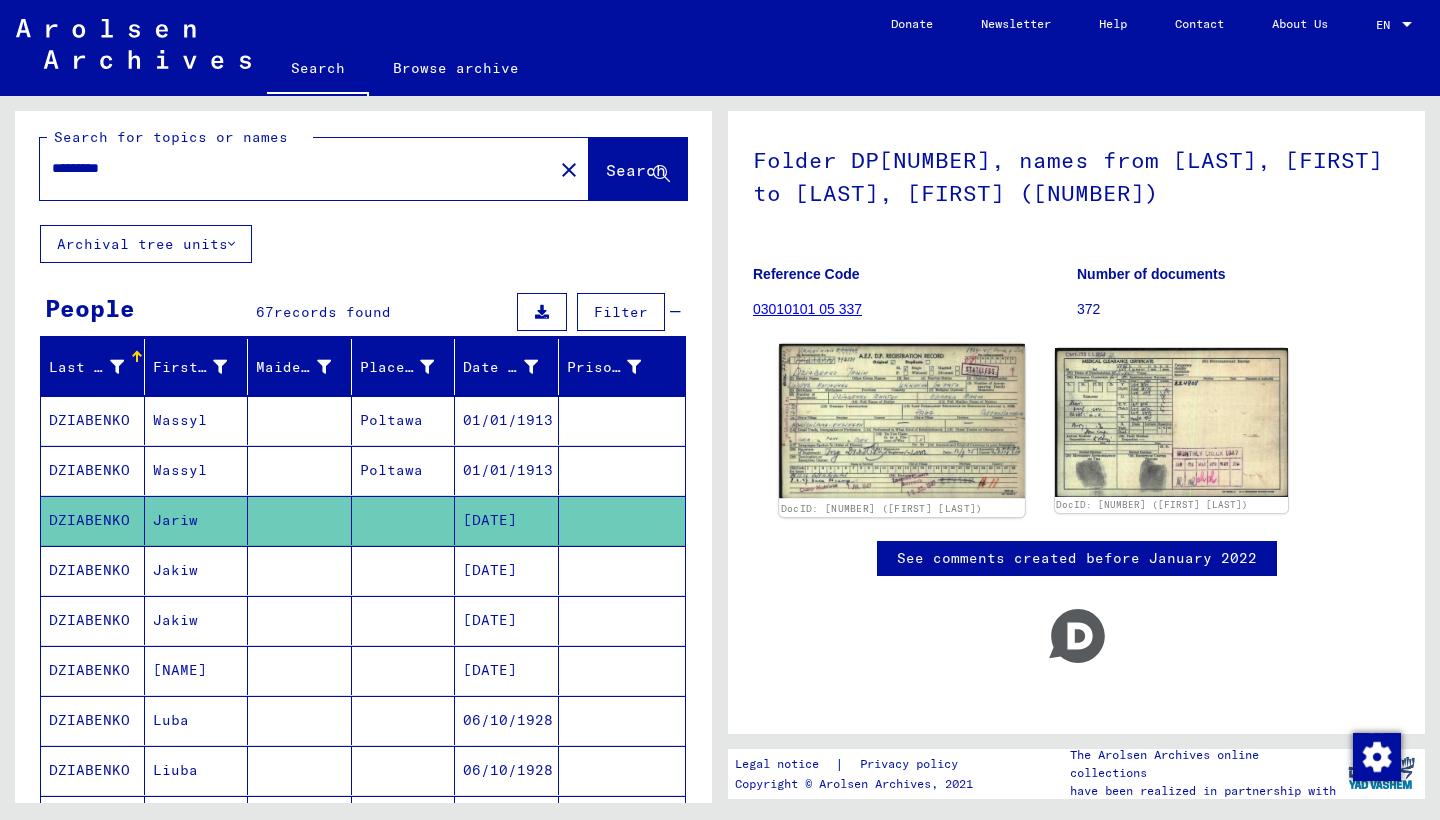scroll, scrollTop: 129, scrollLeft: 0, axis: vertical 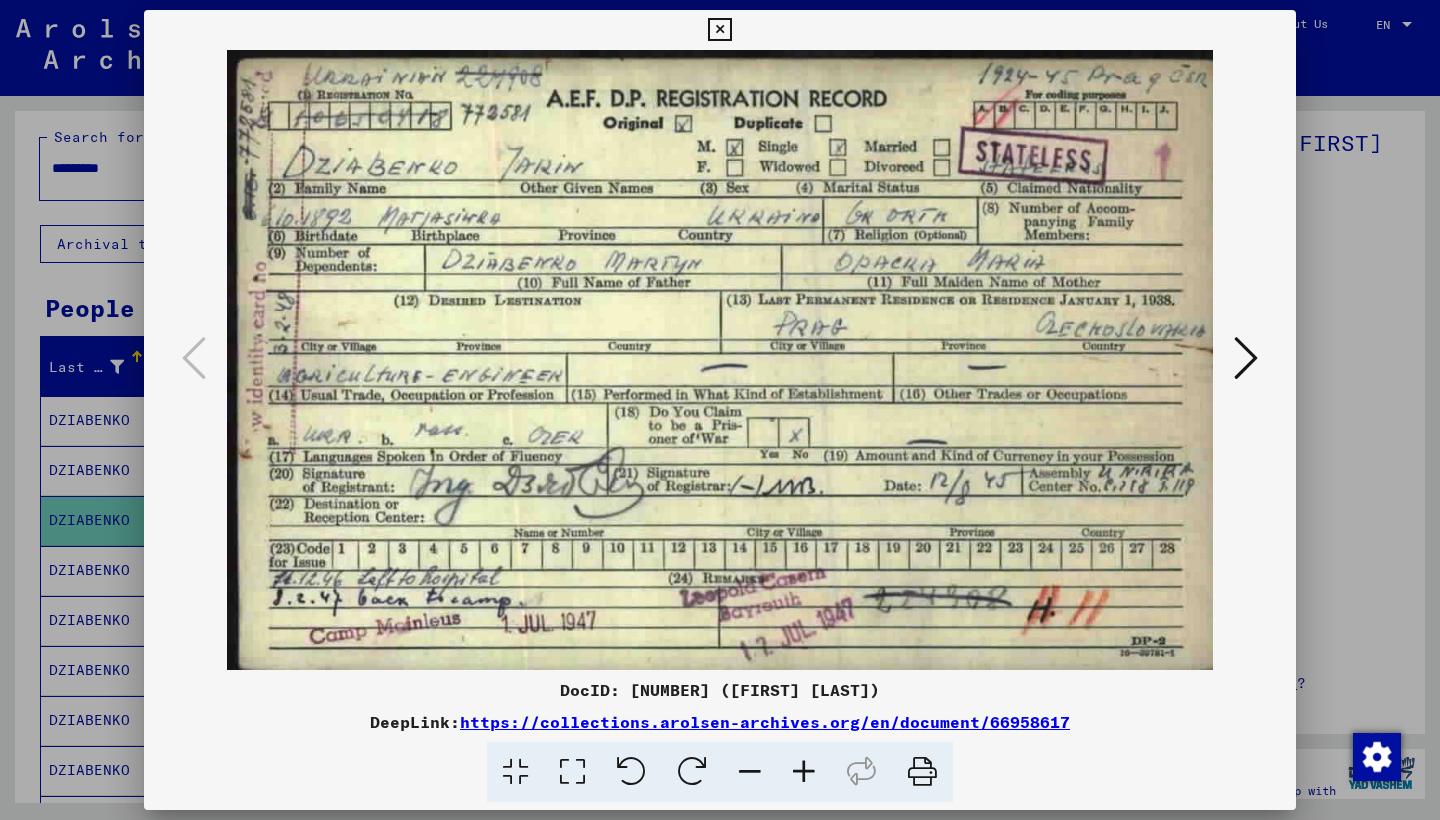 click at bounding box center (719, 30) 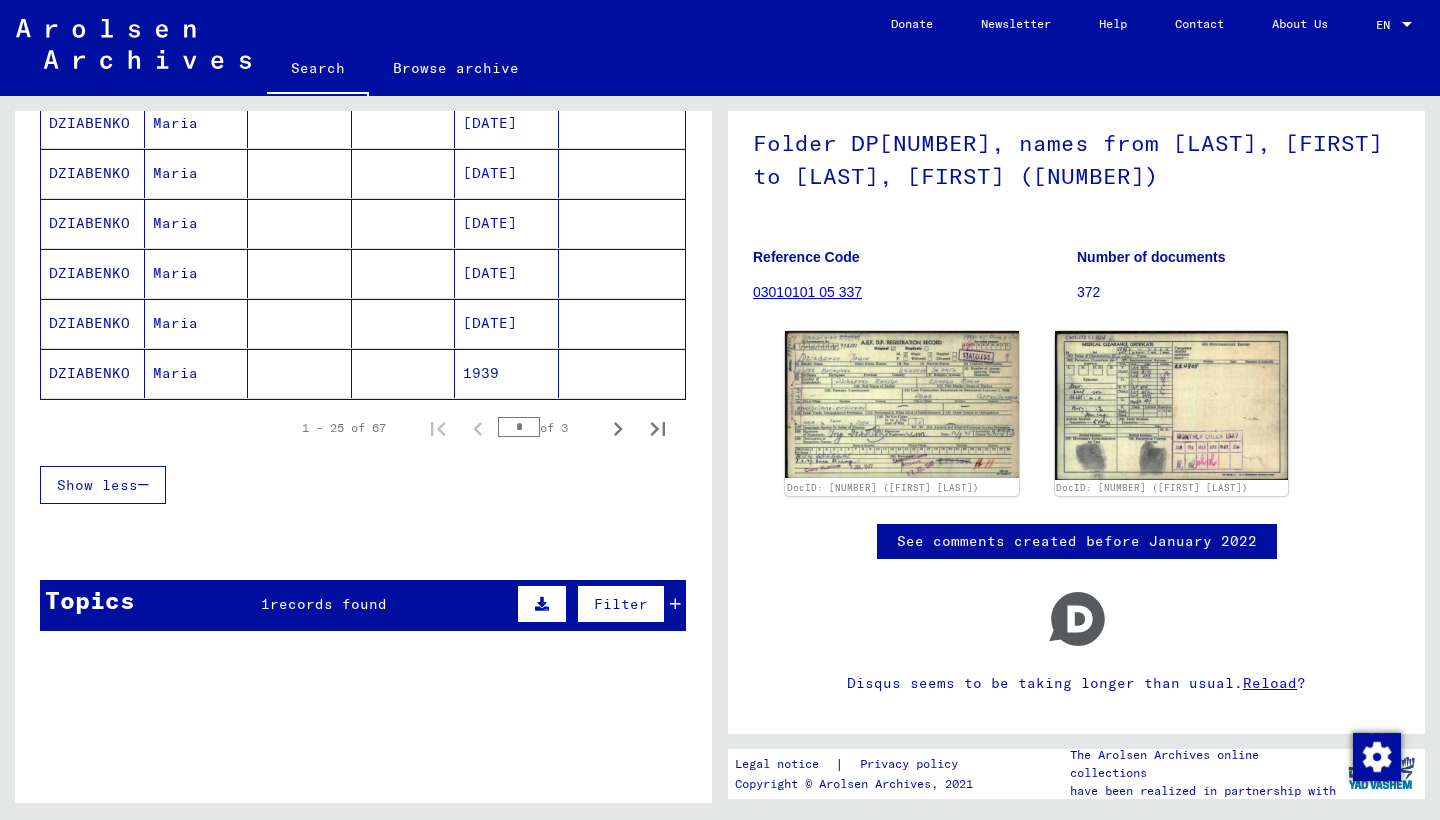 scroll, scrollTop: 1256, scrollLeft: 0, axis: vertical 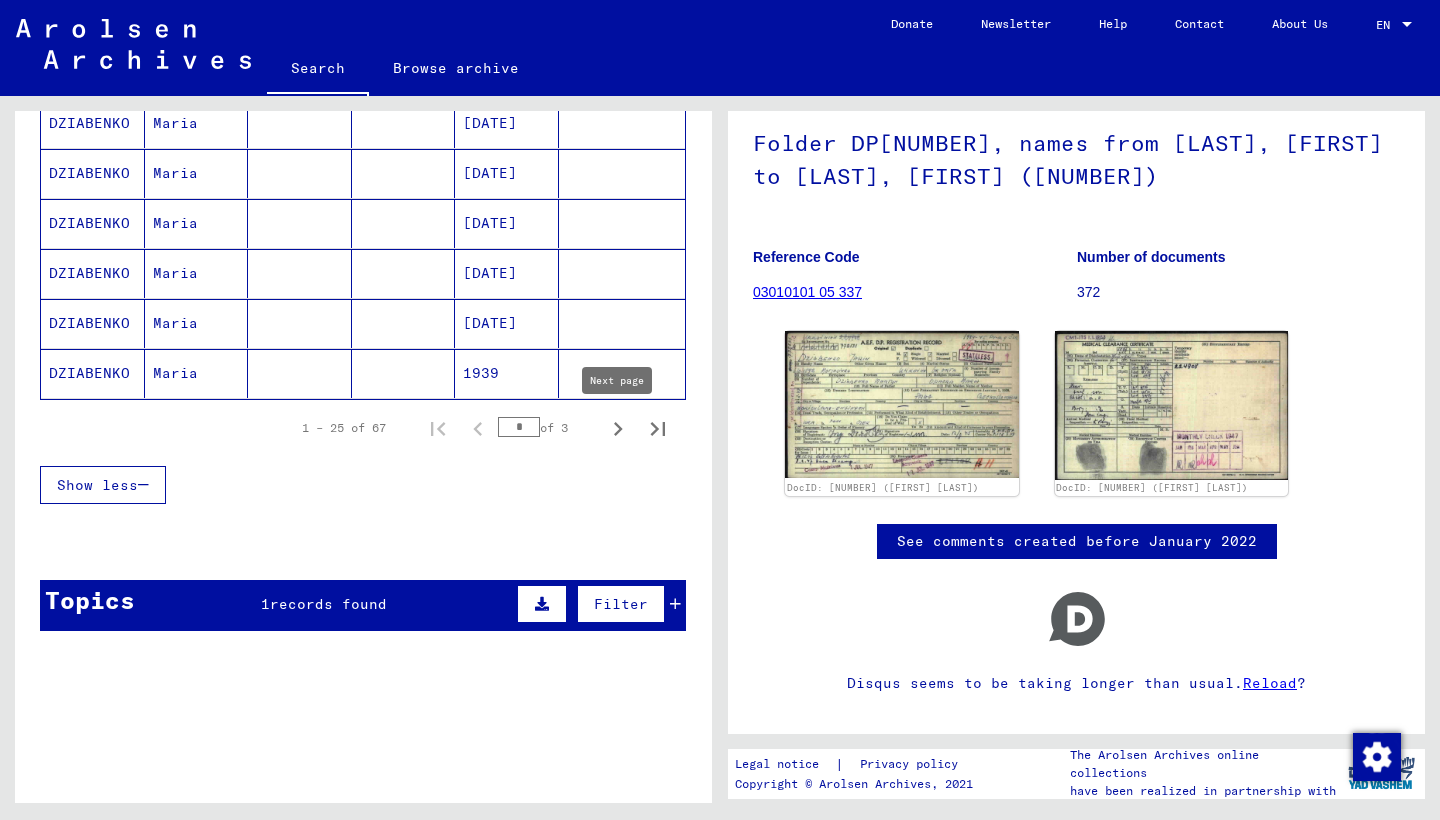 click 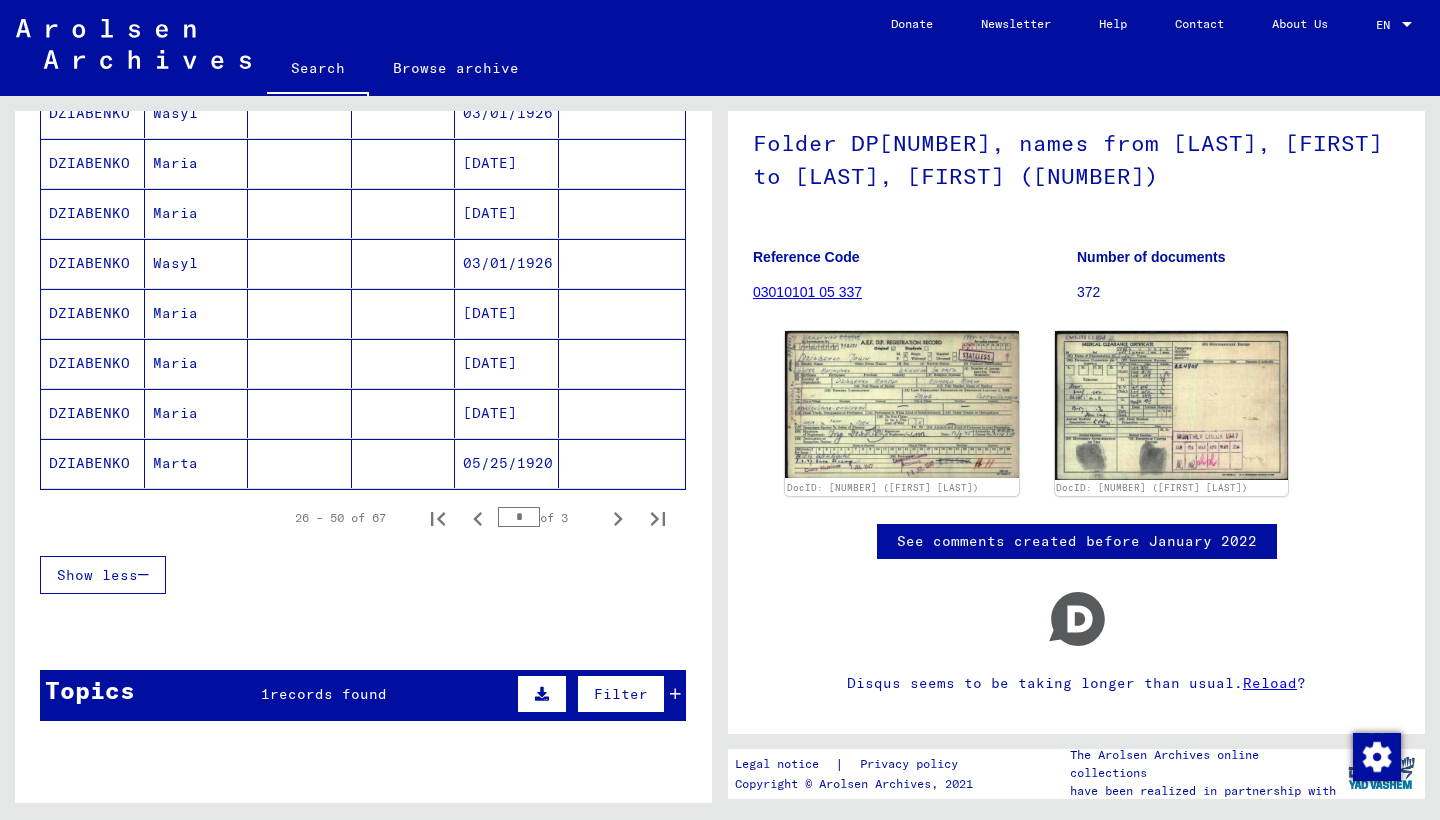 scroll, scrollTop: 1172, scrollLeft: 0, axis: vertical 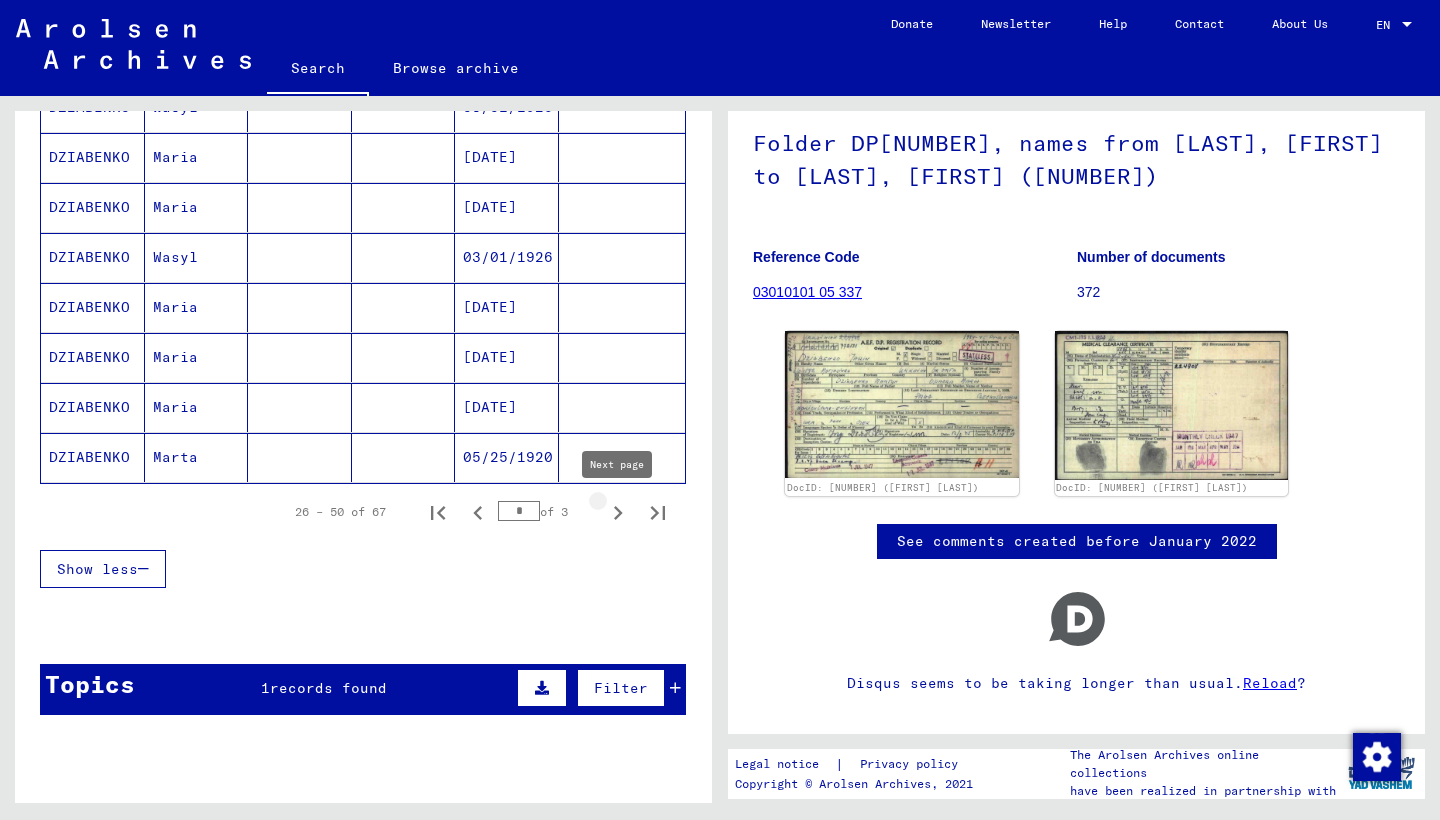 click 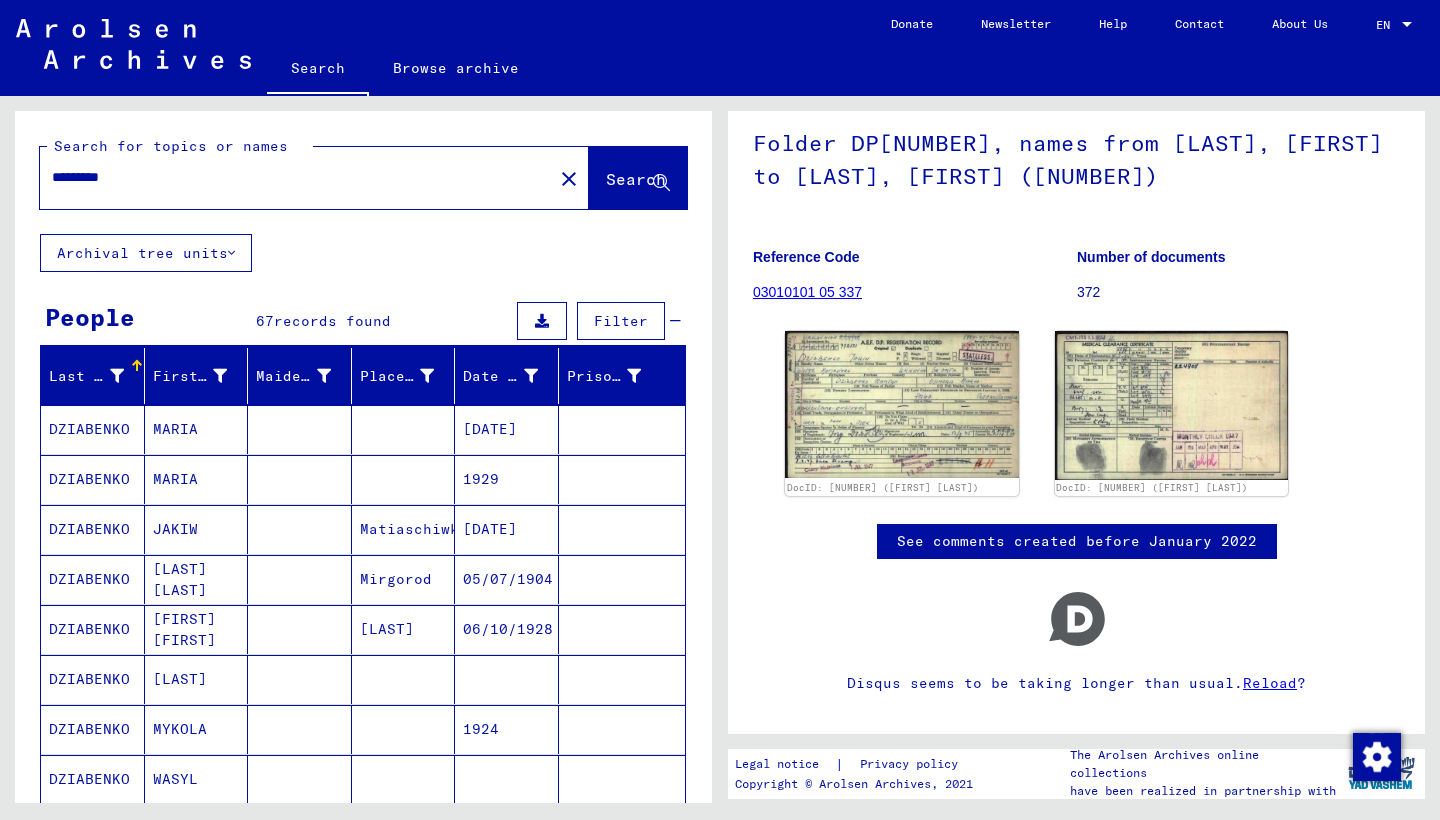 scroll, scrollTop: 0, scrollLeft: 0, axis: both 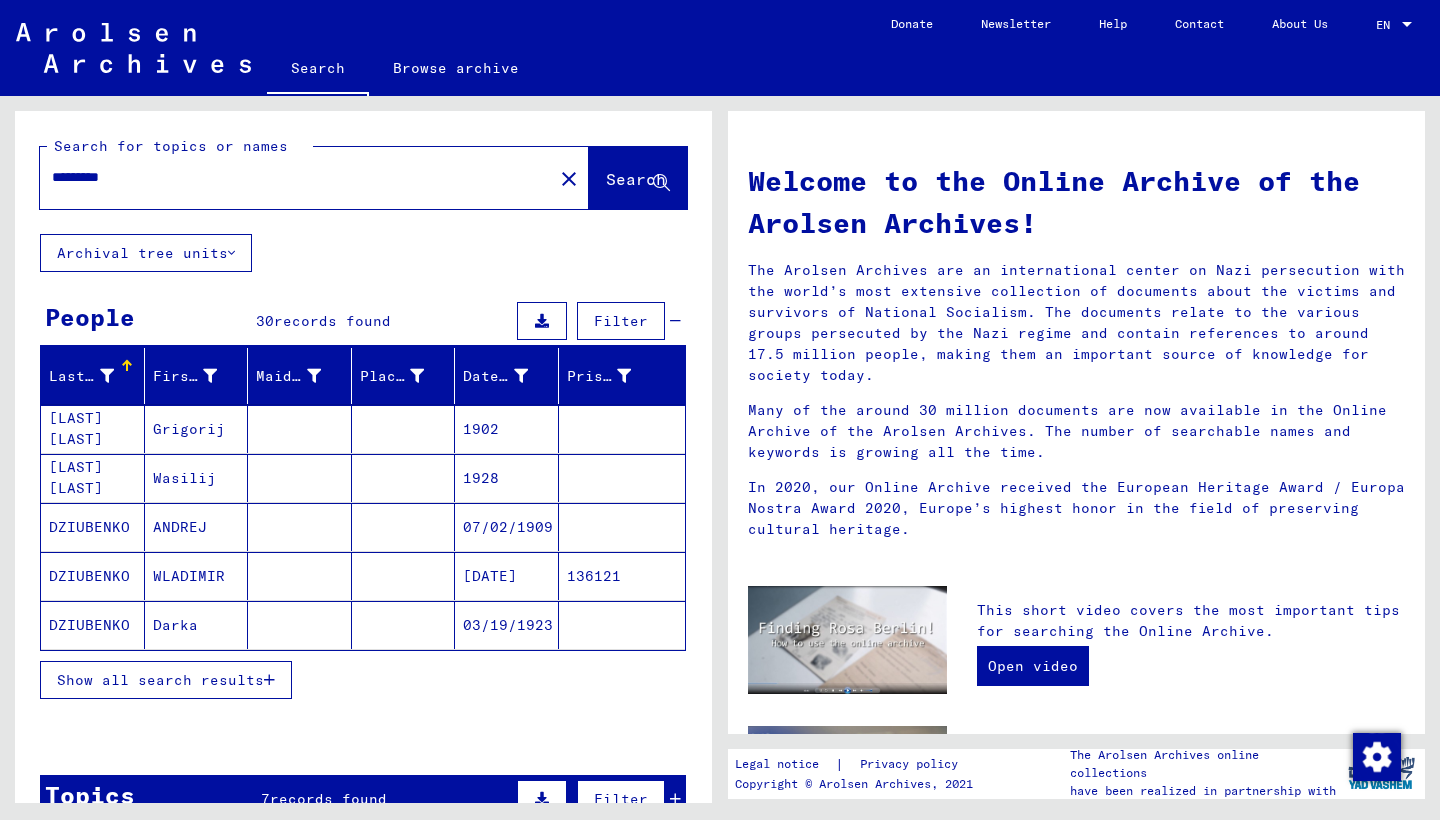 click on "Grigorij" at bounding box center [197, 478] 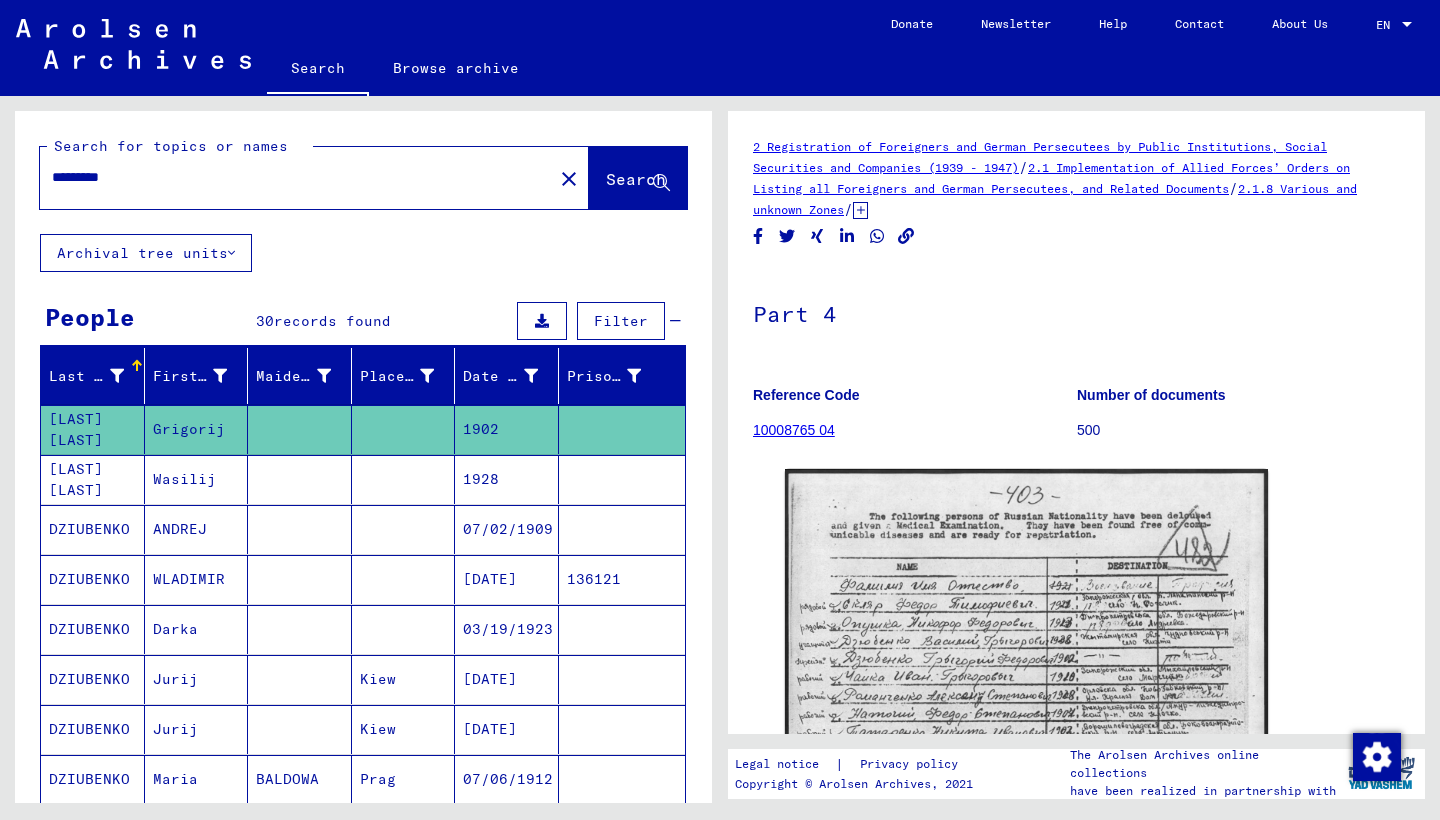 scroll, scrollTop: 0, scrollLeft: 0, axis: both 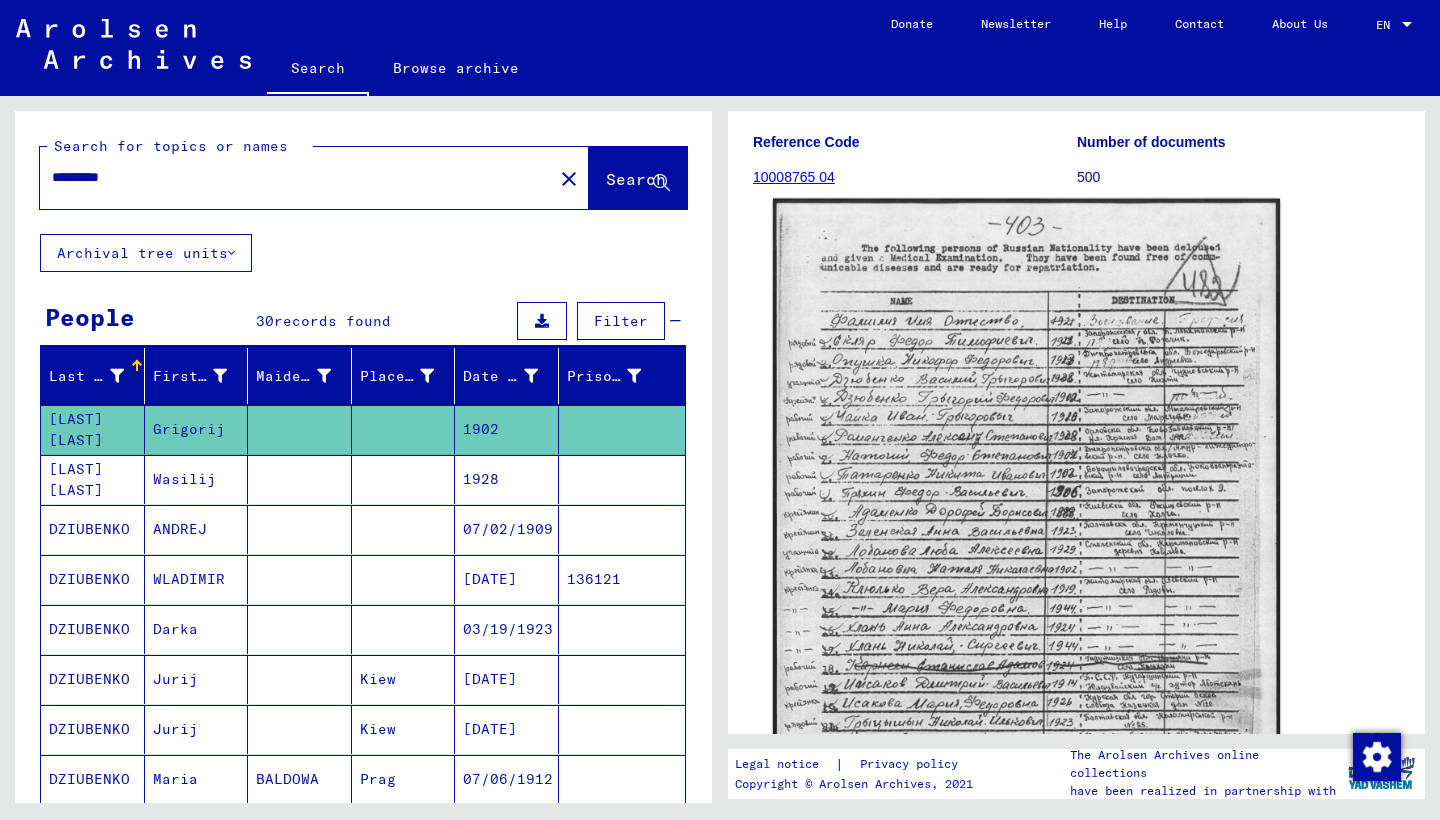 click 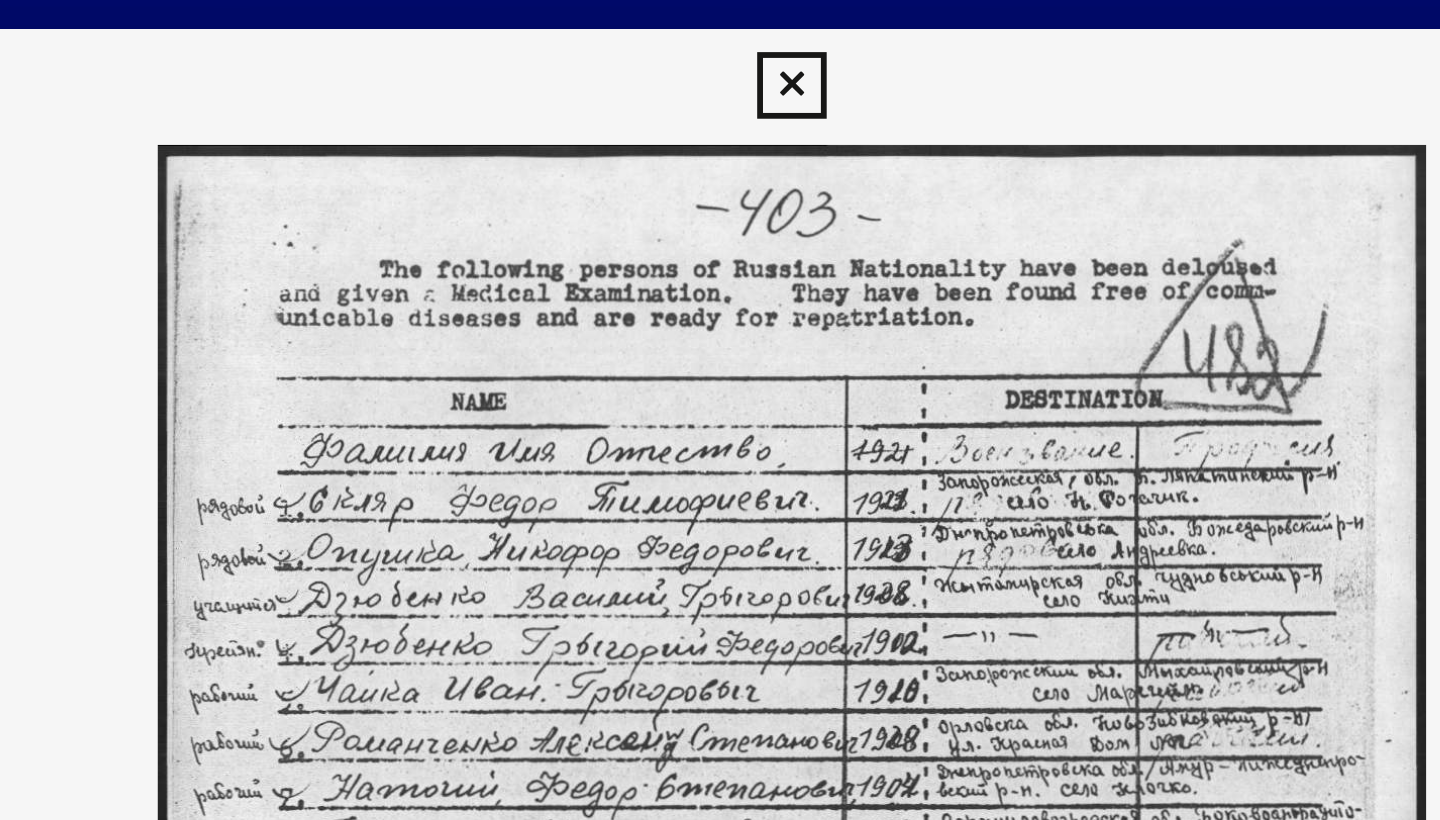 scroll, scrollTop: 0, scrollLeft: 0, axis: both 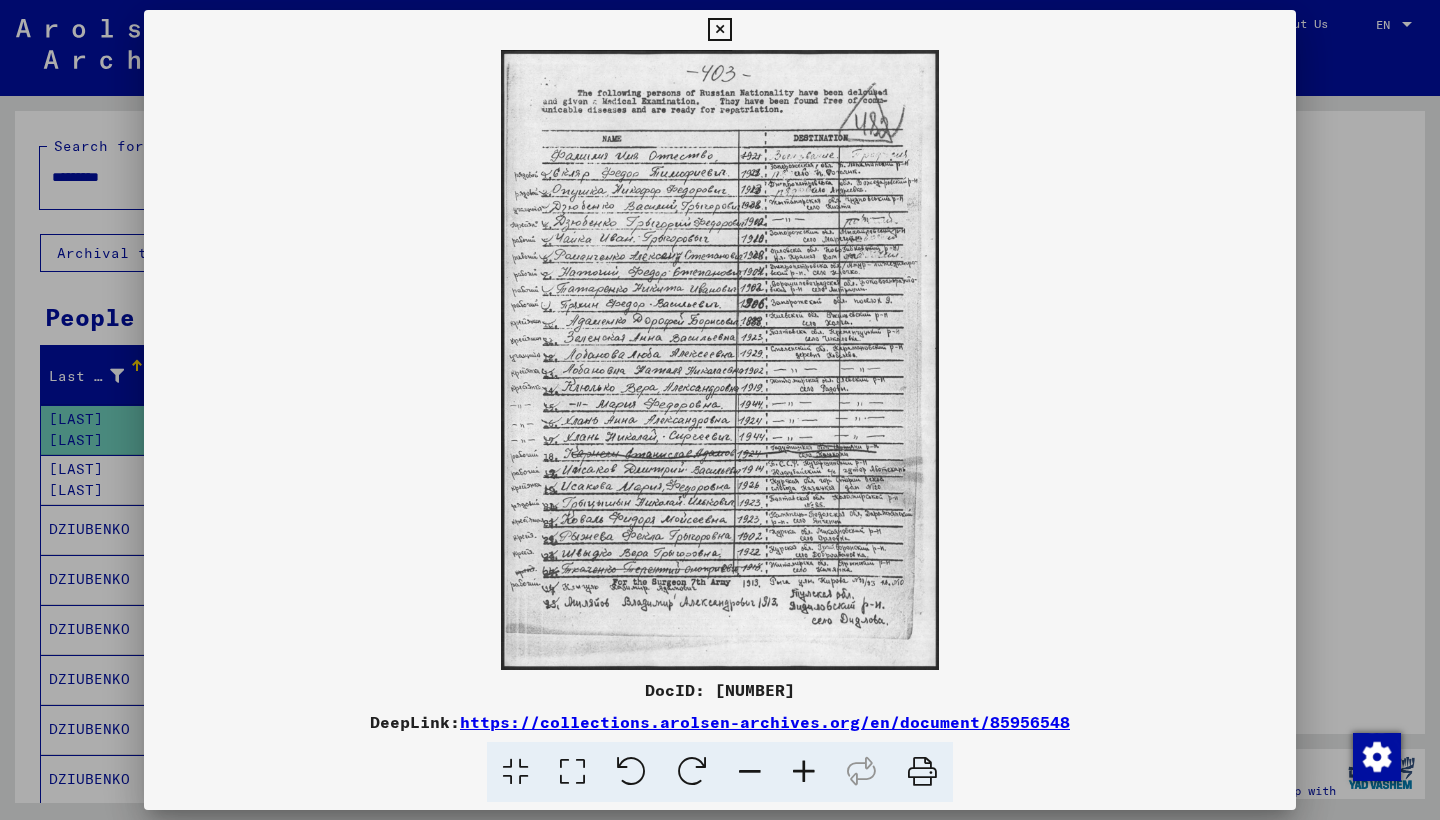 click at bounding box center (719, 30) 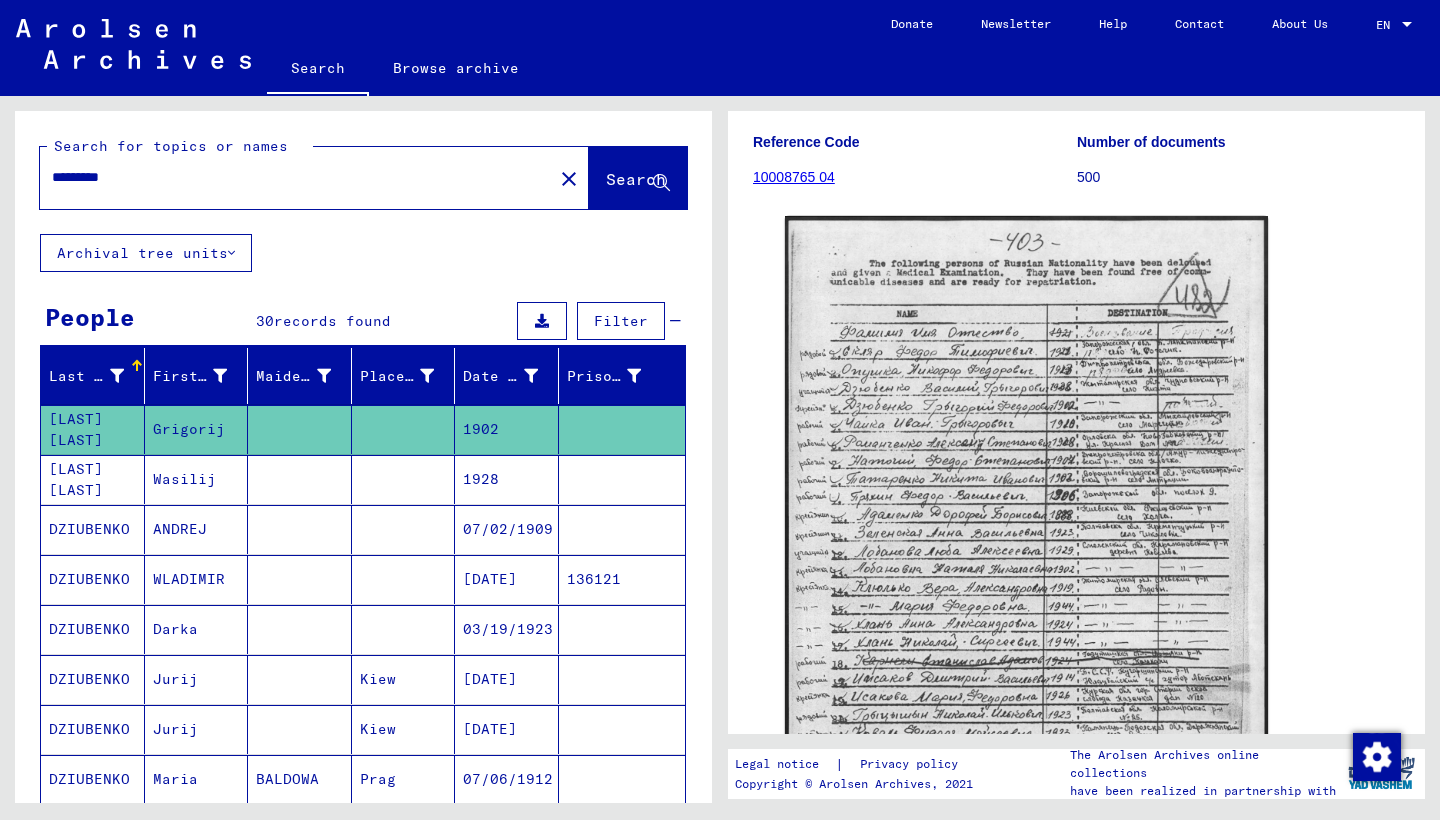 click on "ANDREJ" at bounding box center (197, 579) 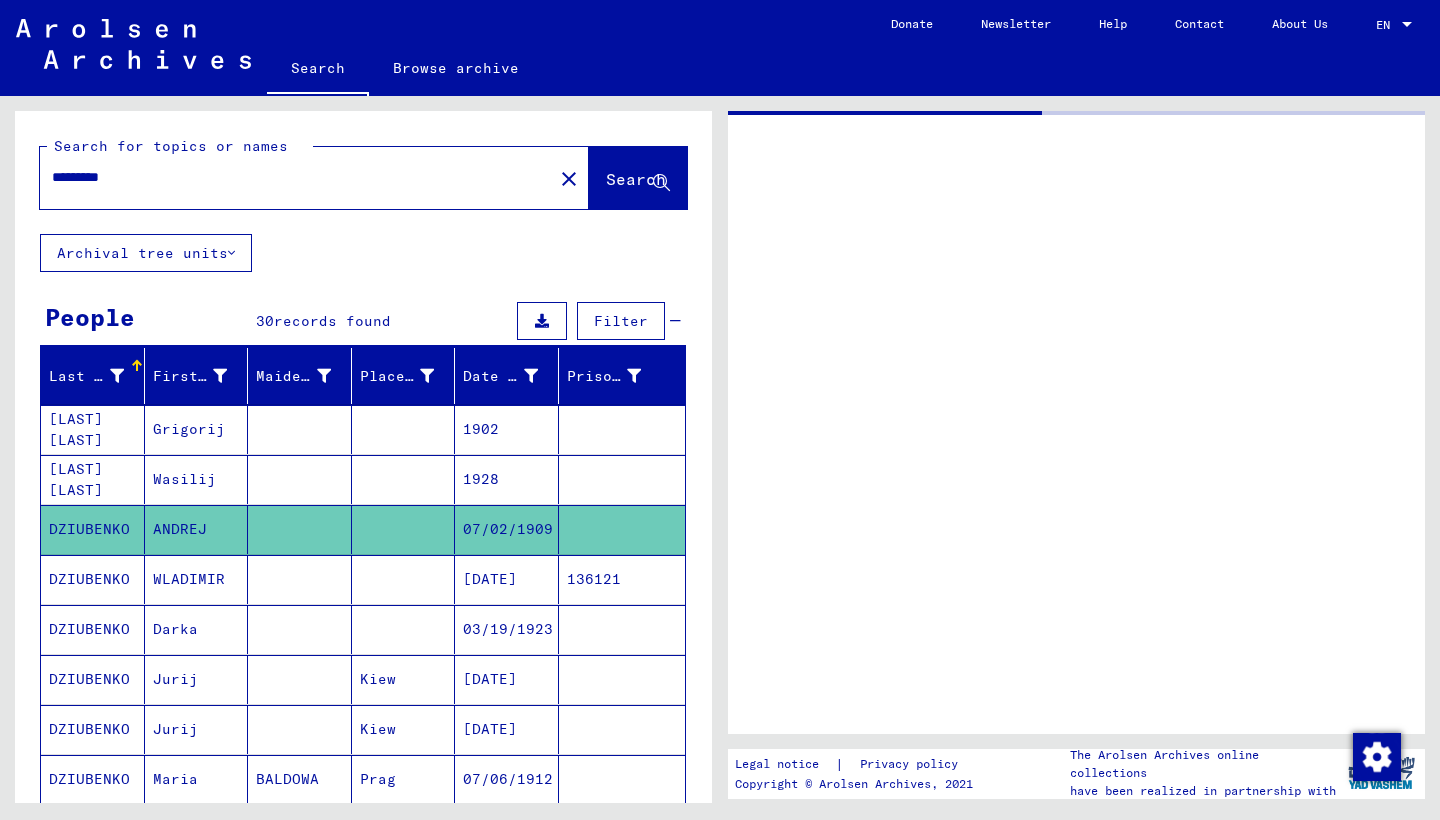 scroll, scrollTop: 0, scrollLeft: 0, axis: both 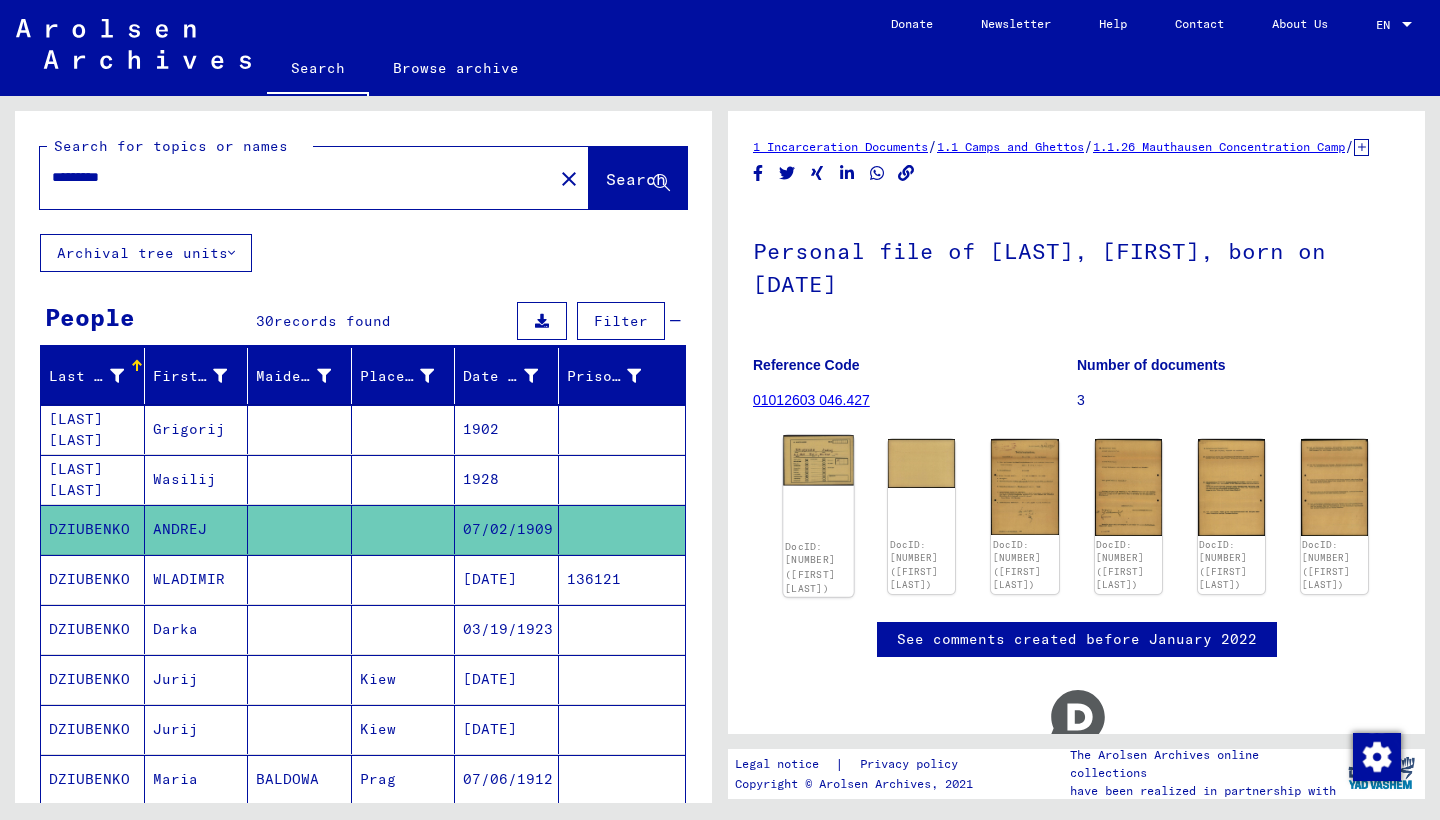 click 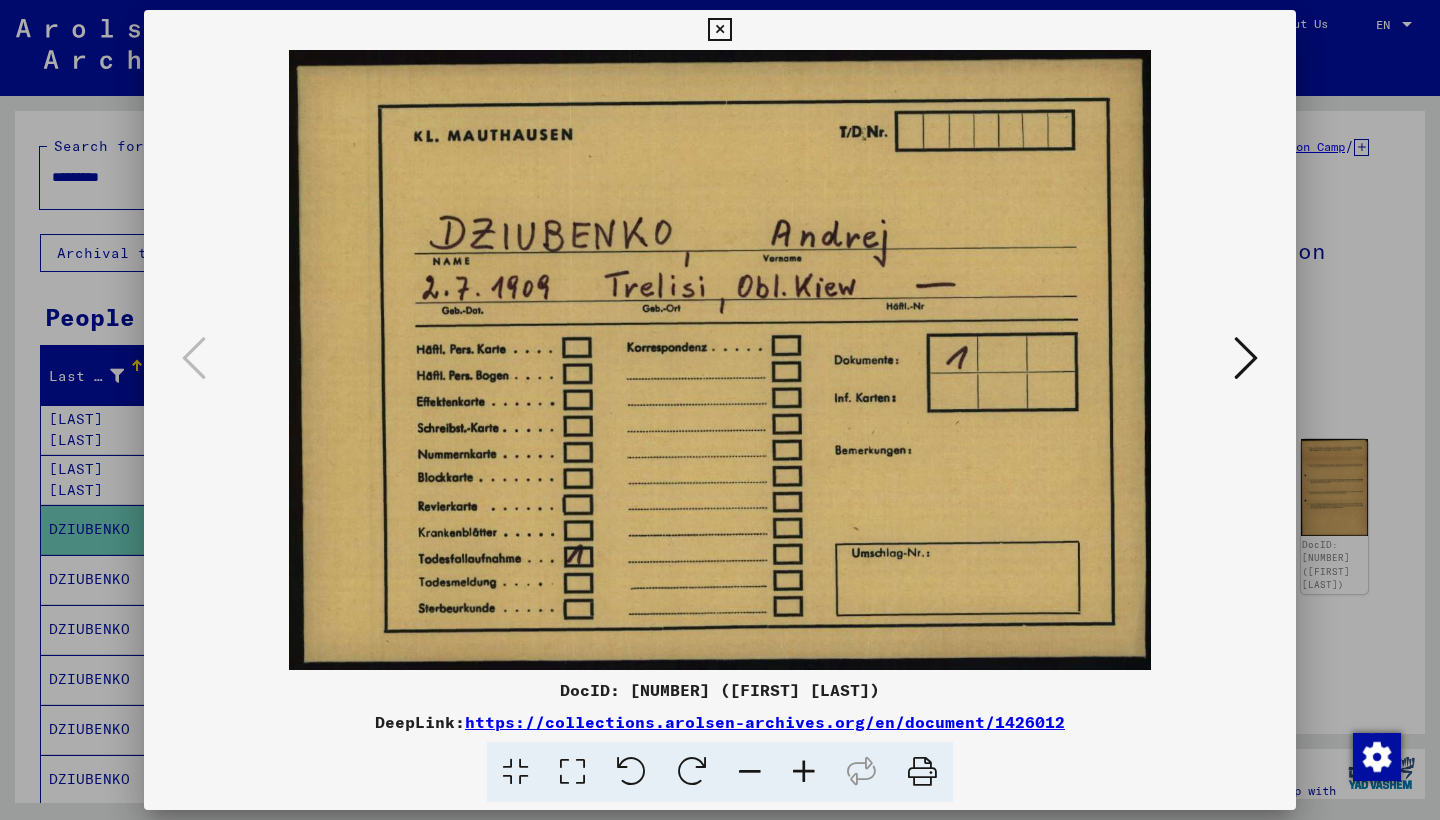 click at bounding box center (719, 30) 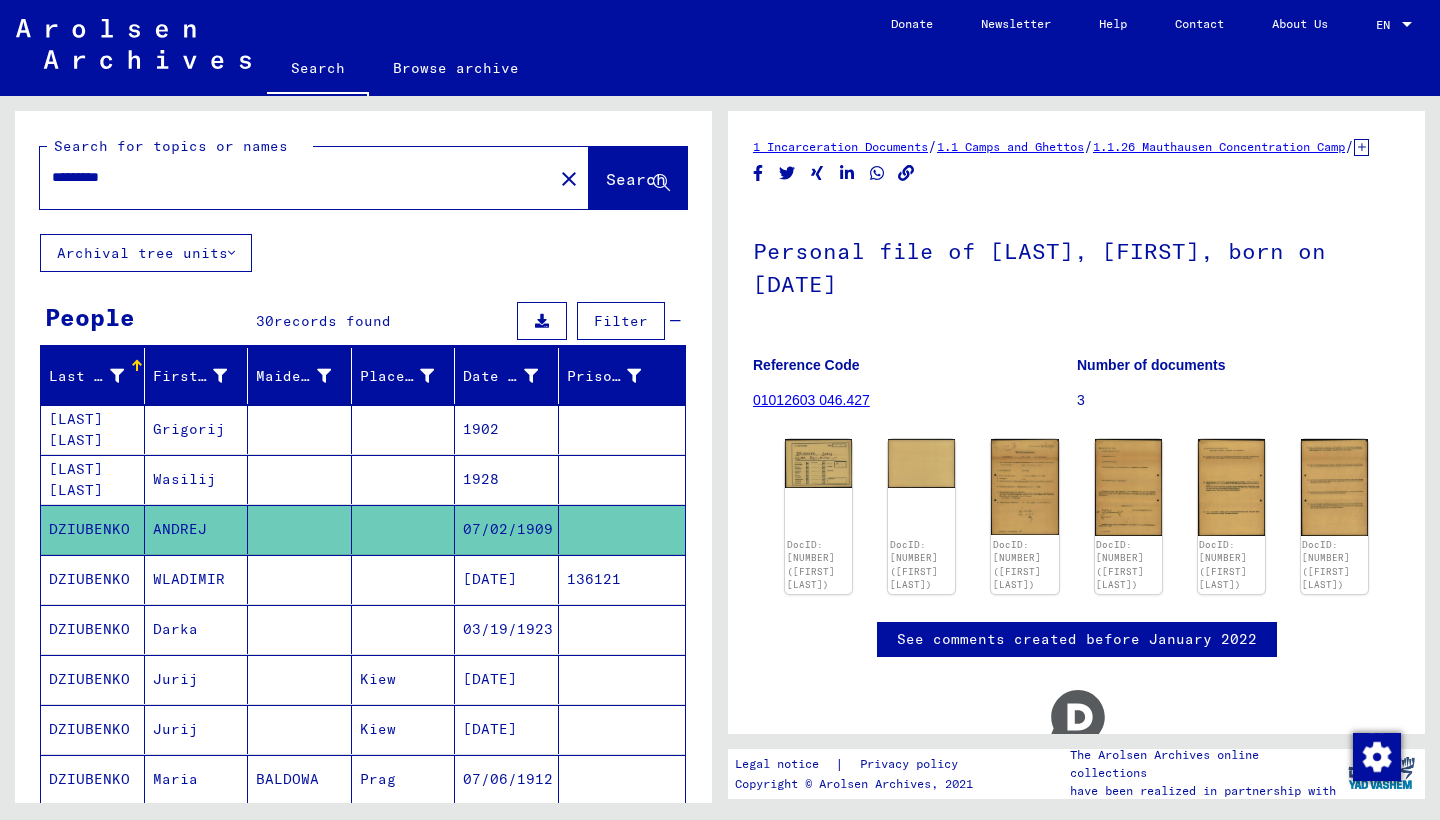 click on "WLADIMIR" at bounding box center (197, 629) 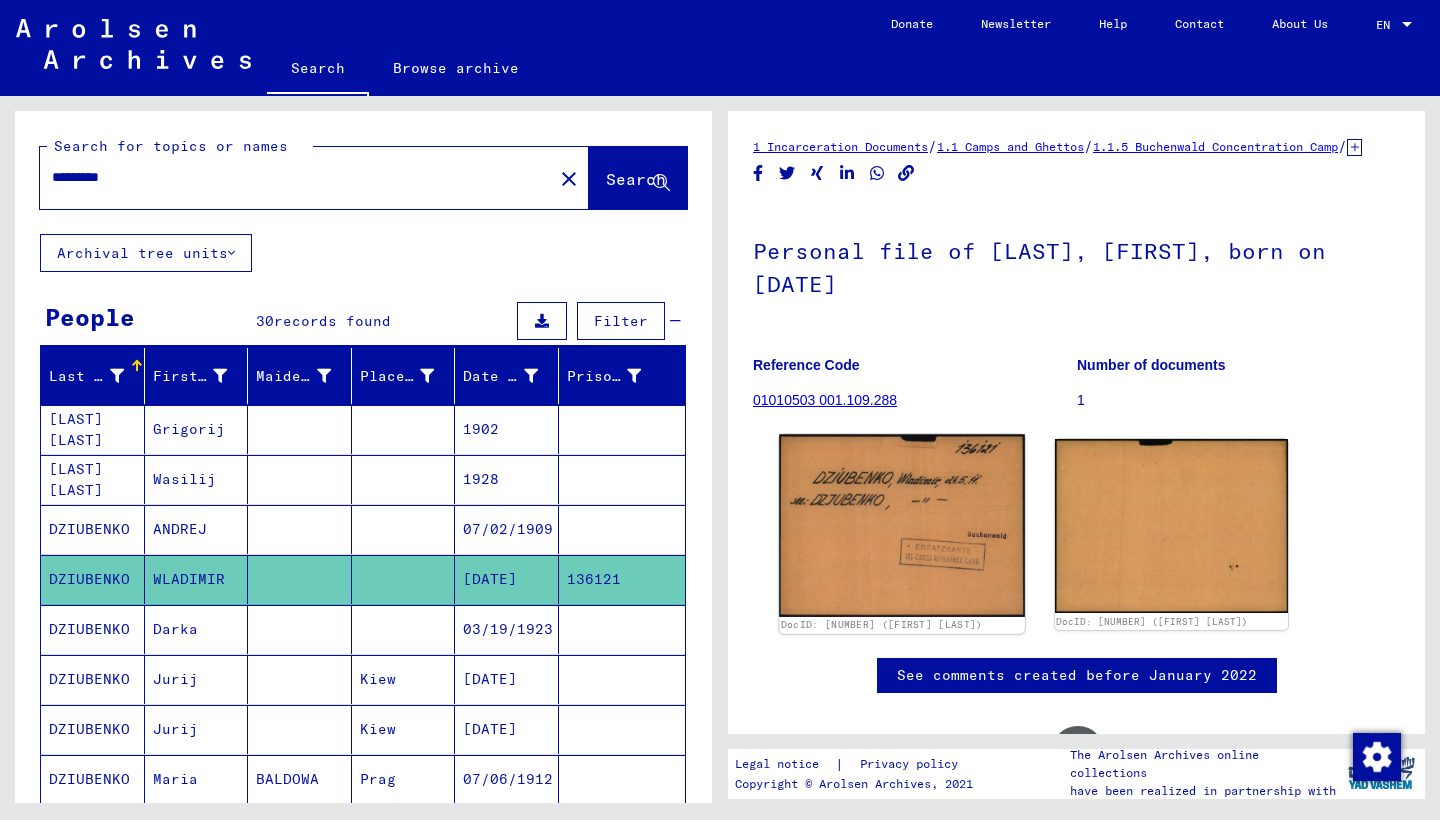 scroll, scrollTop: 0, scrollLeft: 0, axis: both 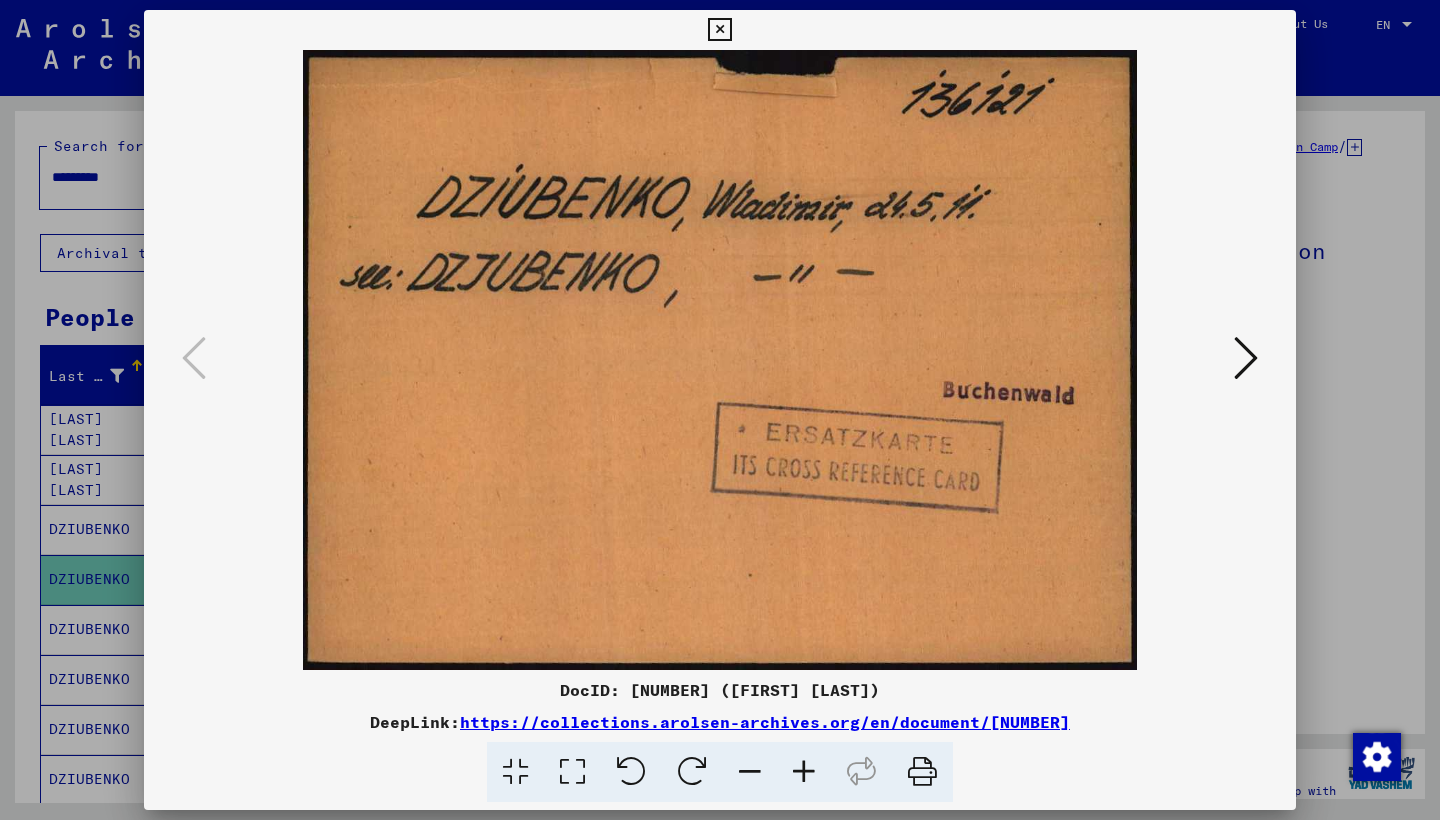 click at bounding box center [719, 30] 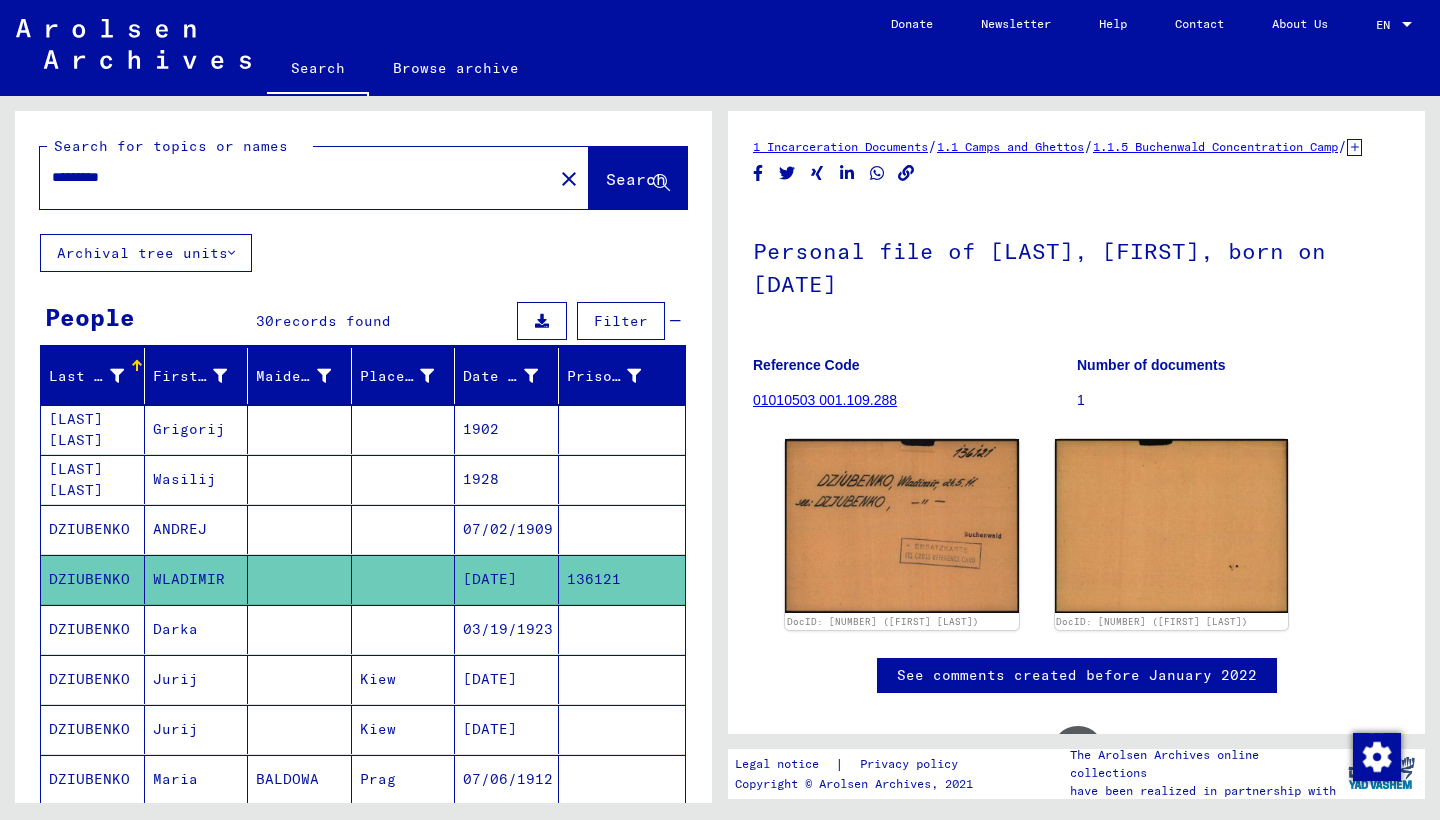 click on "Darka" at bounding box center (197, 679) 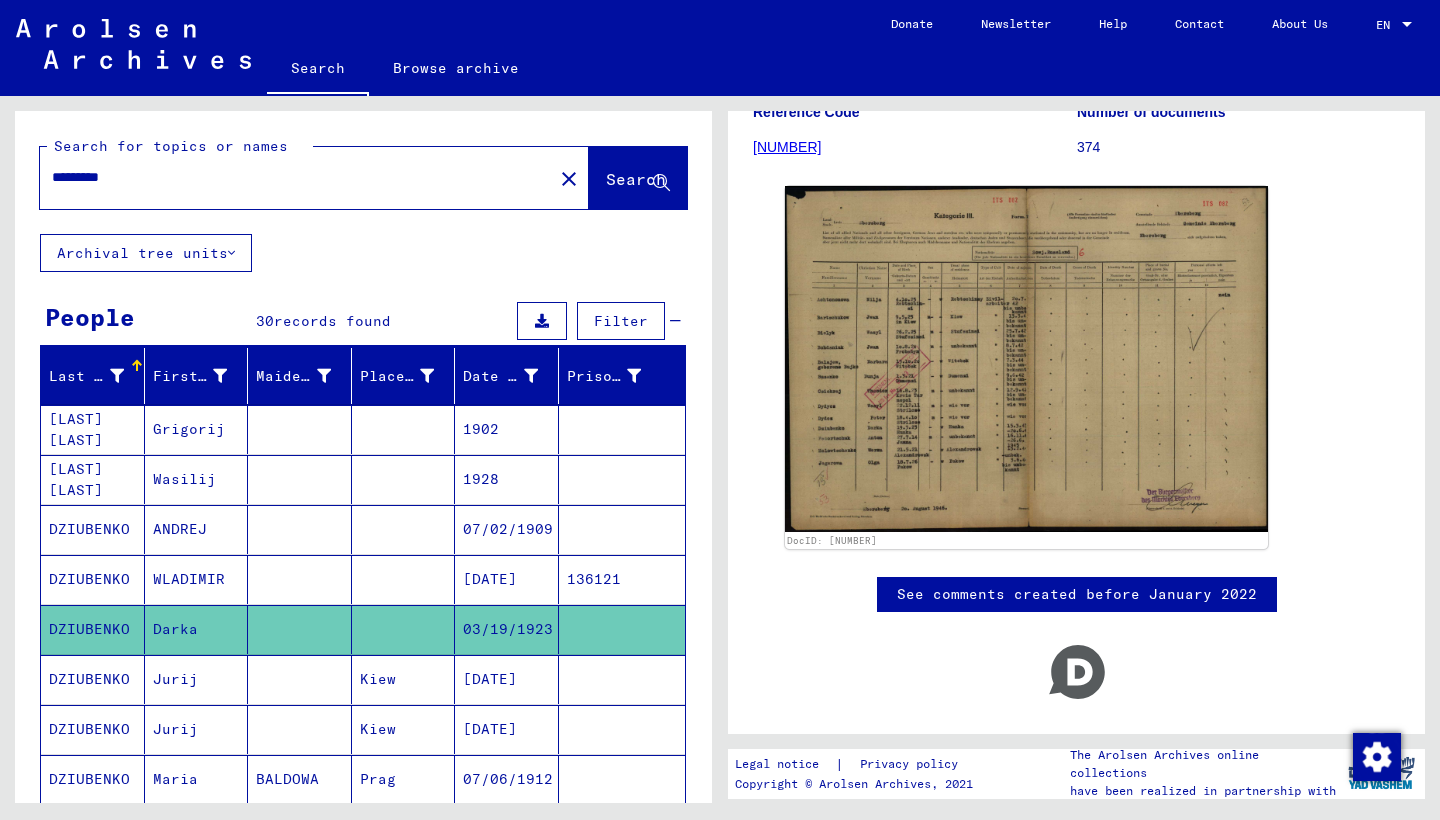 scroll, scrollTop: 329, scrollLeft: 0, axis: vertical 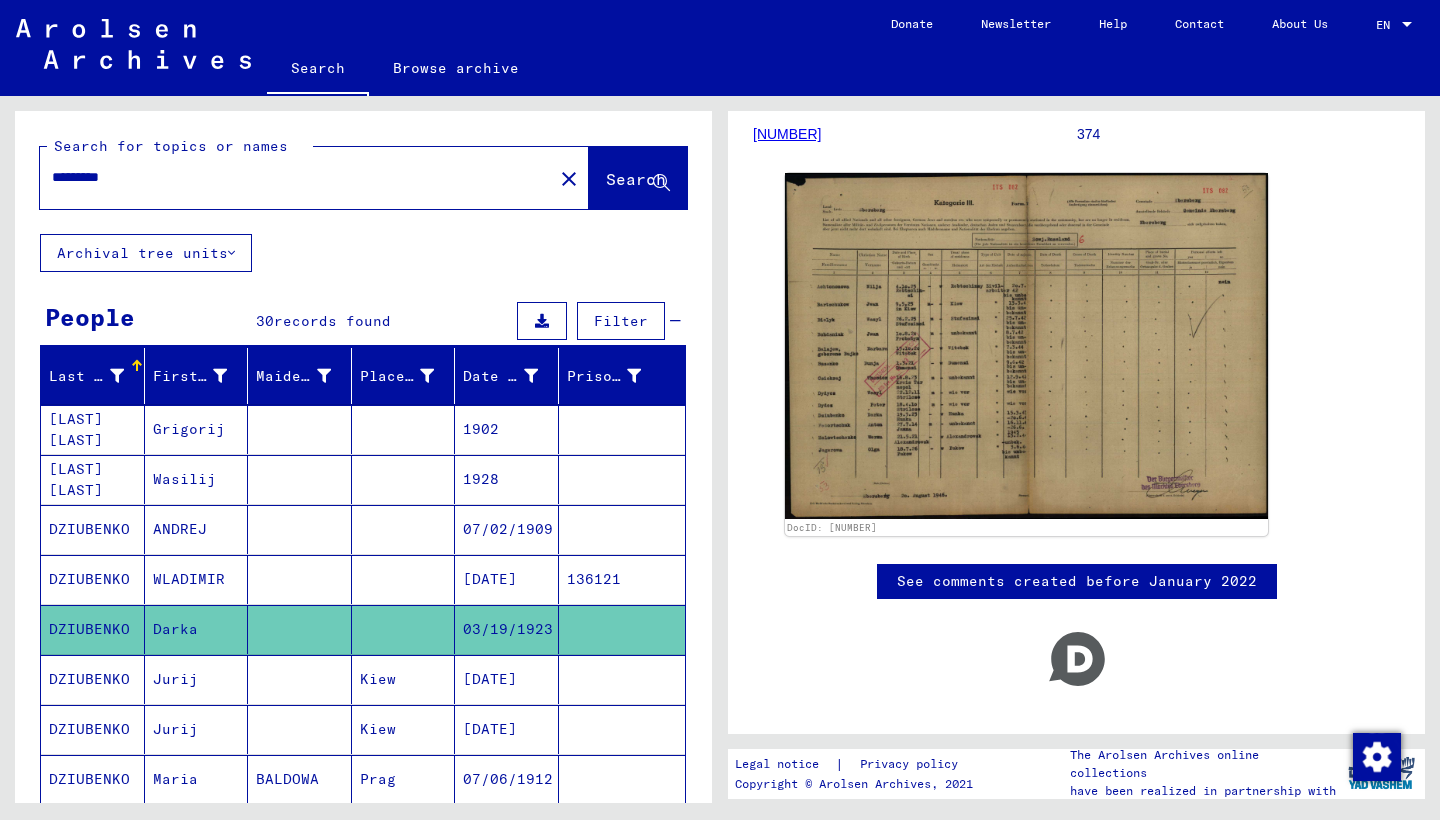 click on "Jurij" at bounding box center (197, 729) 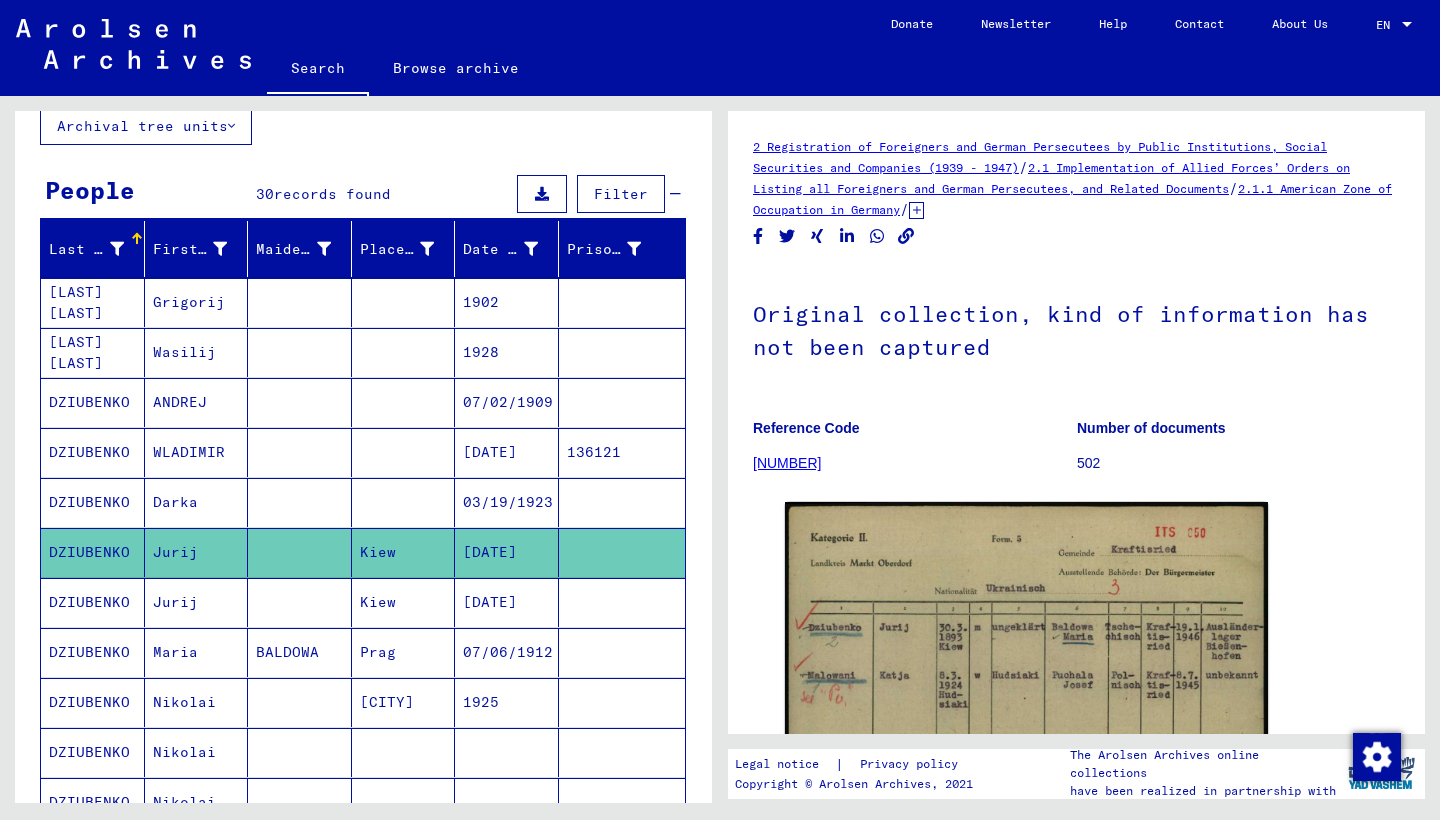scroll, scrollTop: 149, scrollLeft: 0, axis: vertical 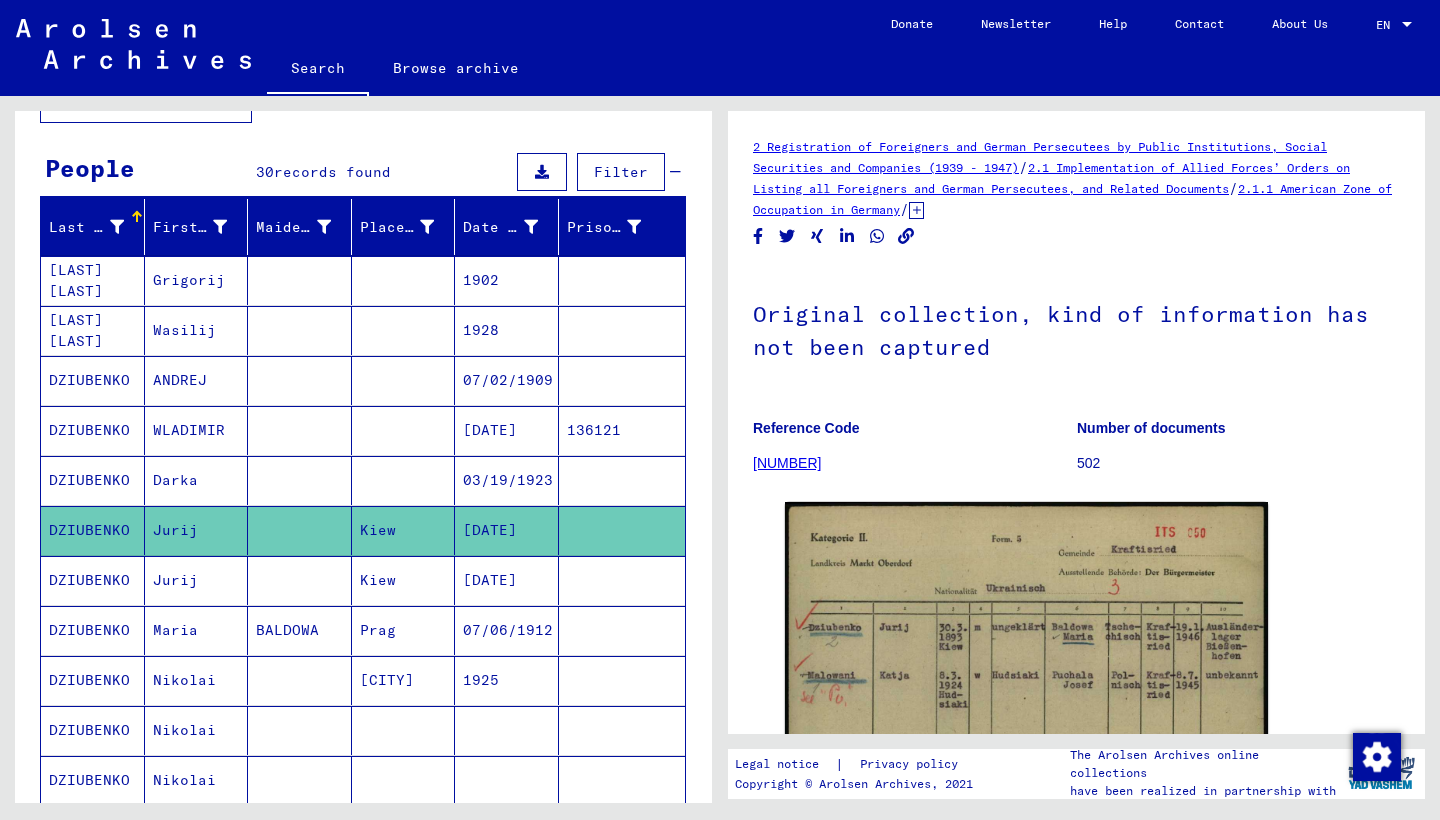 click on "Maria" at bounding box center [197, 680] 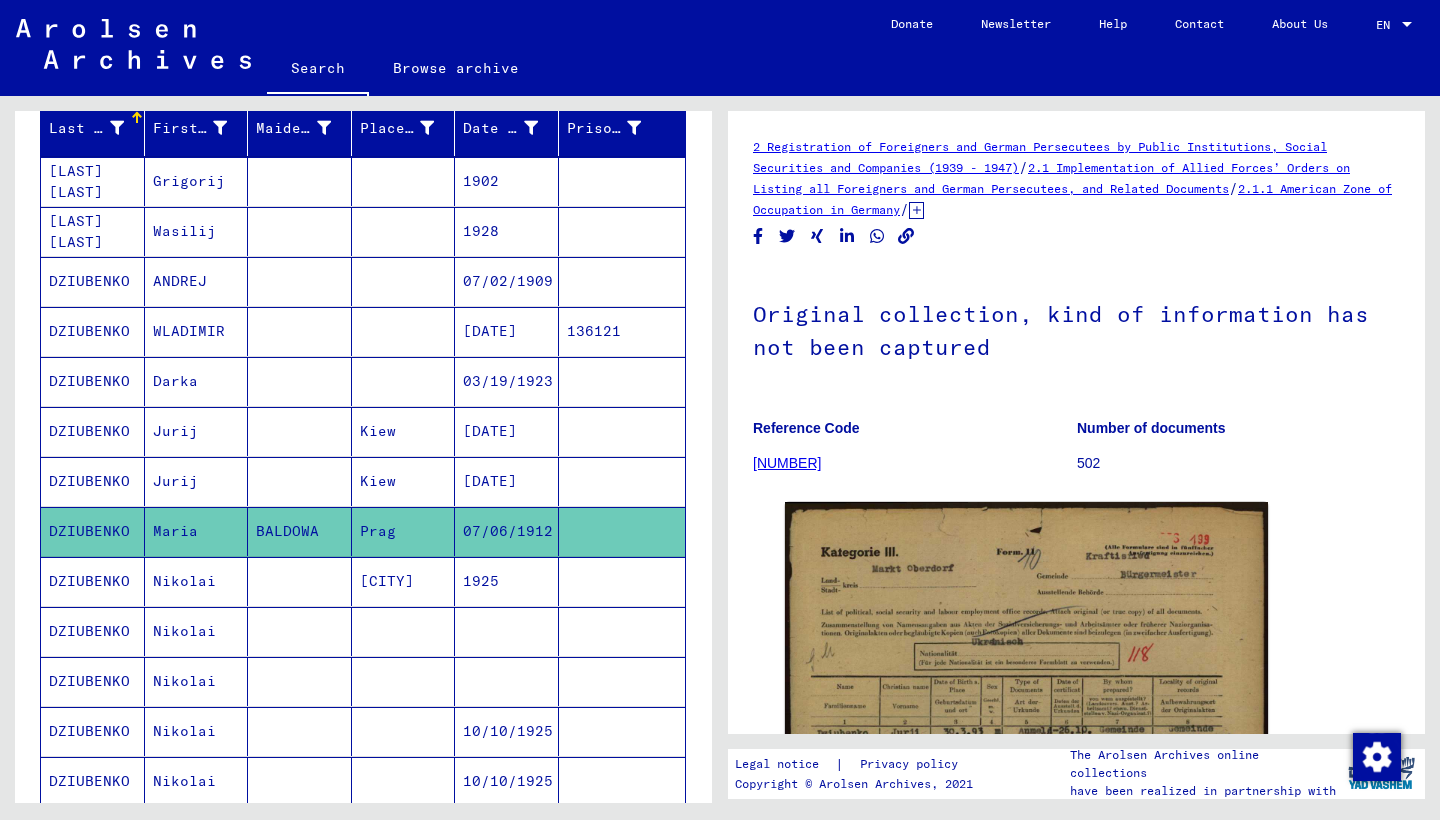 scroll, scrollTop: 255, scrollLeft: 0, axis: vertical 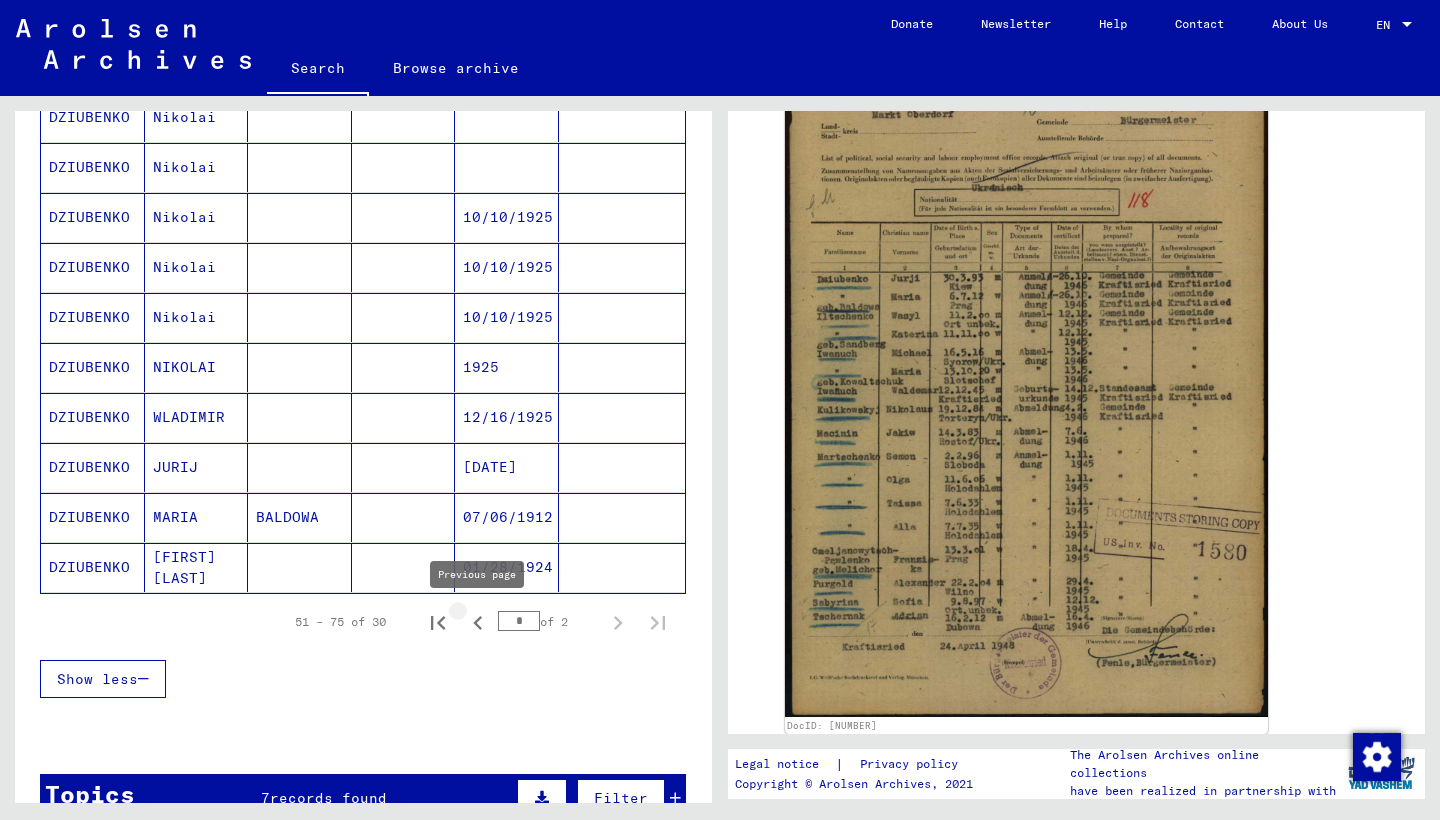 click 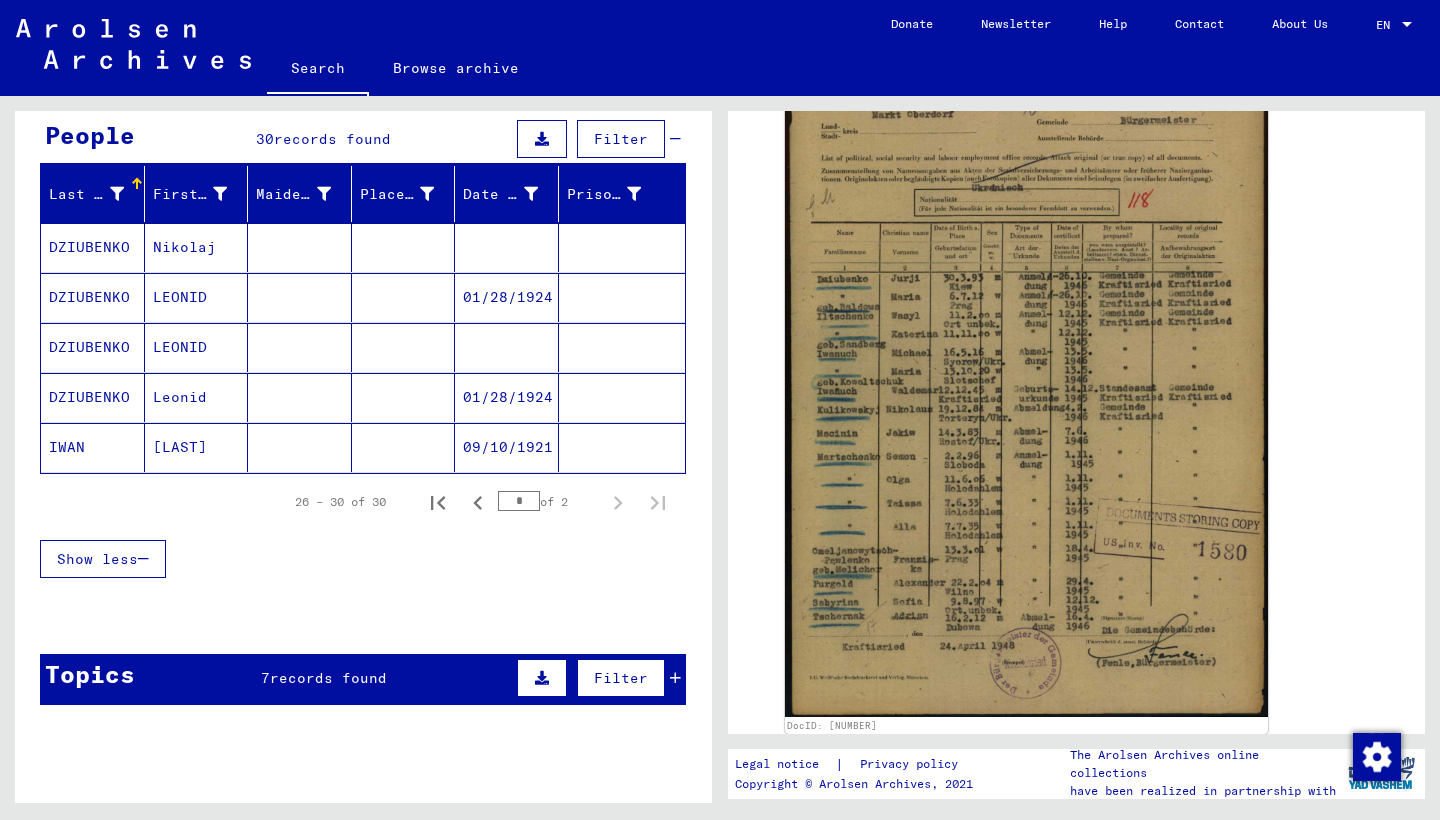 scroll, scrollTop: 164, scrollLeft: 0, axis: vertical 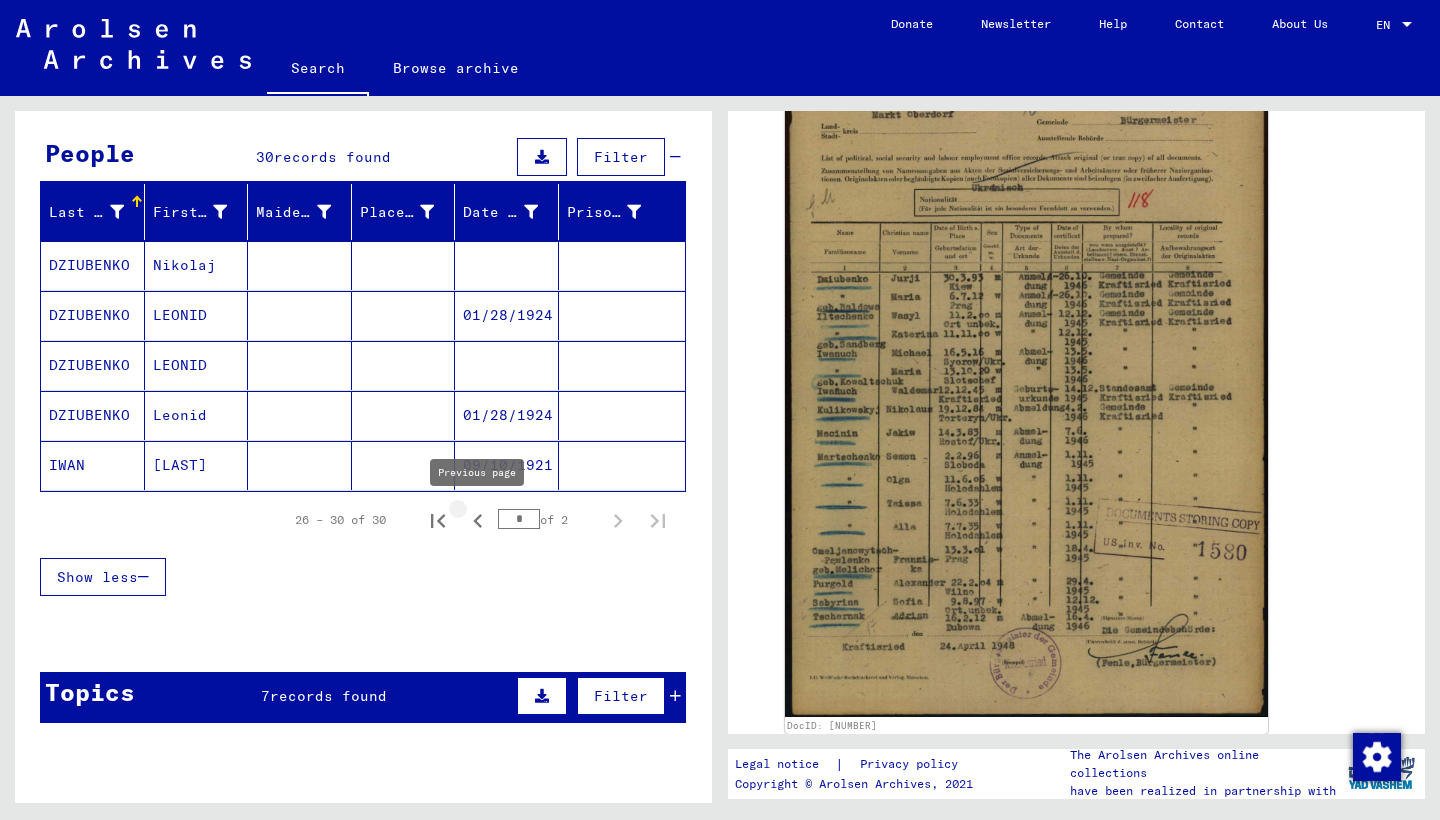 click 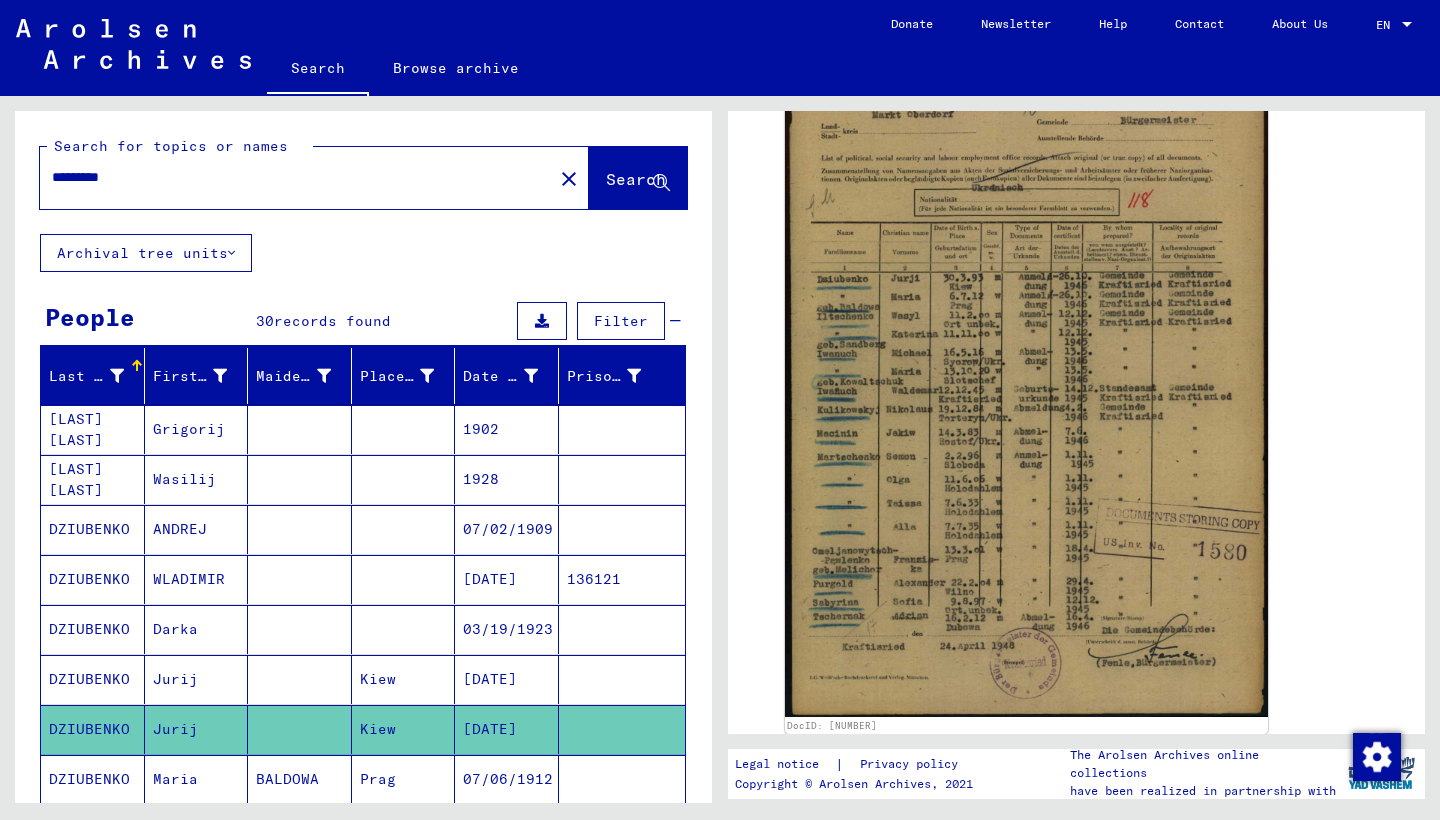 scroll, scrollTop: 0, scrollLeft: 0, axis: both 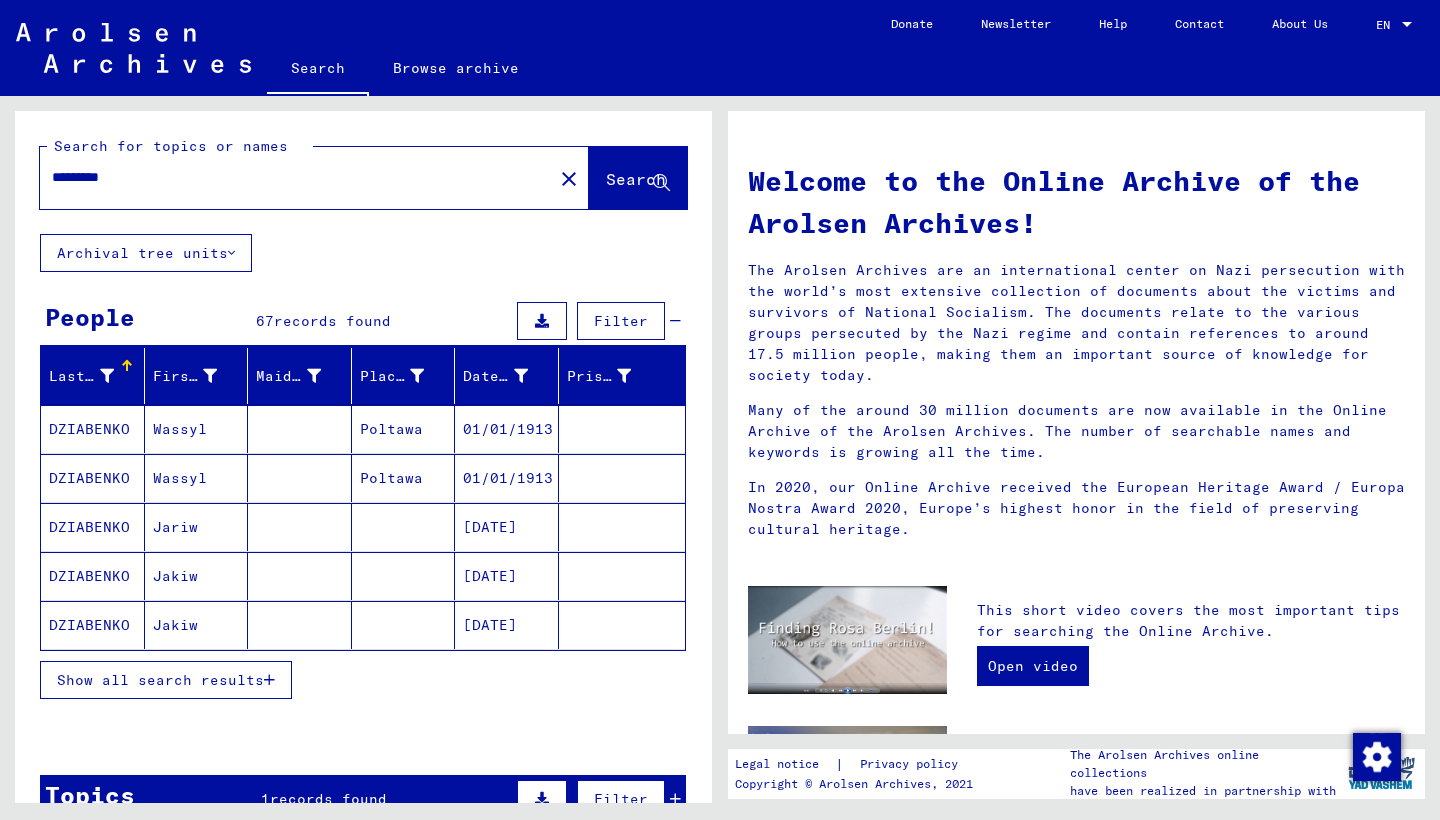 click on "Show all search results" at bounding box center (160, 680) 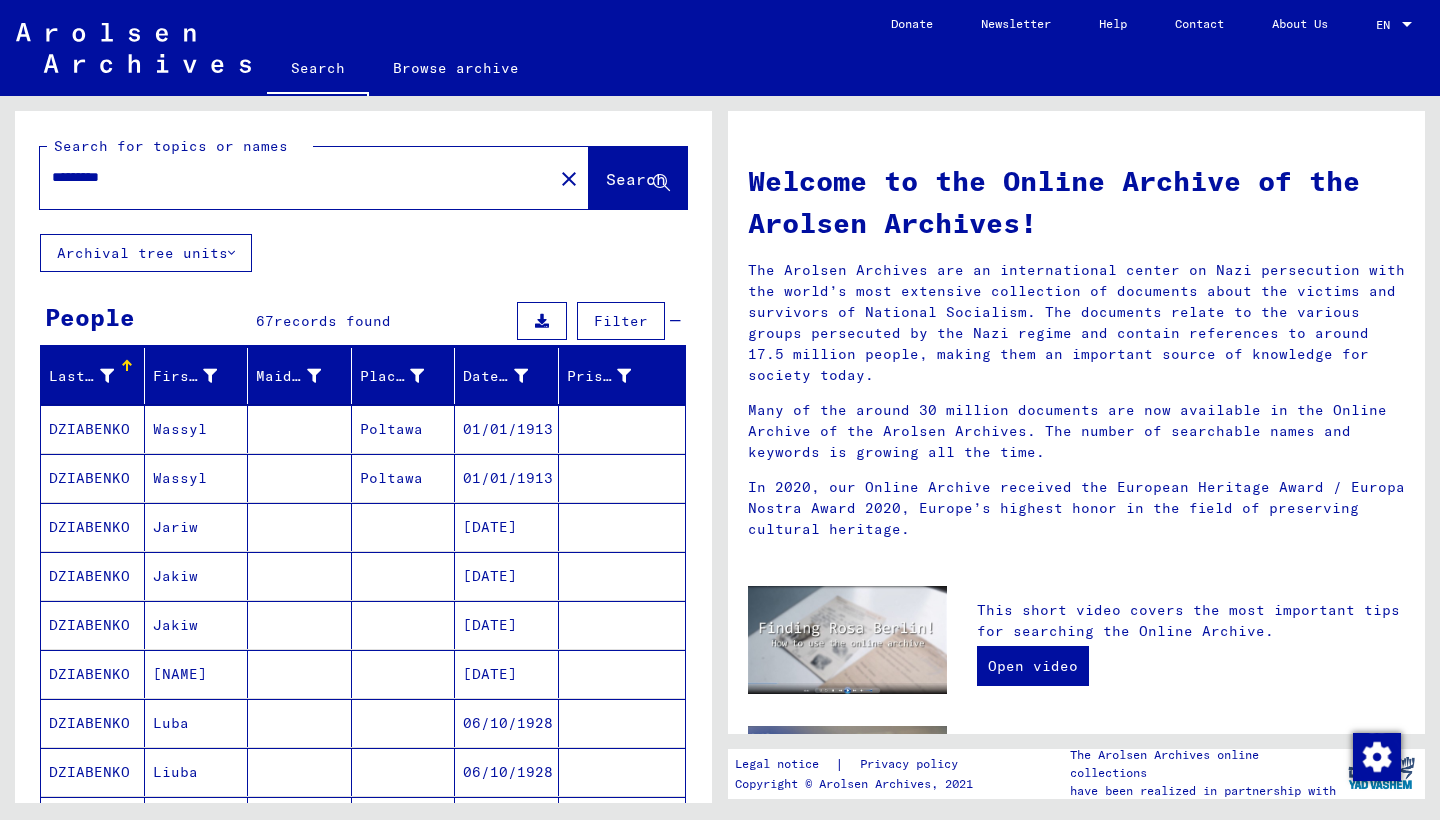 scroll, scrollTop: 0, scrollLeft: 0, axis: both 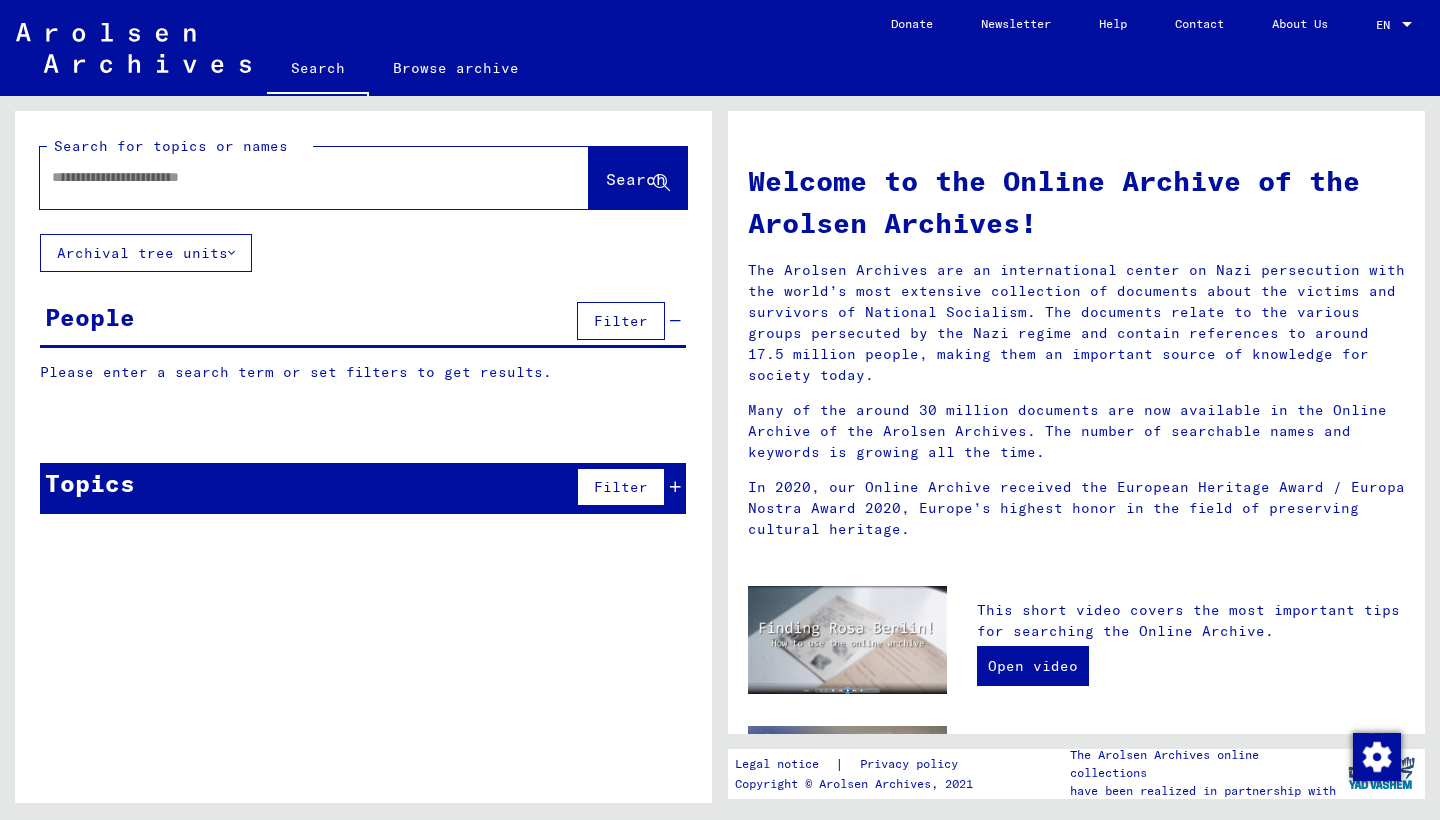 click at bounding box center [290, 177] 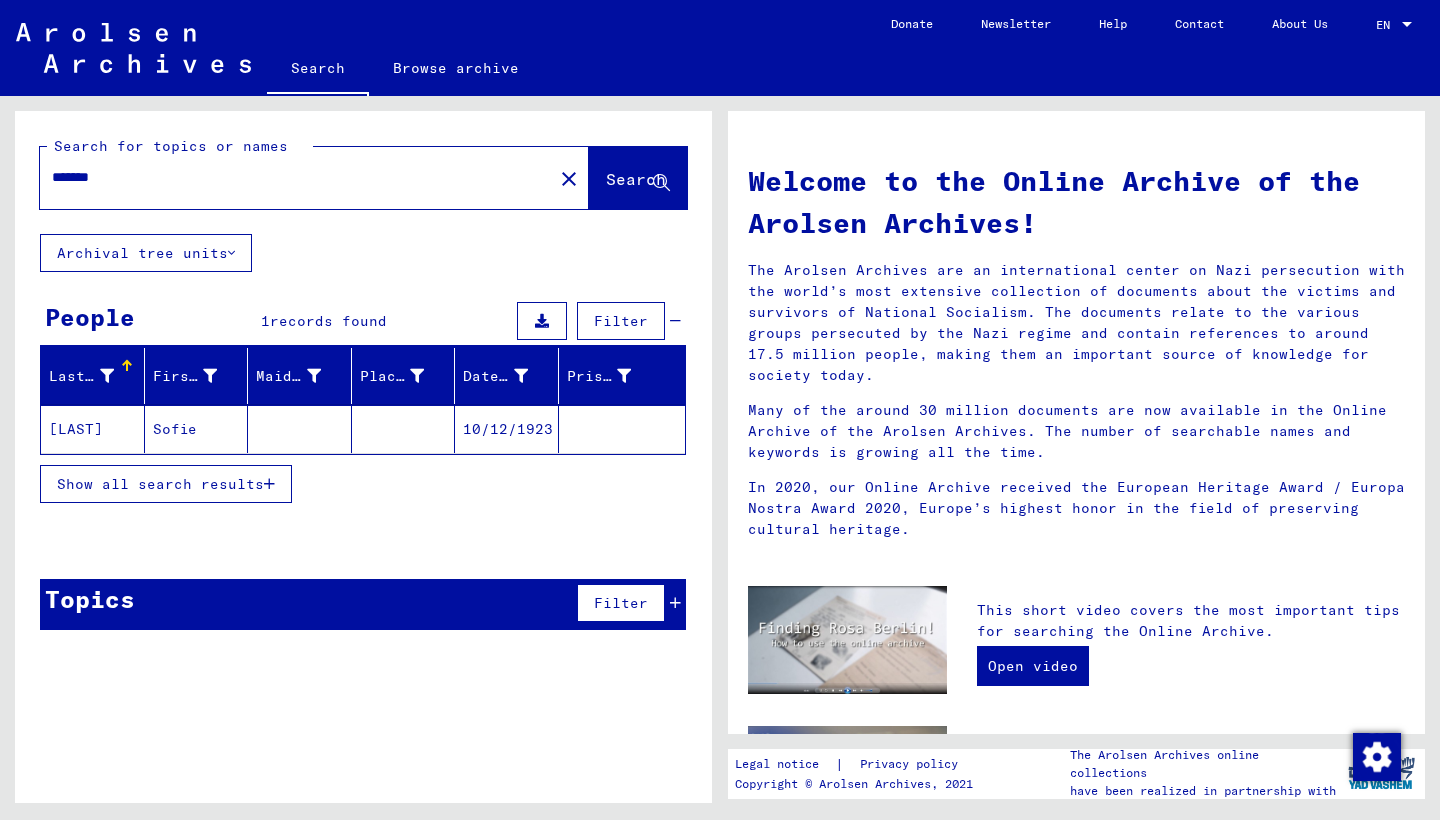 click on "[LAST]" 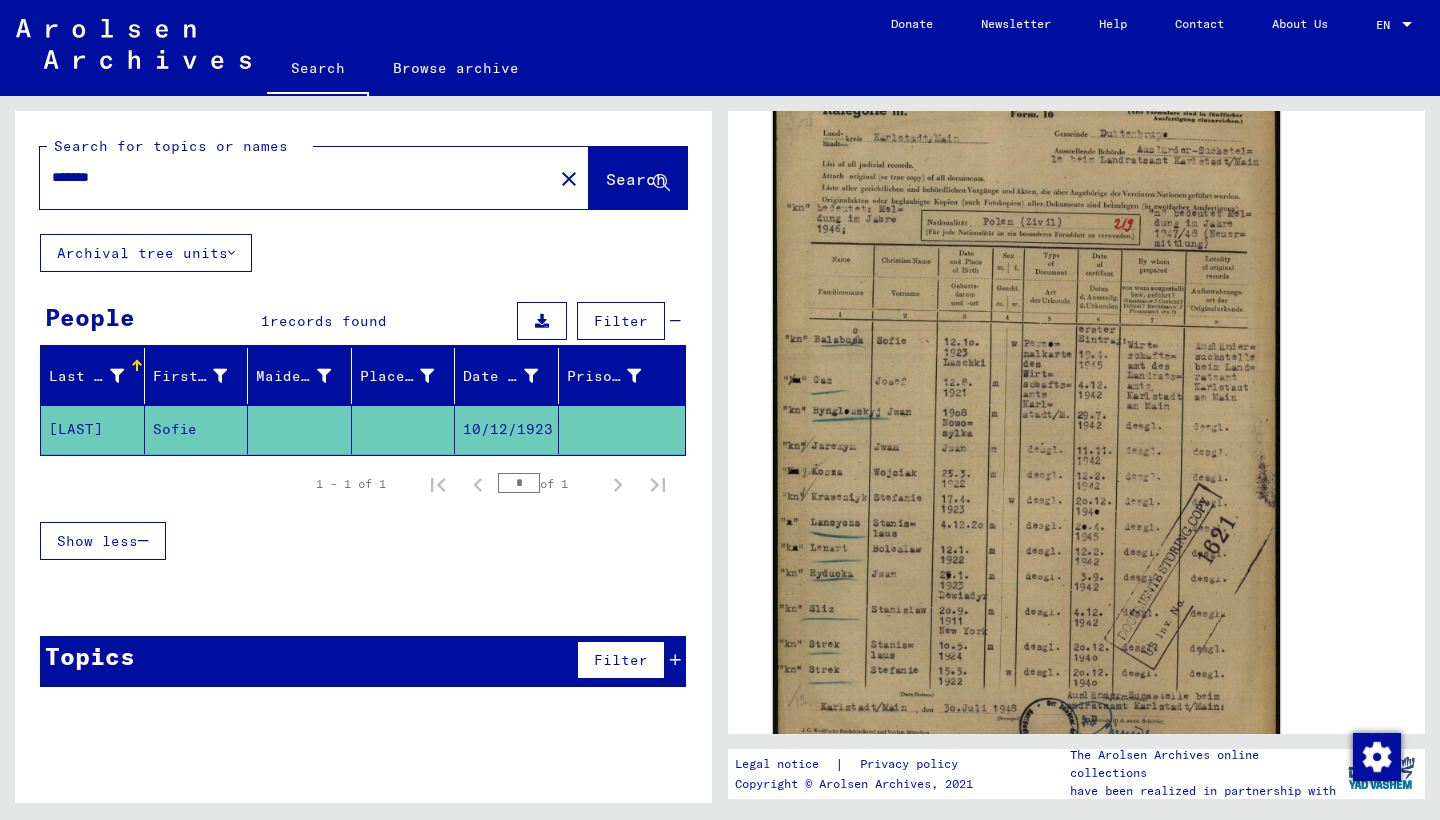 scroll, scrollTop: 393, scrollLeft: 0, axis: vertical 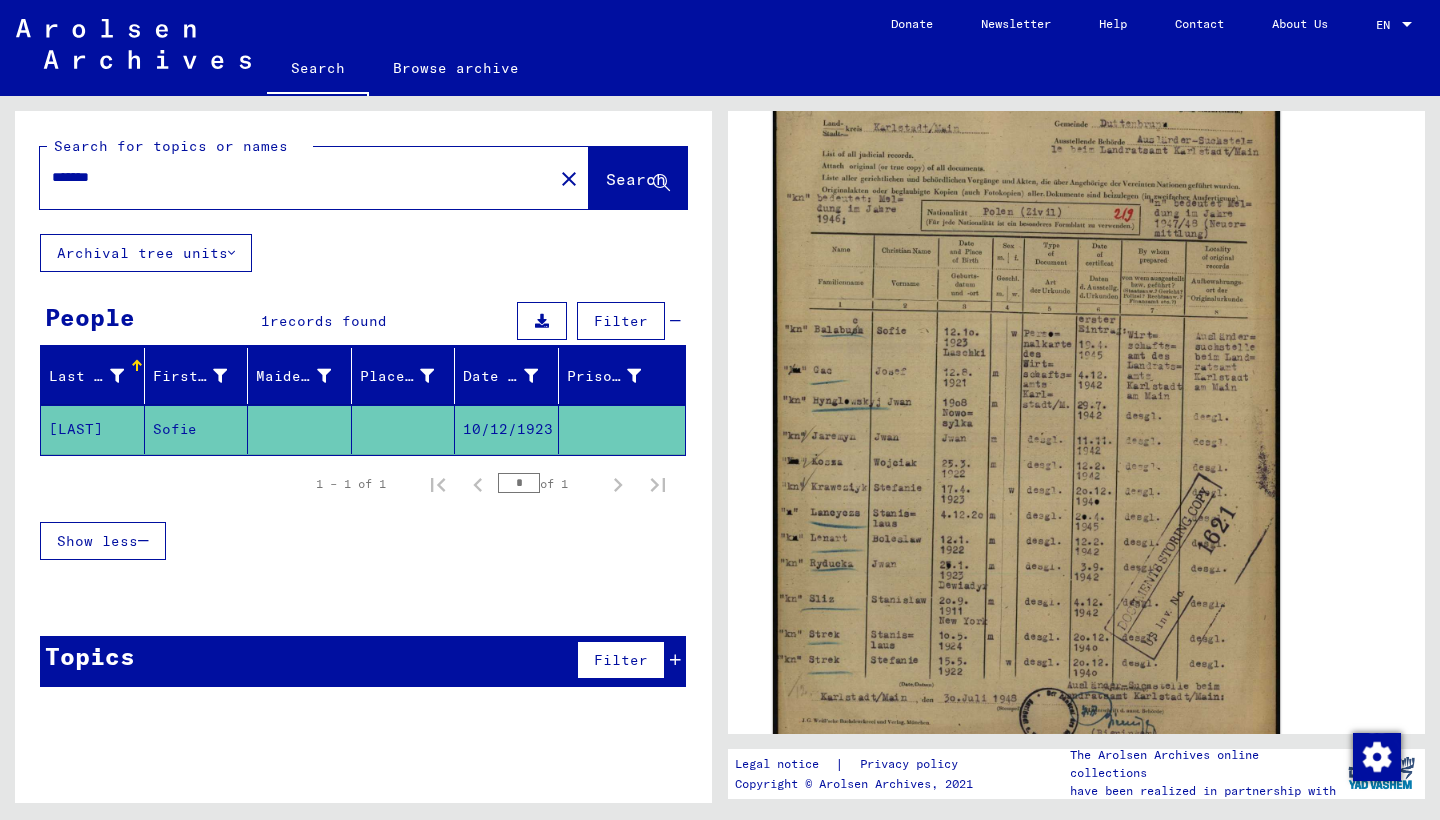 click 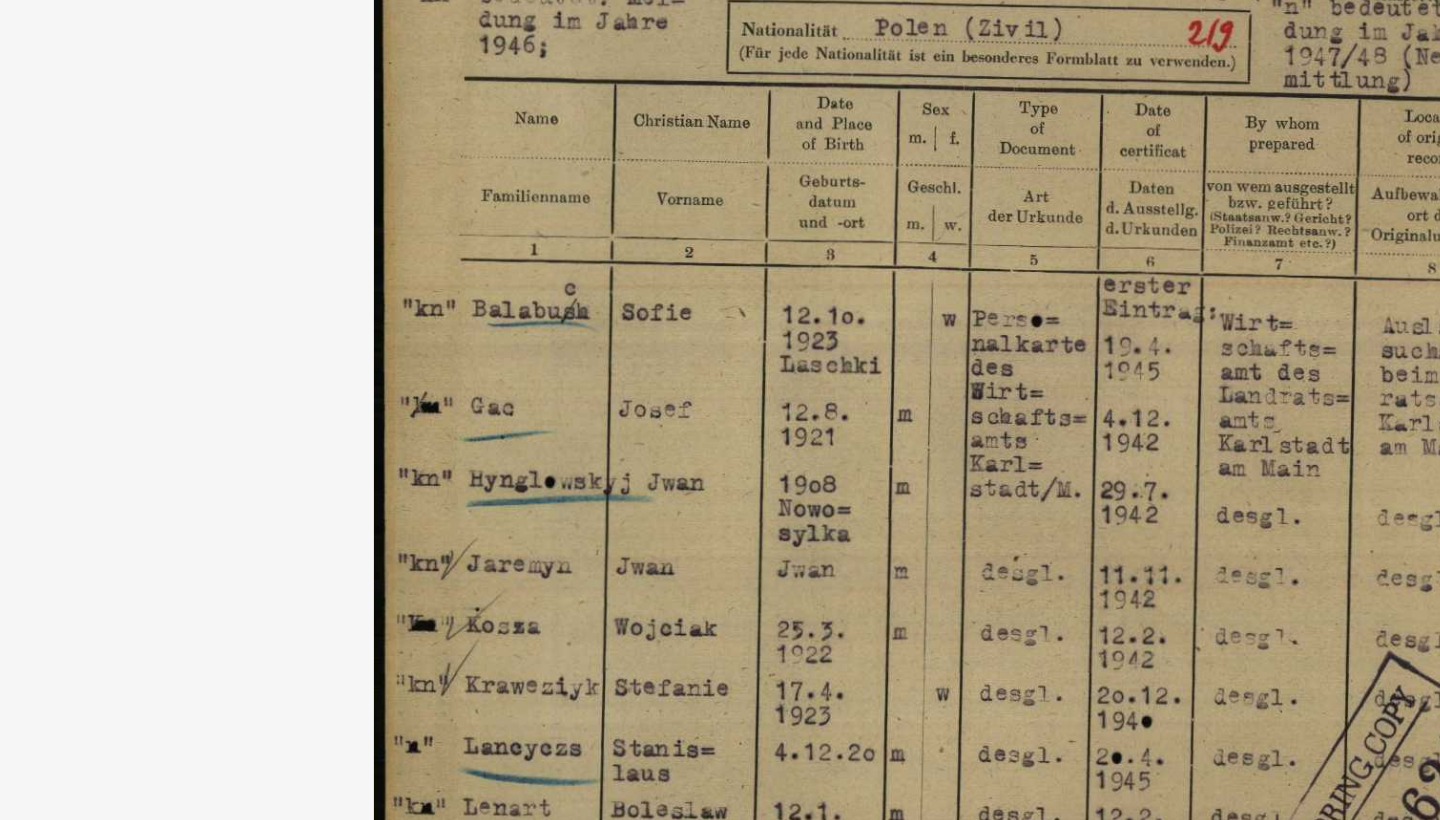 drag, startPoint x: 290, startPoint y: 129, endPoint x: 261, endPoint y: 130, distance: 29.017237 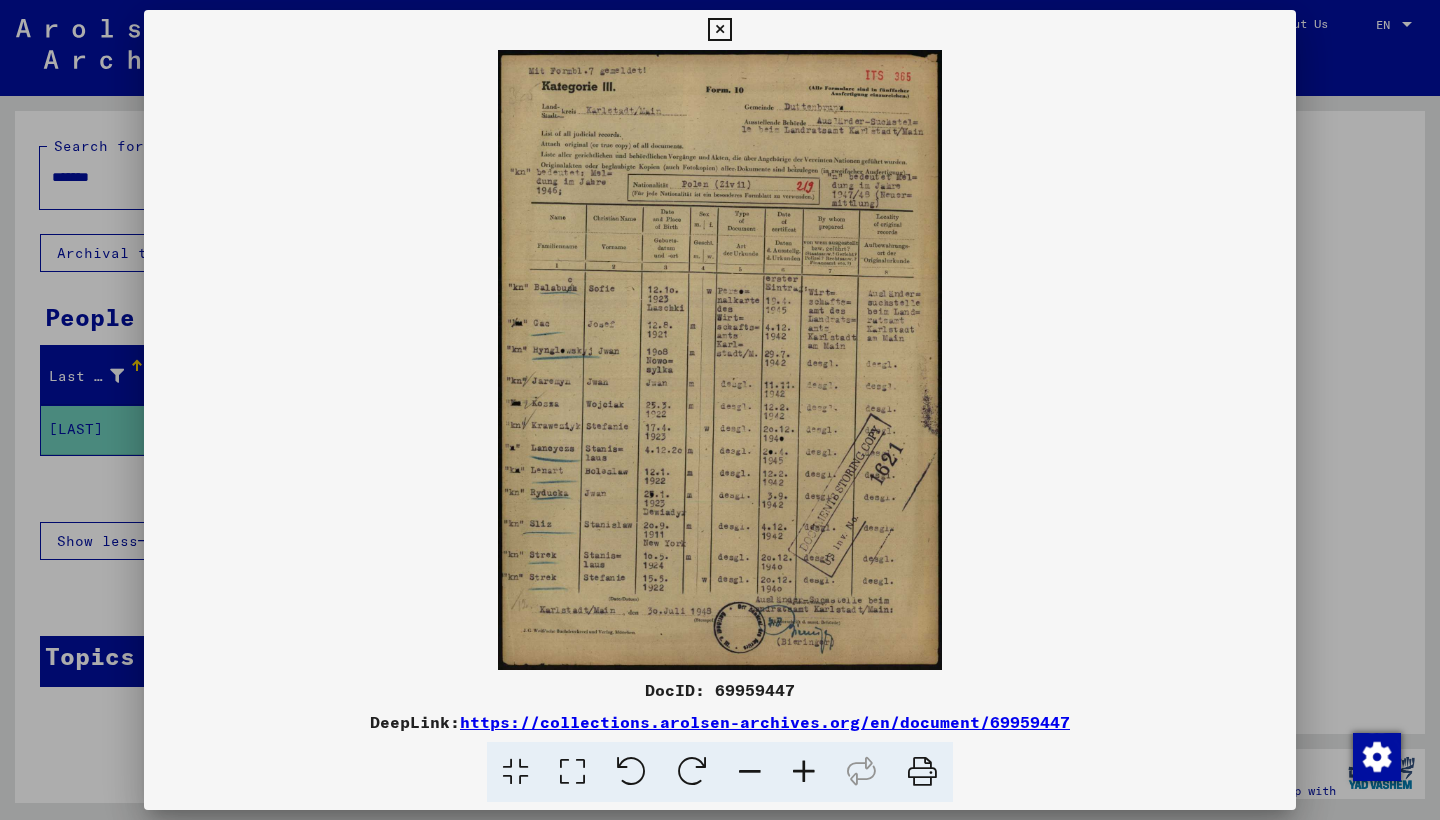 click at bounding box center [719, 30] 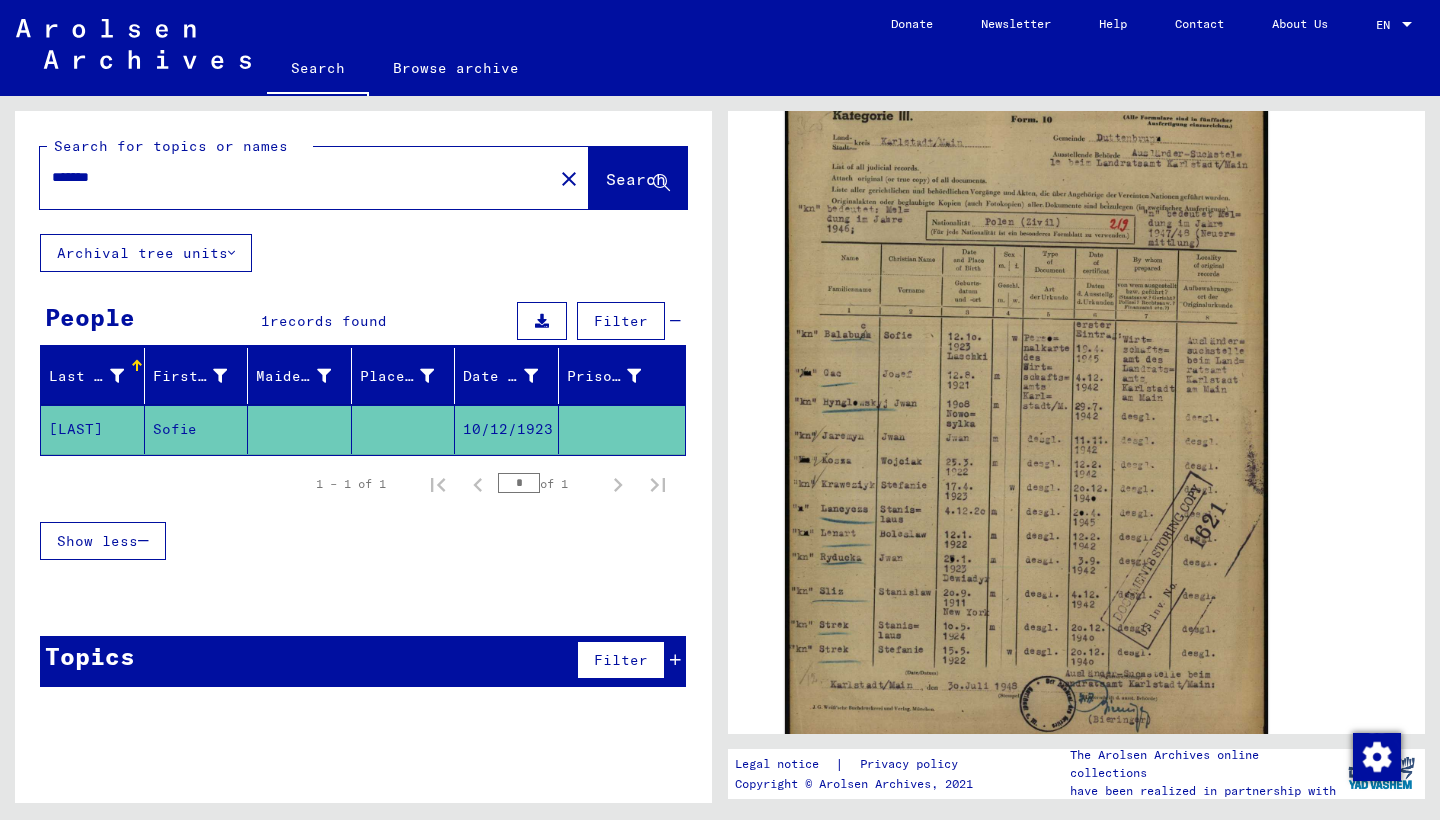 scroll, scrollTop: 0, scrollLeft: 0, axis: both 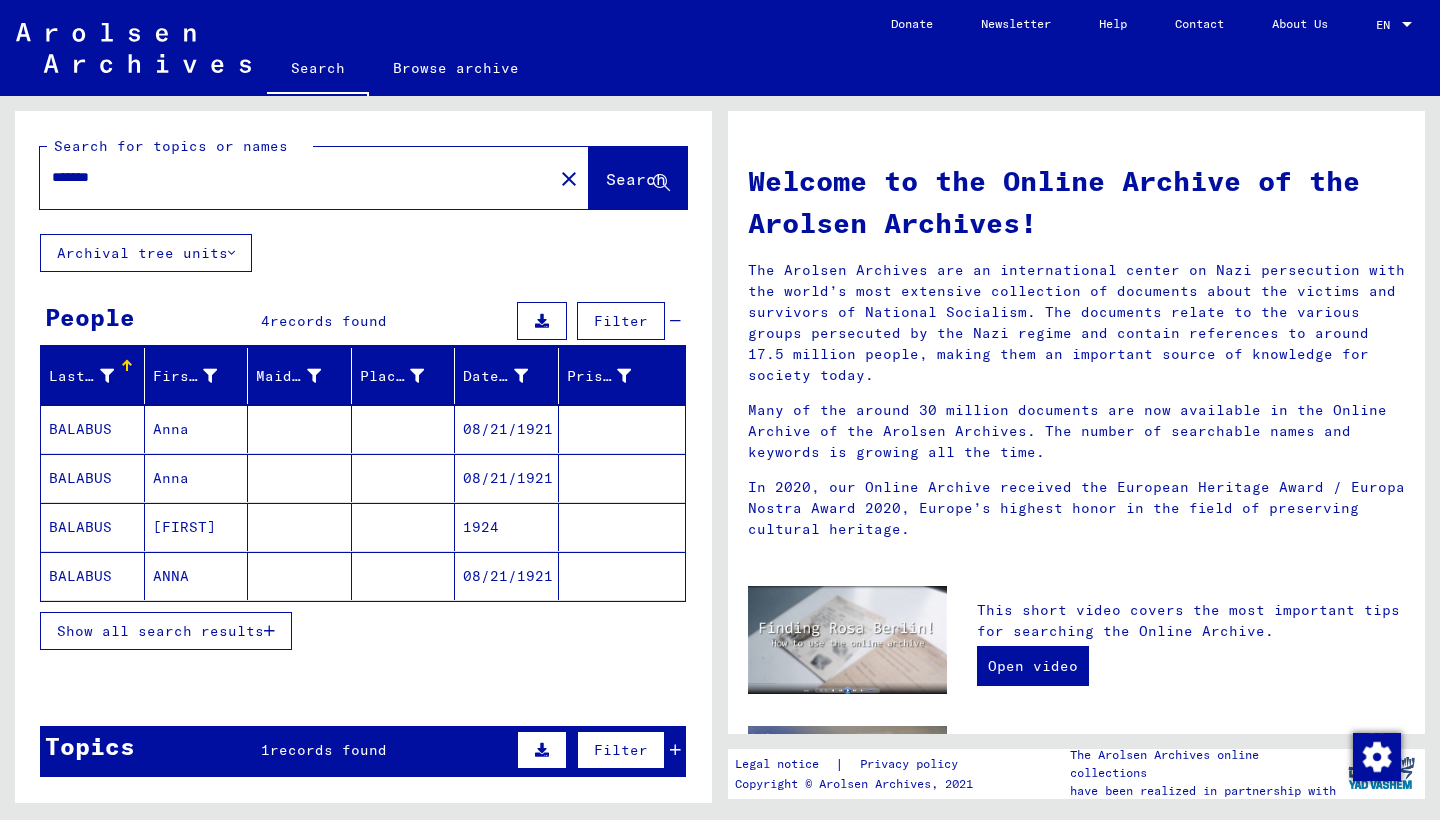 click on "BALABUS" at bounding box center (93, 478) 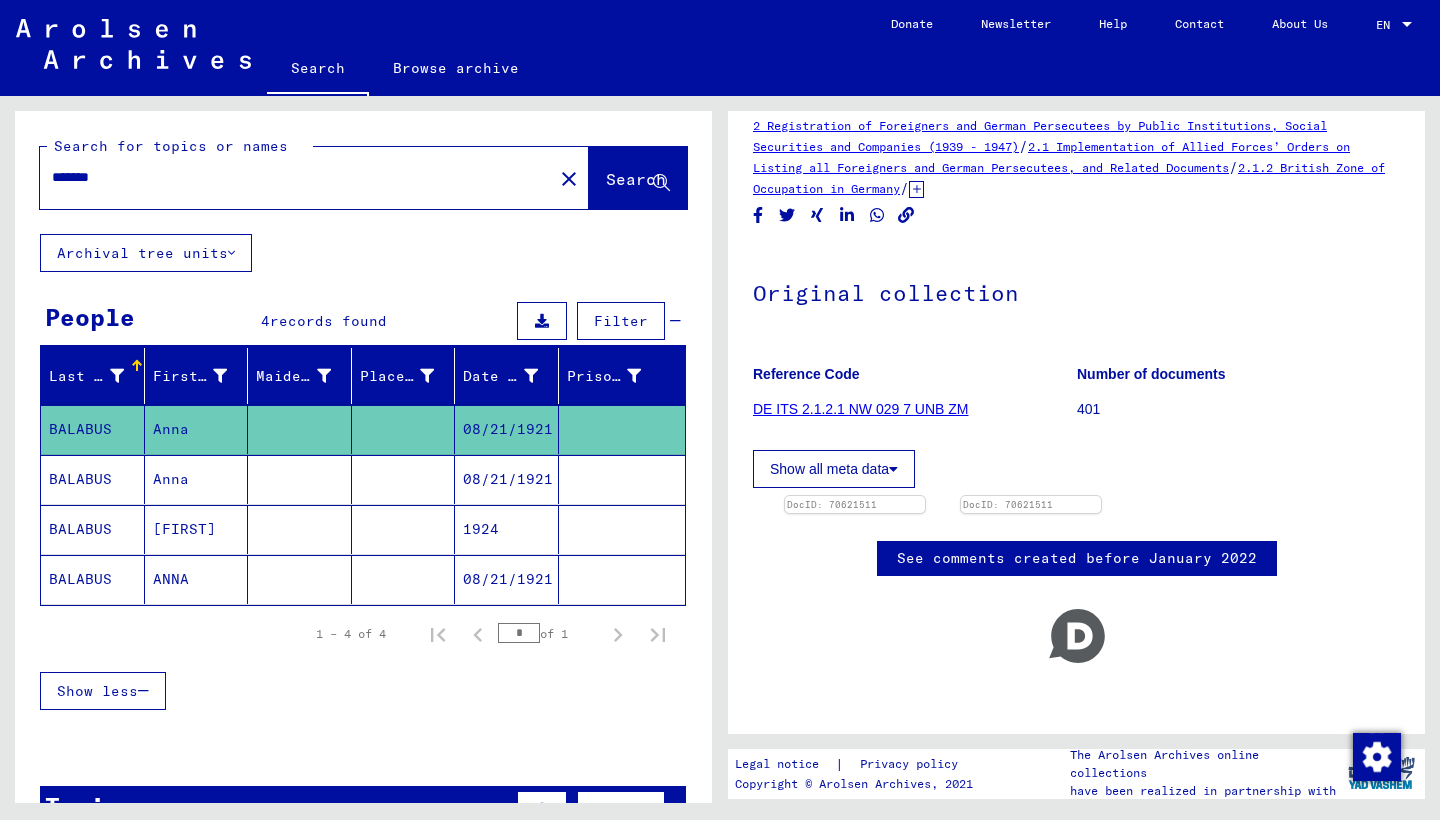 scroll, scrollTop: 93, scrollLeft: 0, axis: vertical 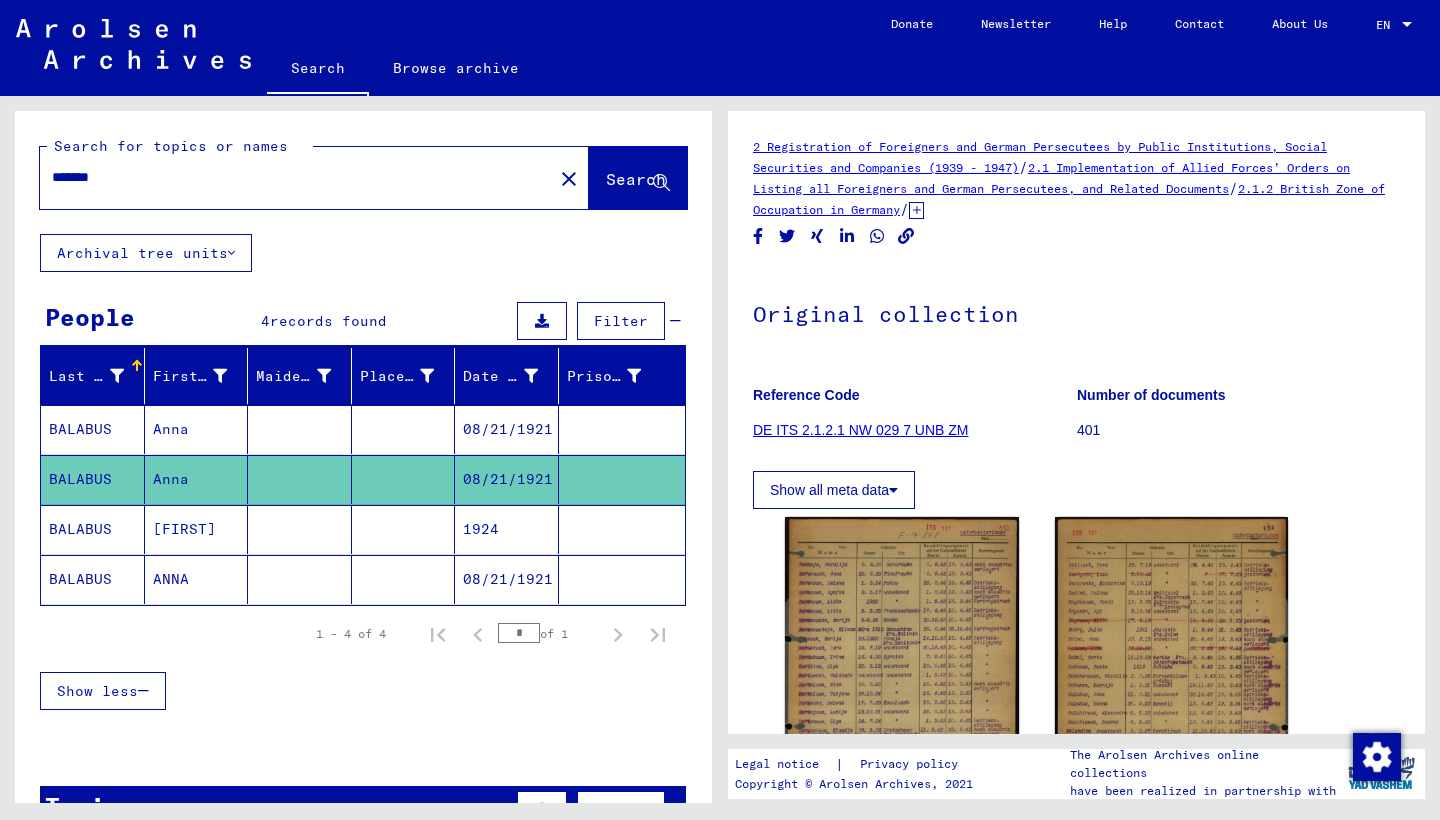 click on "BALABUS" at bounding box center (93, 579) 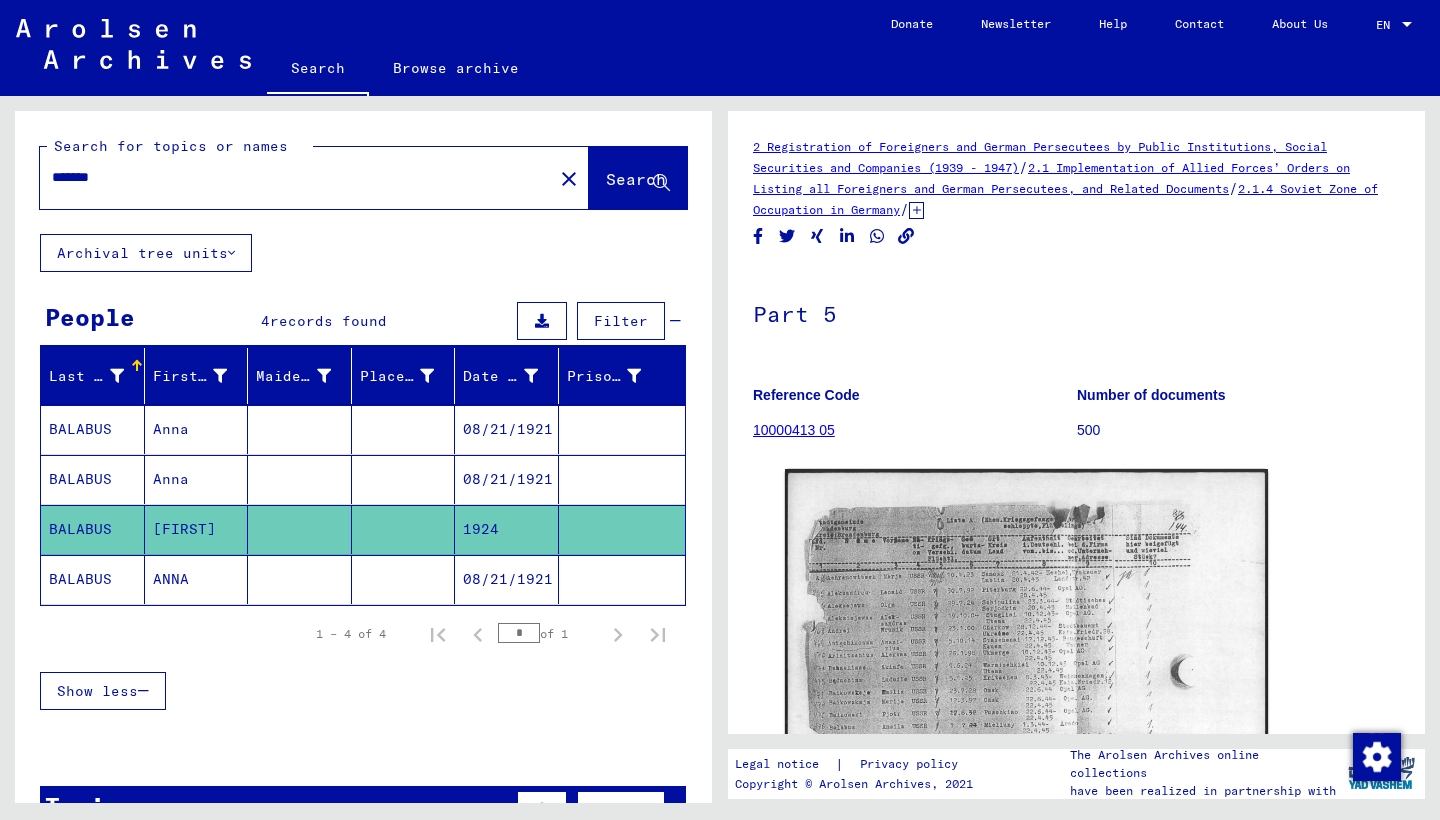 click on "BALABUS" 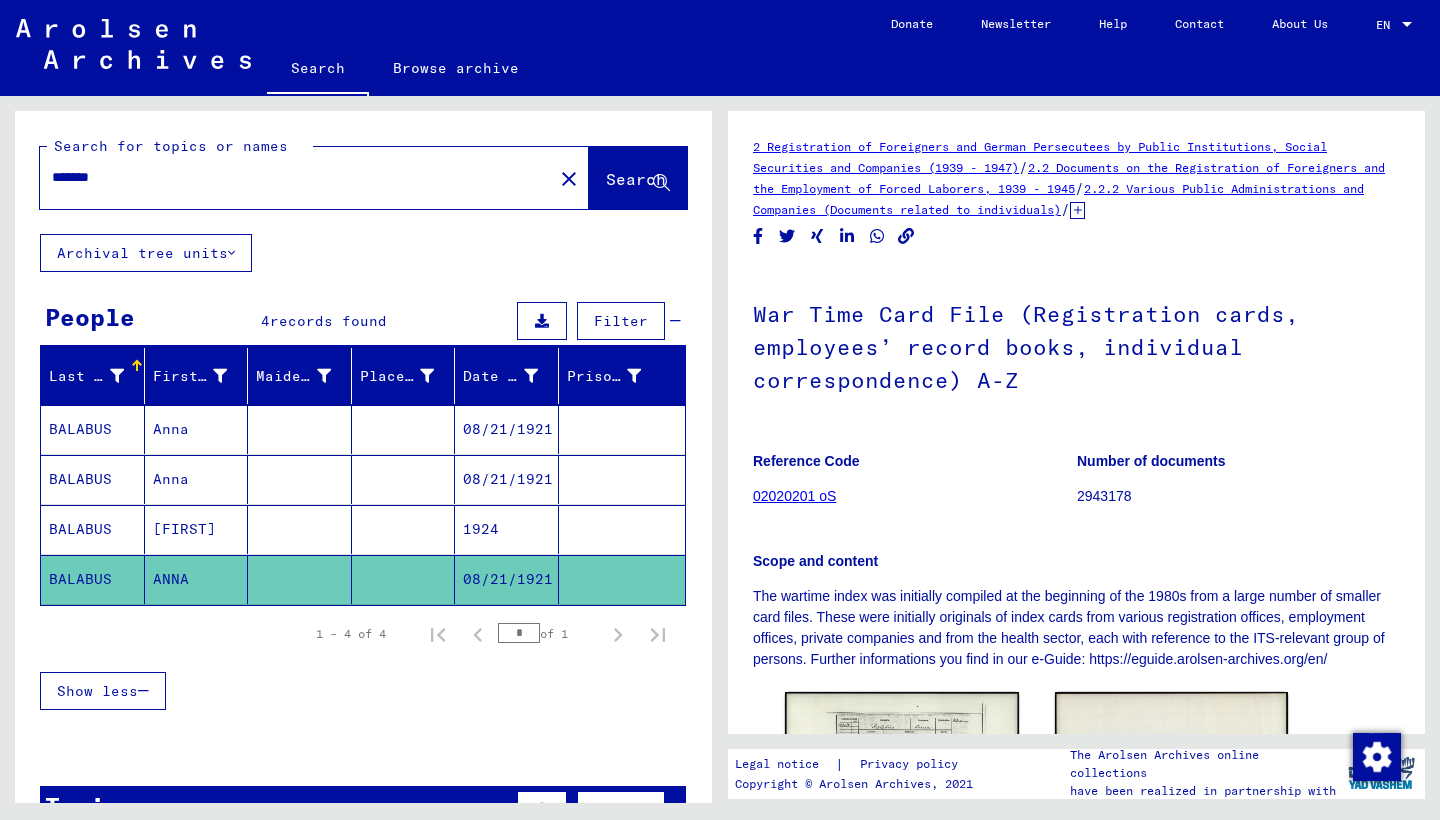 click on "close" 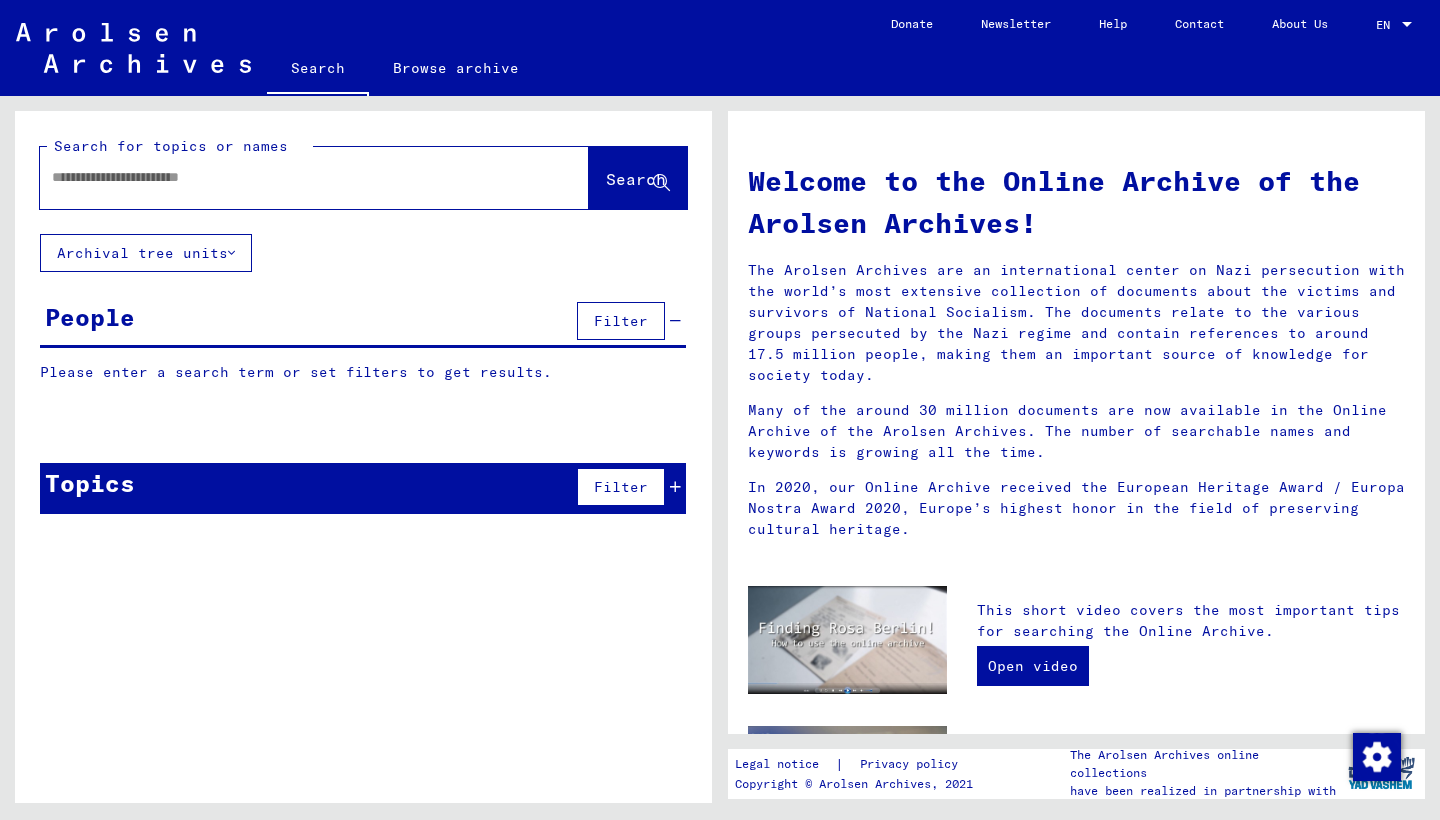 click at bounding box center [290, 177] 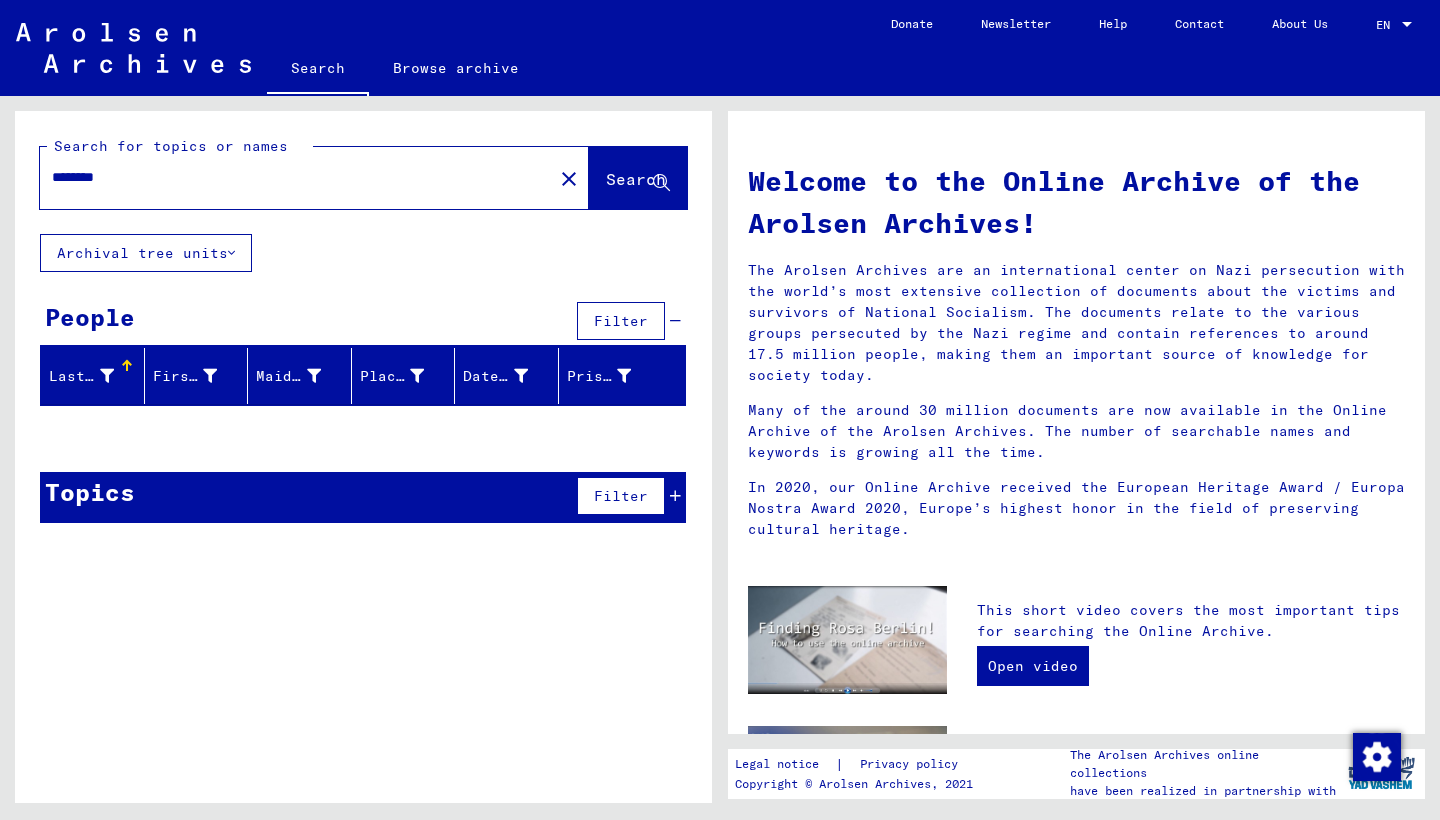 scroll, scrollTop: 0, scrollLeft: 0, axis: both 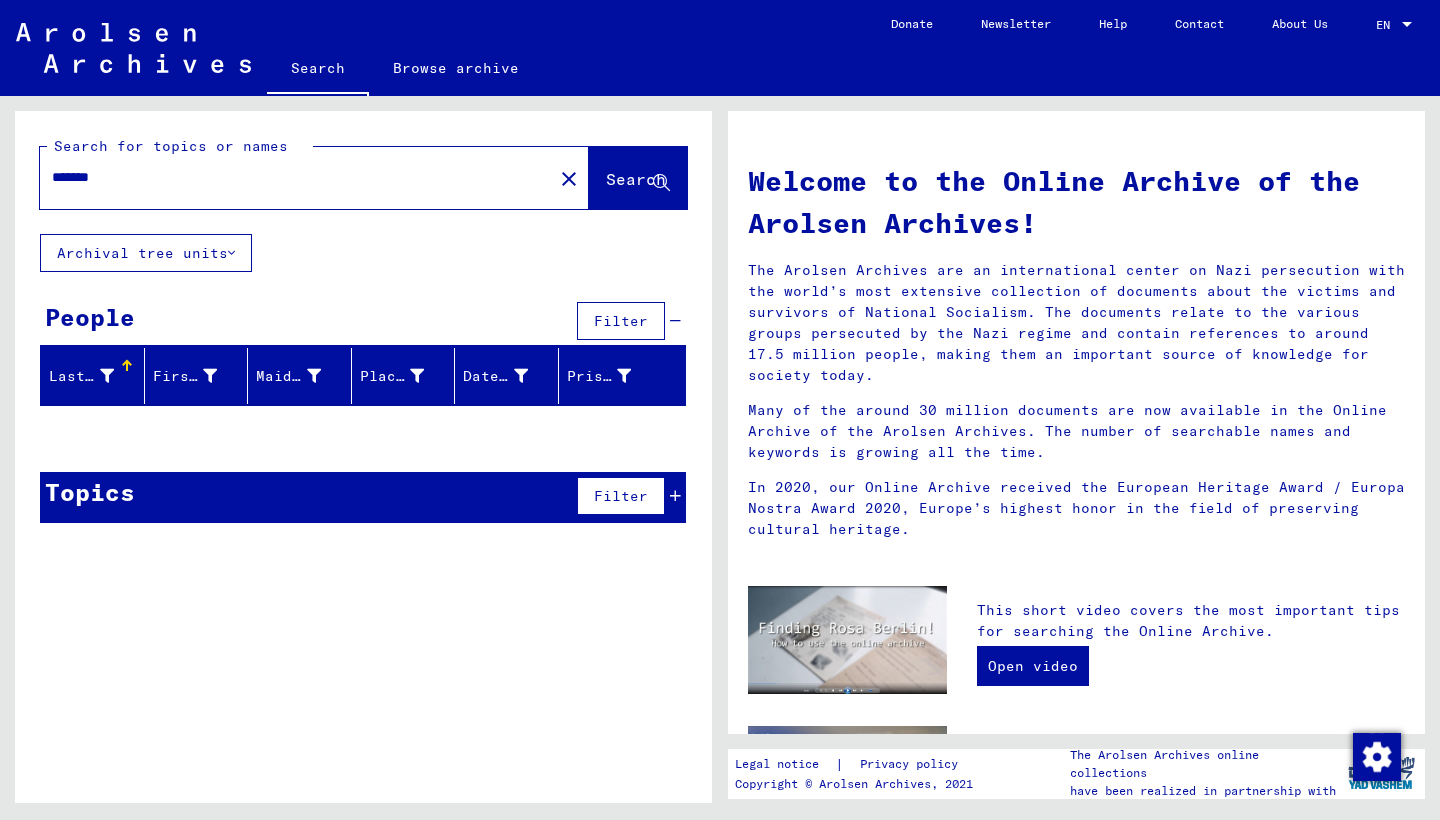 type on "*******" 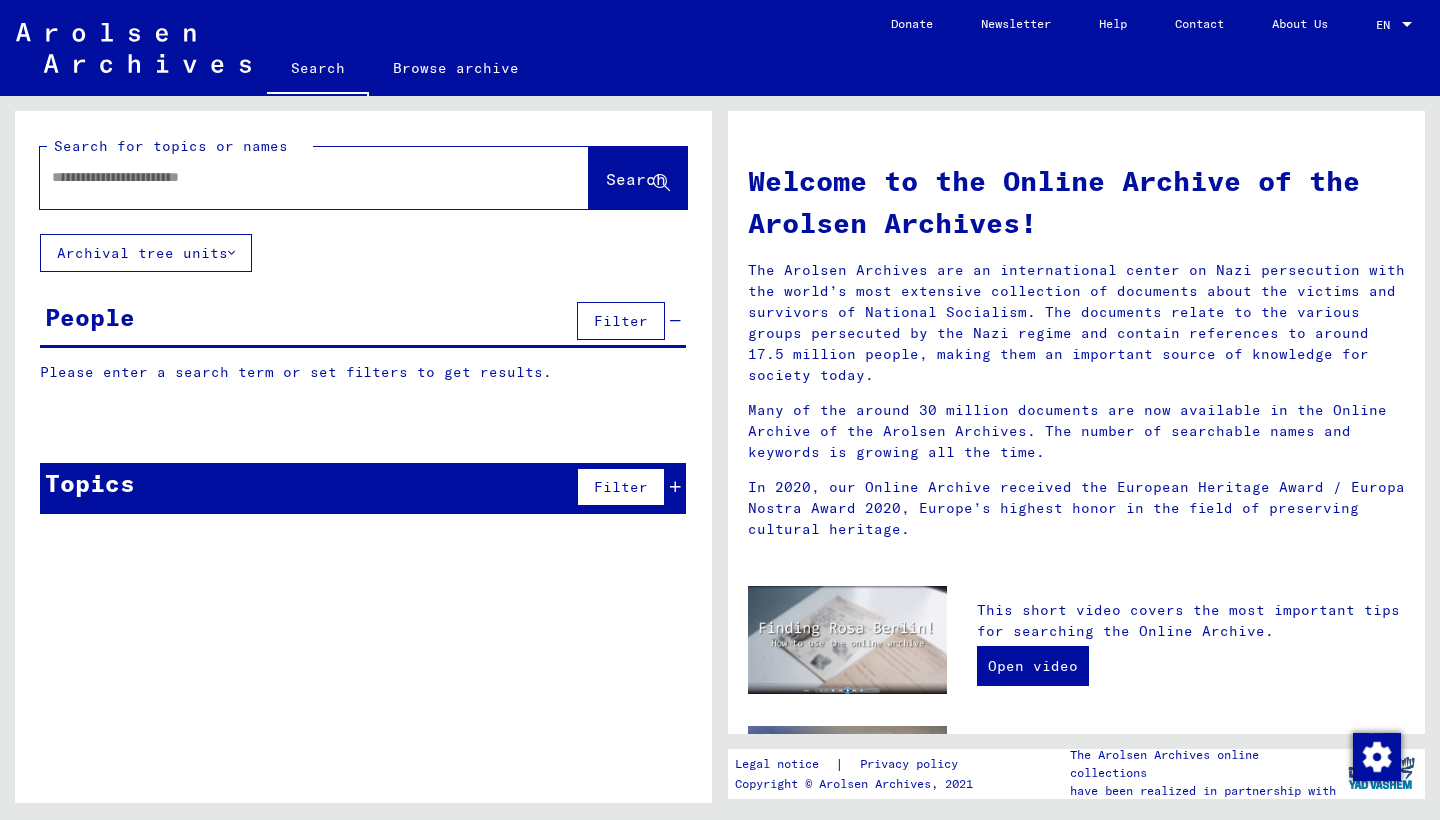 click at bounding box center (290, 177) 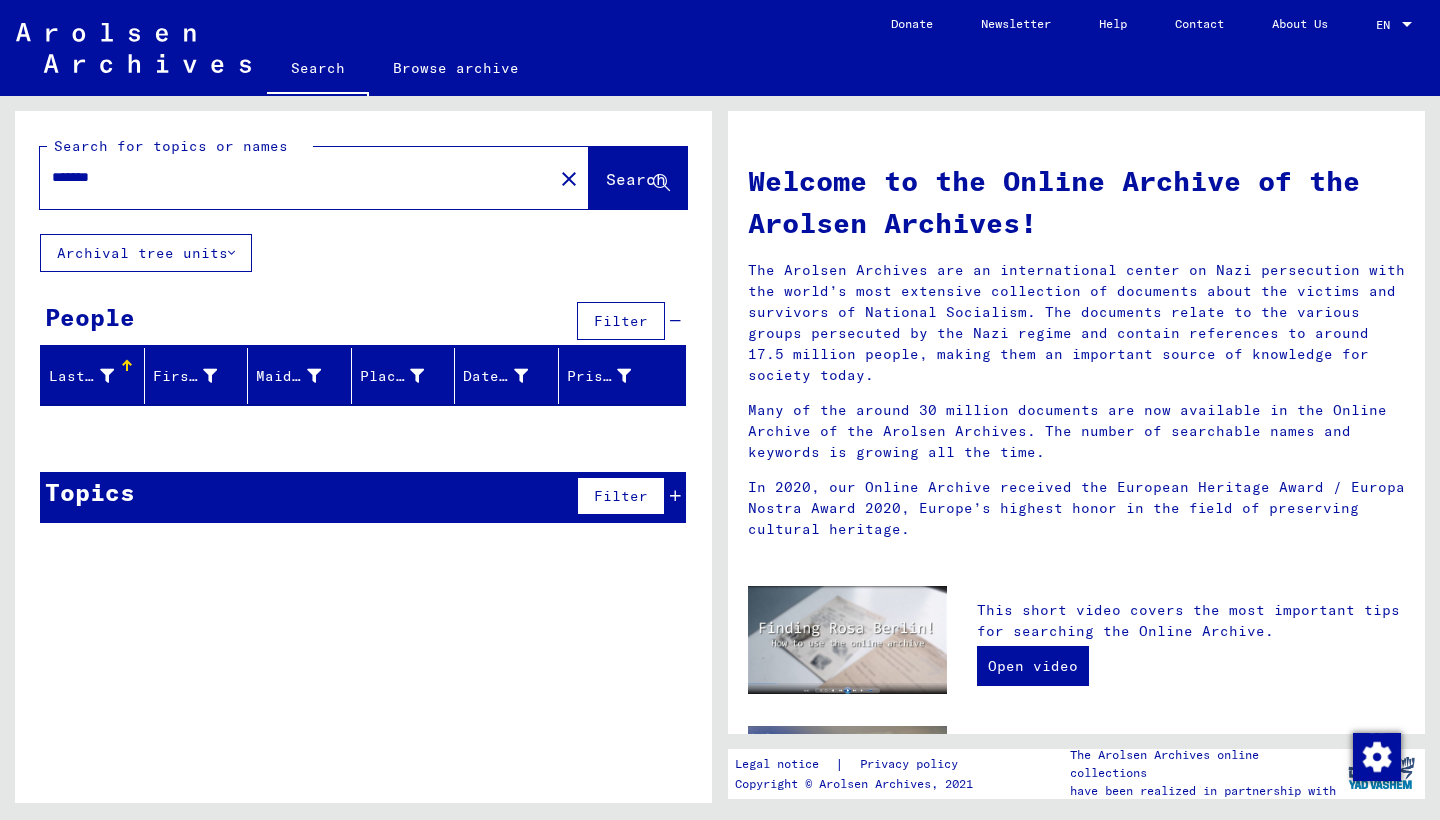 type on "*******" 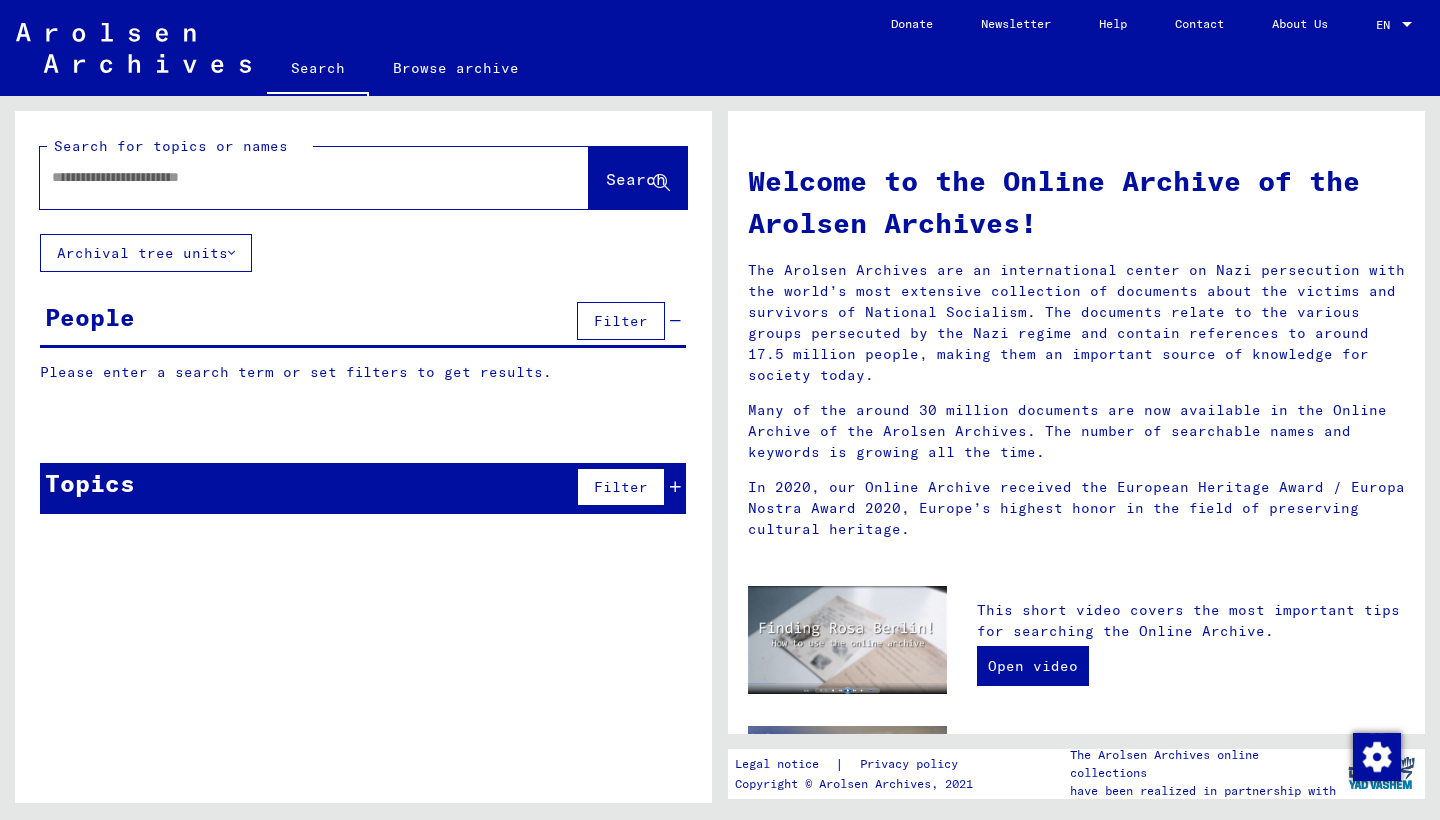 click at bounding box center [290, 177] 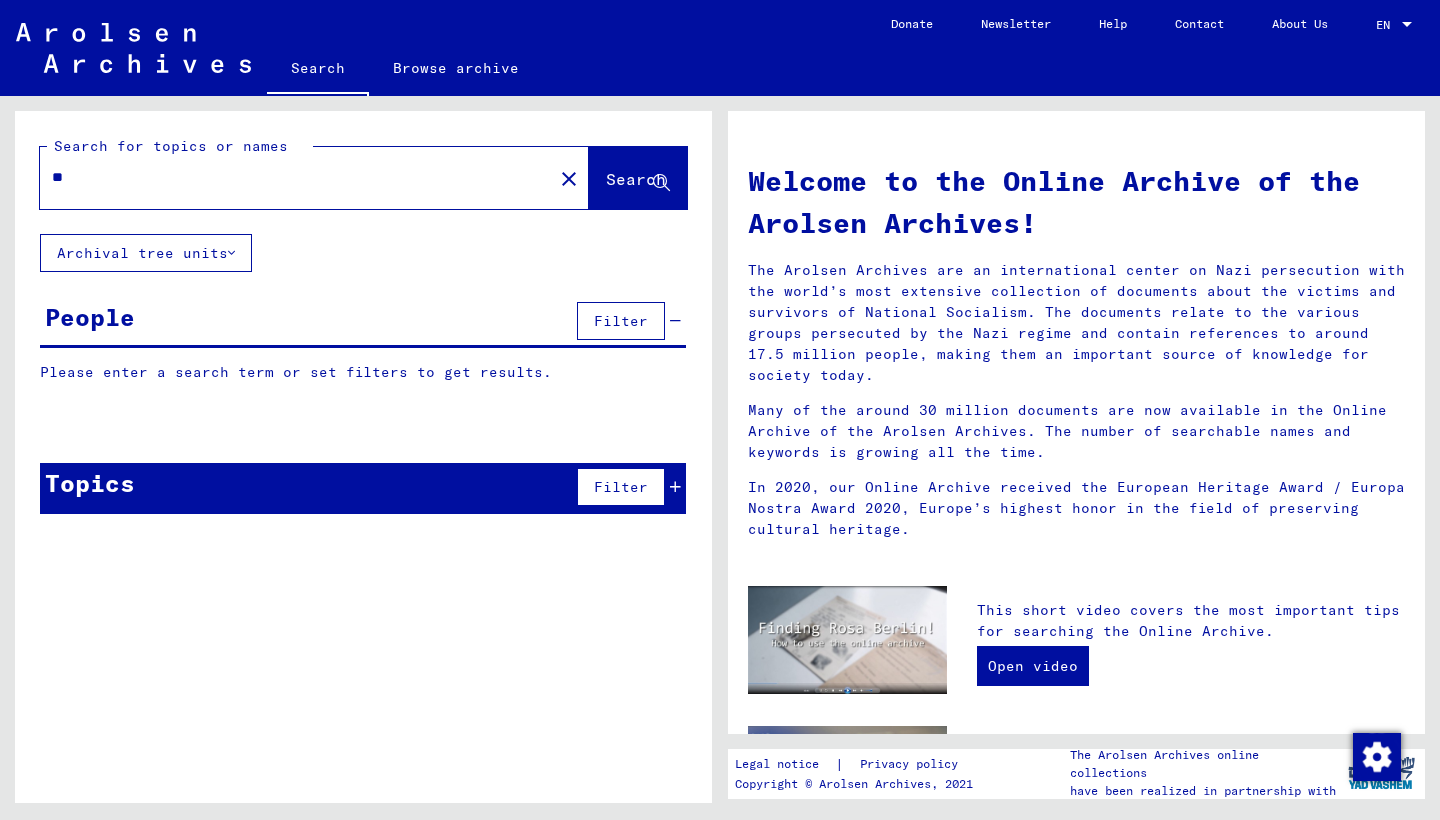 type on "*" 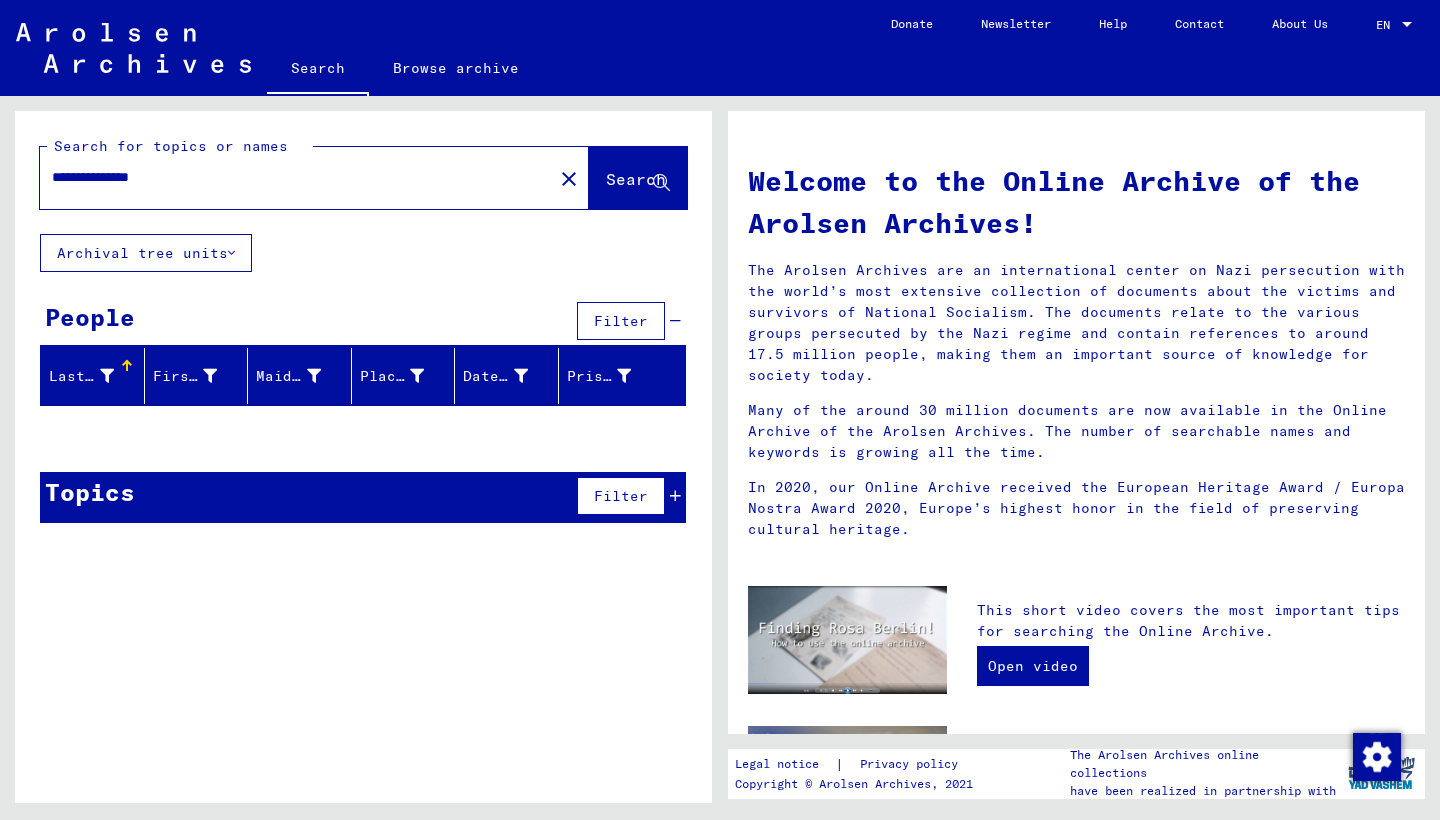 scroll, scrollTop: 0, scrollLeft: 0, axis: both 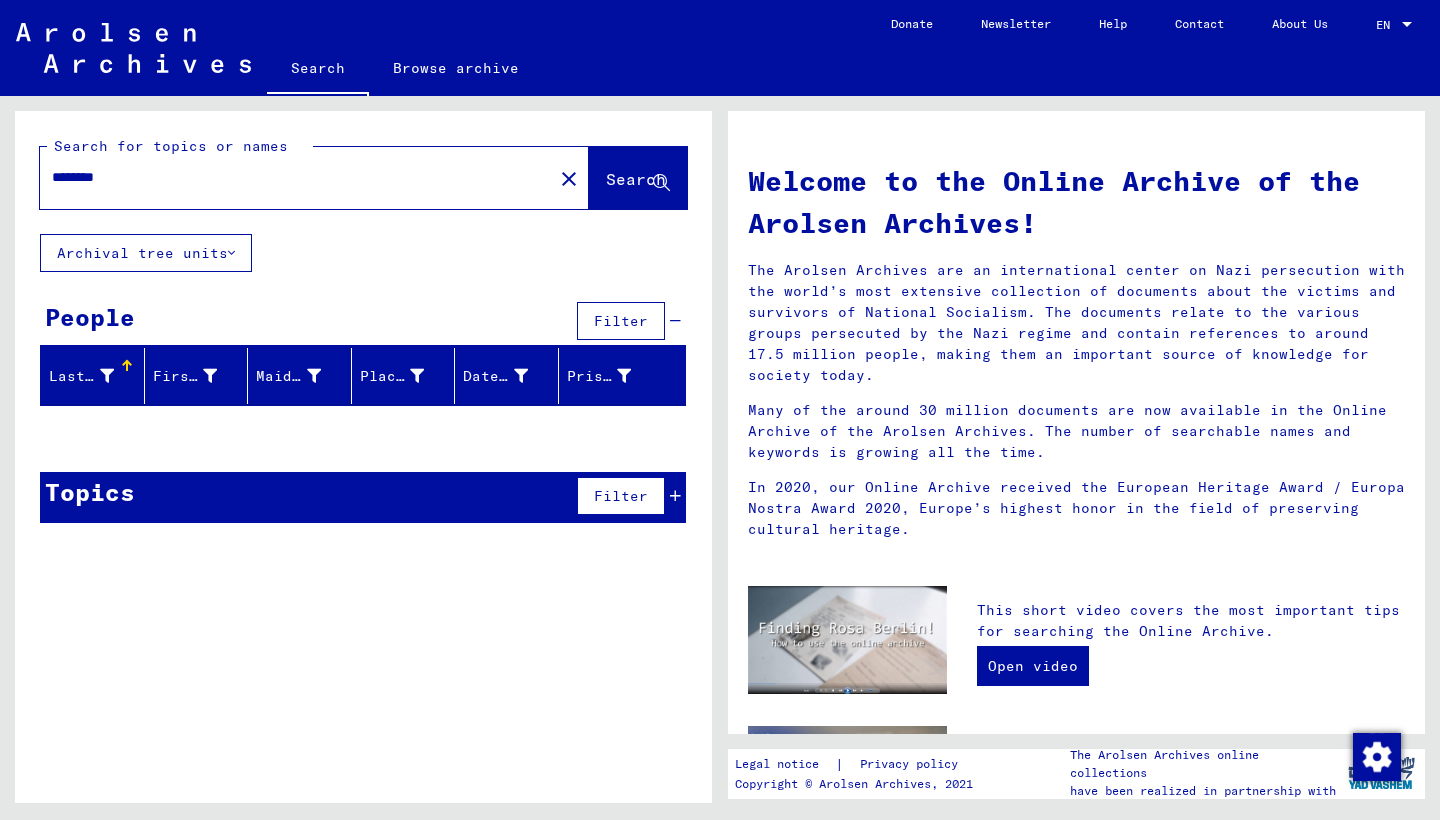 type on "********" 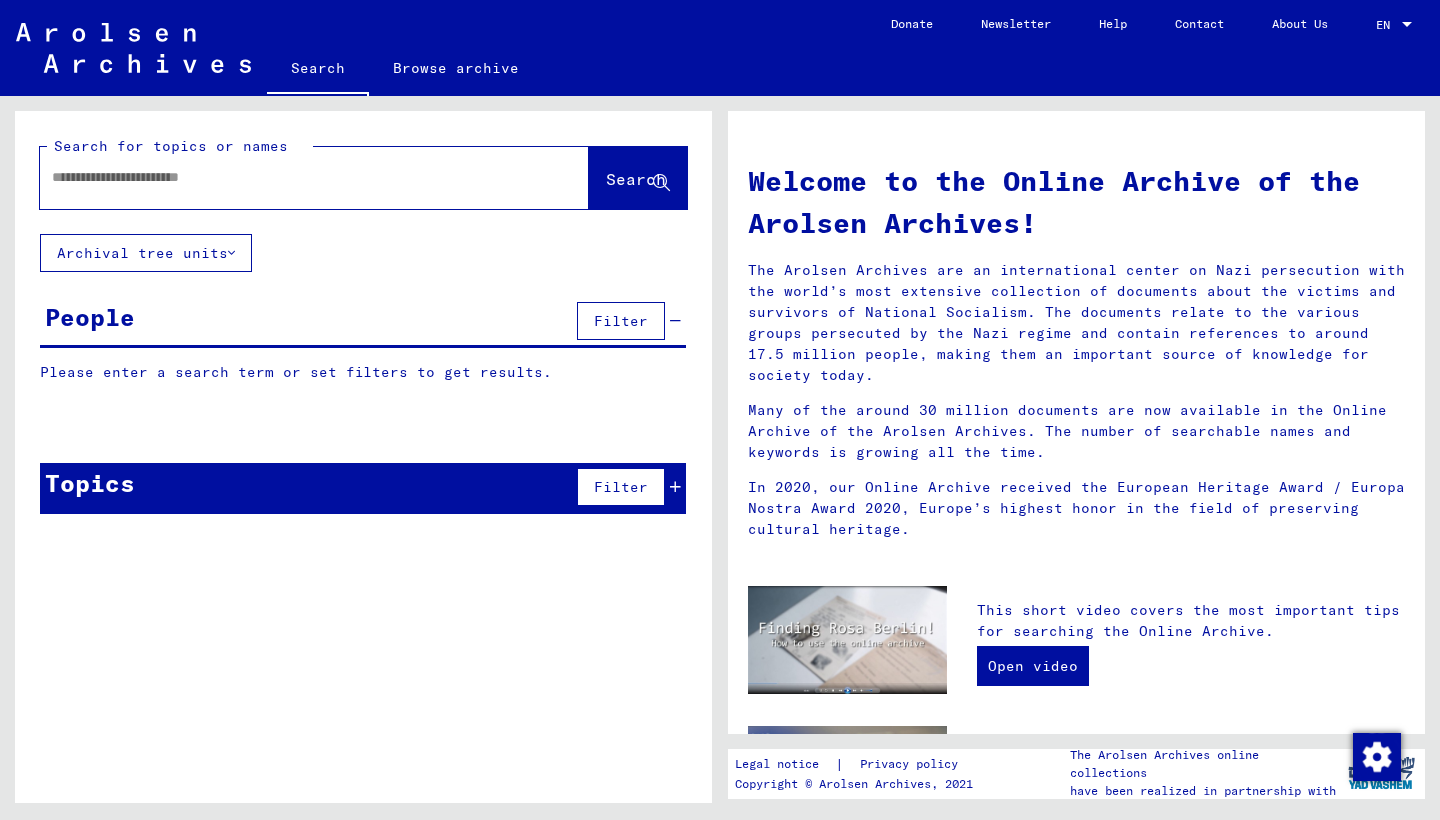 click 